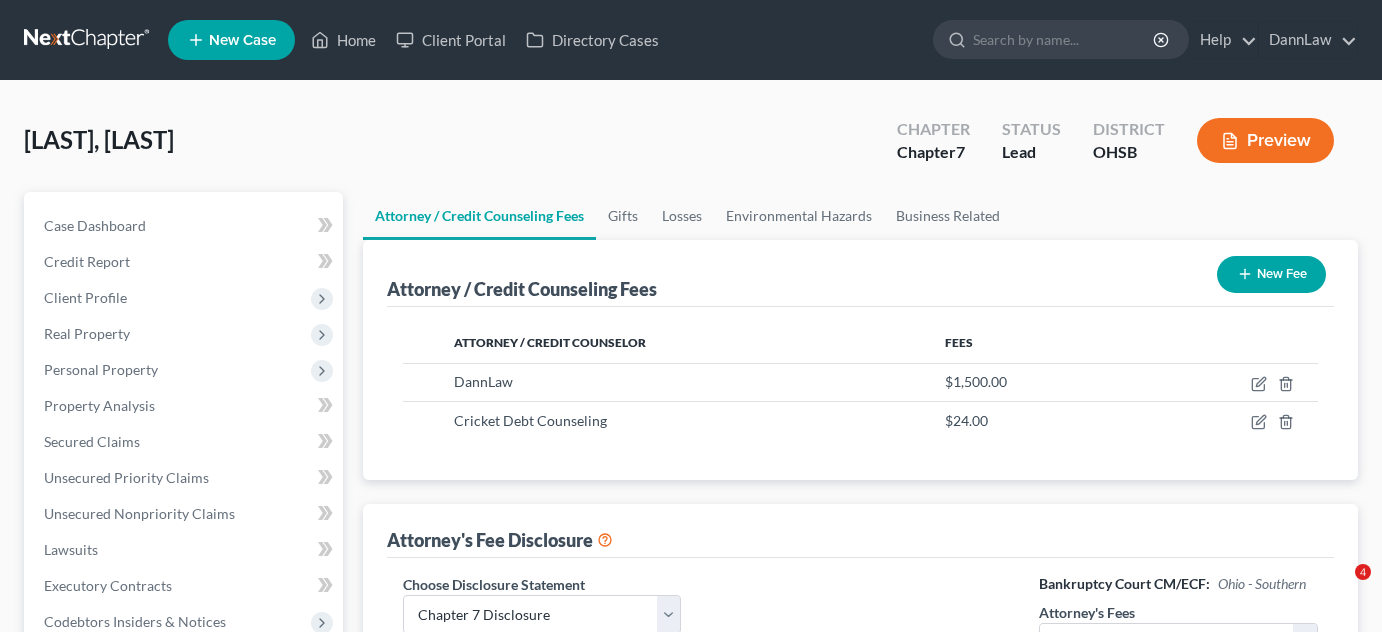 select on "0" 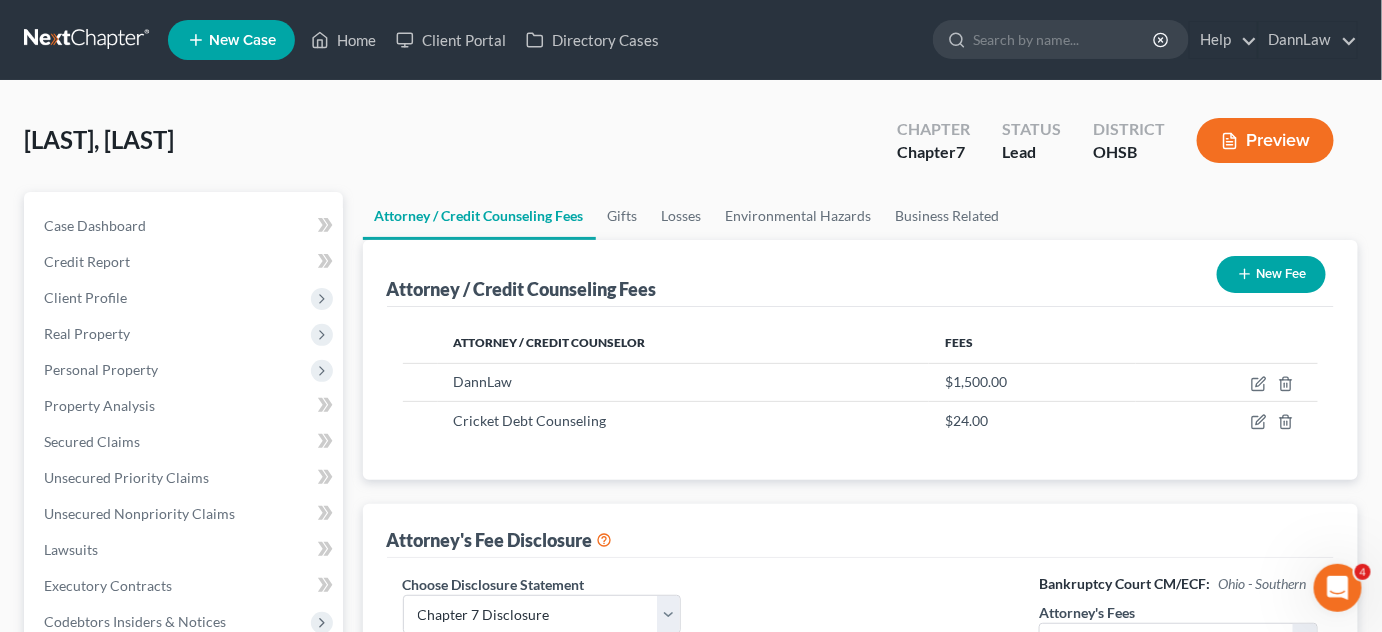 scroll, scrollTop: 0, scrollLeft: 0, axis: both 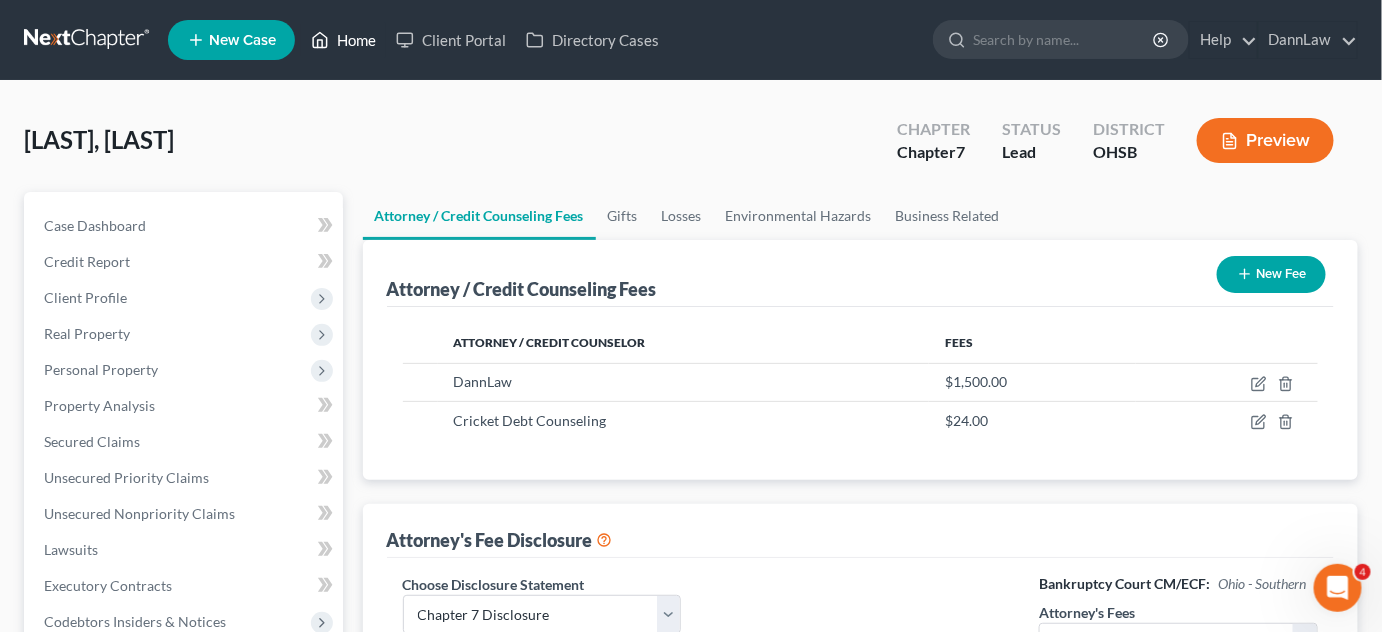 click on "Home" at bounding box center [343, 40] 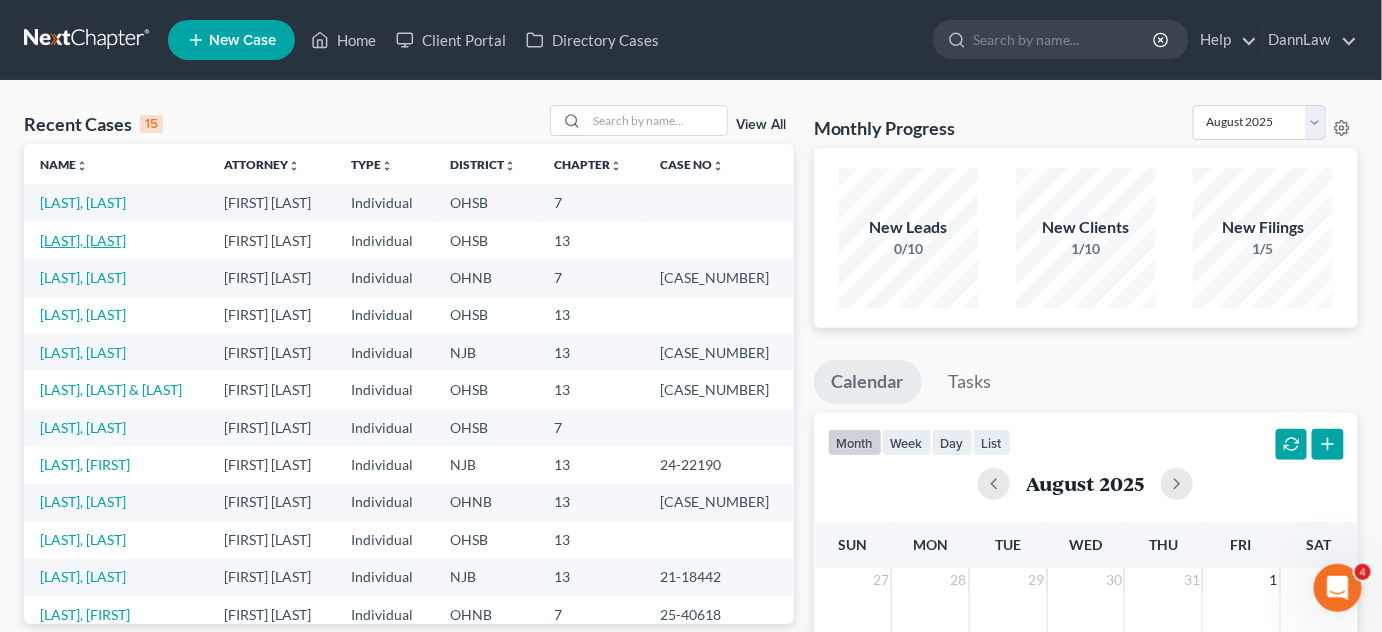 click on "[LAST], [LAST]" at bounding box center (83, 240) 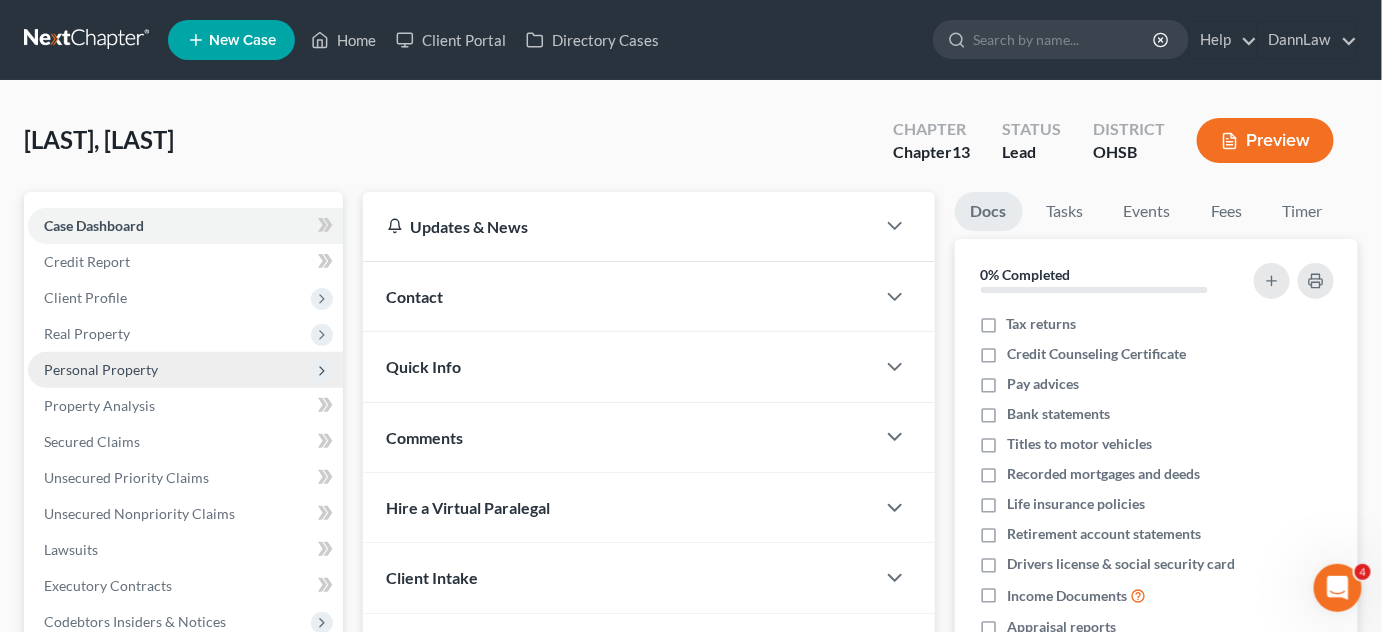 click on "Personal Property" at bounding box center (101, 369) 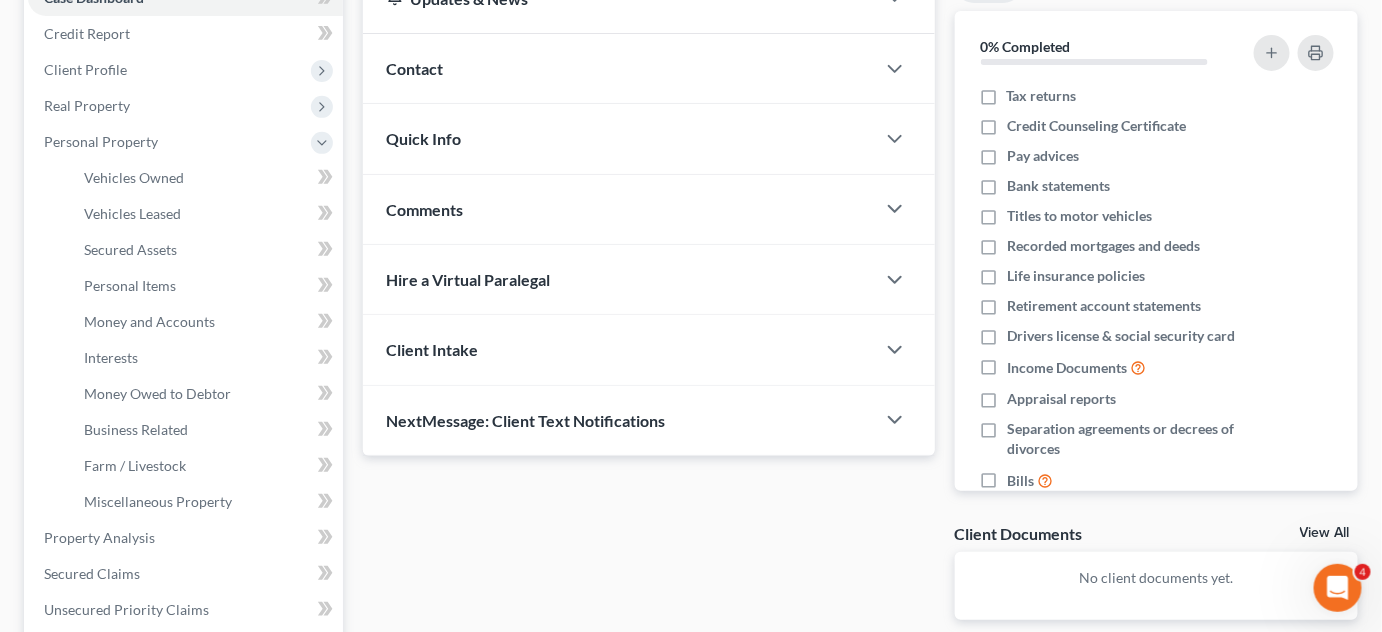 scroll, scrollTop: 254, scrollLeft: 0, axis: vertical 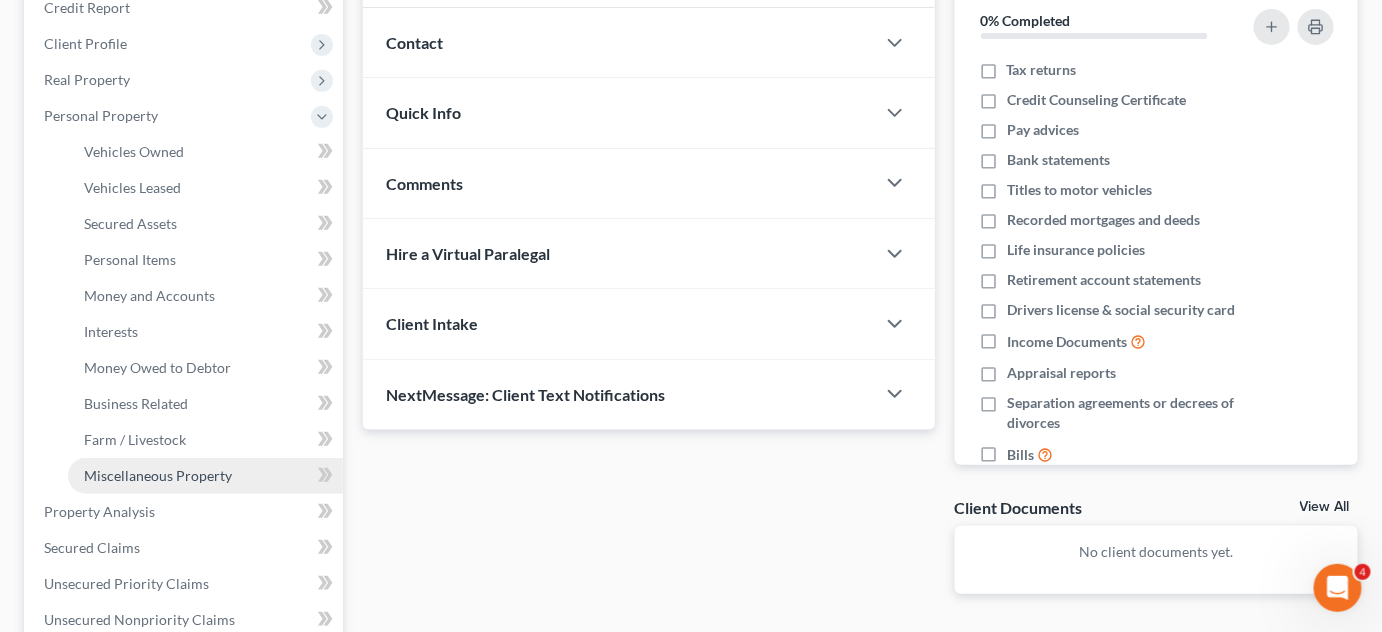 click on "Miscellaneous Property" at bounding box center [205, 476] 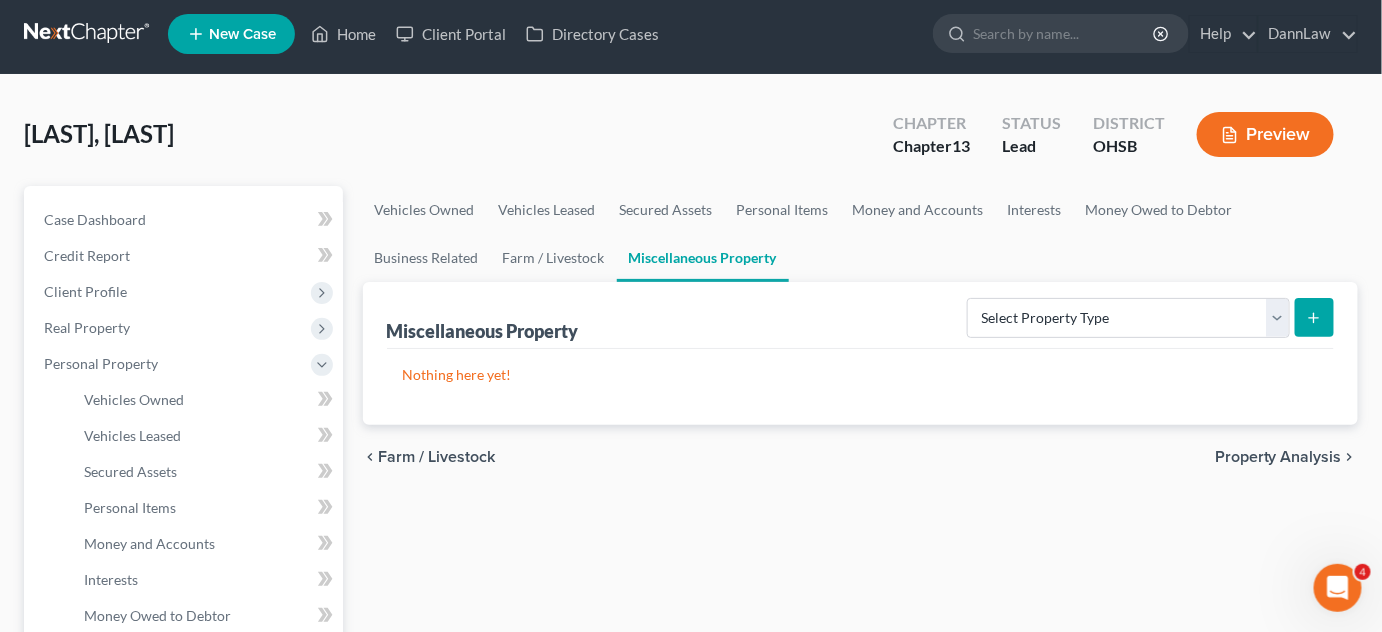 scroll, scrollTop: 0, scrollLeft: 0, axis: both 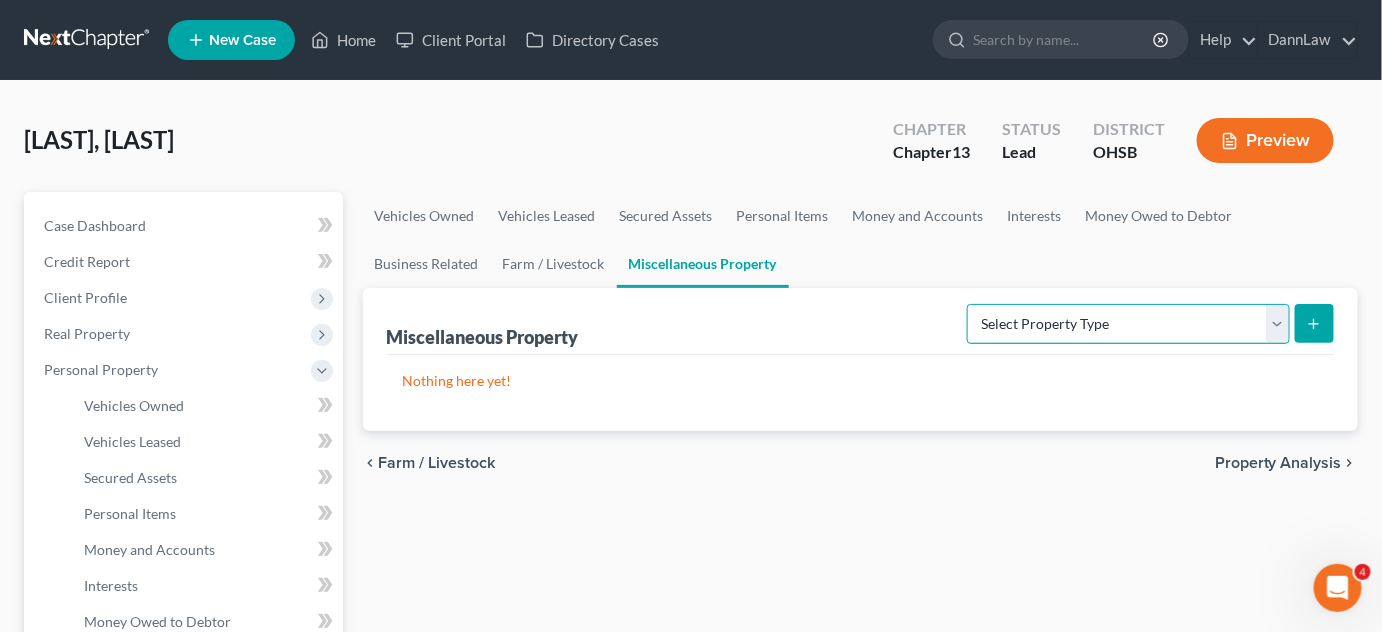 click on "Select Property Type Assigned for Creditor Benefit Within 1 Year Holding for Another Not Yet Listed Stored Within 1 Year Transferred" at bounding box center (1128, 324) 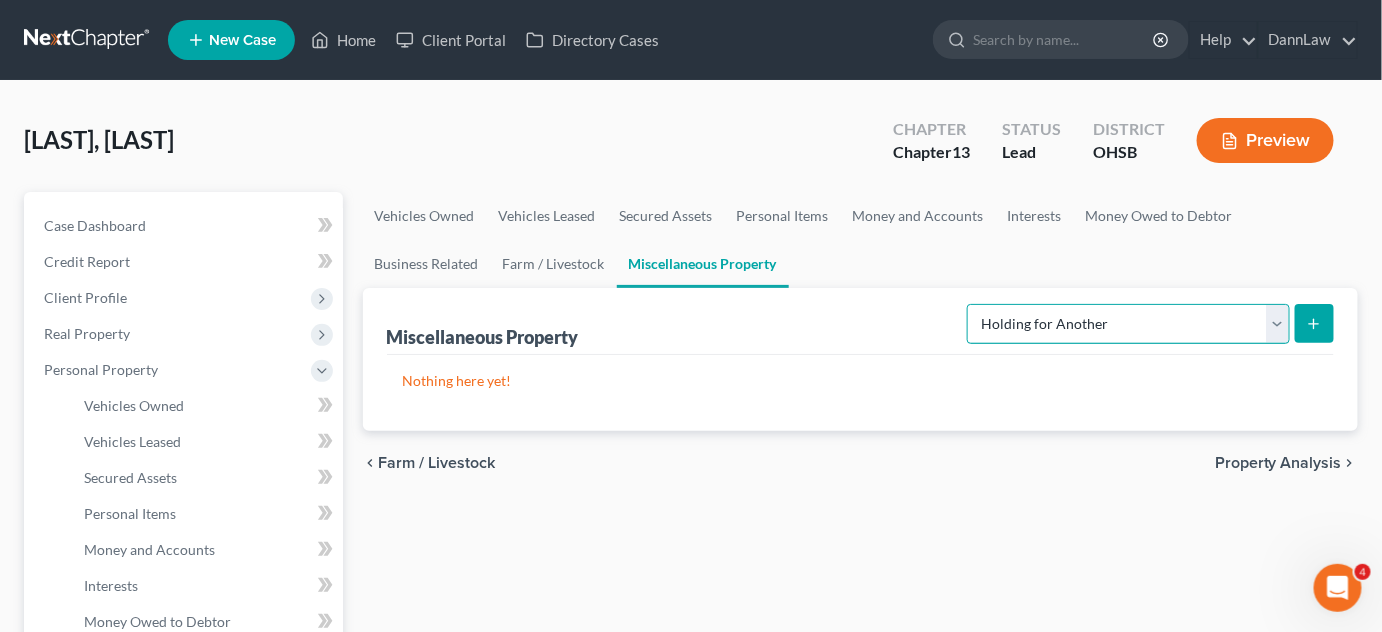 click on "Select Property Type Assigned for Creditor Benefit Within 1 Year Holding for Another Not Yet Listed Stored Within 1 Year Transferred" at bounding box center [1128, 324] 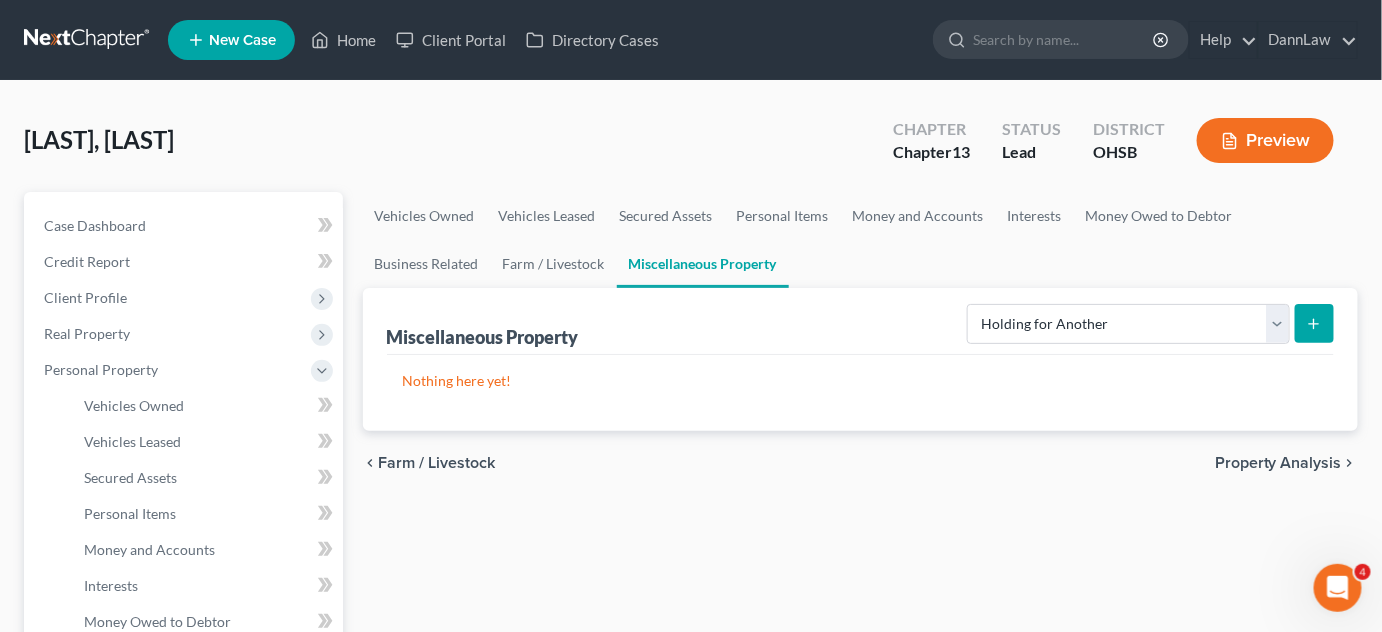 click at bounding box center [1314, 323] 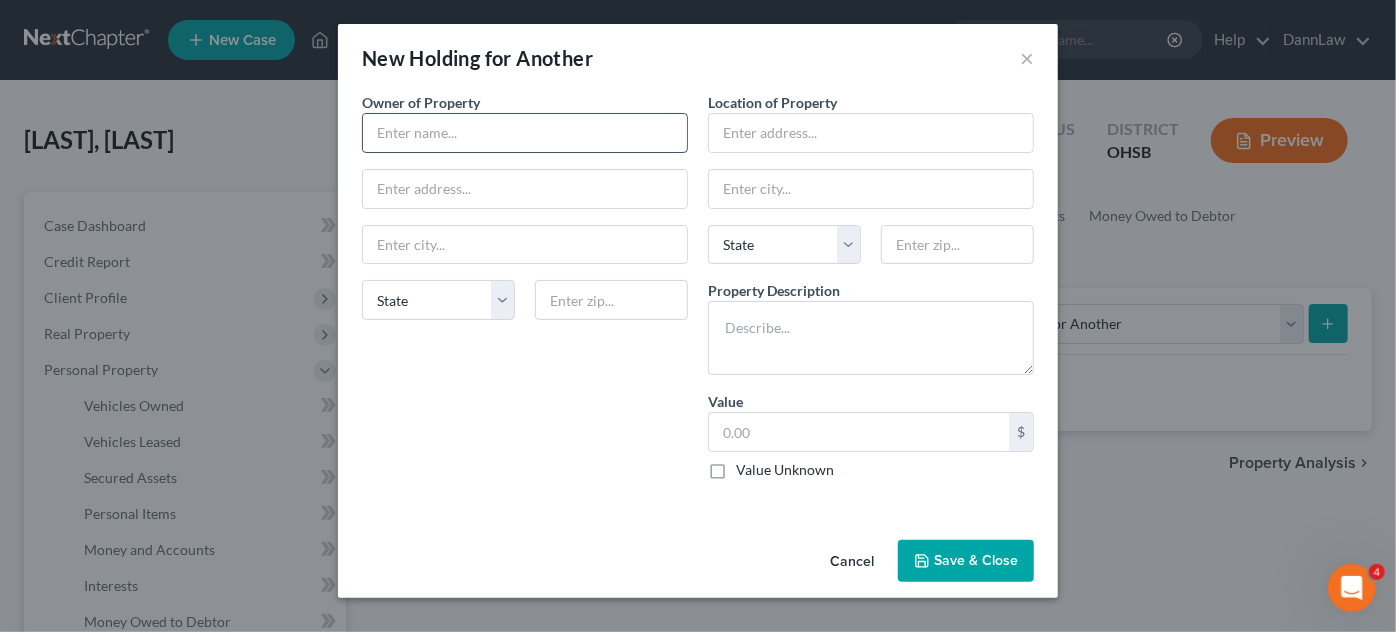 click at bounding box center (525, 133) 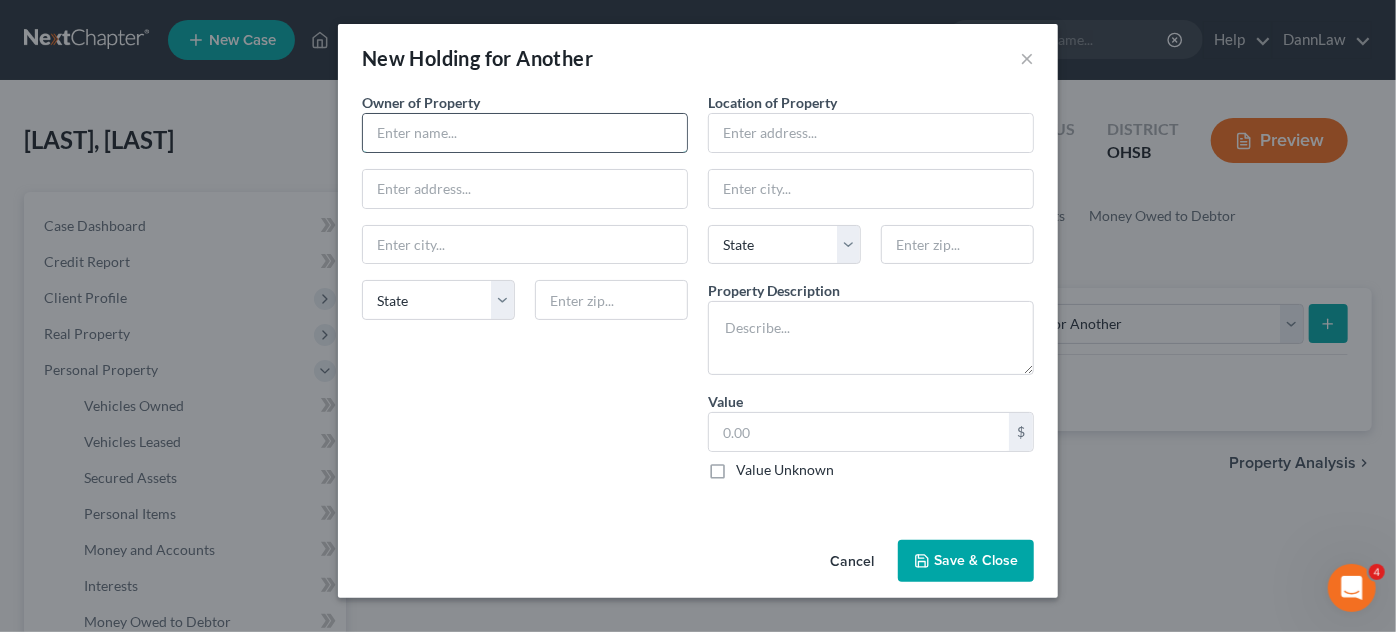 click at bounding box center (525, 133) 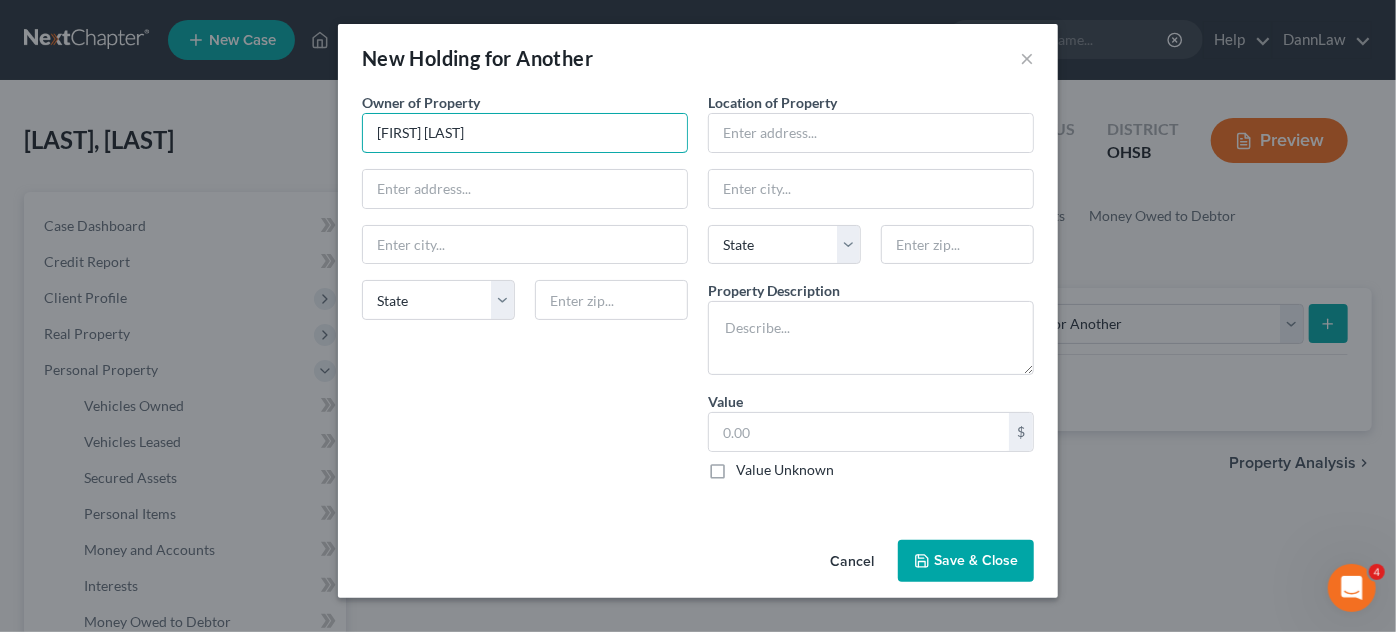 type on "[FIRST] [LAST]" 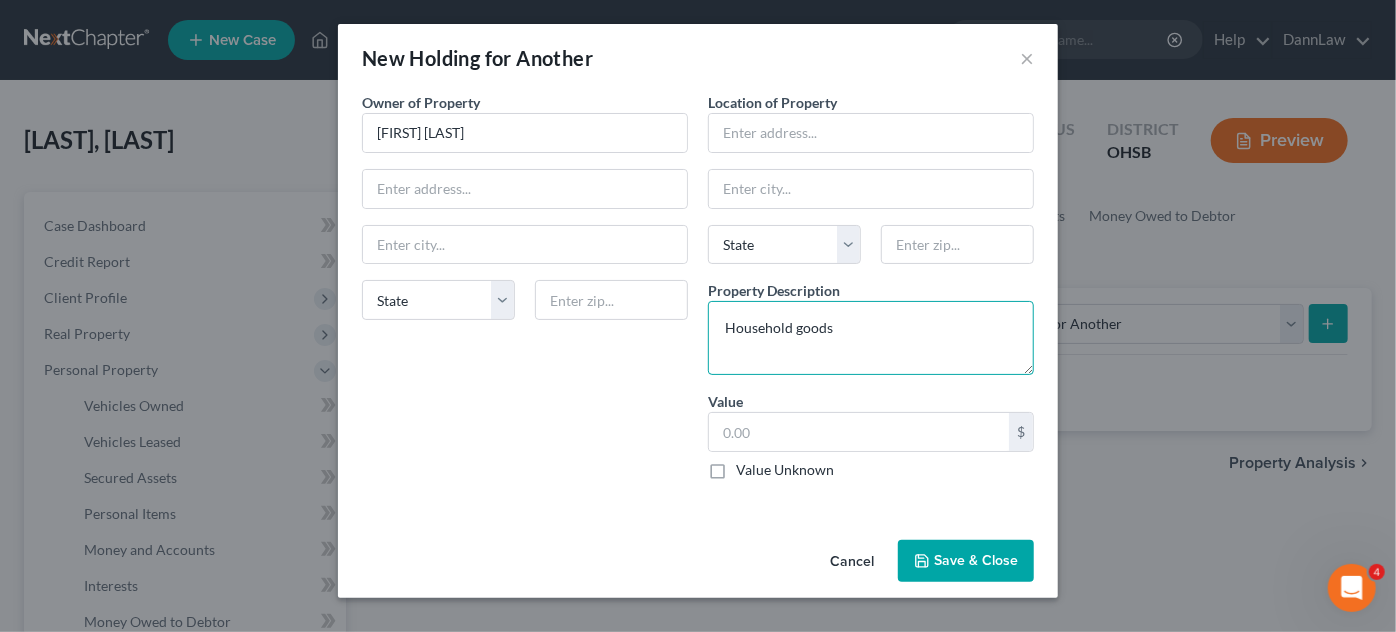 type on "Household goods" 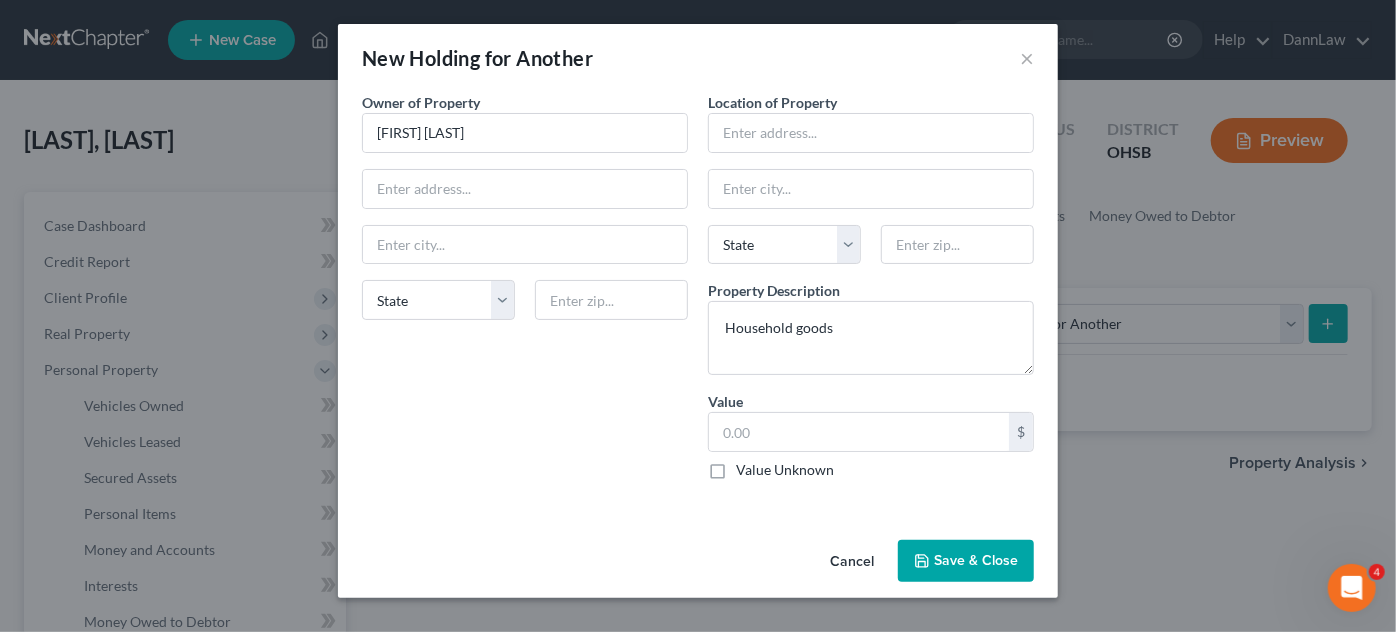 click on "Value Unknown" at bounding box center (785, 470) 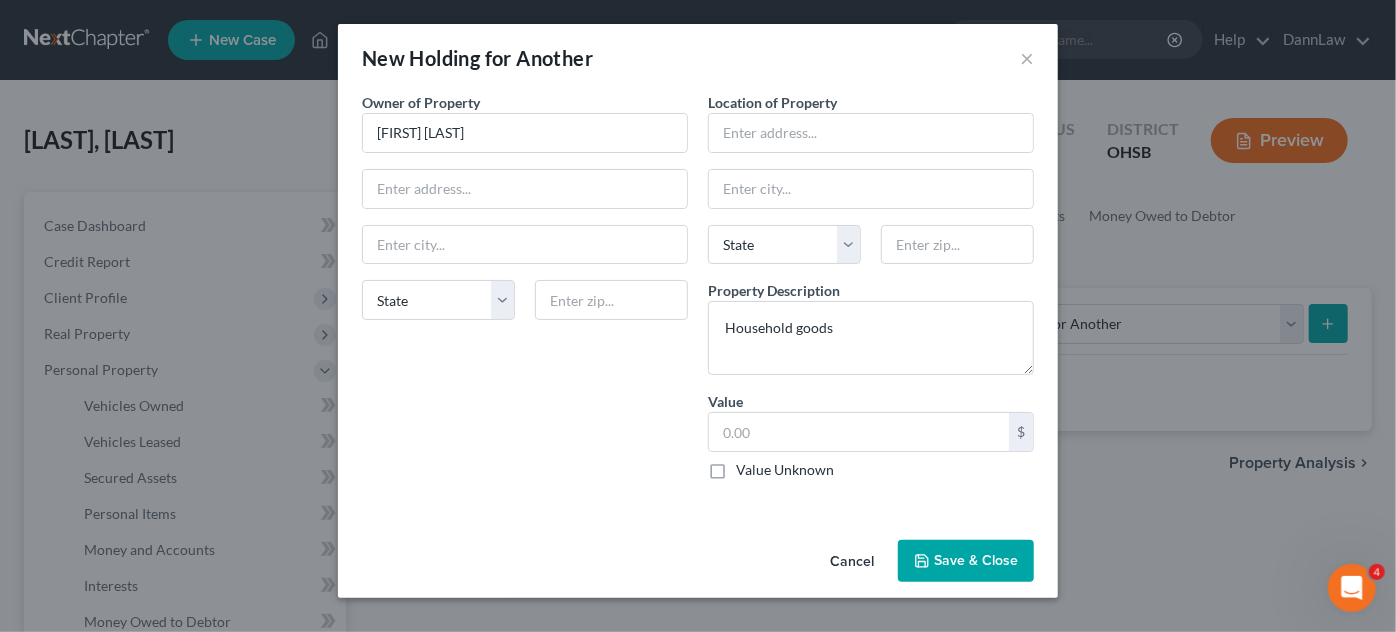 click on "Value Unknown" at bounding box center [750, 466] 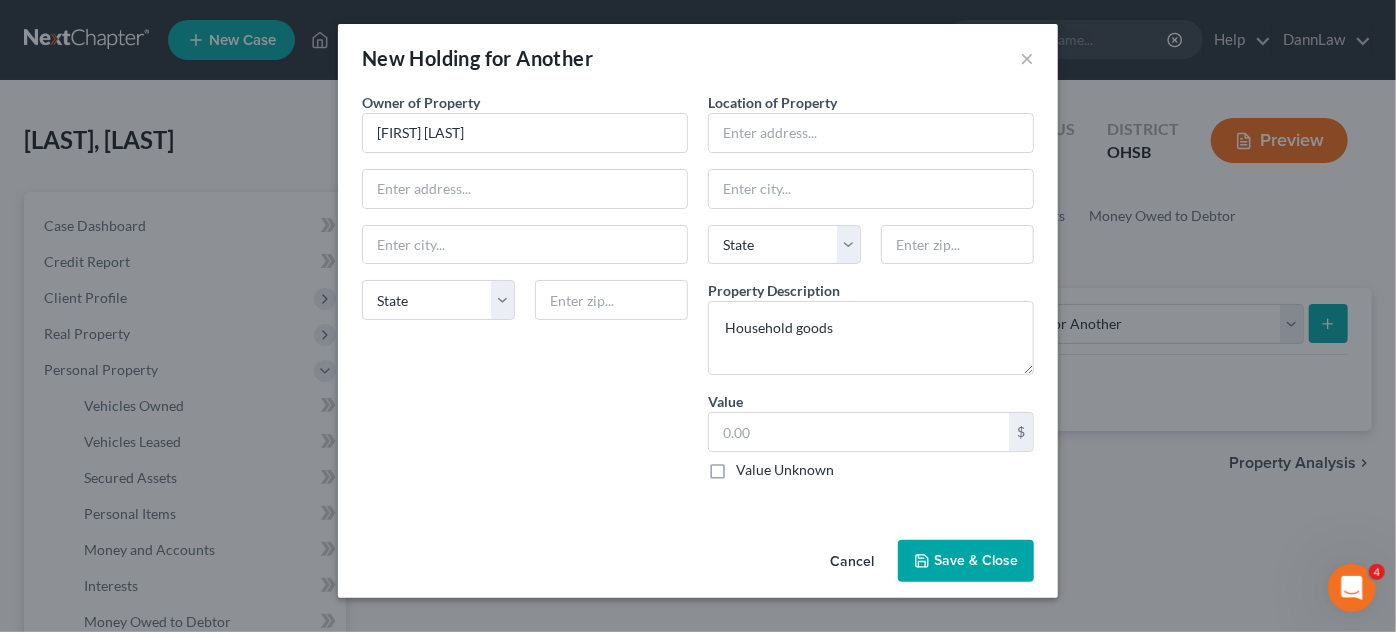 checkbox on "true" 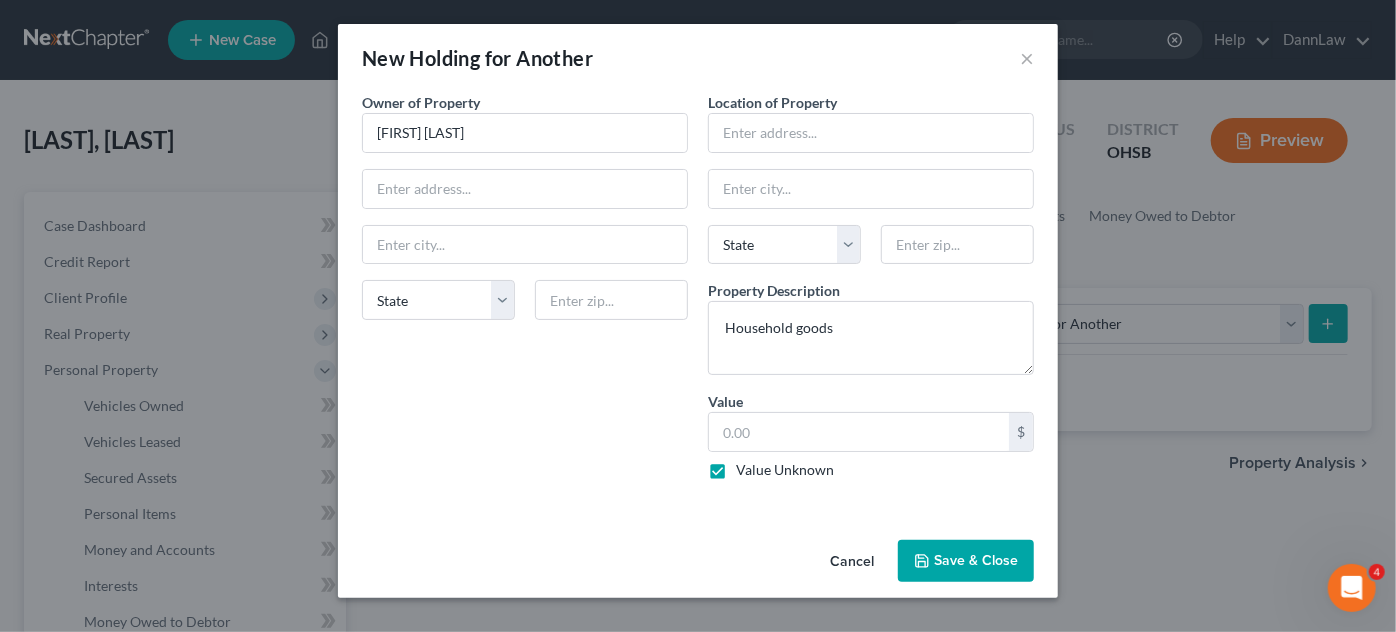 type on "0.00" 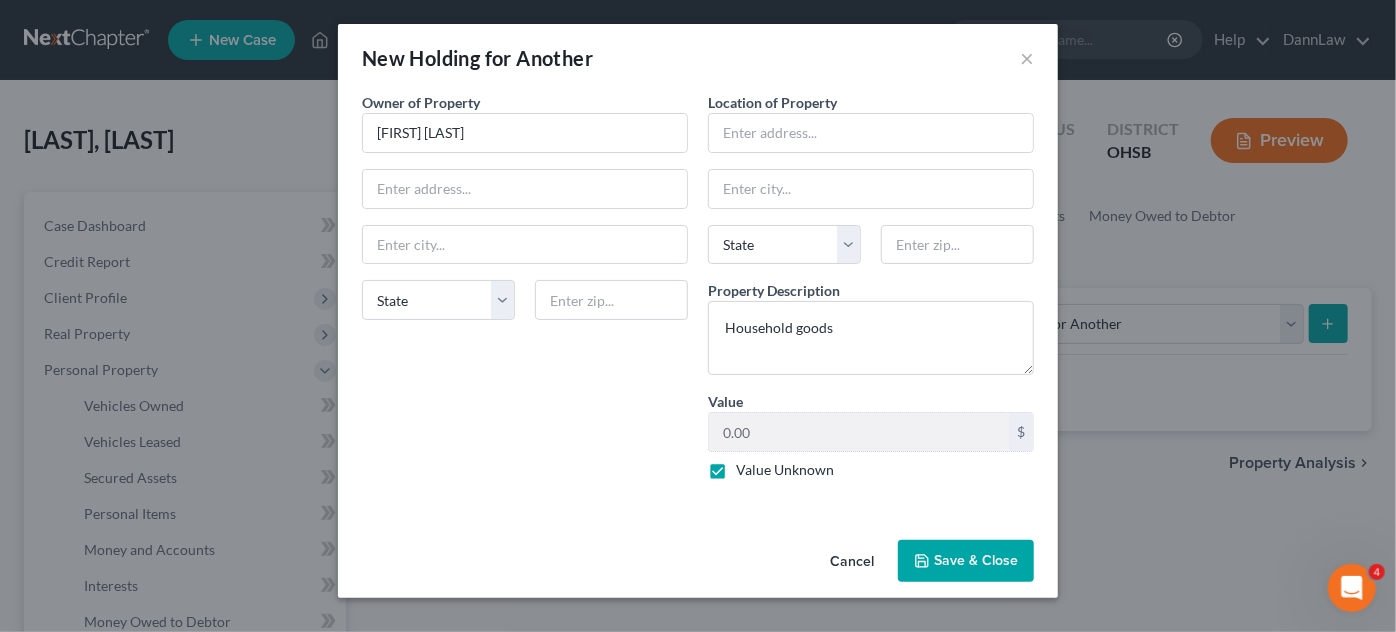 click on "Save & Close" at bounding box center [966, 561] 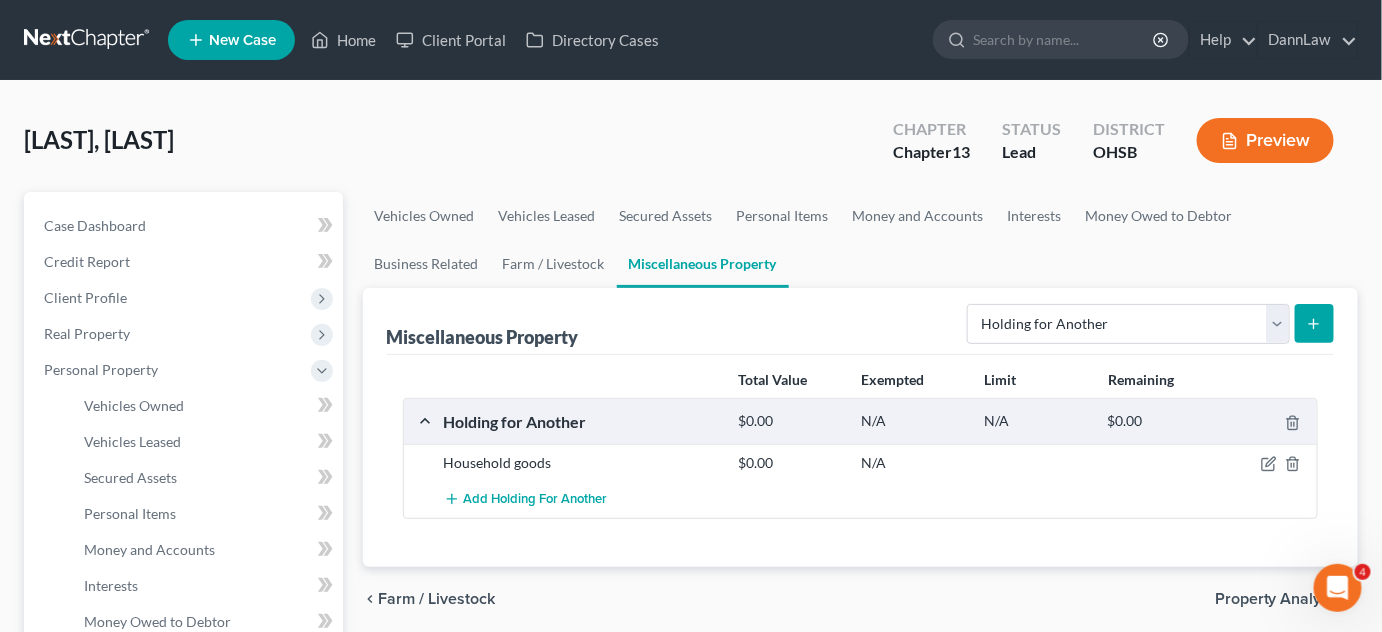 scroll, scrollTop: 552, scrollLeft: 0, axis: vertical 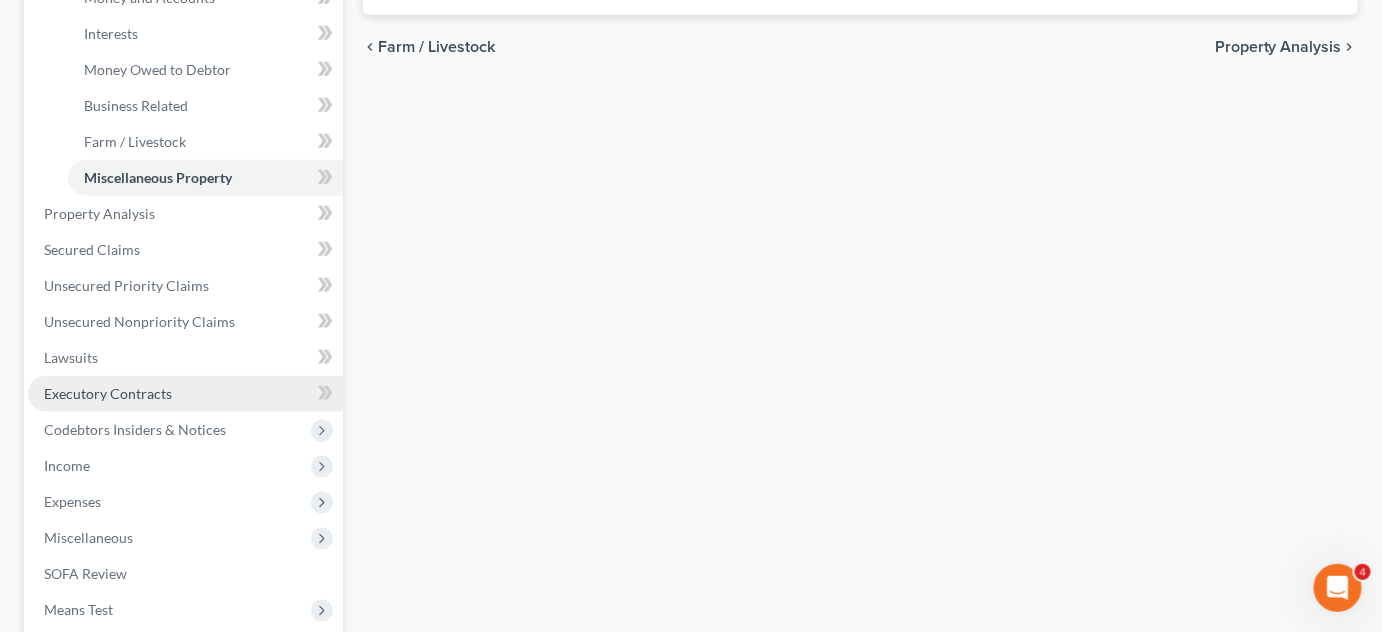click on "Executory Contracts" at bounding box center (108, 393) 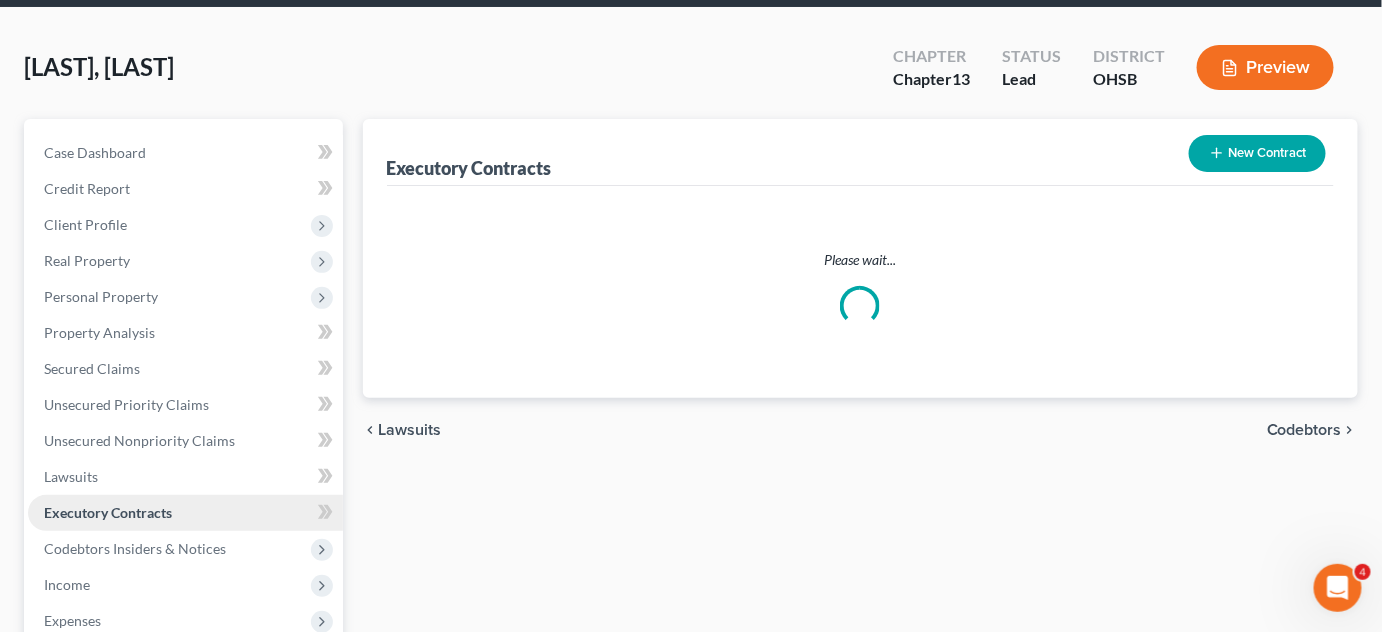 scroll, scrollTop: 0, scrollLeft: 0, axis: both 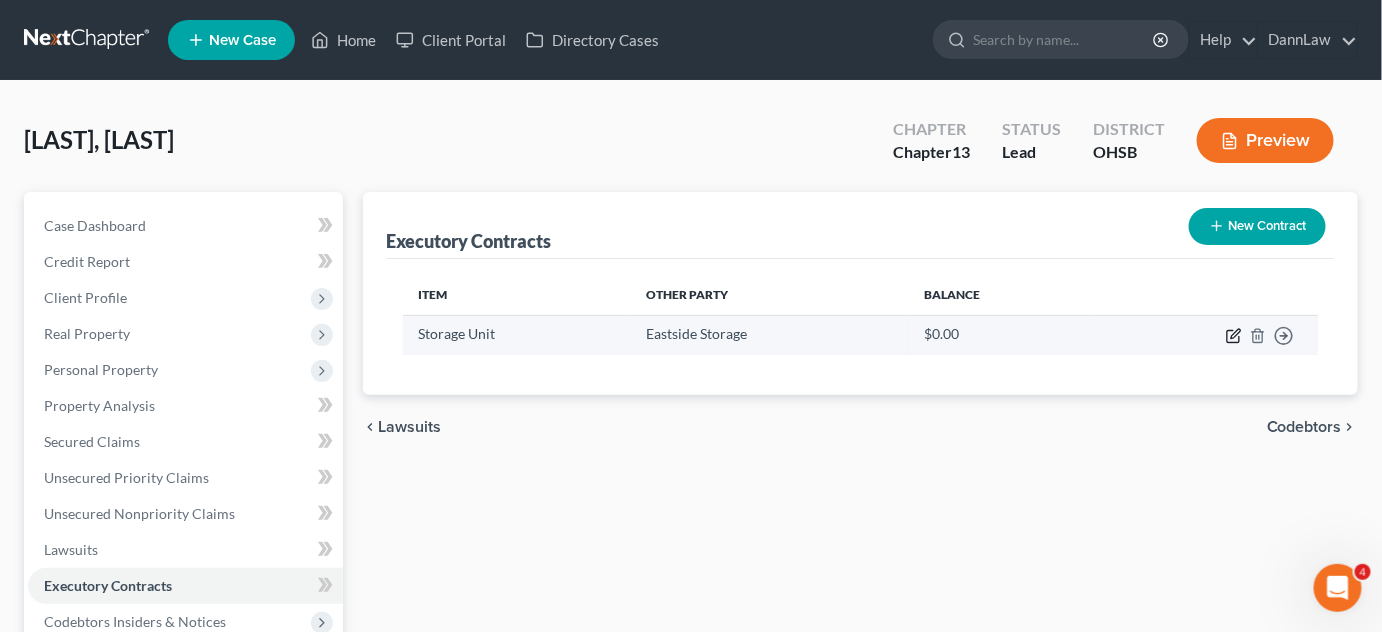 click 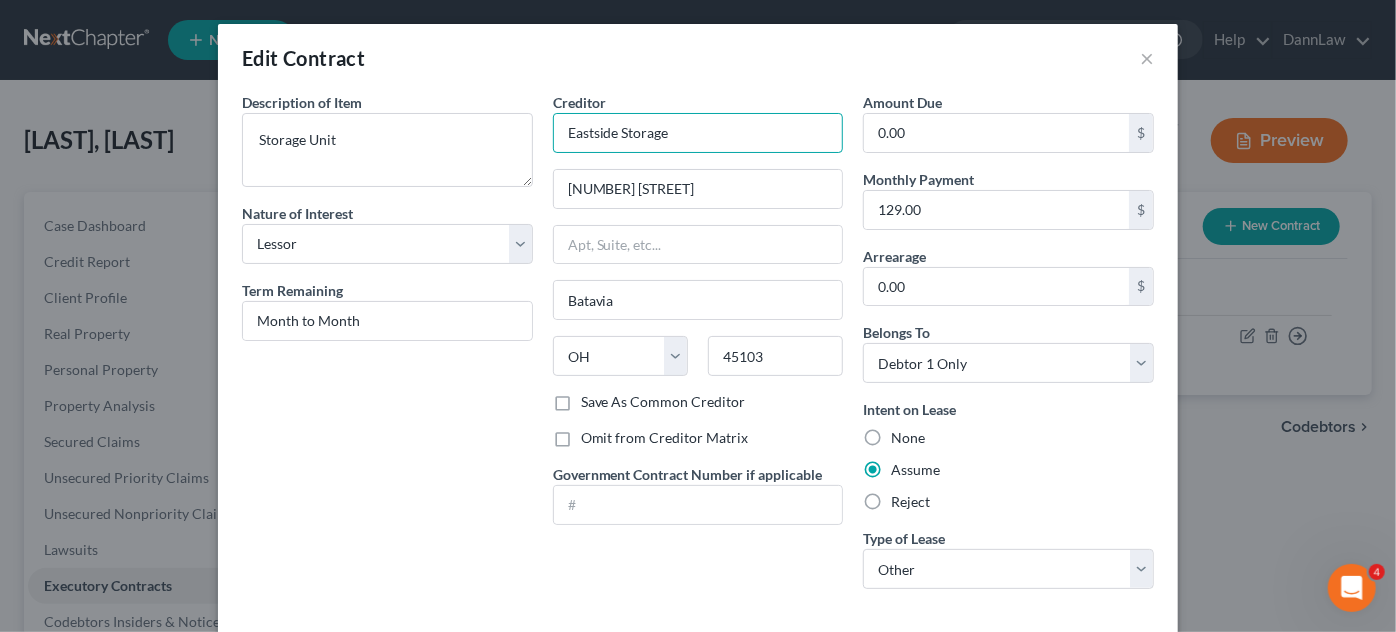 click on "Eastside Storage" at bounding box center [698, 133] 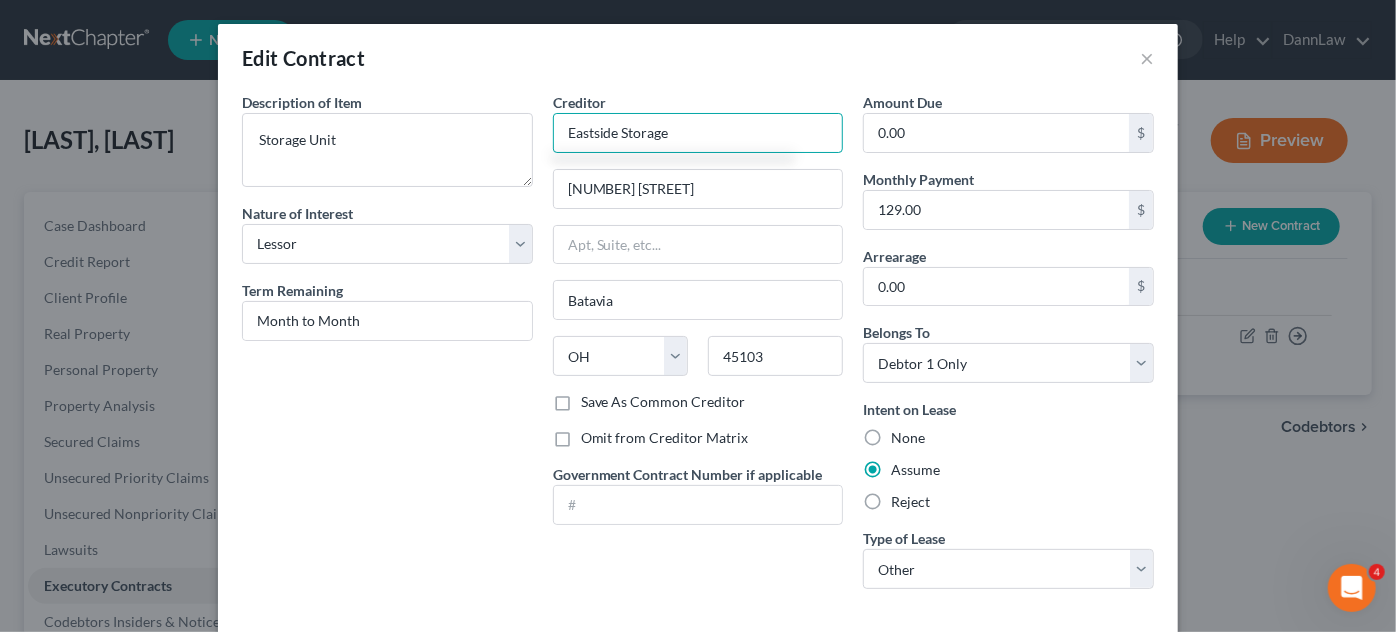 click on "Eastside Storage" at bounding box center (698, 133) 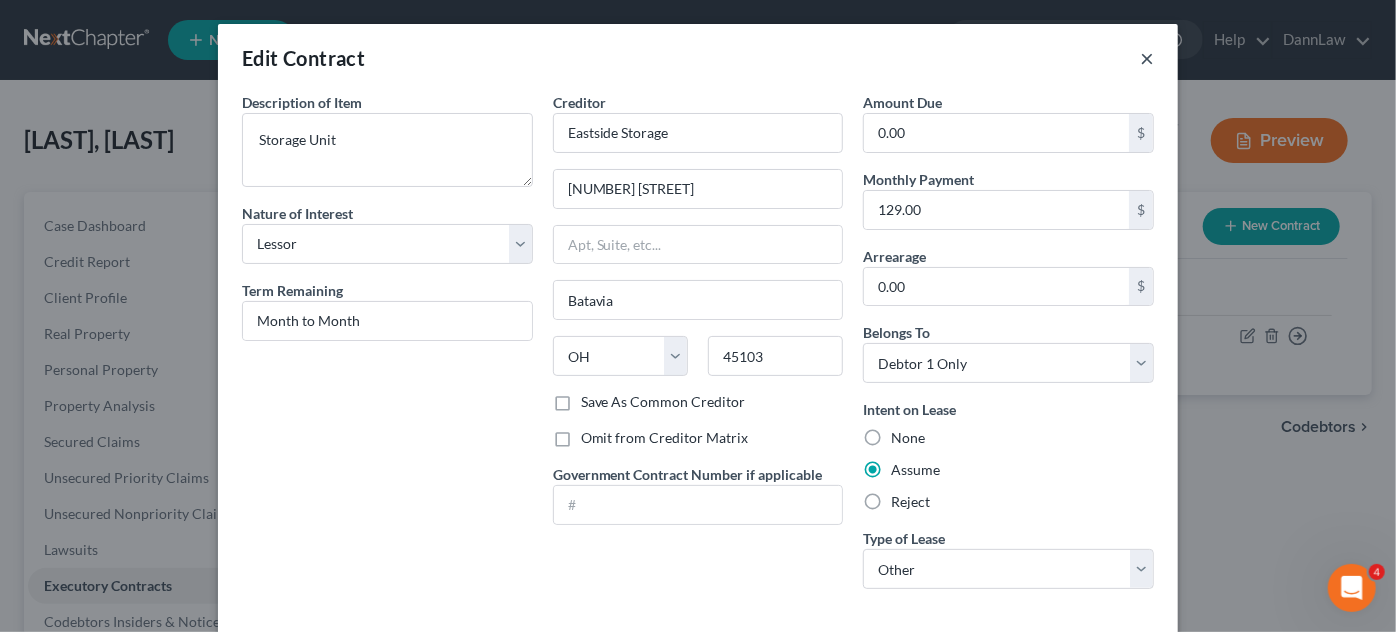 click on "×" at bounding box center [1147, 58] 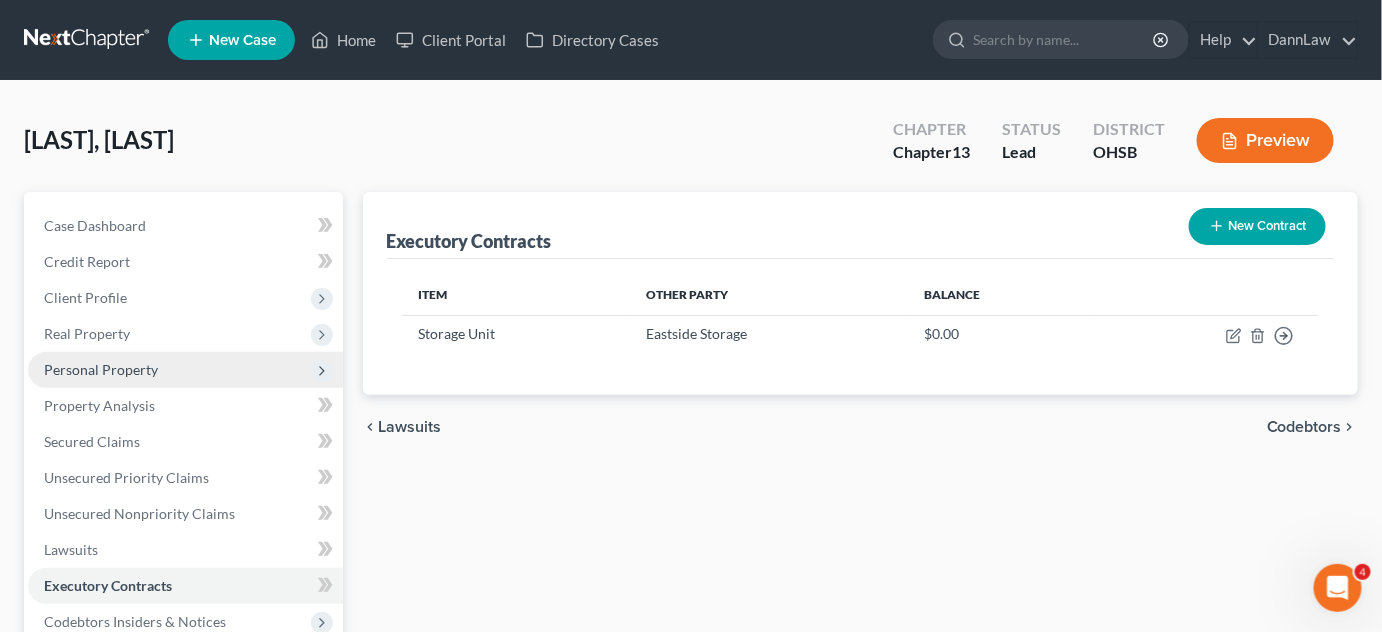 click on "Personal Property" at bounding box center (101, 369) 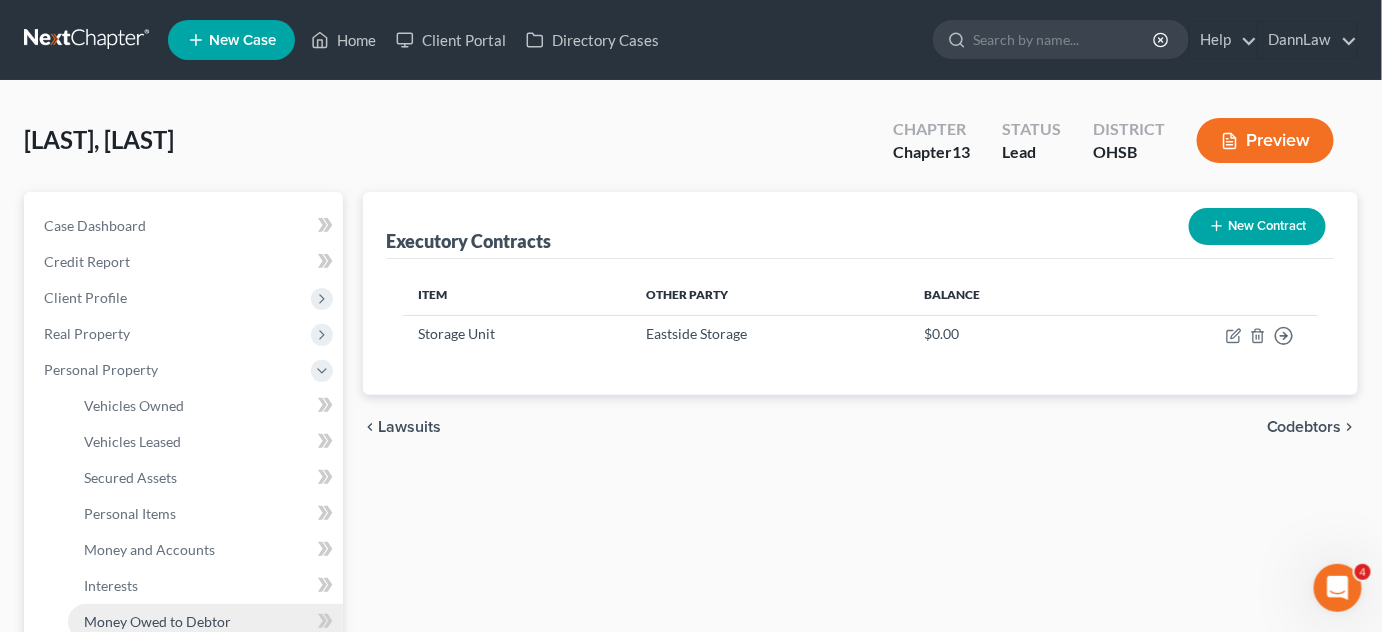 click on "Money Owed to Debtor" at bounding box center (157, 621) 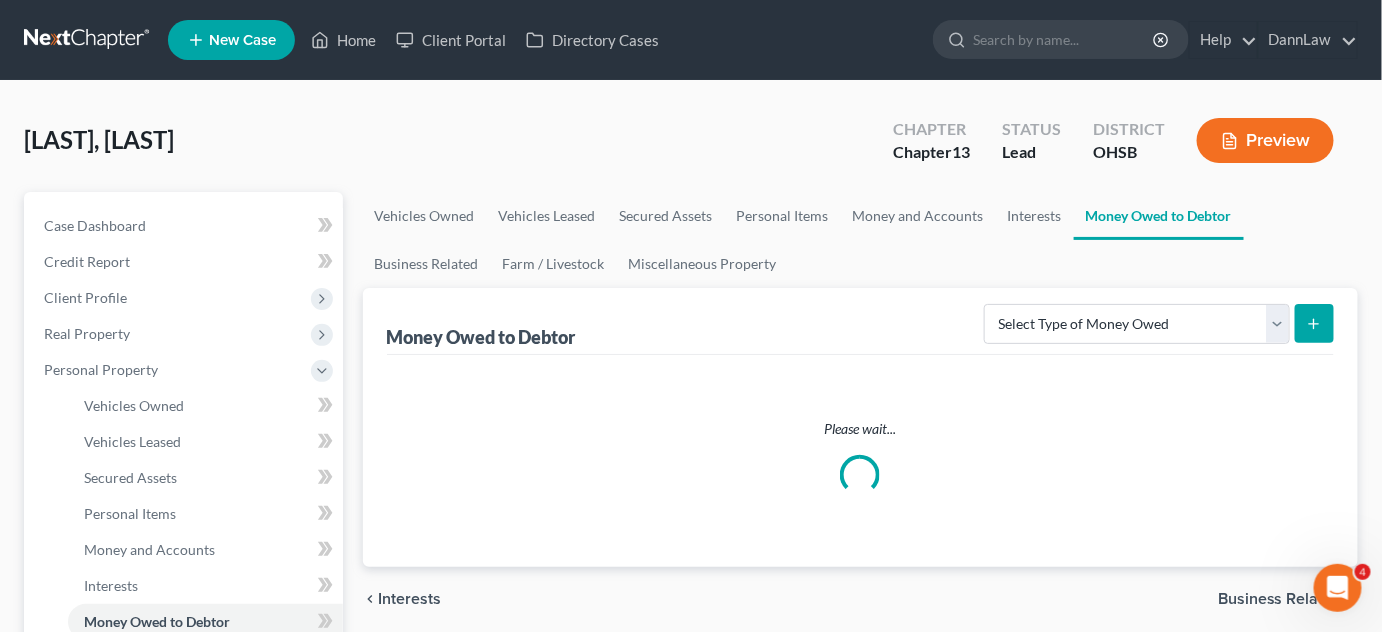 click on "Vehicles Owned
Vehicles Leased
Secured Assets
Personal Items
Money and Accounts
Interests
Money Owed to Debtor
Business Related
Farm / Livestock
Miscellaneous Property
Money Owed to Debtor Select Type of Money Owed Accounts Receivable Alimony Child Support Claims Against Third Parties Disability Benefits Disability Insurance Payments Divorce Settlements Equitable or Future Interests Expected Tax Refund and Unused NOLs Financial Assets Not Yet Listed Life Estate of Descendants Maintenance Other Contingent & Unliquidated Claims Property Settlements Sick or Vacation Pay Social Security Benefits Trusts Unpaid Loans Unpaid Wages Workers Compensation
Please wait...
chevron_left
Interests
Business Related
chevron_right" at bounding box center (861, 787) 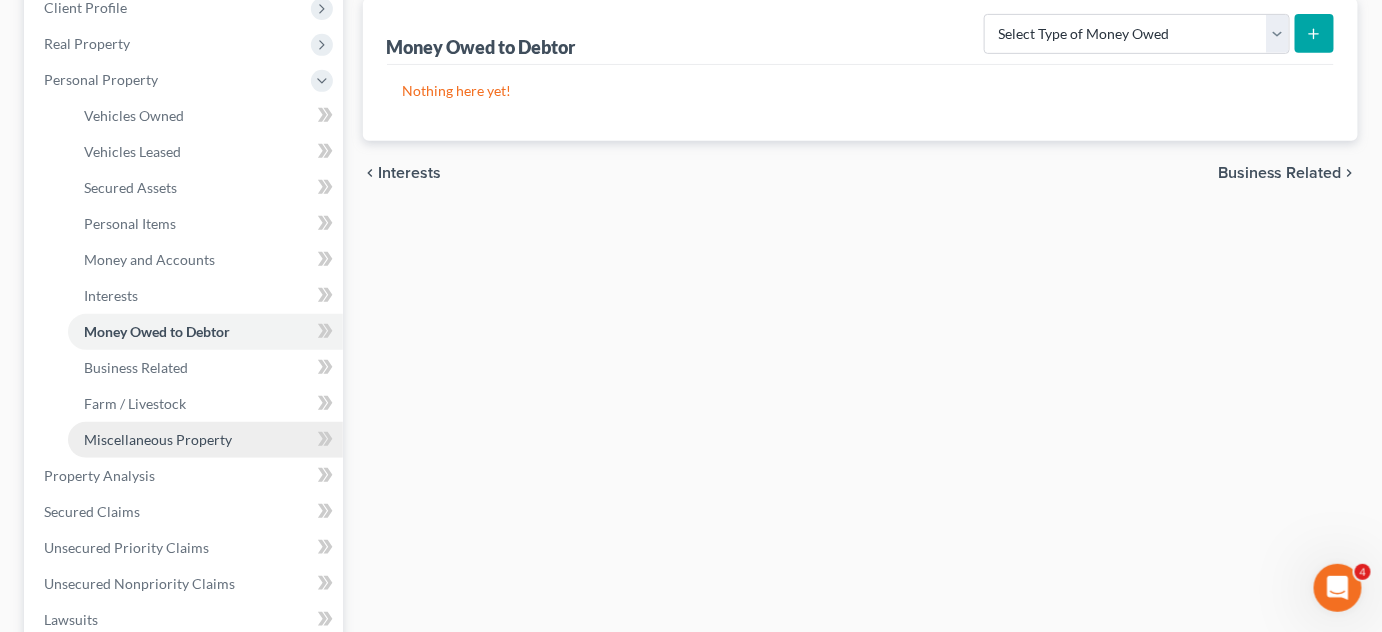 click on "Miscellaneous Property" at bounding box center (158, 439) 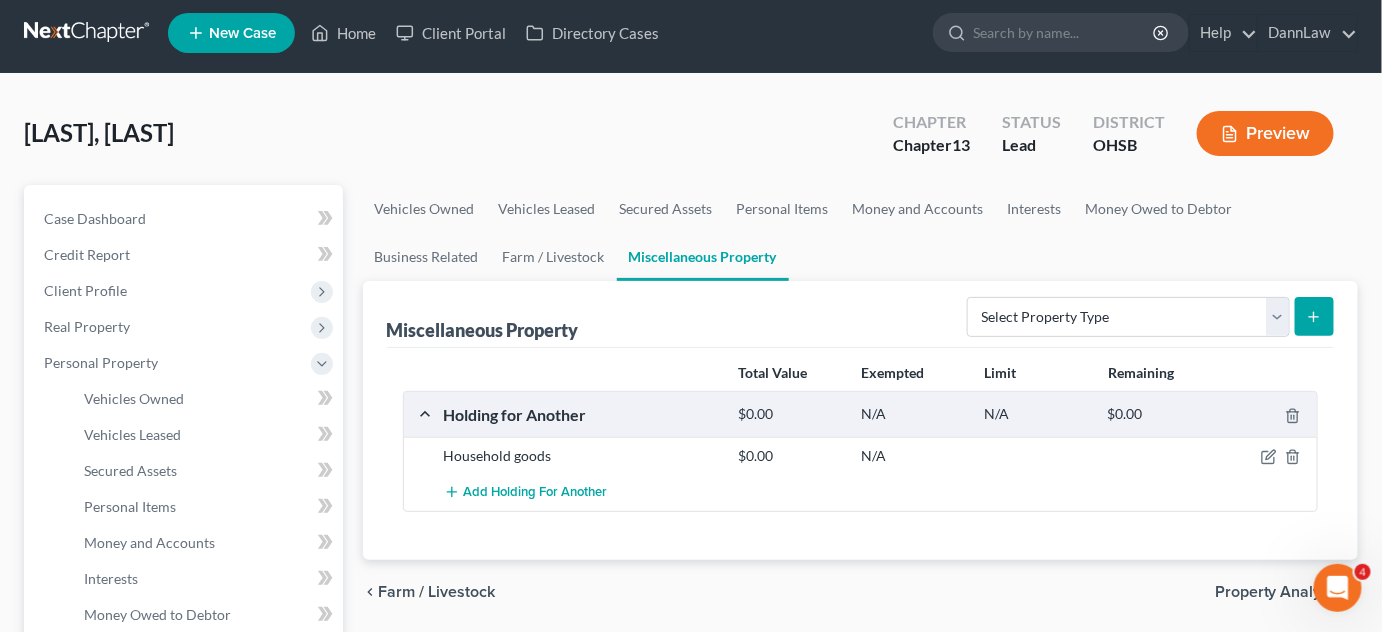 scroll, scrollTop: 0, scrollLeft: 0, axis: both 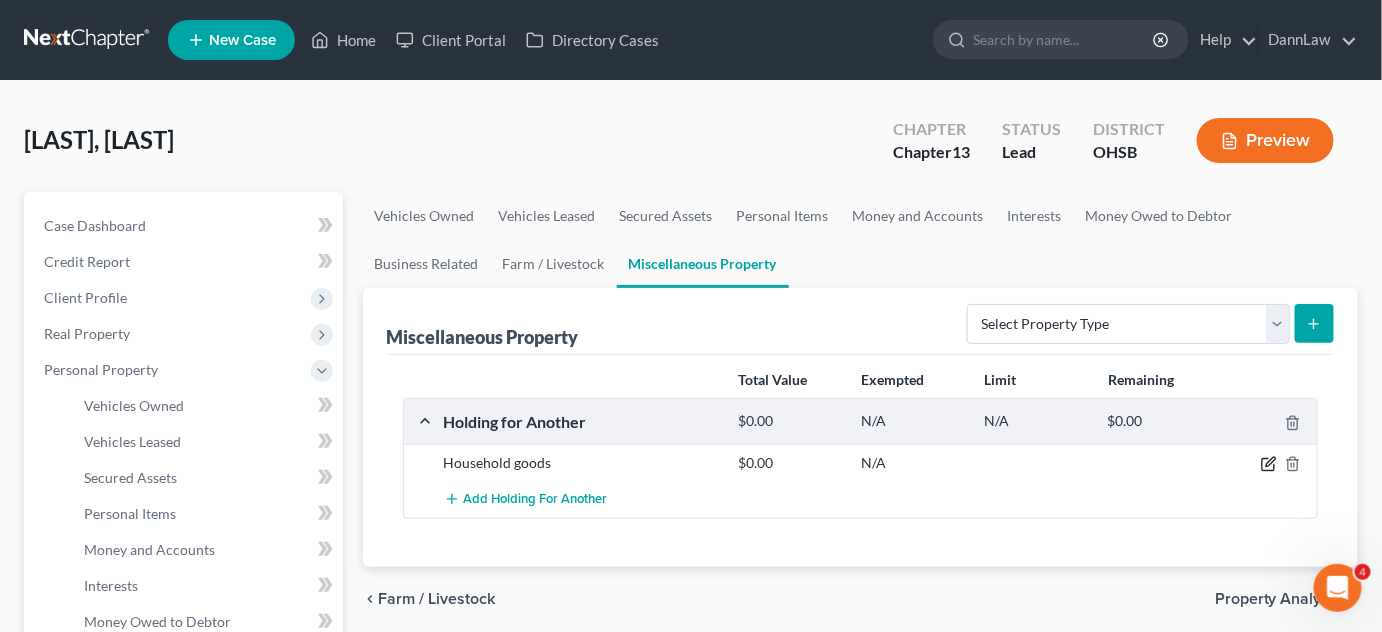 click 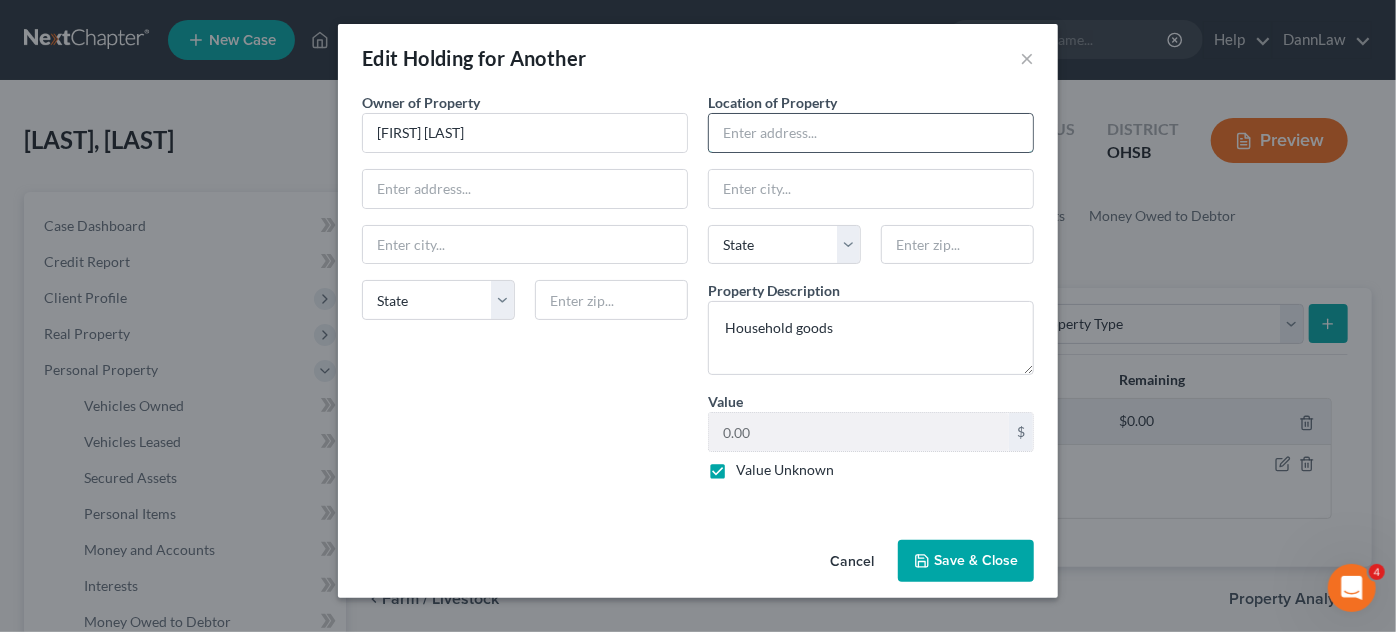 click at bounding box center (871, 133) 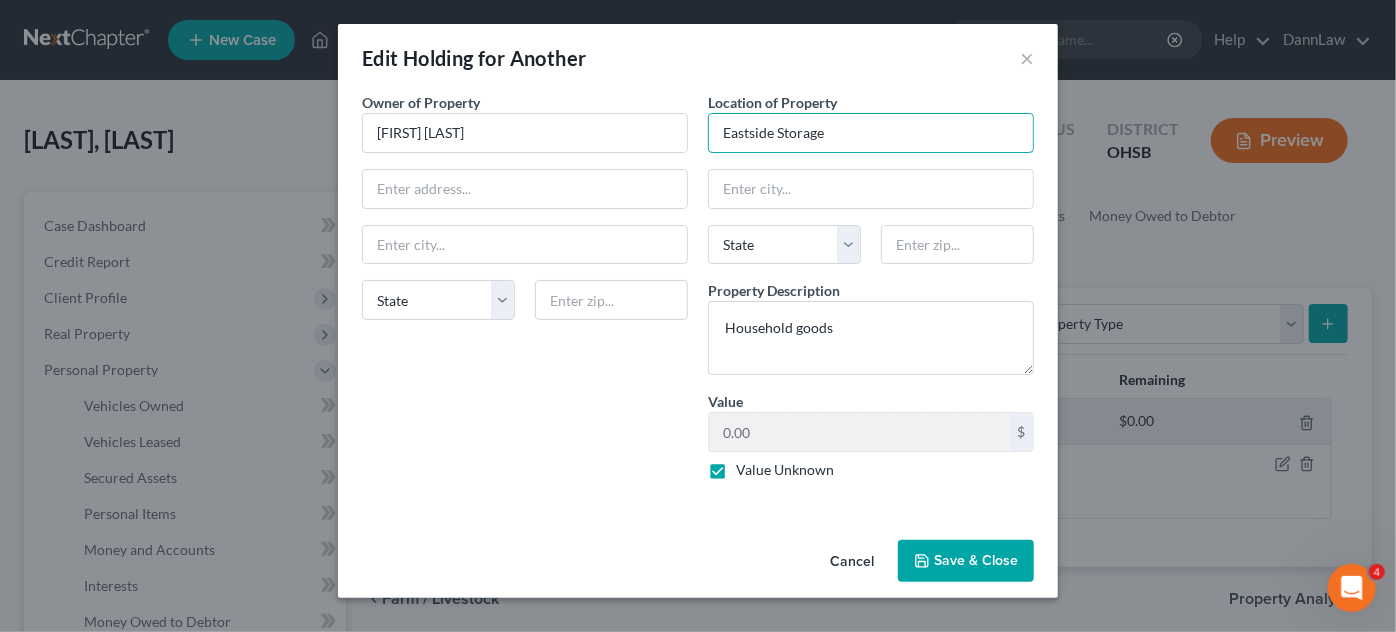 type on "Eastside Storage" 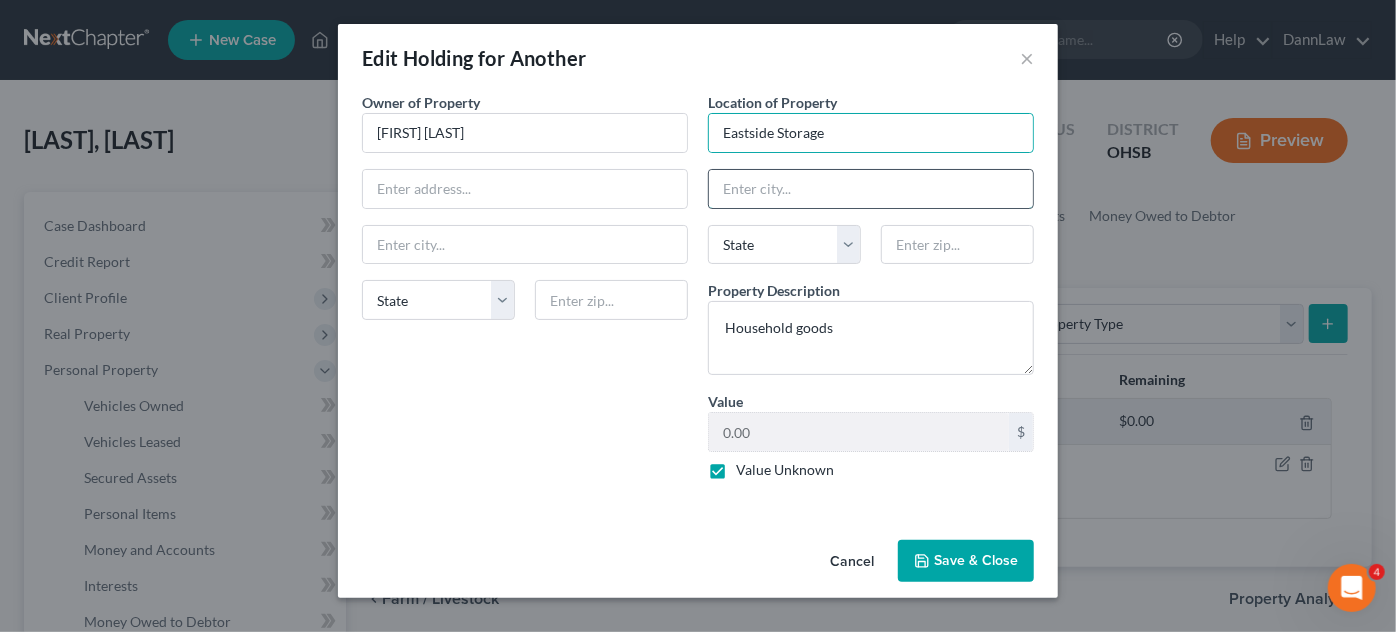 click at bounding box center [871, 189] 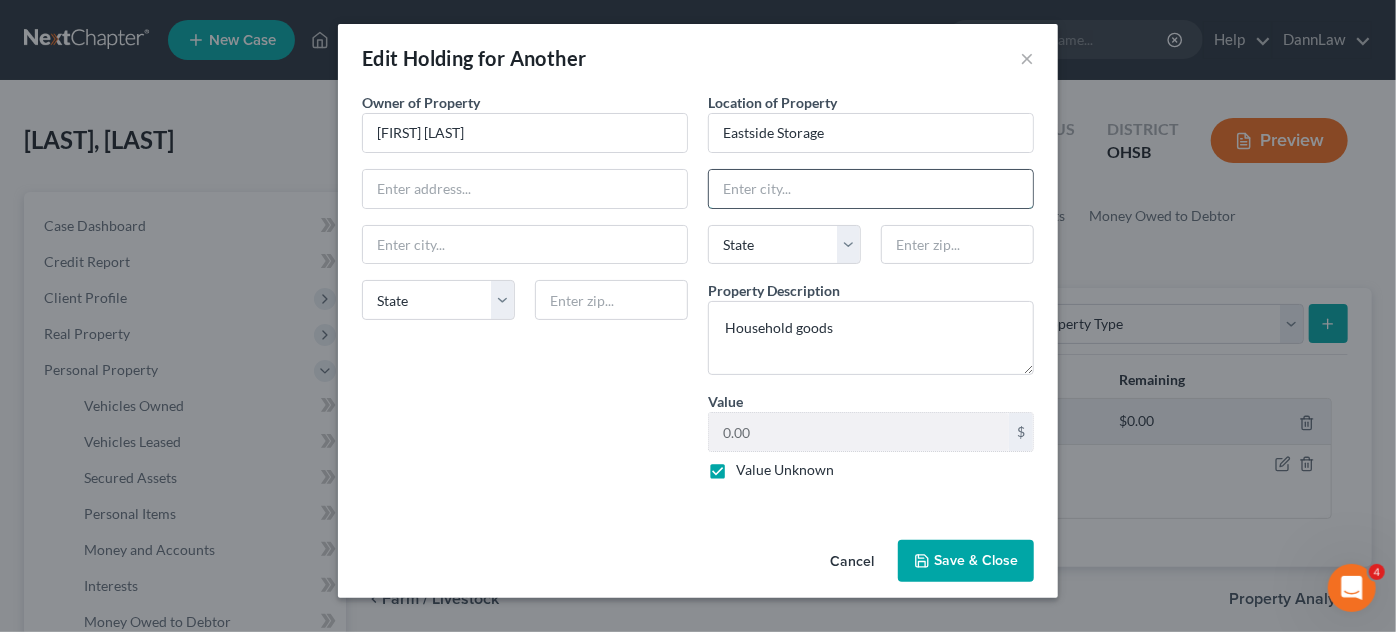 paste on "[NUMBER] [STREET]" 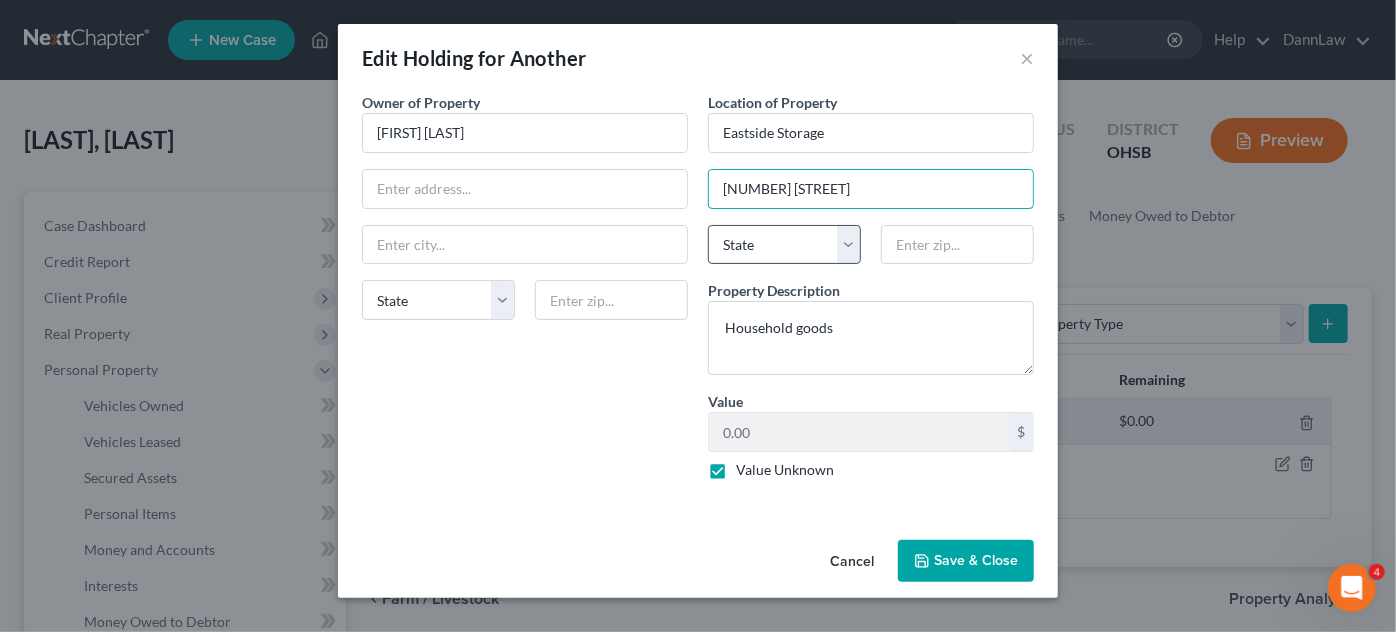 type on "[NUMBER] [STREET]" 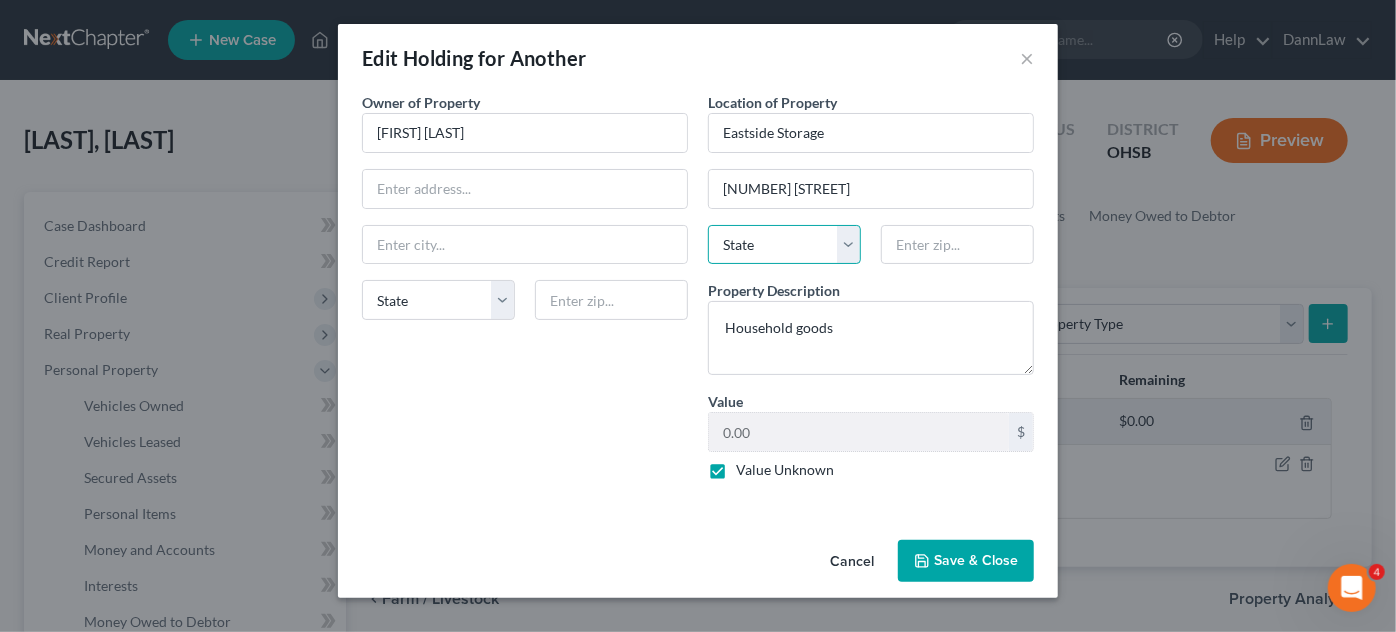 select on "36" 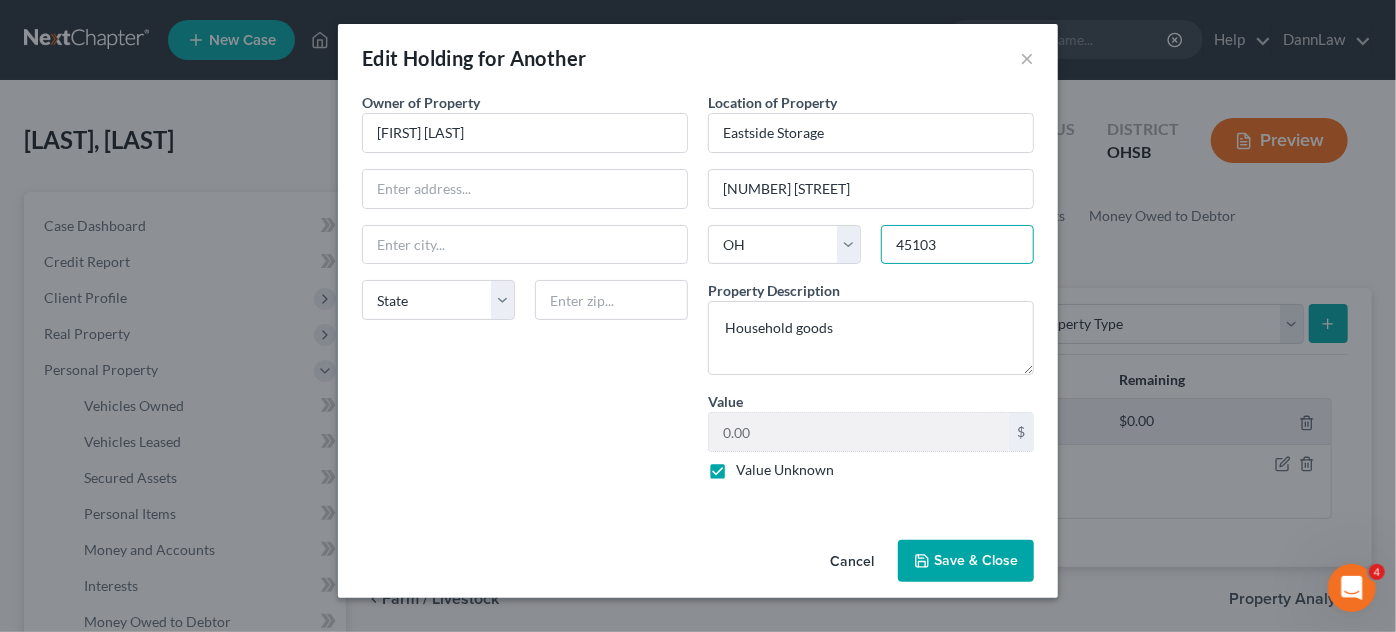 type on "45103" 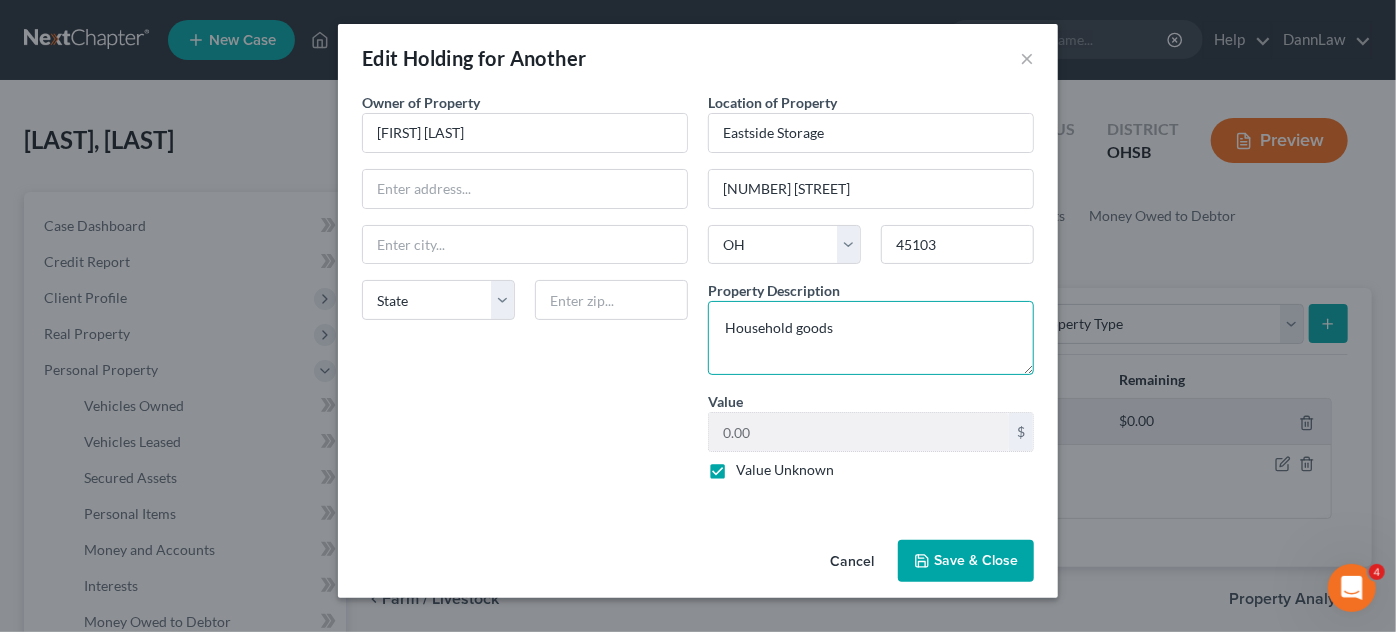type on "Batavia" 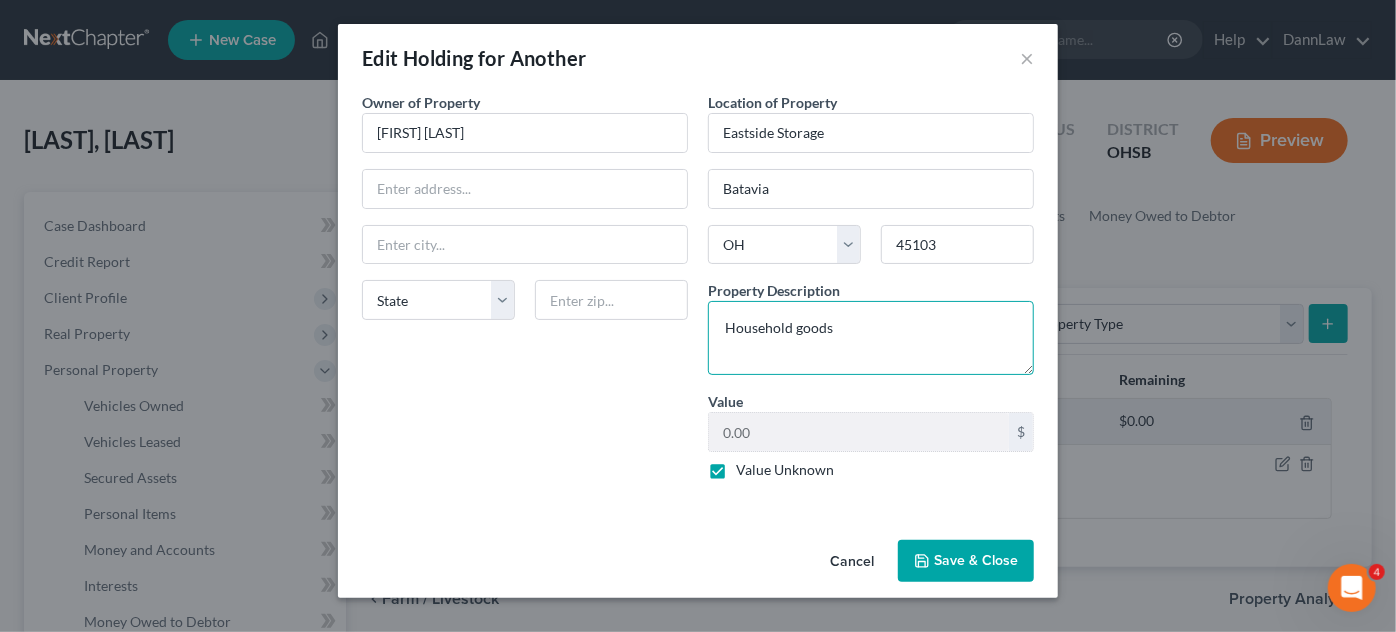 type on "Household goods" 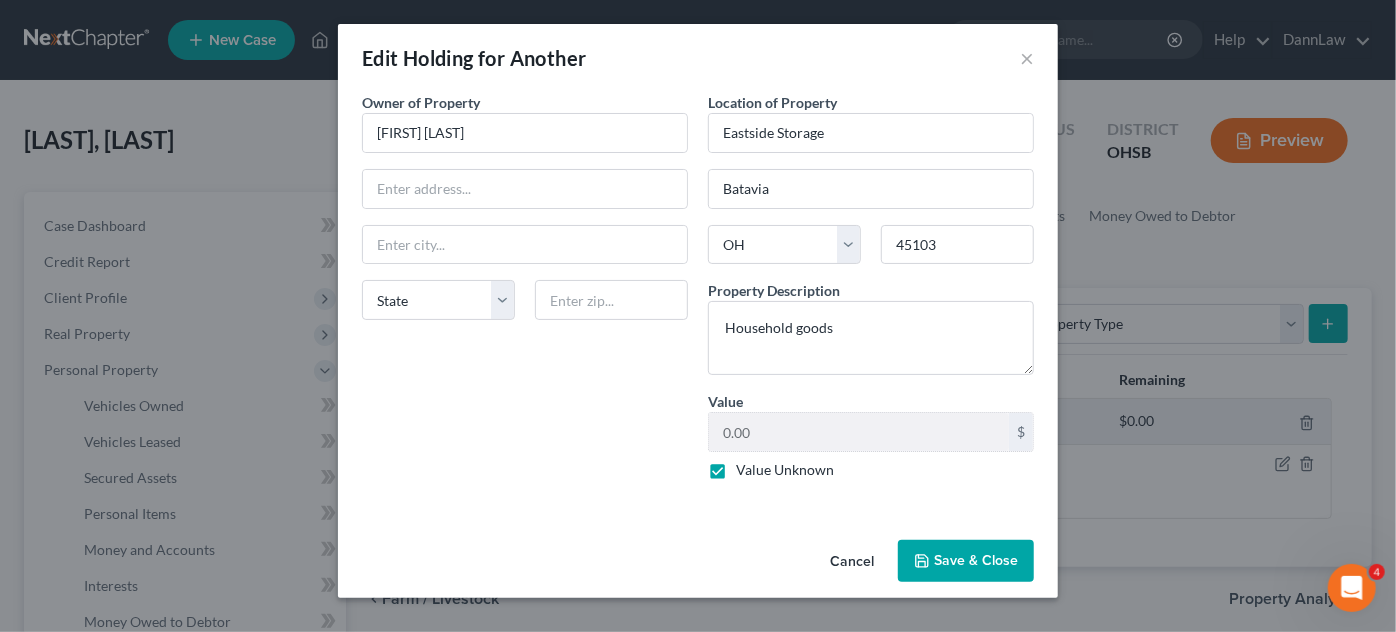 click on "Save & Close" at bounding box center [966, 561] 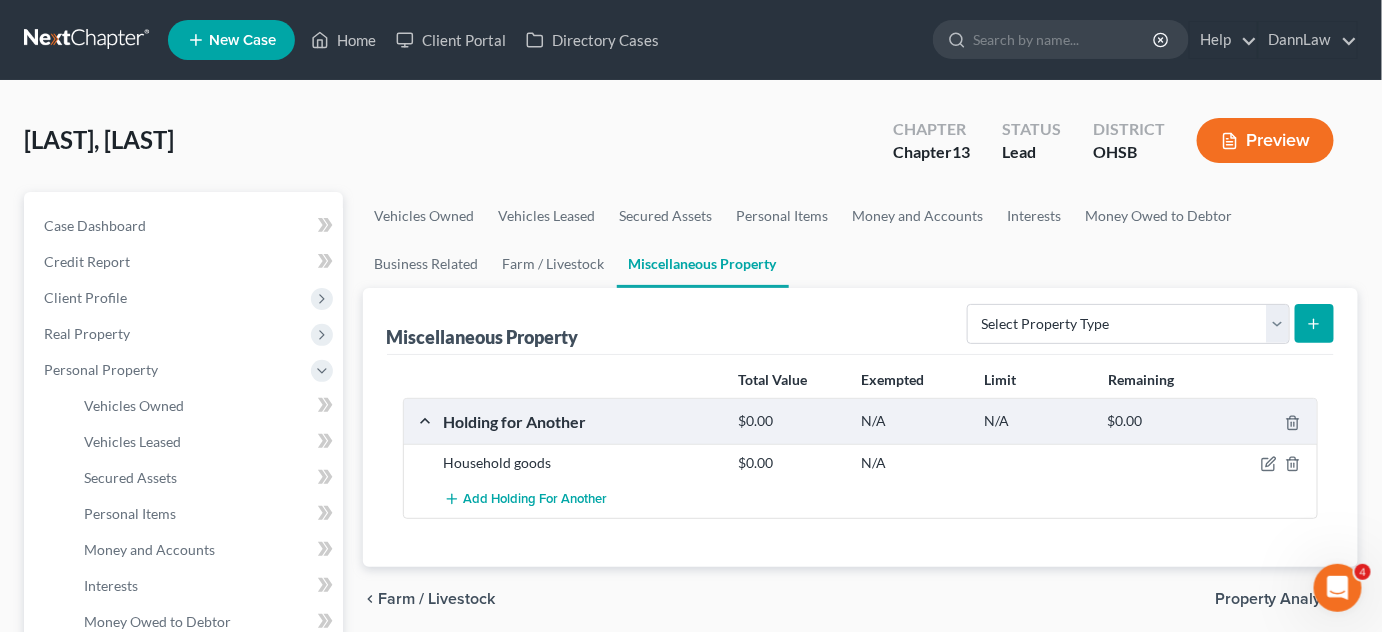 click on "[LAST], [FIRST] Upgraded Chapter Chapter  13 Status Lead District OHSB Preview" at bounding box center [691, 148] 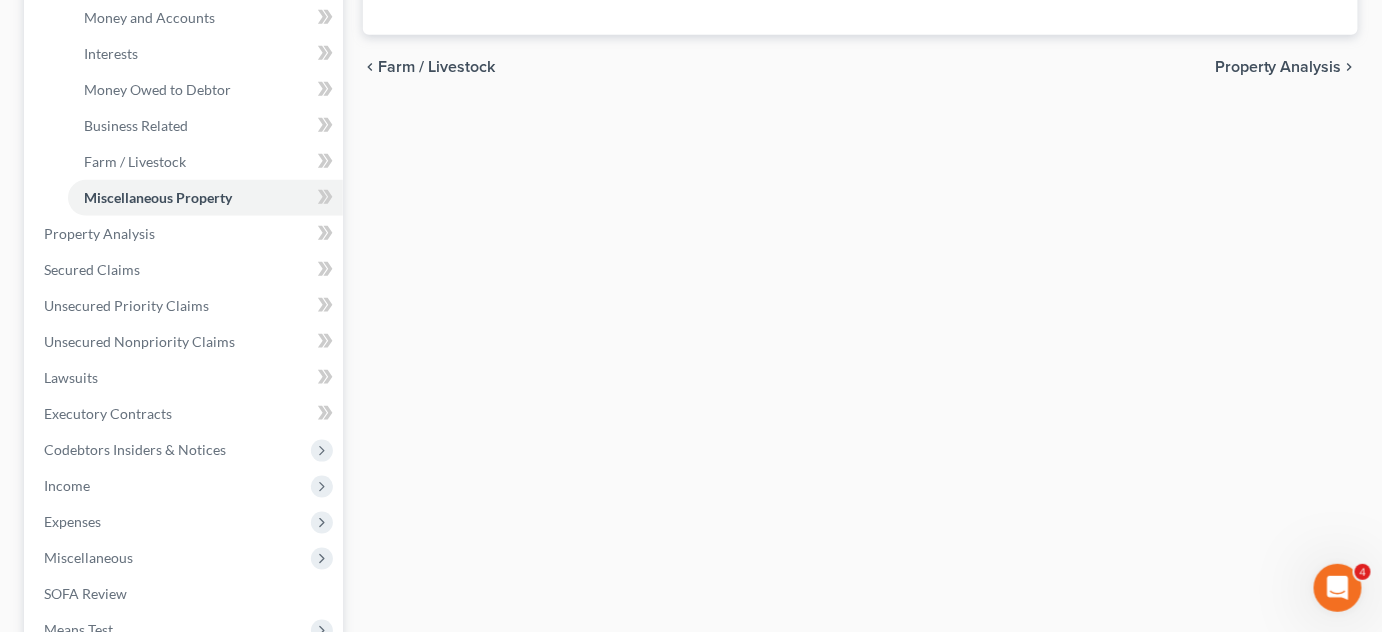 scroll, scrollTop: 545, scrollLeft: 0, axis: vertical 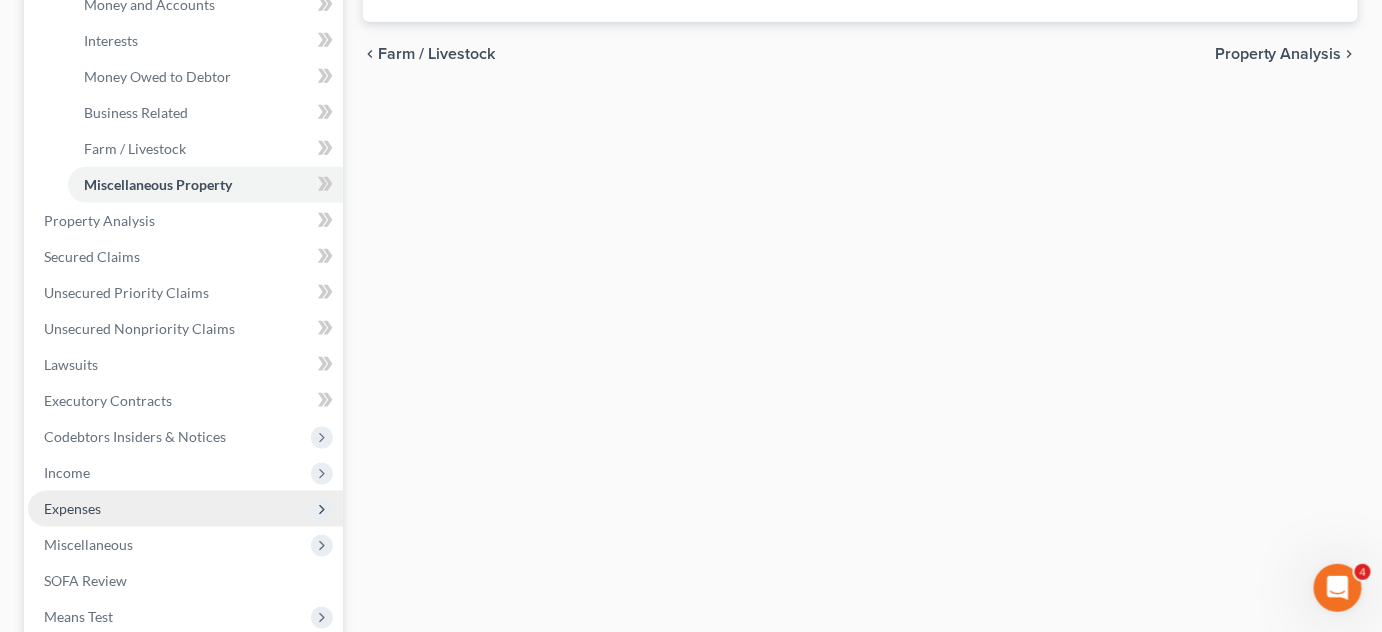 click on "Expenses" at bounding box center [185, 509] 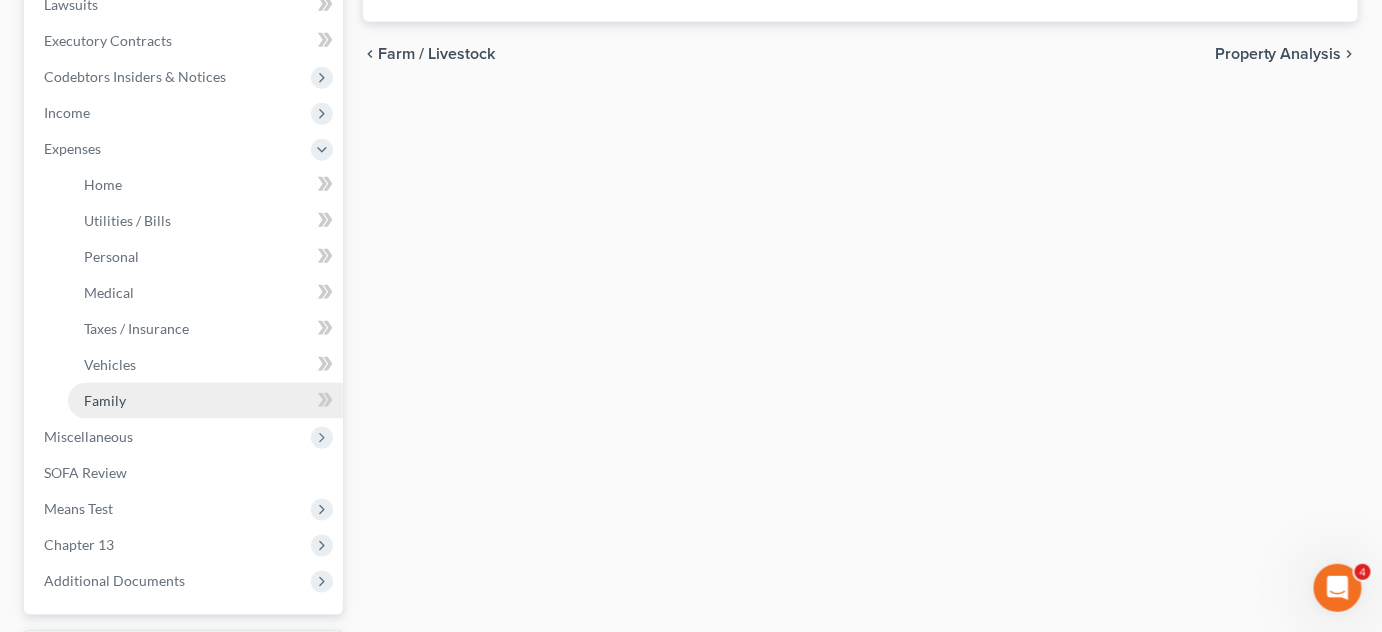 click on "Family" at bounding box center (205, 401) 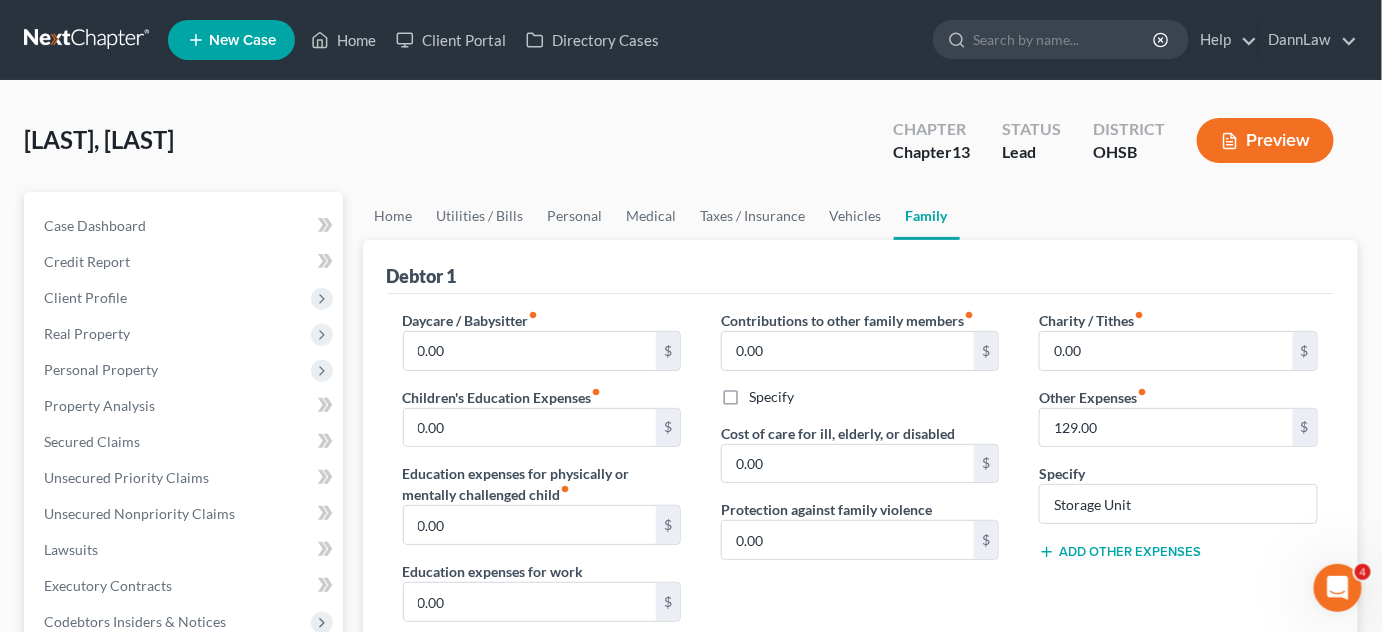 scroll, scrollTop: 0, scrollLeft: 0, axis: both 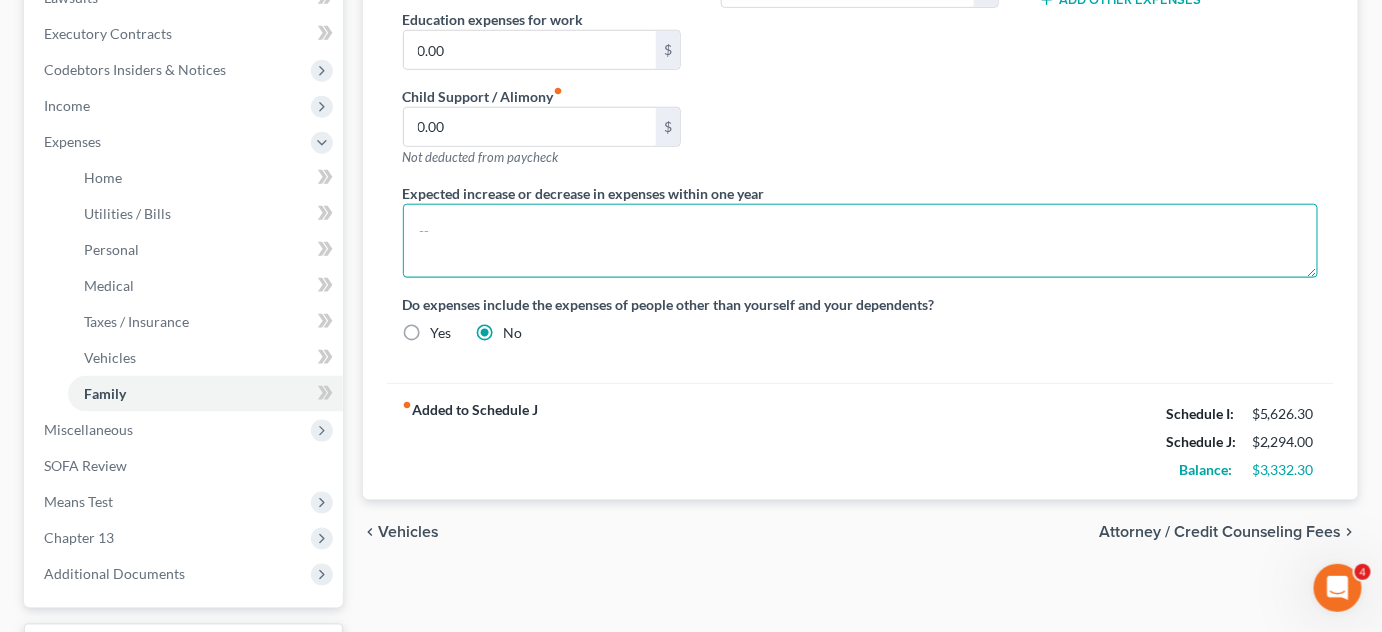 click at bounding box center [861, 241] 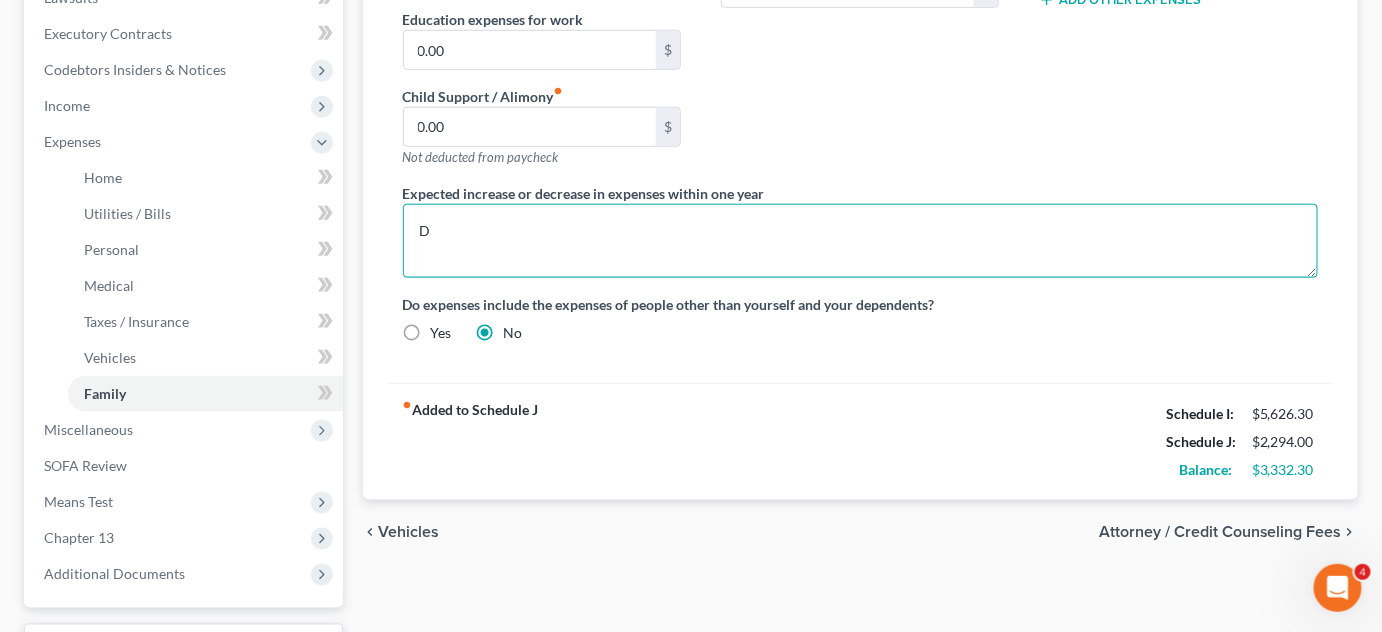 click on "D" at bounding box center [861, 241] 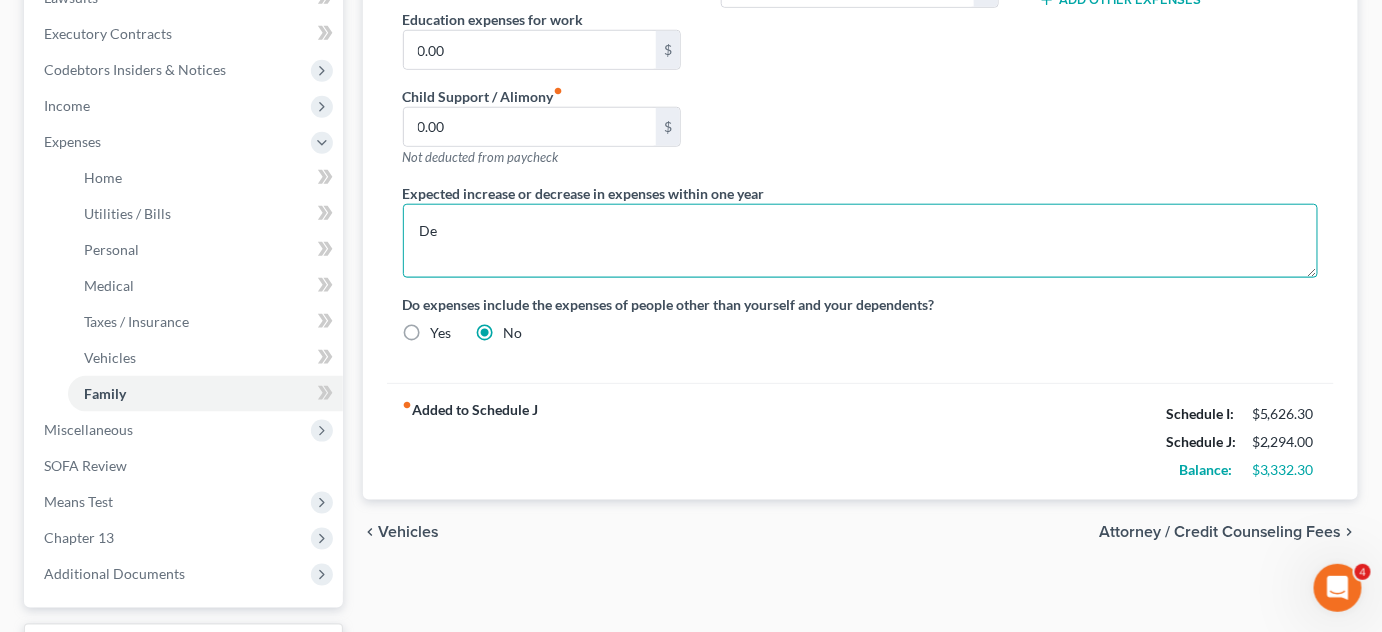 type on "D" 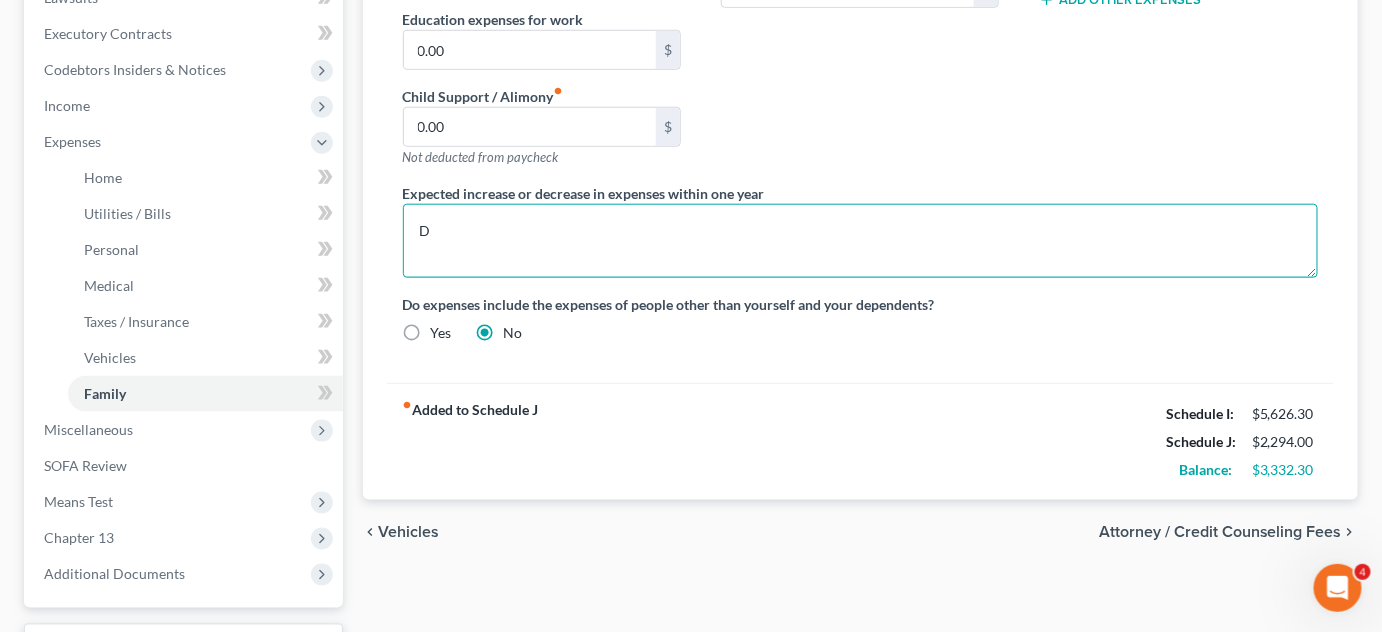 type 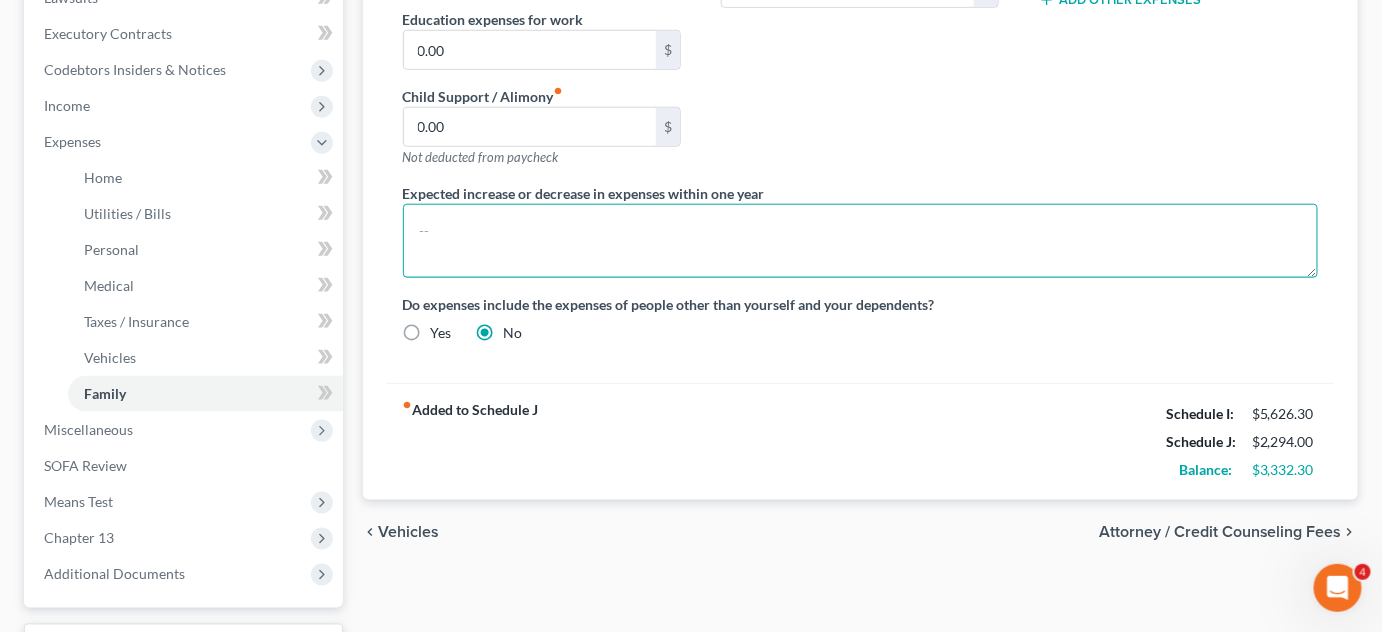 scroll, scrollTop: 0, scrollLeft: 0, axis: both 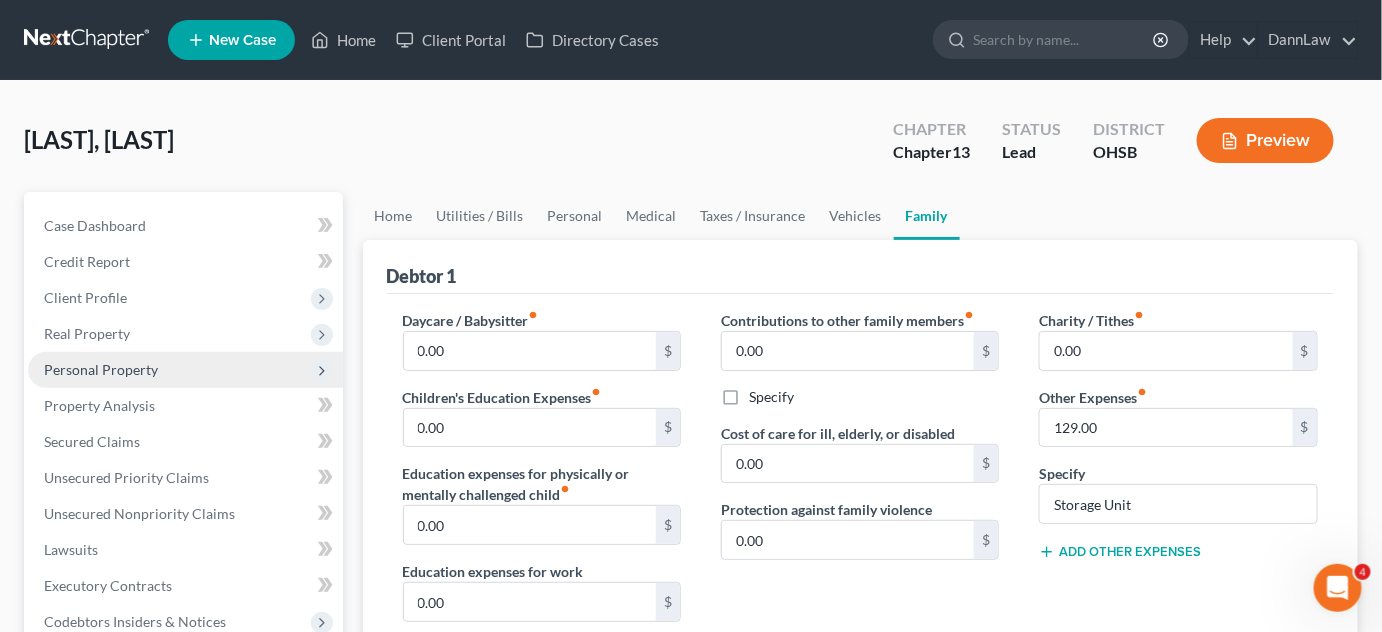 click on "Personal Property" at bounding box center [101, 369] 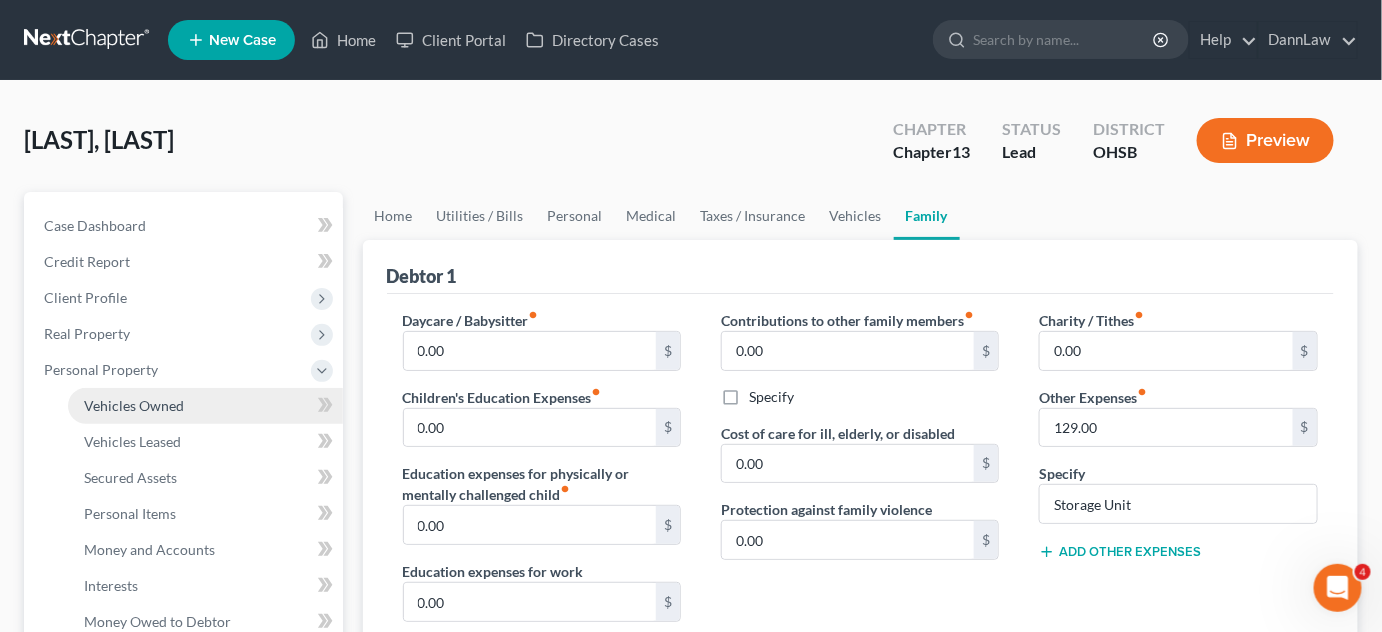 click on "Vehicles Owned" at bounding box center (134, 405) 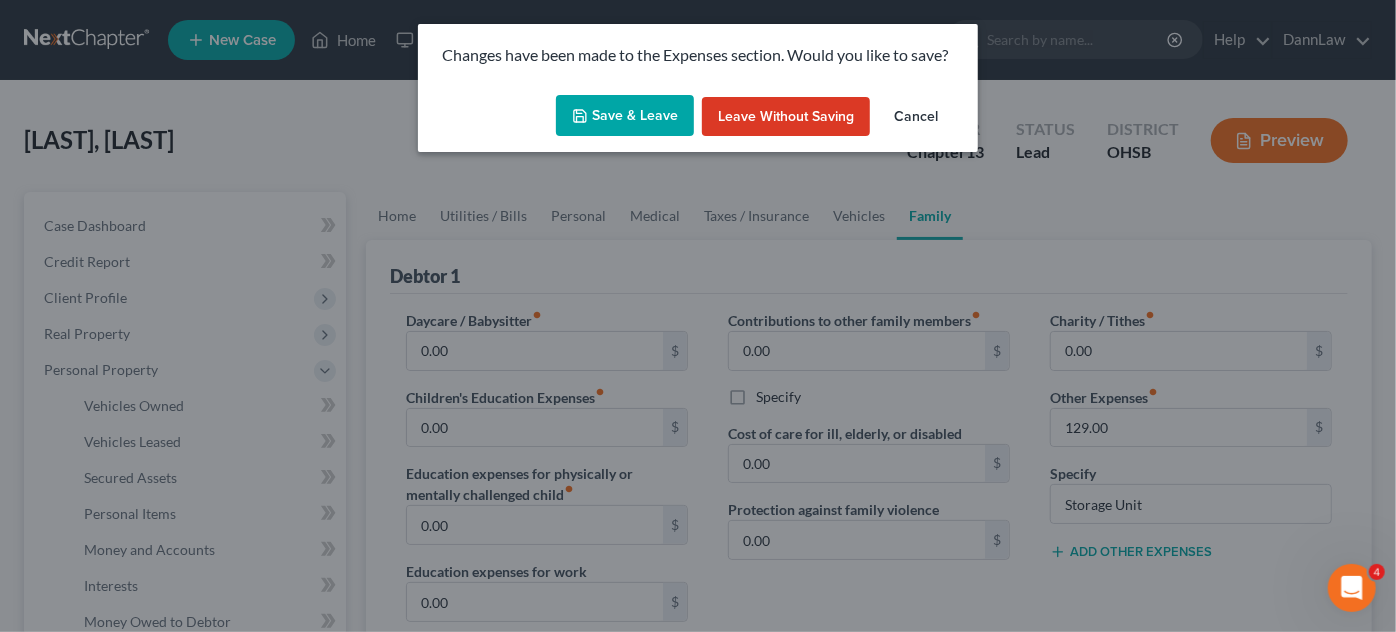 click on "Save & Leave" at bounding box center (625, 116) 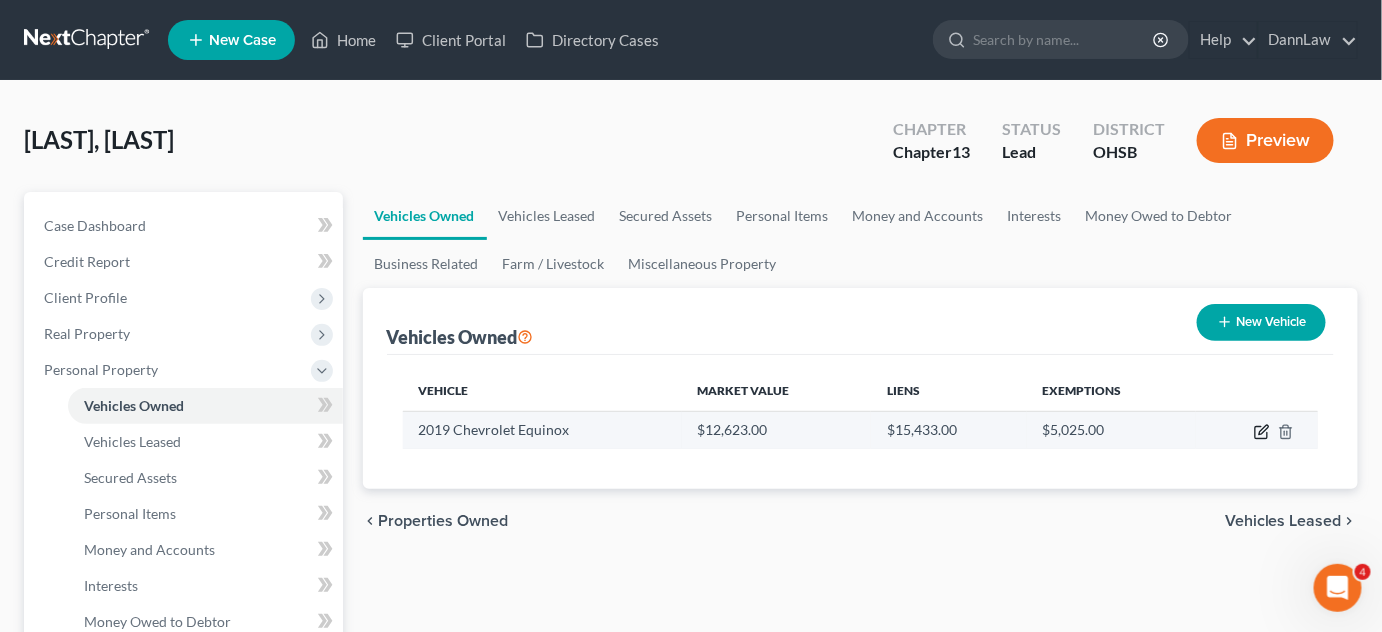 click 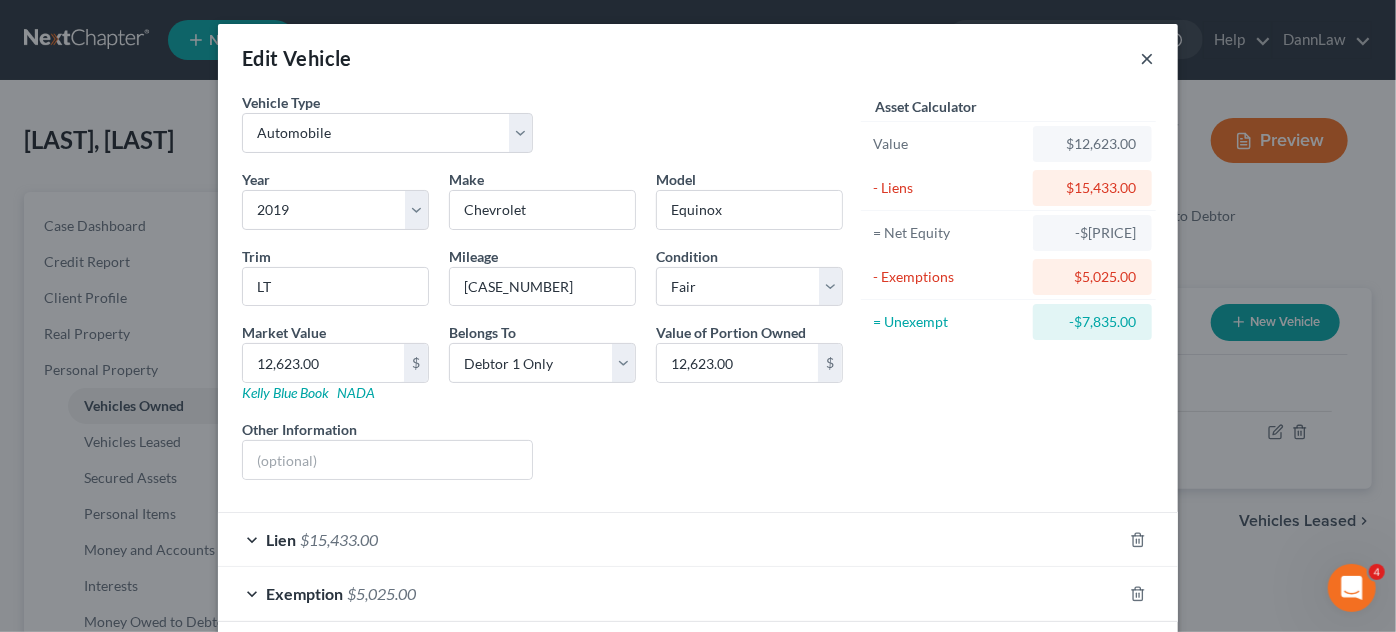 click on "×" at bounding box center (1147, 58) 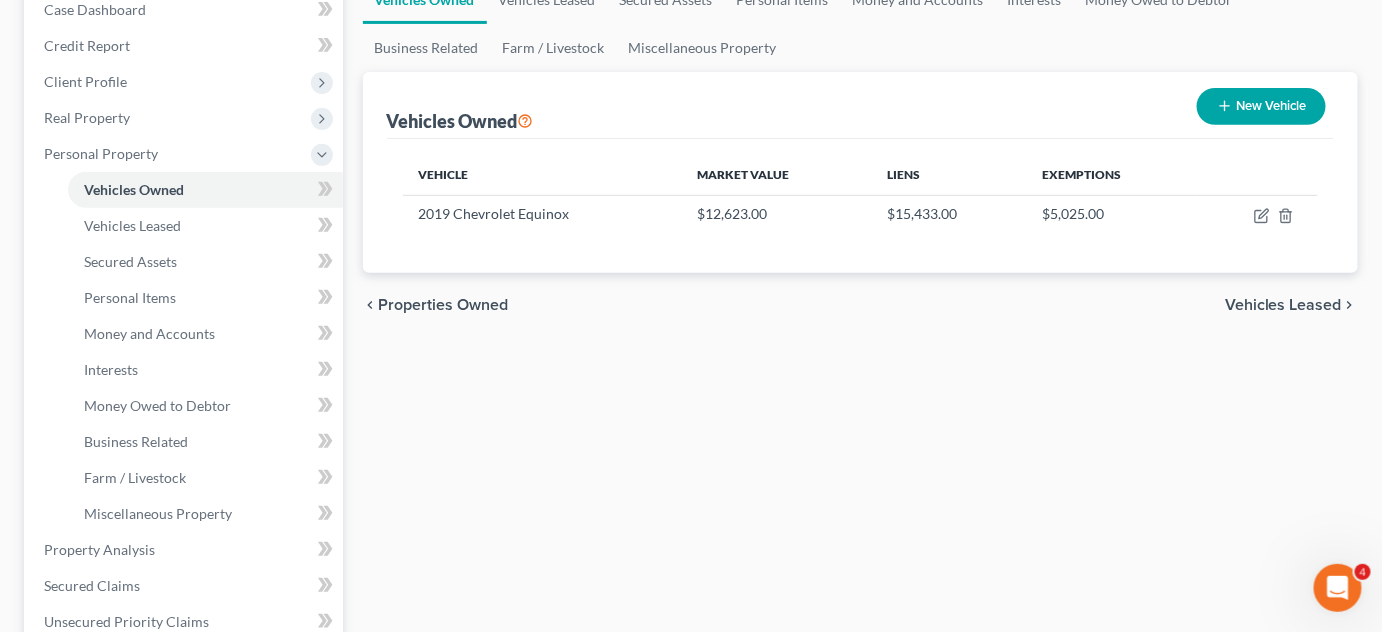 scroll, scrollTop: 218, scrollLeft: 0, axis: vertical 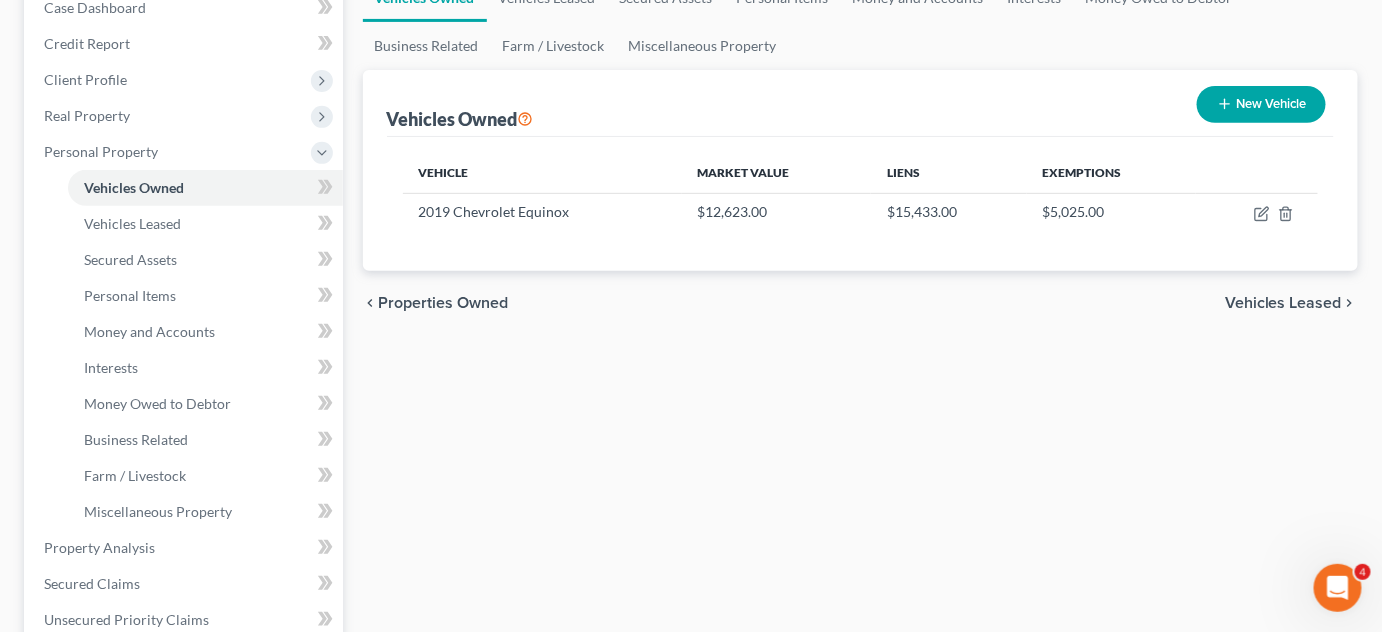 click on "Vehicles Owned
Vehicles Leased
Secured Assets
Personal Items
Money and Accounts
Interests
Money Owed to Debtor
Business Related
Farm / Livestock
Miscellaneous Property
Vehicles Owned  New Vehicle
Vehicle Market Value Liens Exemptions [YEAR] [VEHICLE_MAKE] [VEHICLE_MODEL] $[NUMBER] $[NUMBER] $[NUMBER]
chevron_left
Properties Owned
Vehicles Leased
chevron_right" at bounding box center (861, 569) 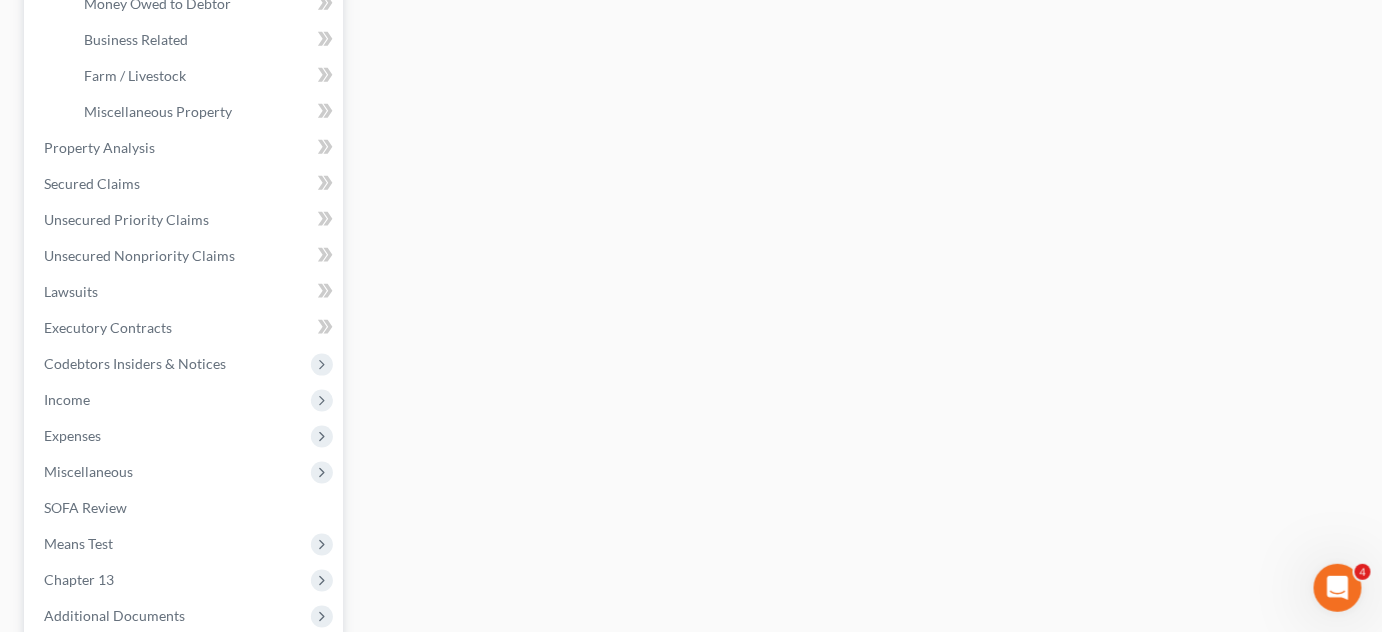 scroll, scrollTop: 727, scrollLeft: 0, axis: vertical 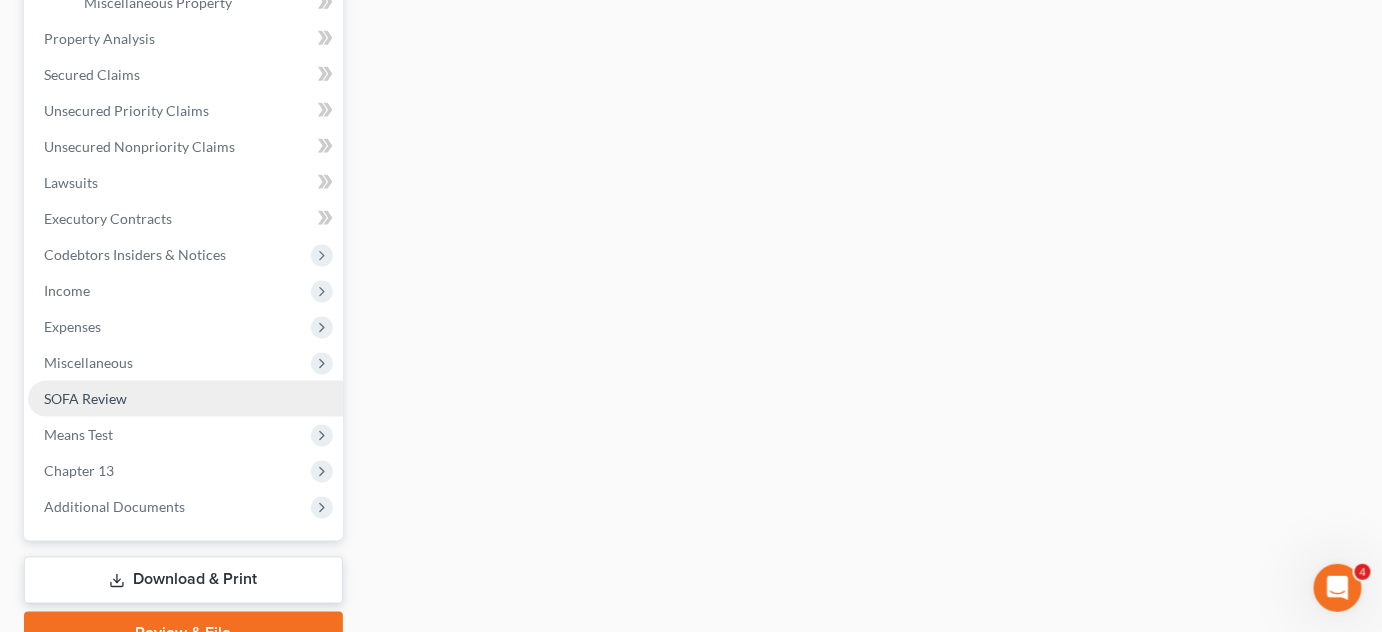 click on "SOFA Review" at bounding box center [185, 399] 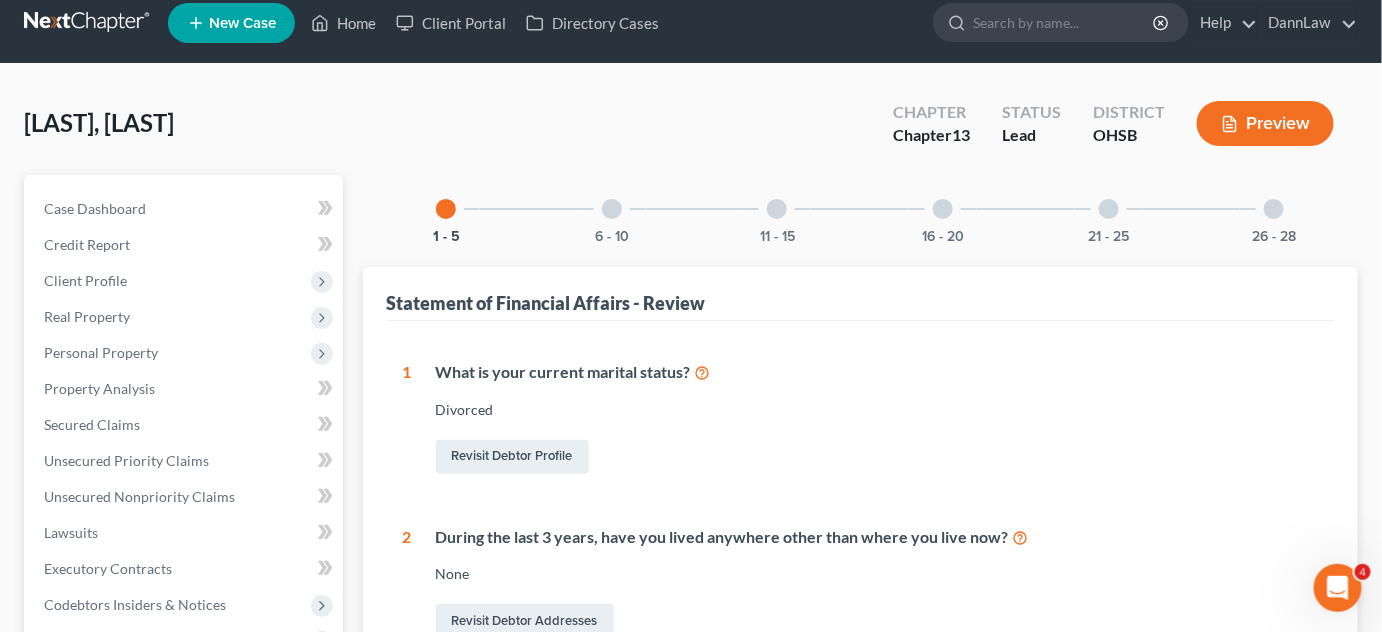 scroll, scrollTop: 0, scrollLeft: 0, axis: both 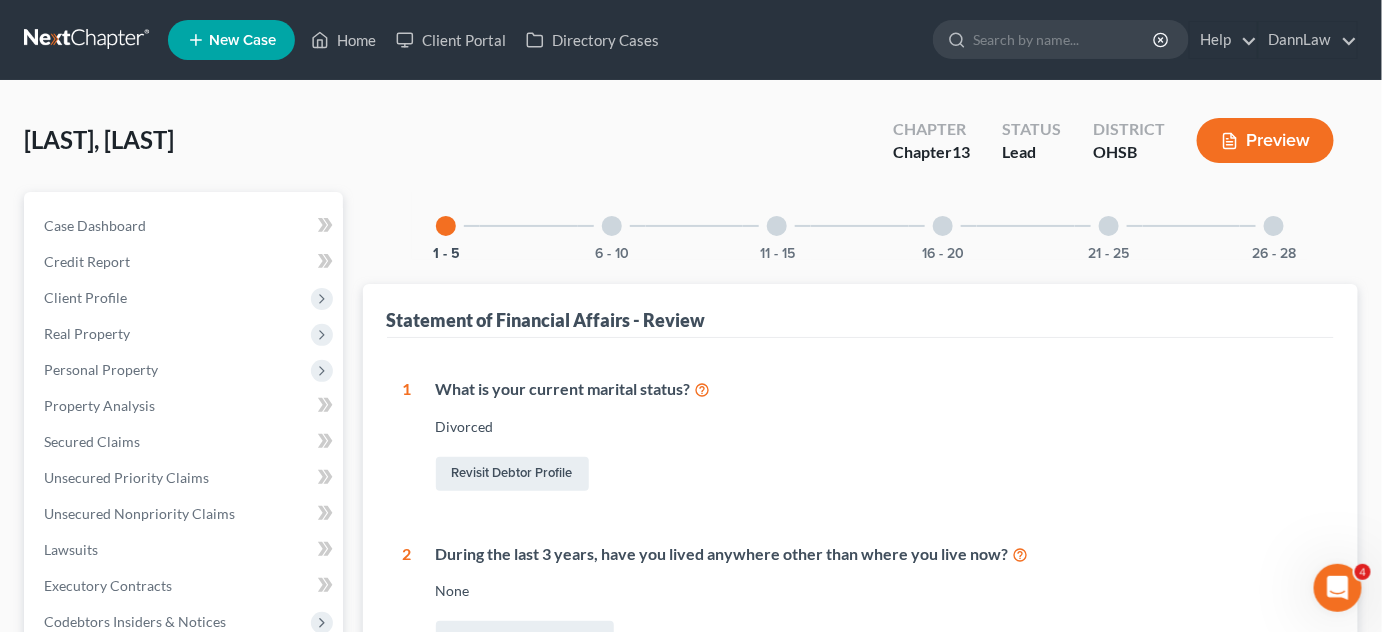 click on "[LAST], [FIRST] Upgraded Chapter Chapter  13 Status Lead District OHSB Preview" at bounding box center [691, 148] 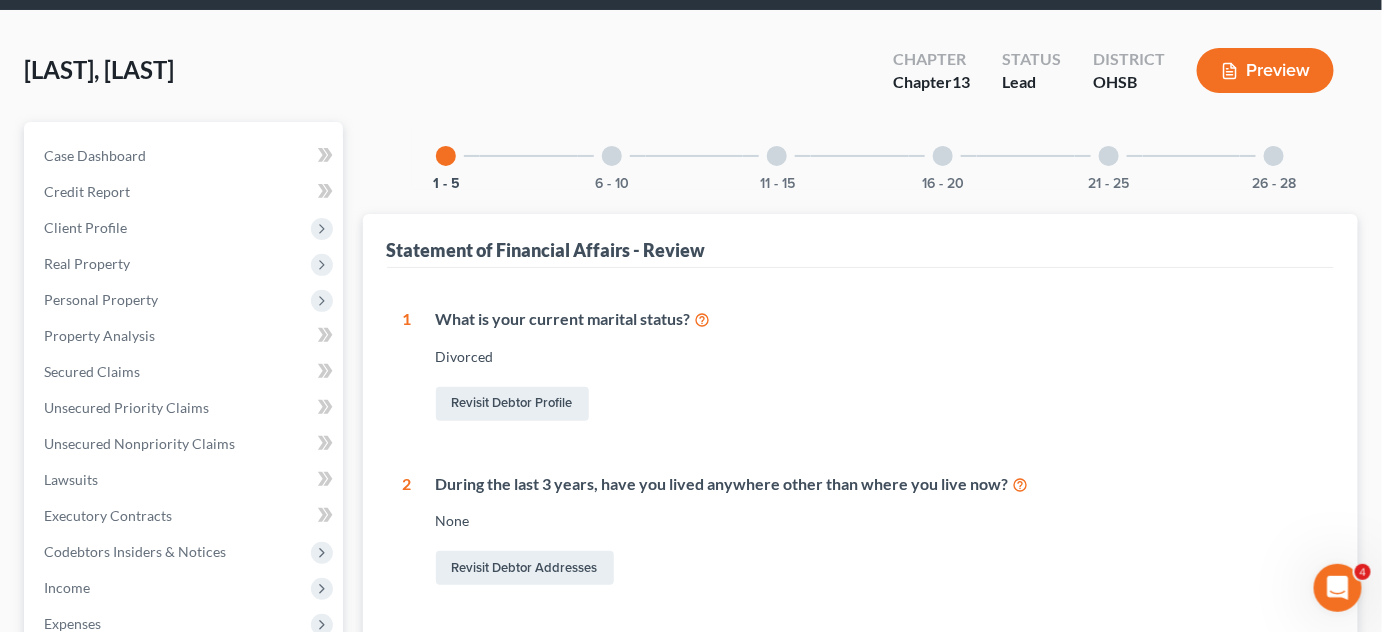 scroll, scrollTop: 72, scrollLeft: 0, axis: vertical 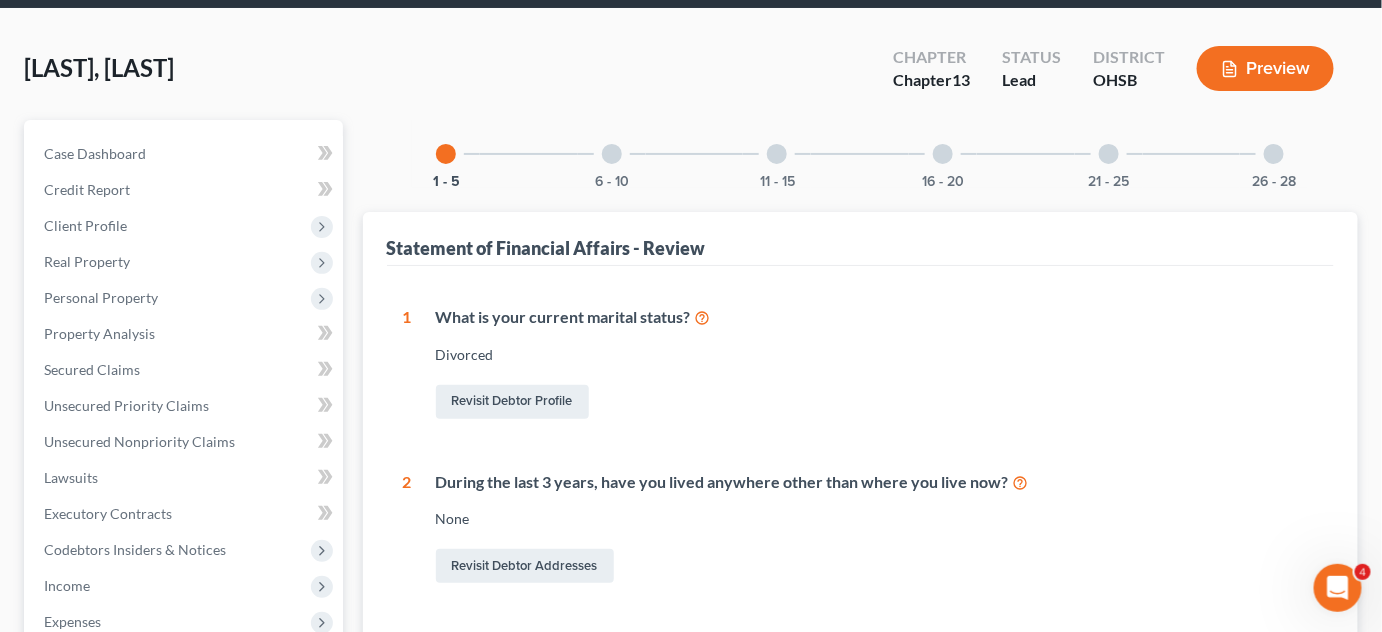click at bounding box center [943, 154] 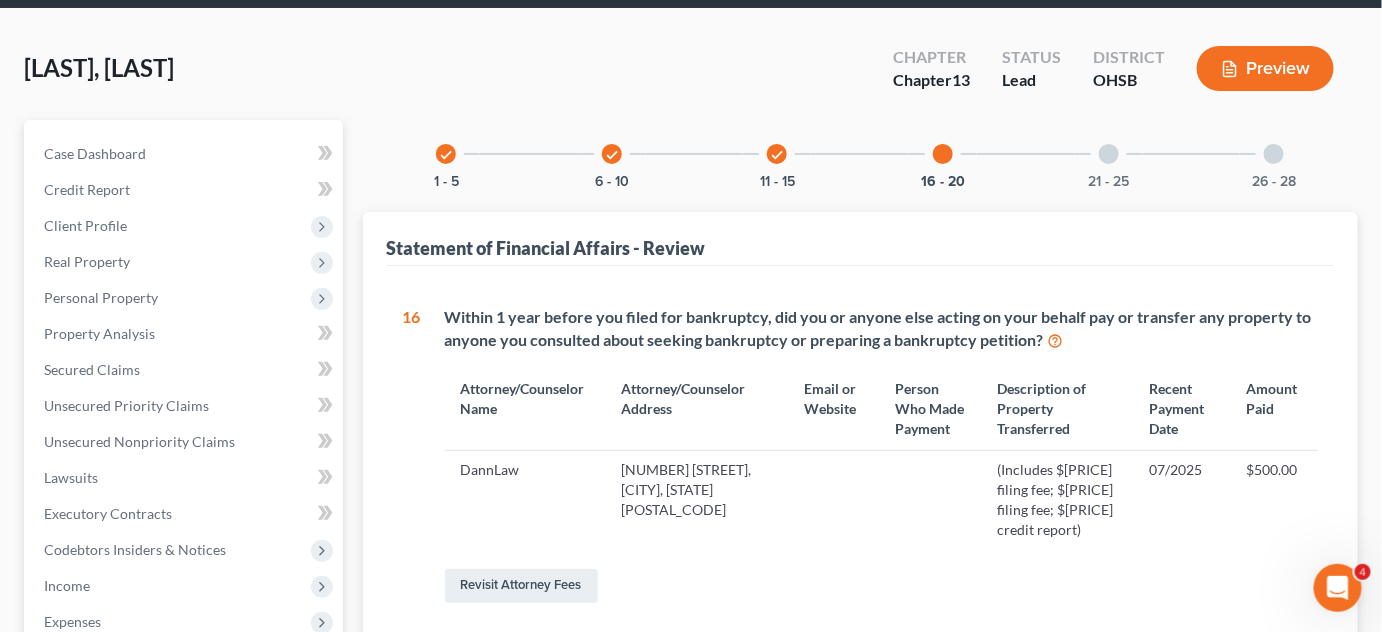click on "check 11 - 15" at bounding box center (777, 154) 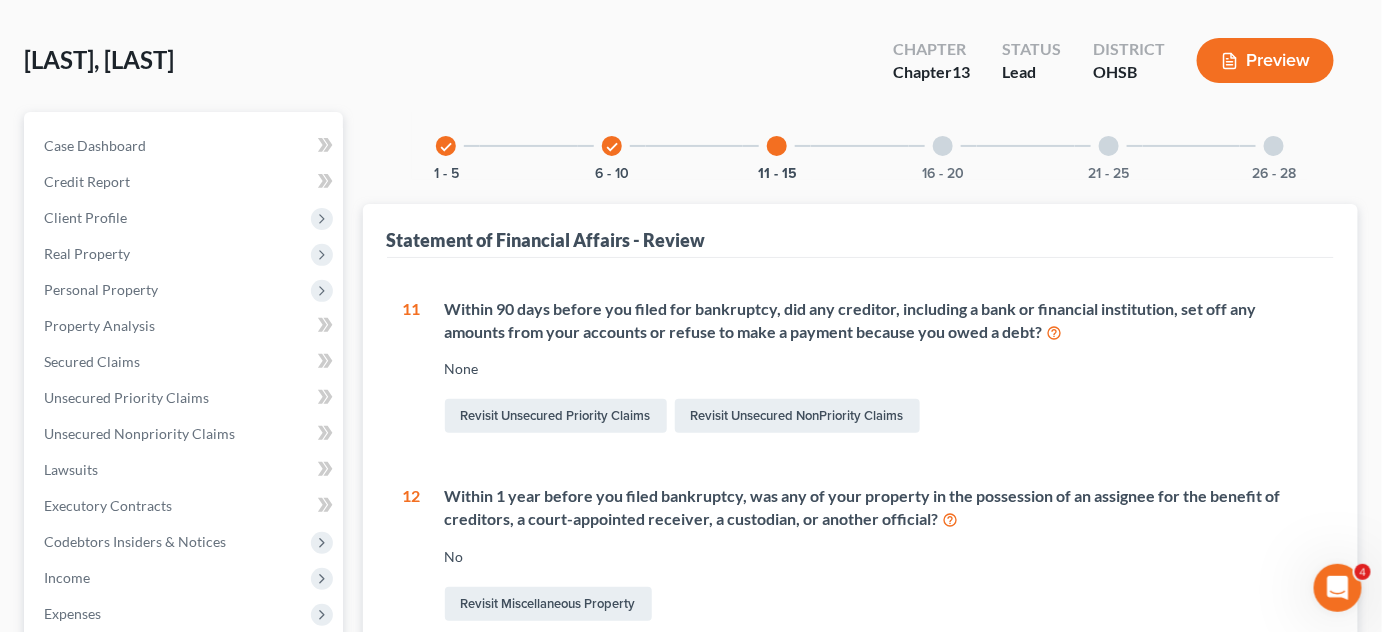 scroll, scrollTop: 72, scrollLeft: 0, axis: vertical 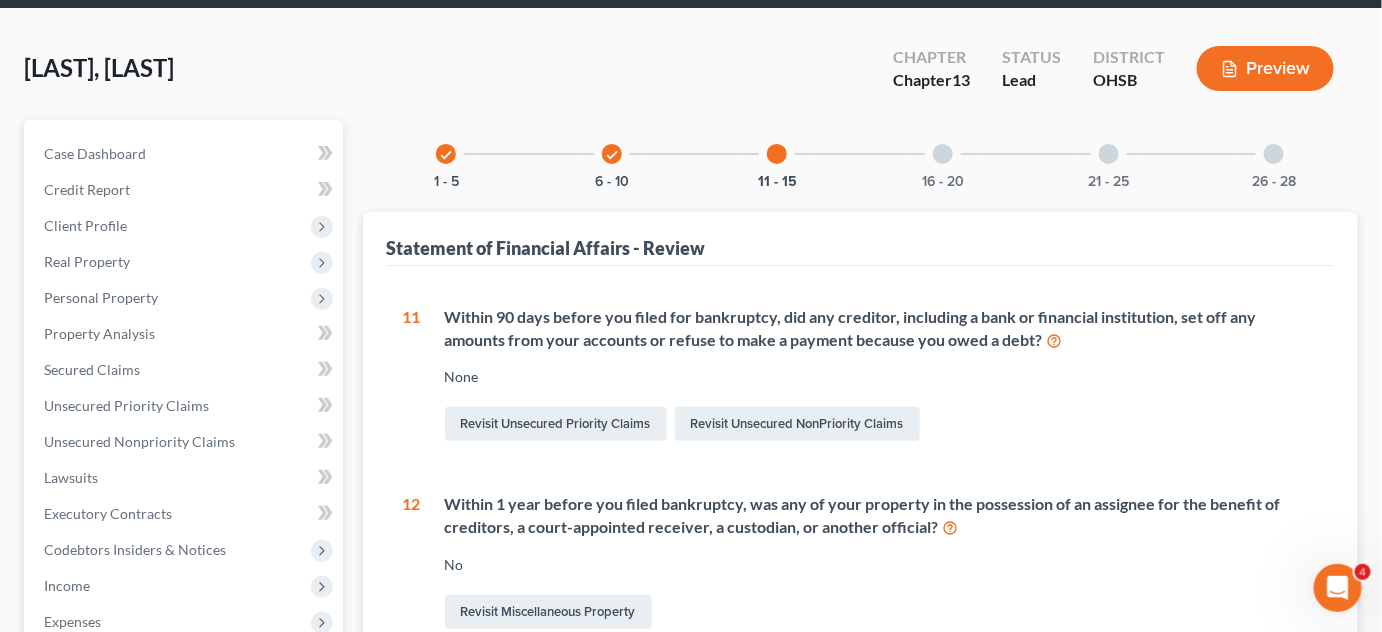 click on "check 6 - 10" at bounding box center (612, 154) 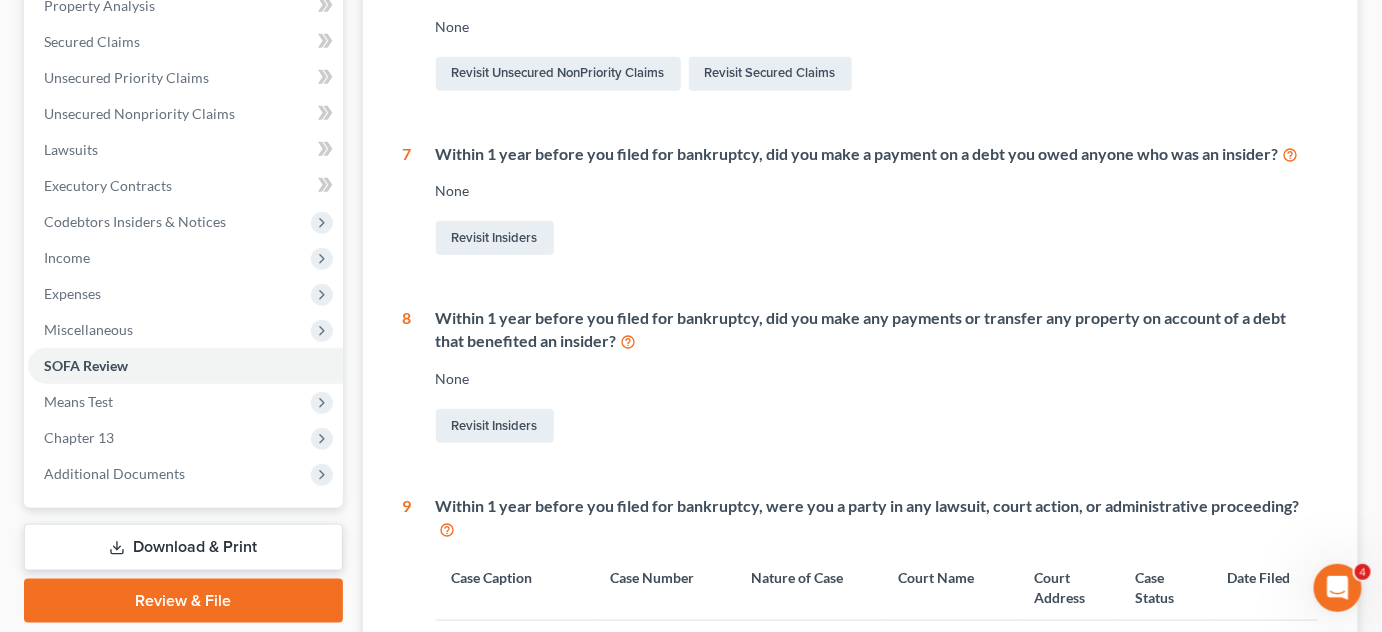 scroll, scrollTop: 436, scrollLeft: 0, axis: vertical 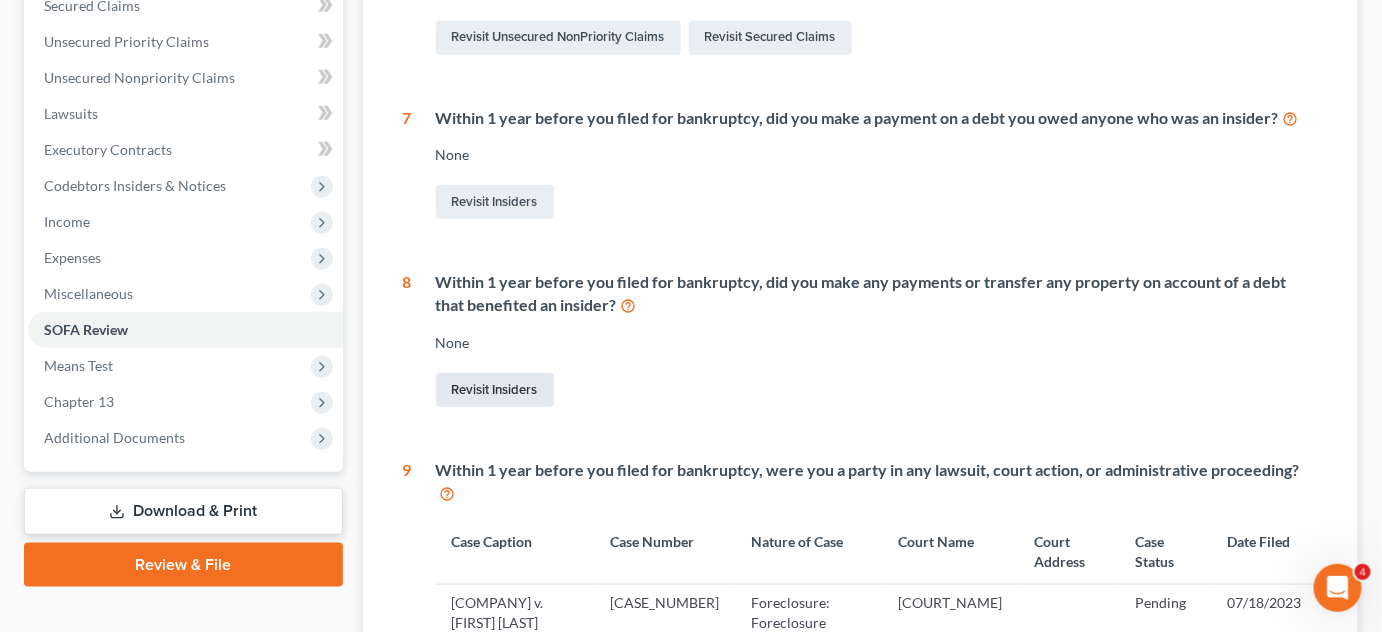 click on "Revisit Insiders" at bounding box center (495, 390) 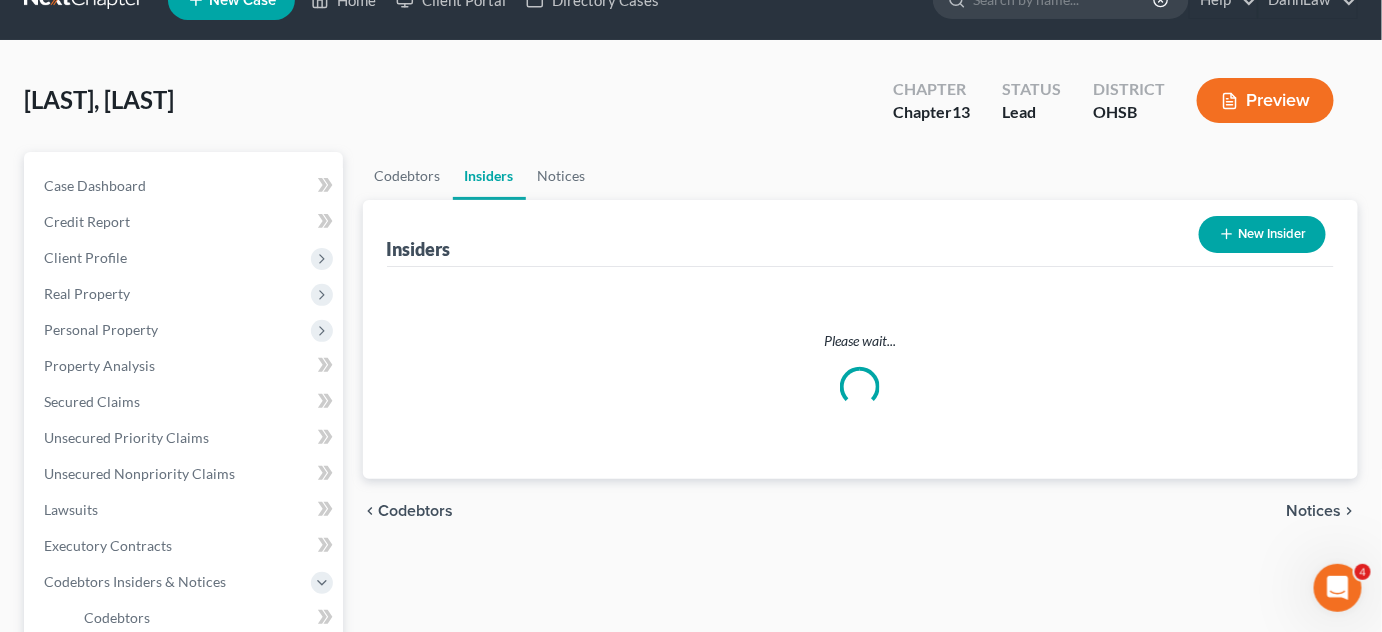 scroll, scrollTop: 0, scrollLeft: 0, axis: both 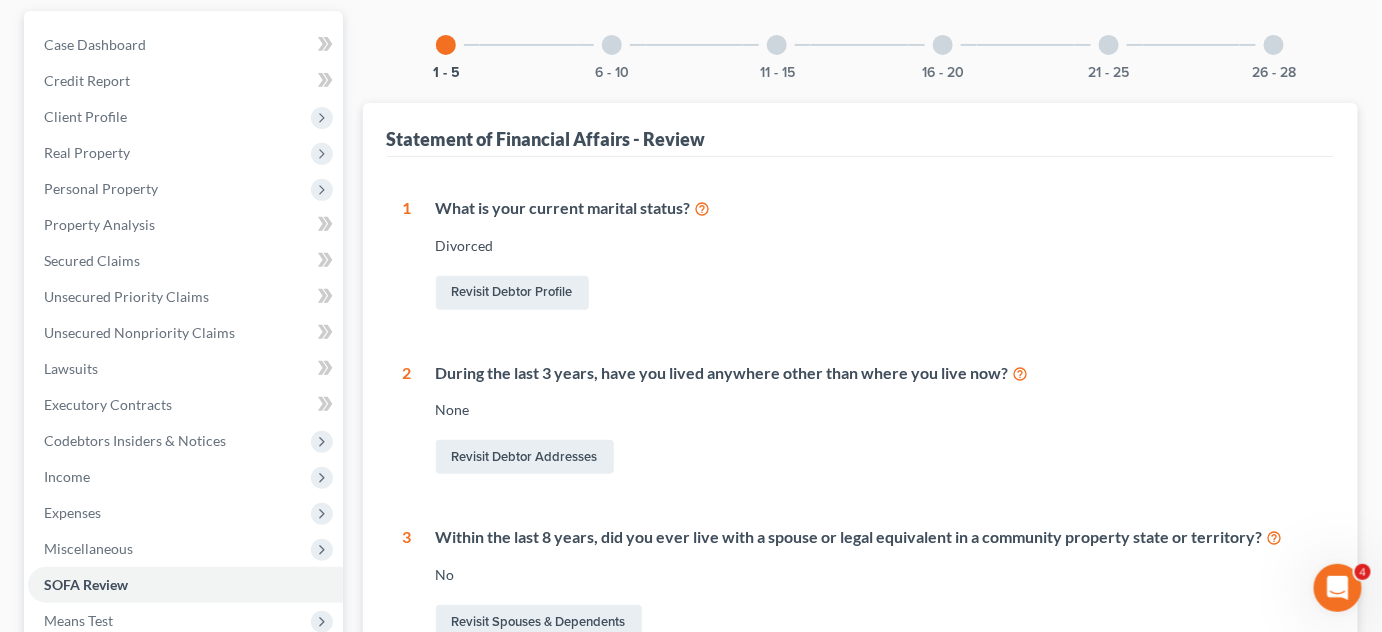click on "6 - 10" at bounding box center (612, 45) 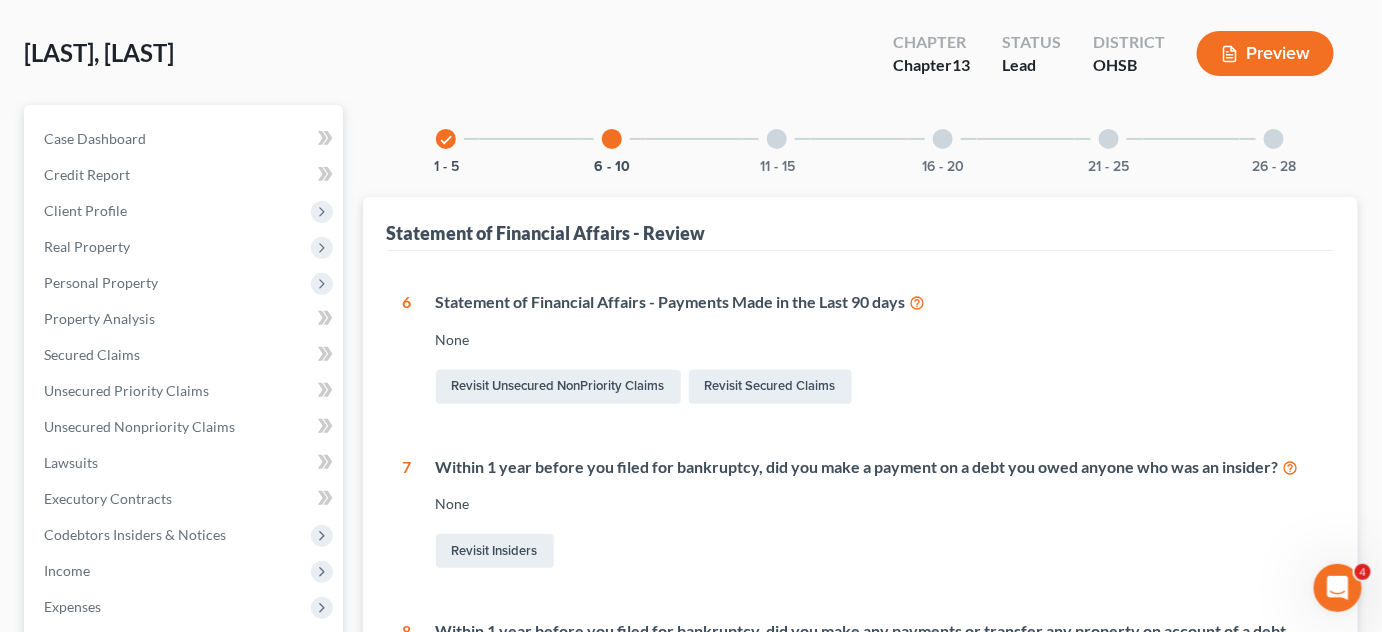 scroll, scrollTop: 36, scrollLeft: 0, axis: vertical 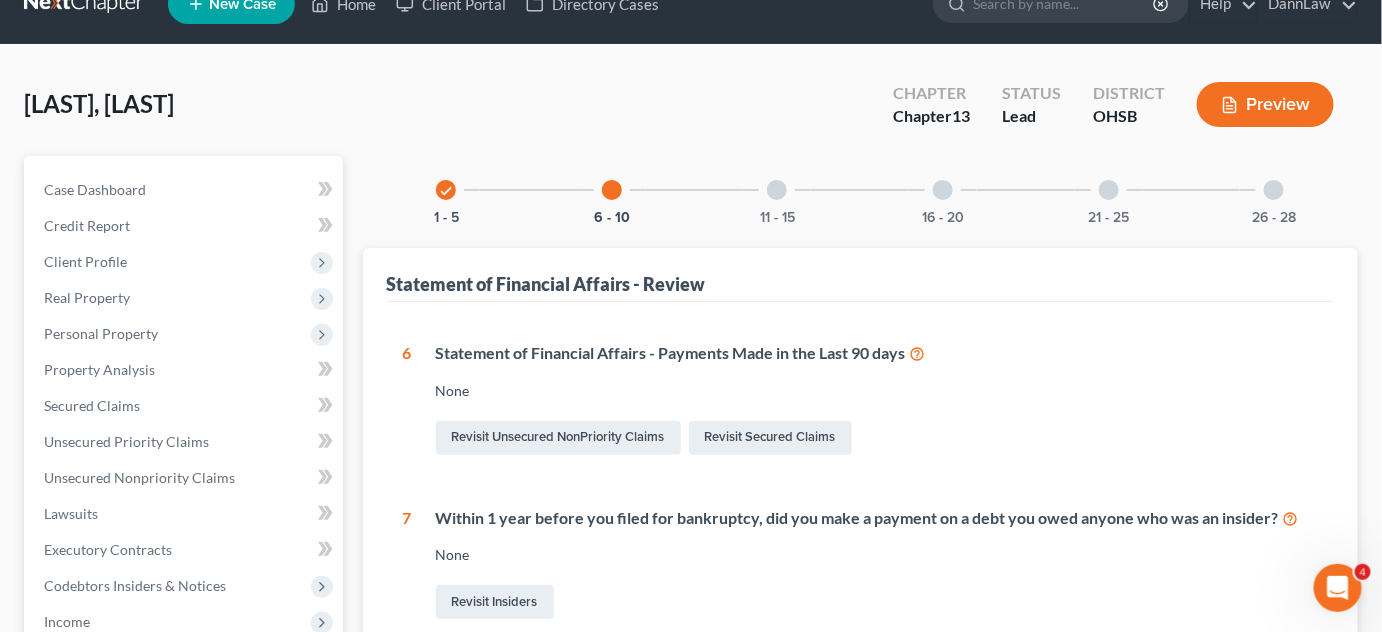 click at bounding box center (777, 190) 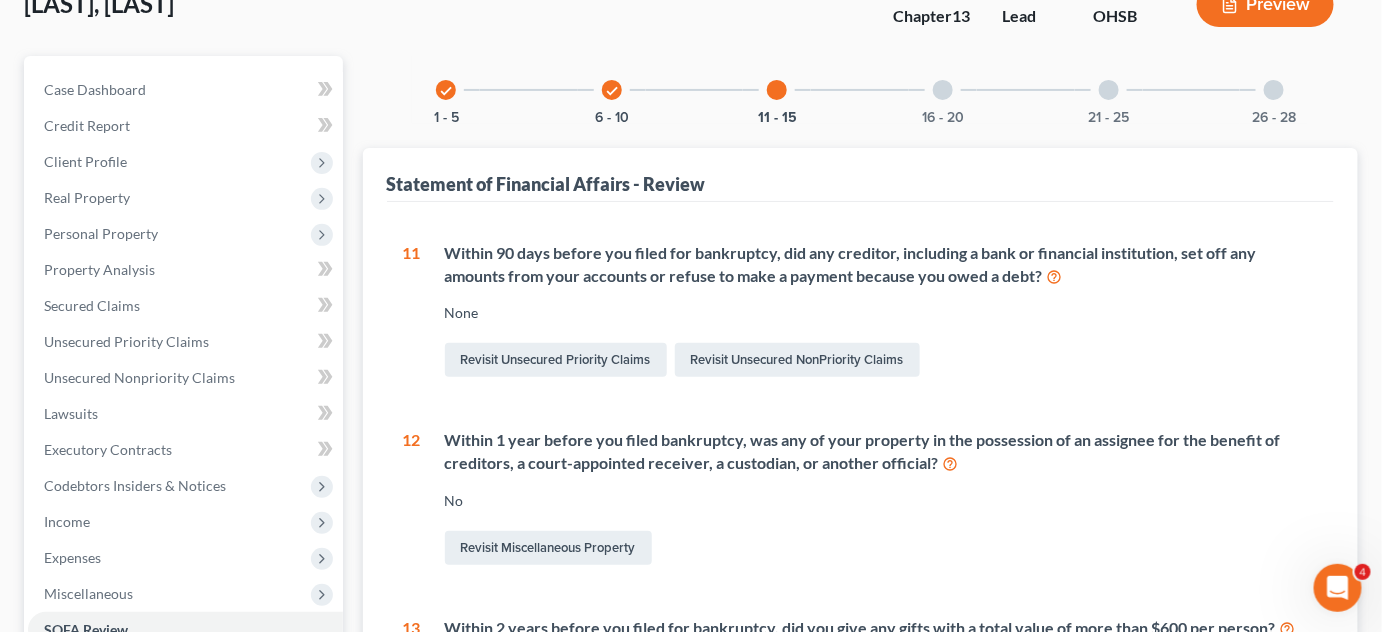 scroll, scrollTop: 0, scrollLeft: 0, axis: both 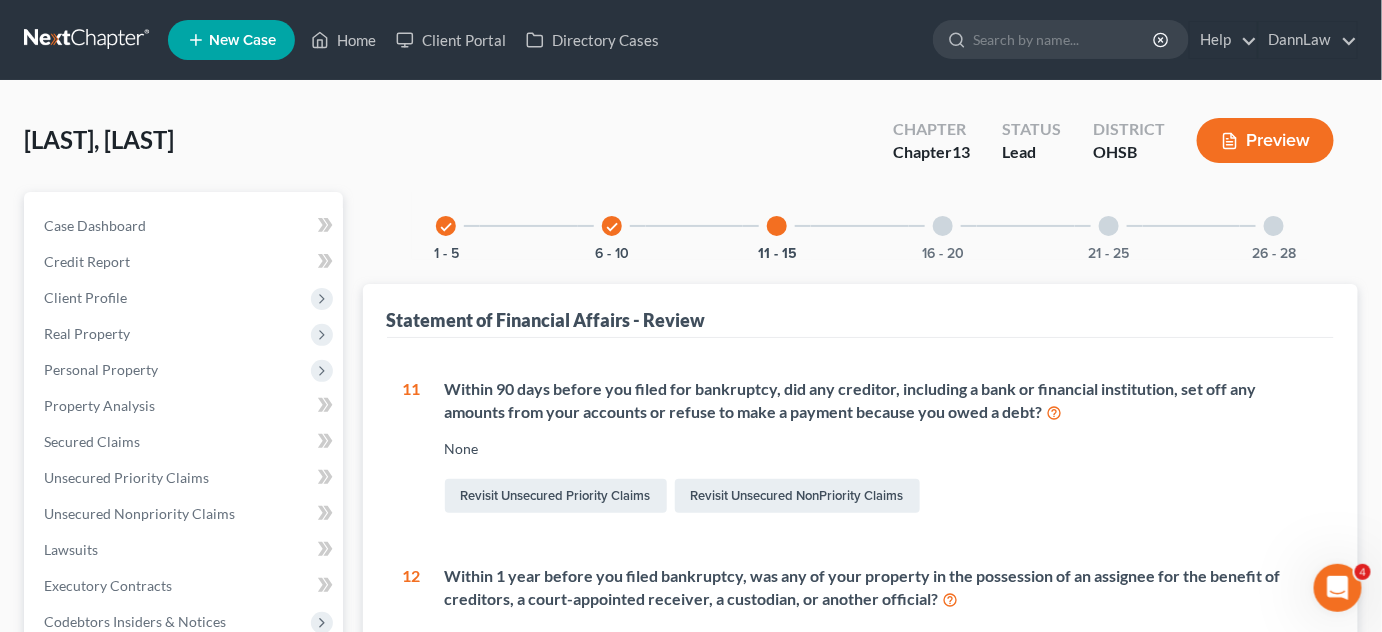 click on "16 - 20" at bounding box center [943, 226] 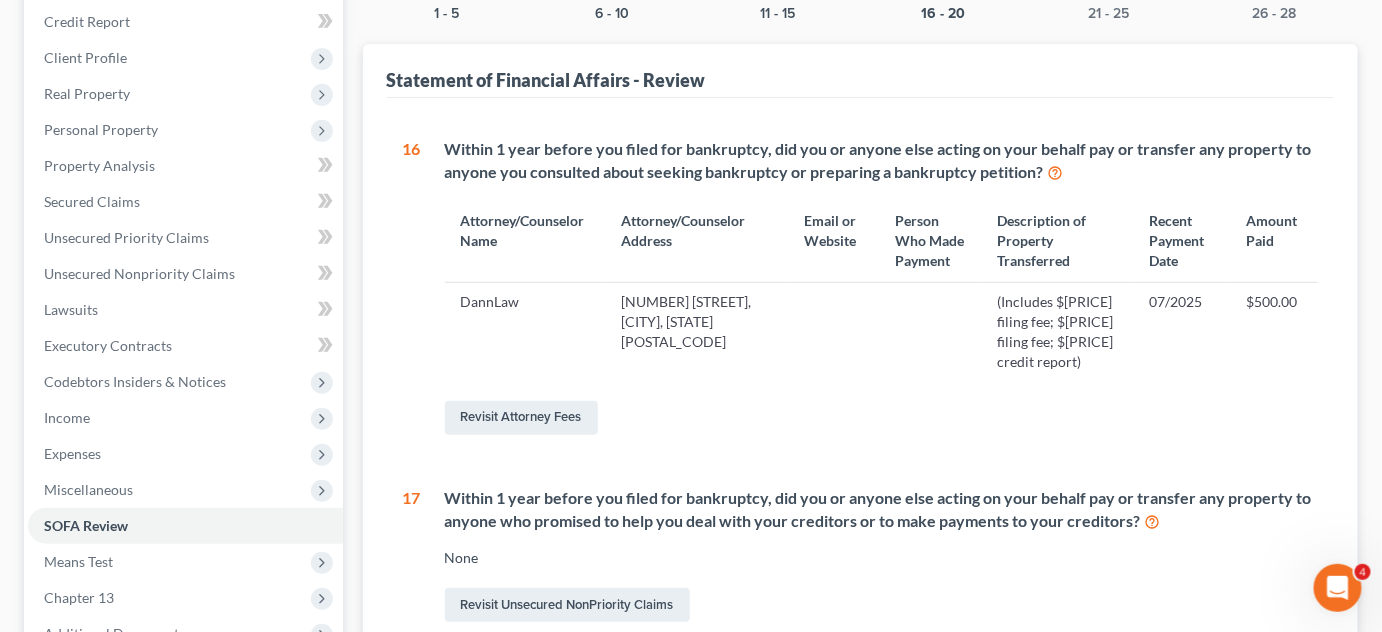 scroll, scrollTop: 290, scrollLeft: 0, axis: vertical 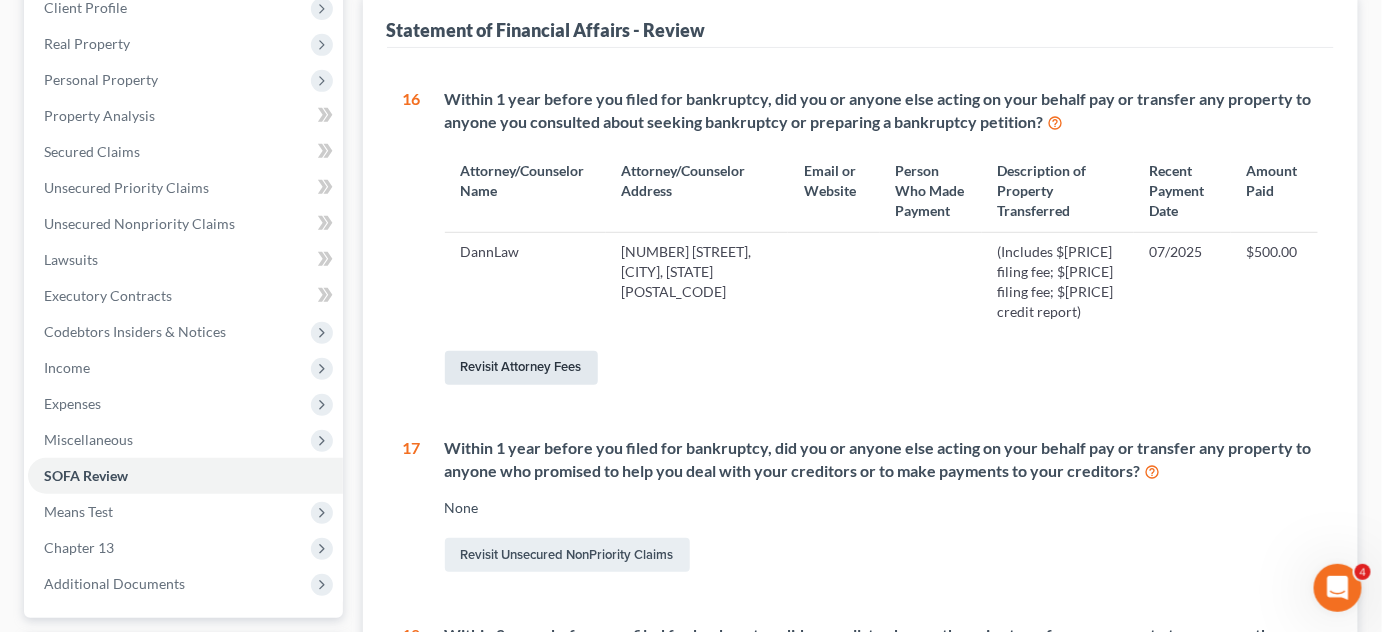 click on "Revisit Attorney Fees" at bounding box center [521, 368] 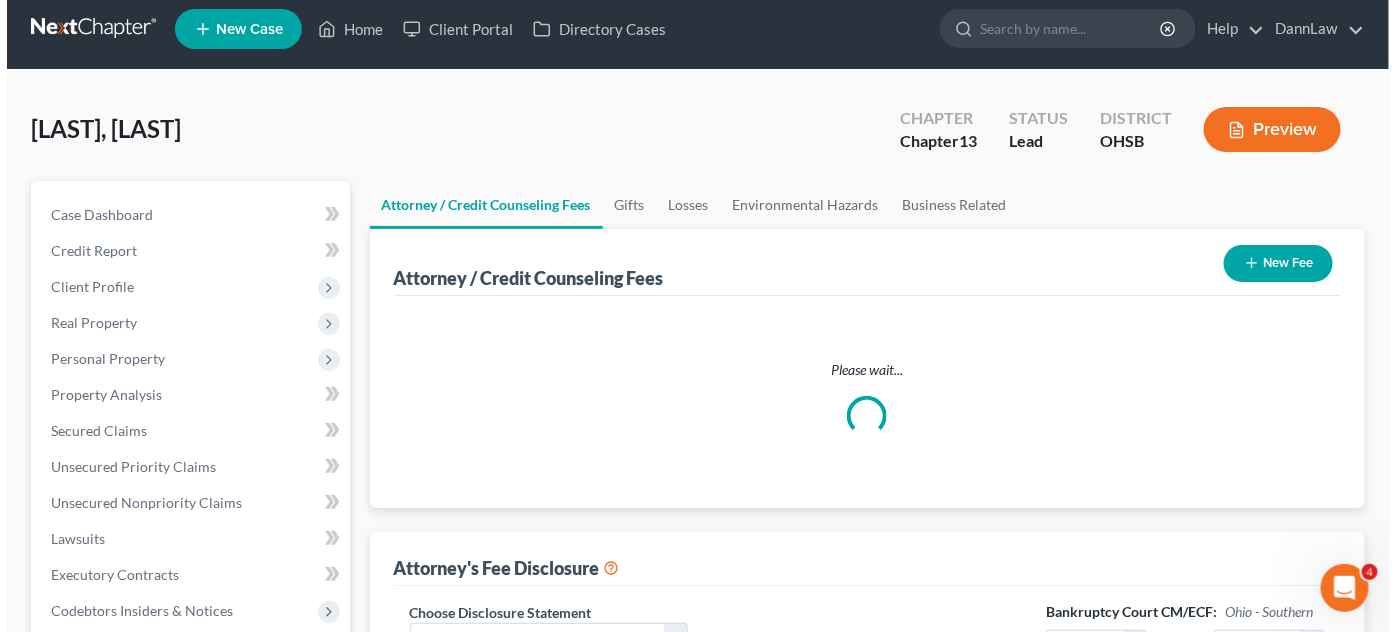 scroll, scrollTop: 0, scrollLeft: 0, axis: both 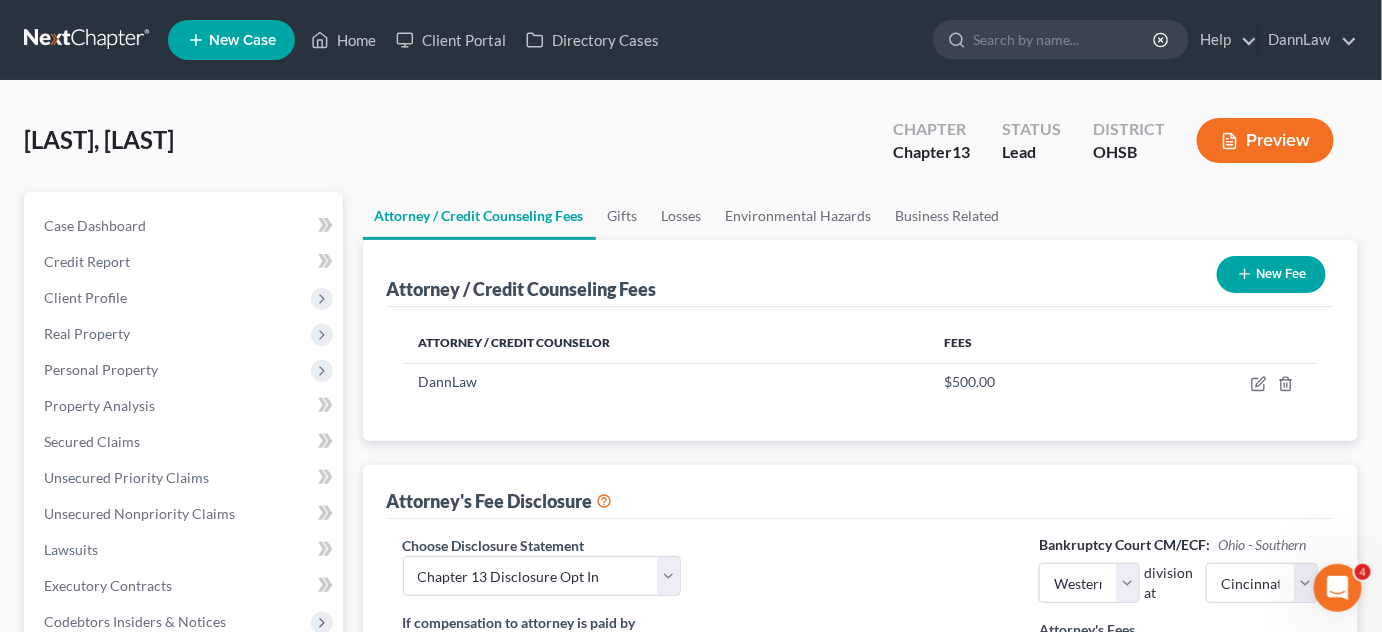 click 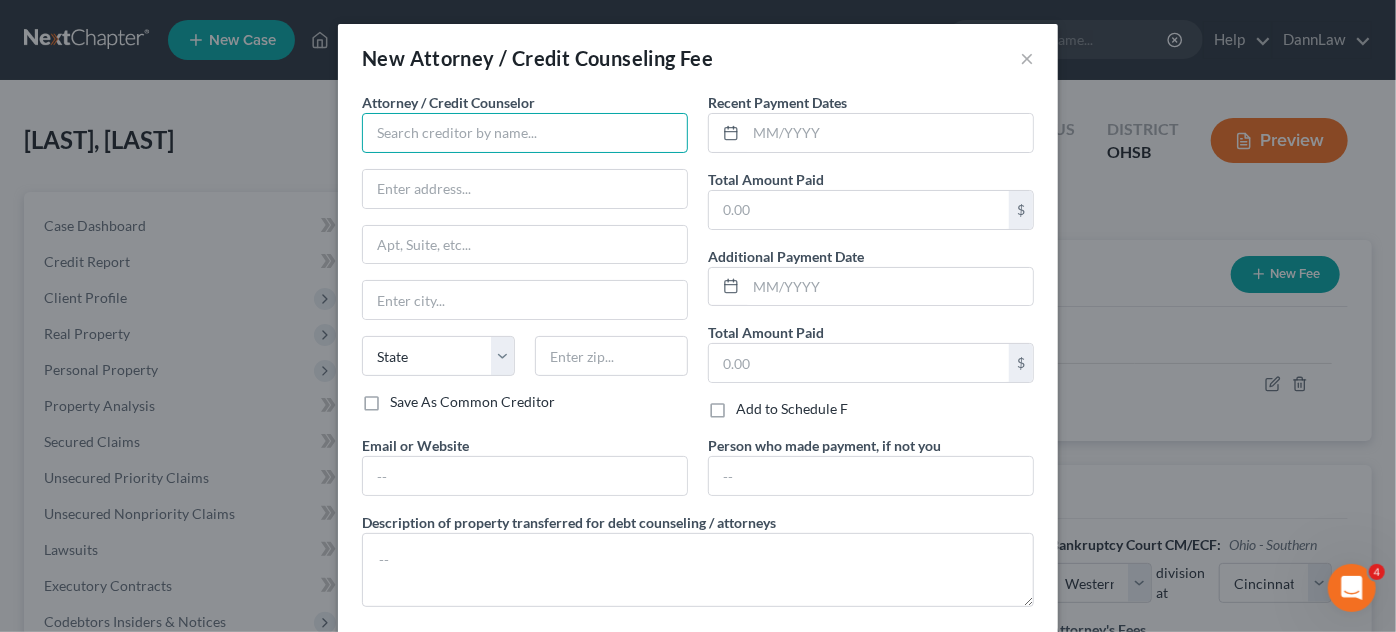 click at bounding box center [525, 133] 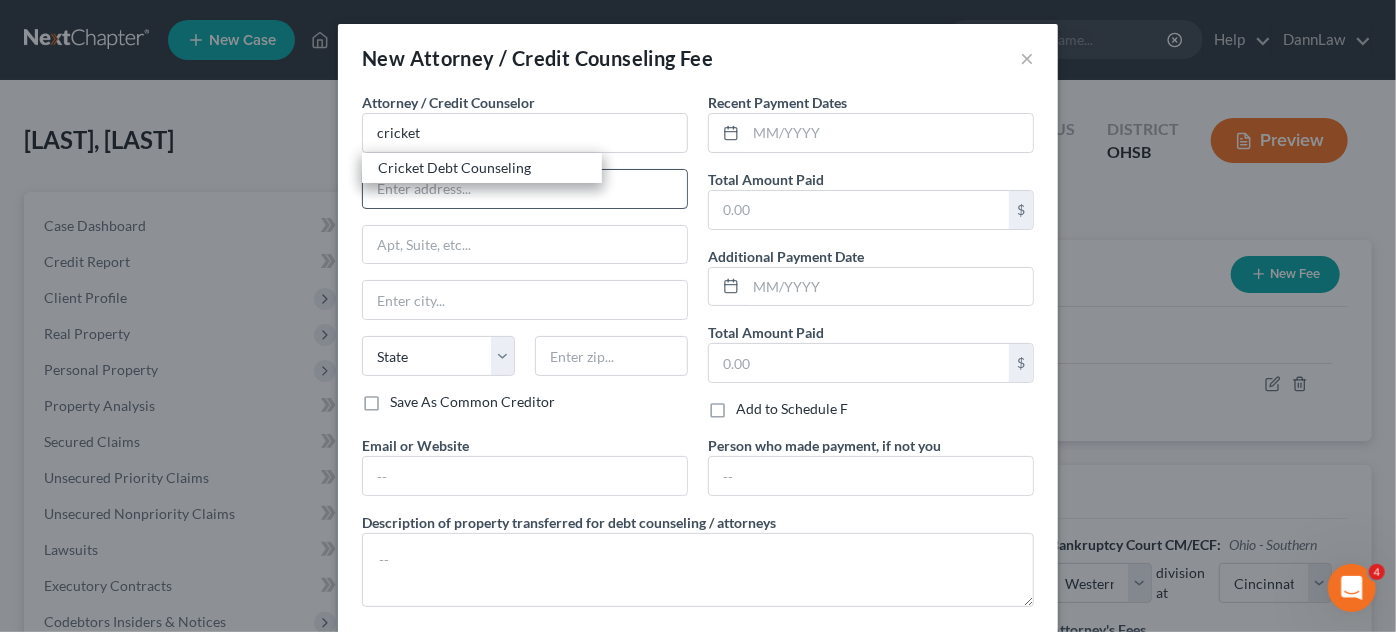 click on "Cricket Debt Counseling" at bounding box center (482, 168) 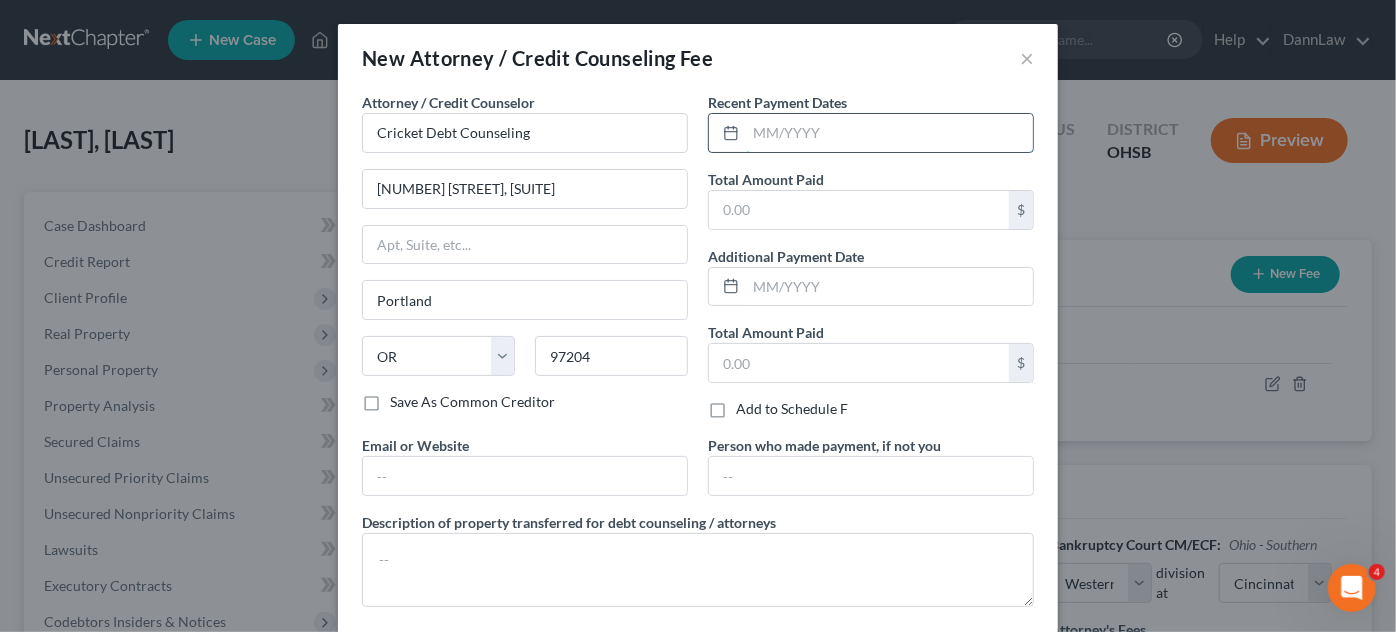 click at bounding box center [889, 133] 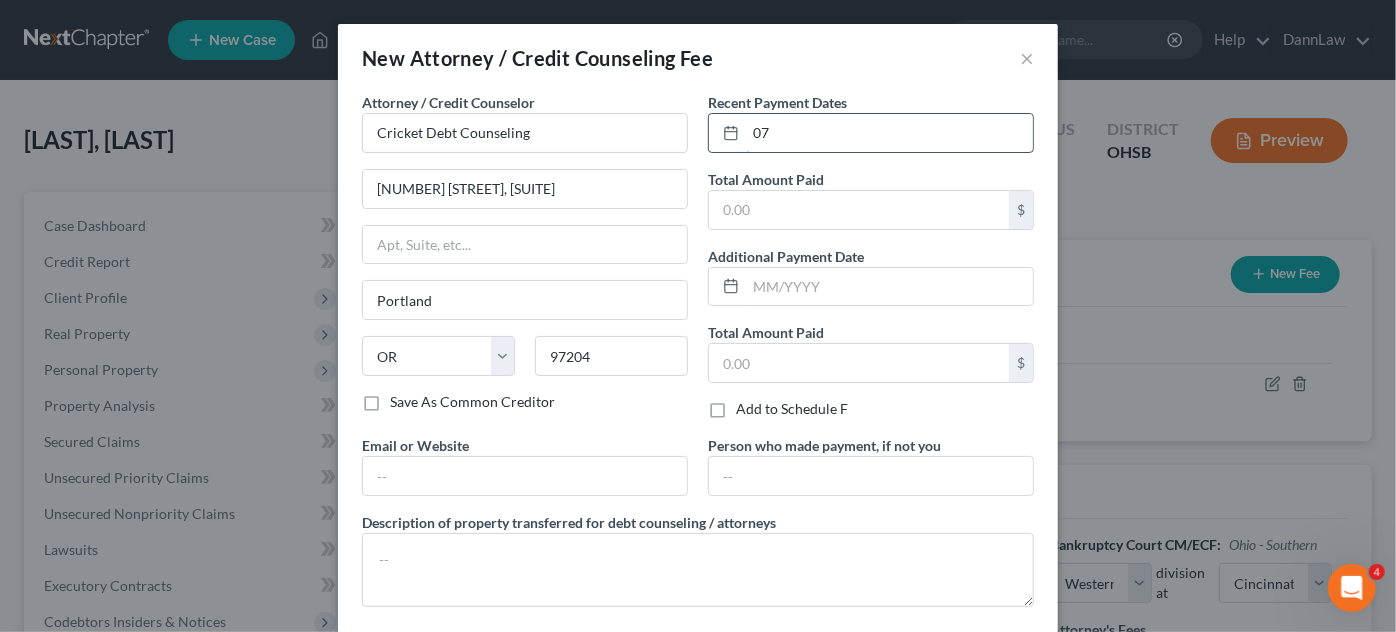 type on "07/2025" 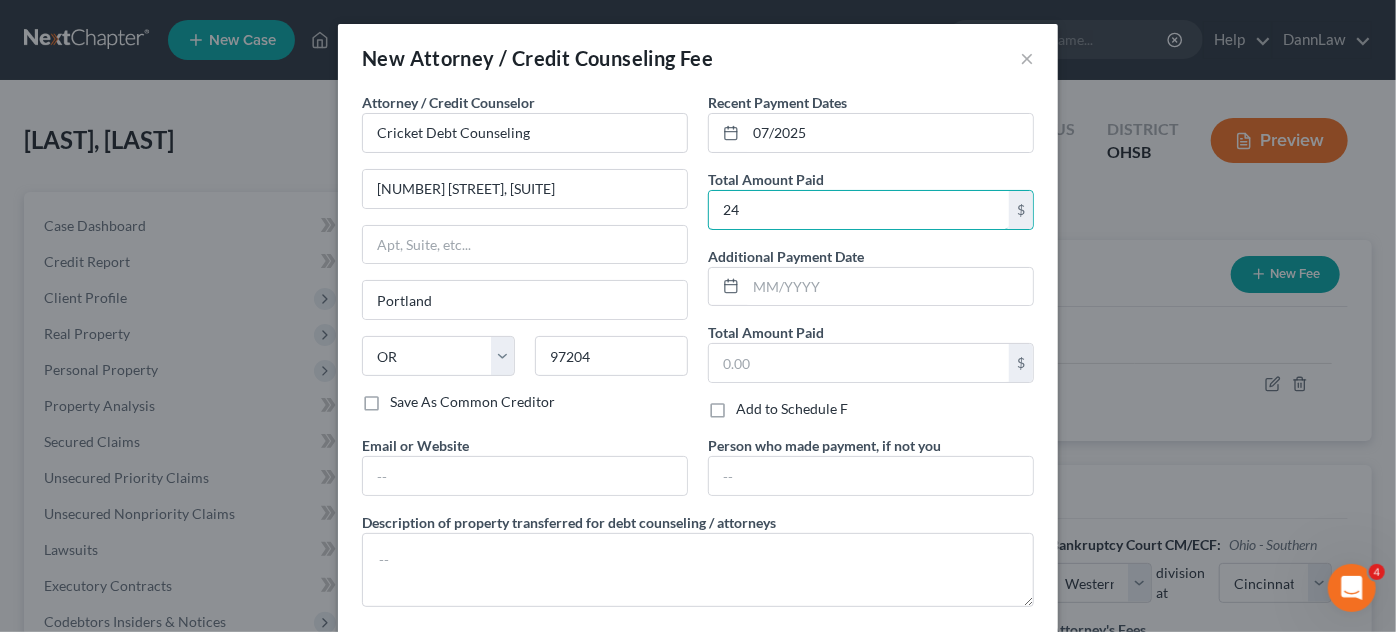 type on "24" 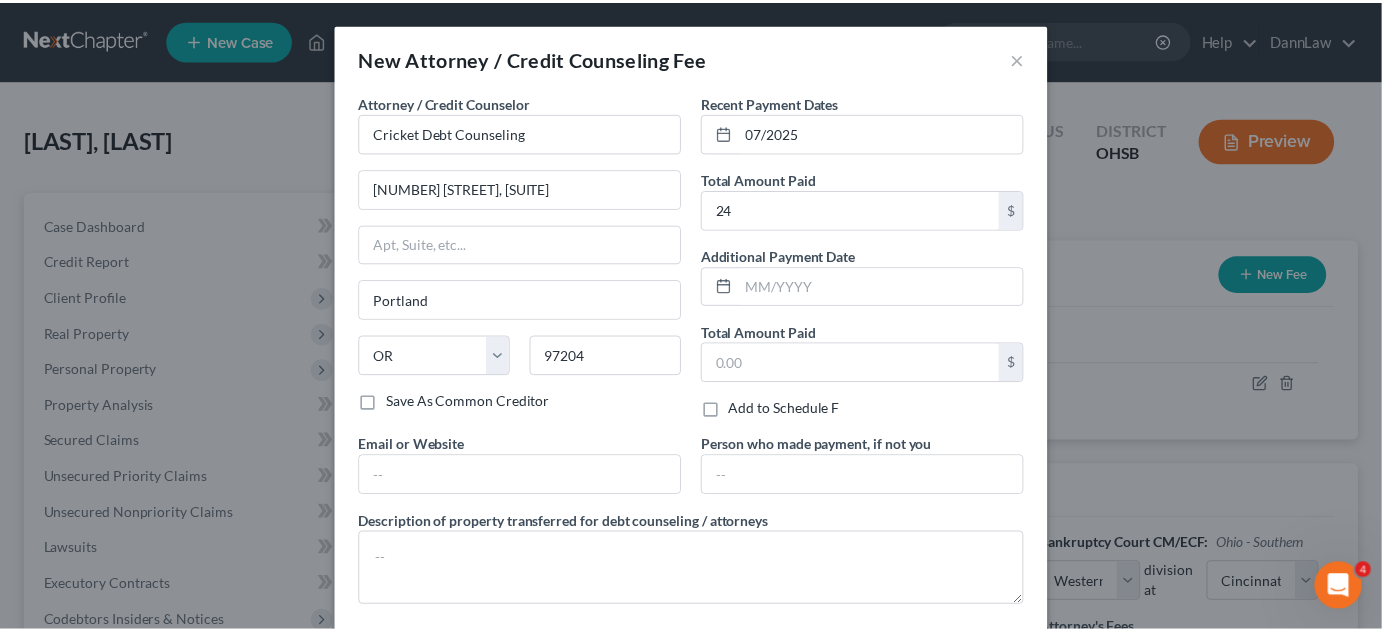 scroll, scrollTop: 97, scrollLeft: 0, axis: vertical 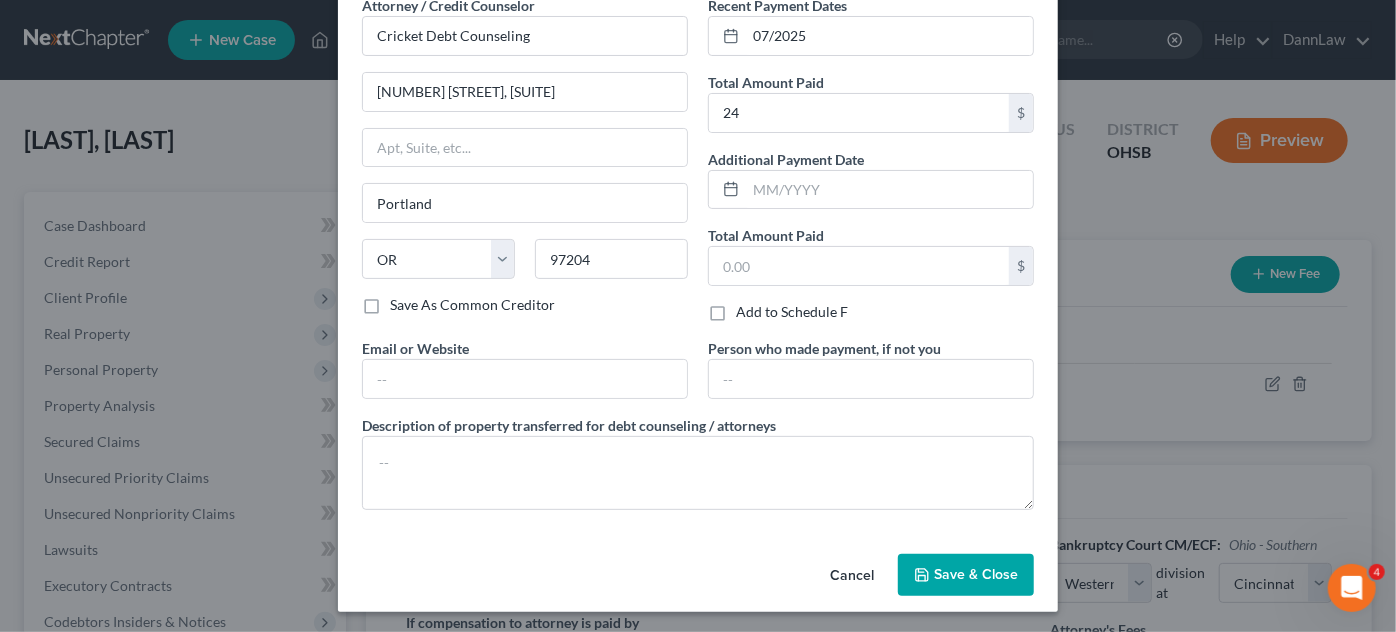 click on "Save & Close" at bounding box center [966, 575] 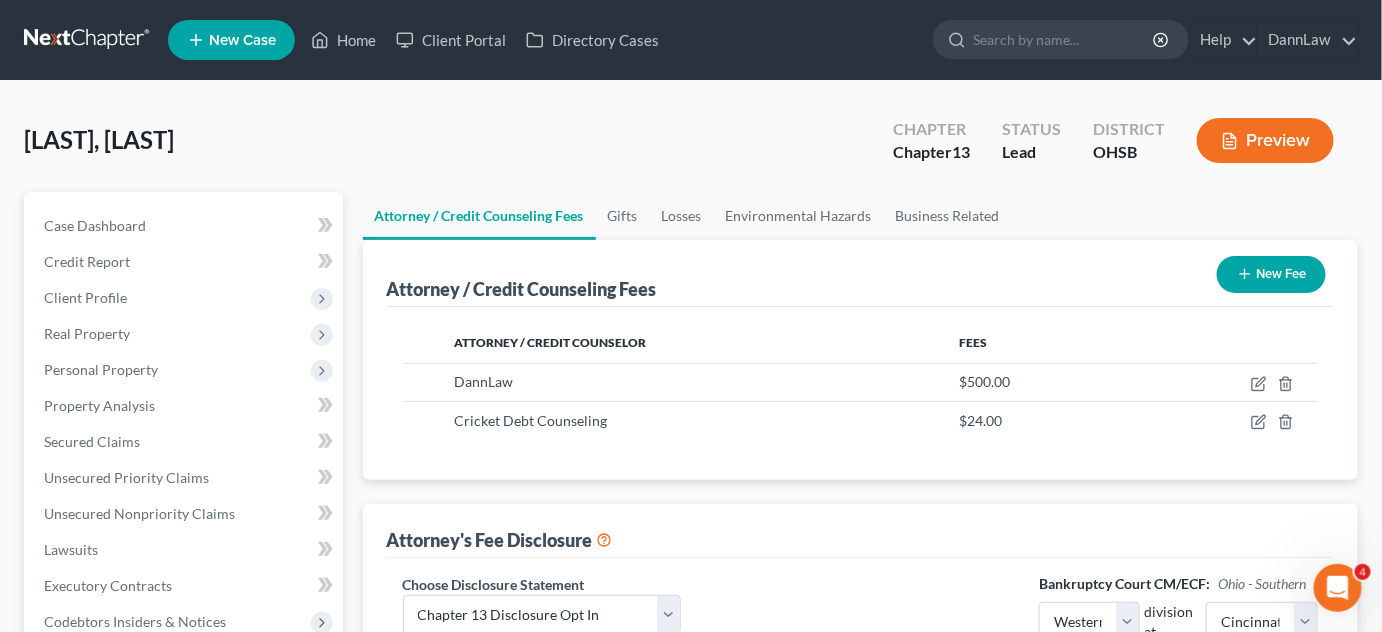 click on "[LAST], [FIRST] Upgraded Chapter Chapter  13 Status Lead District OHSB Preview" at bounding box center (691, 148) 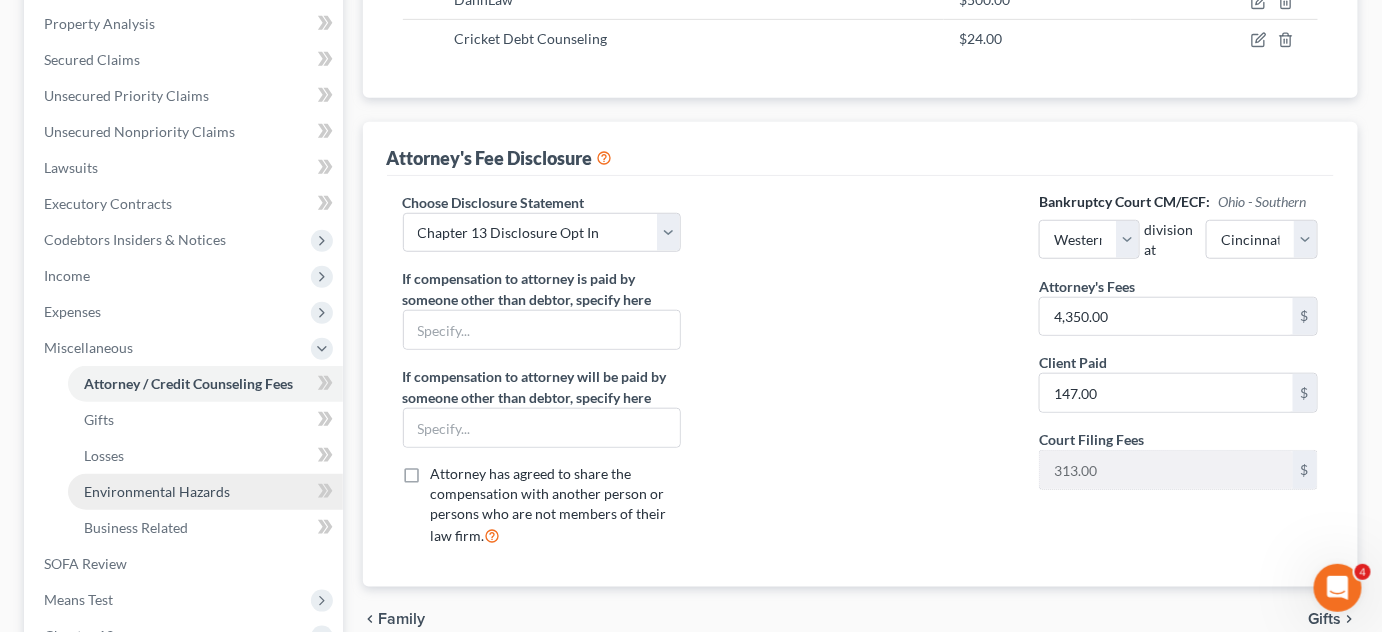 scroll, scrollTop: 472, scrollLeft: 0, axis: vertical 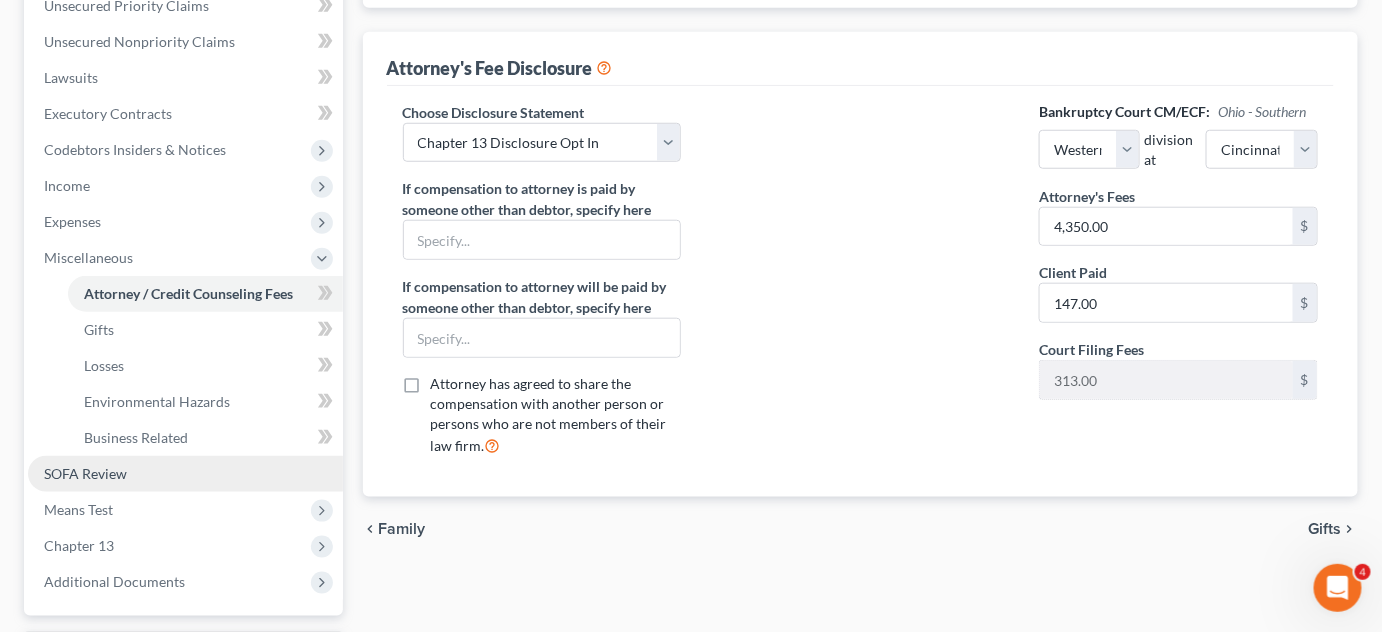 click on "SOFA Review" at bounding box center [185, 474] 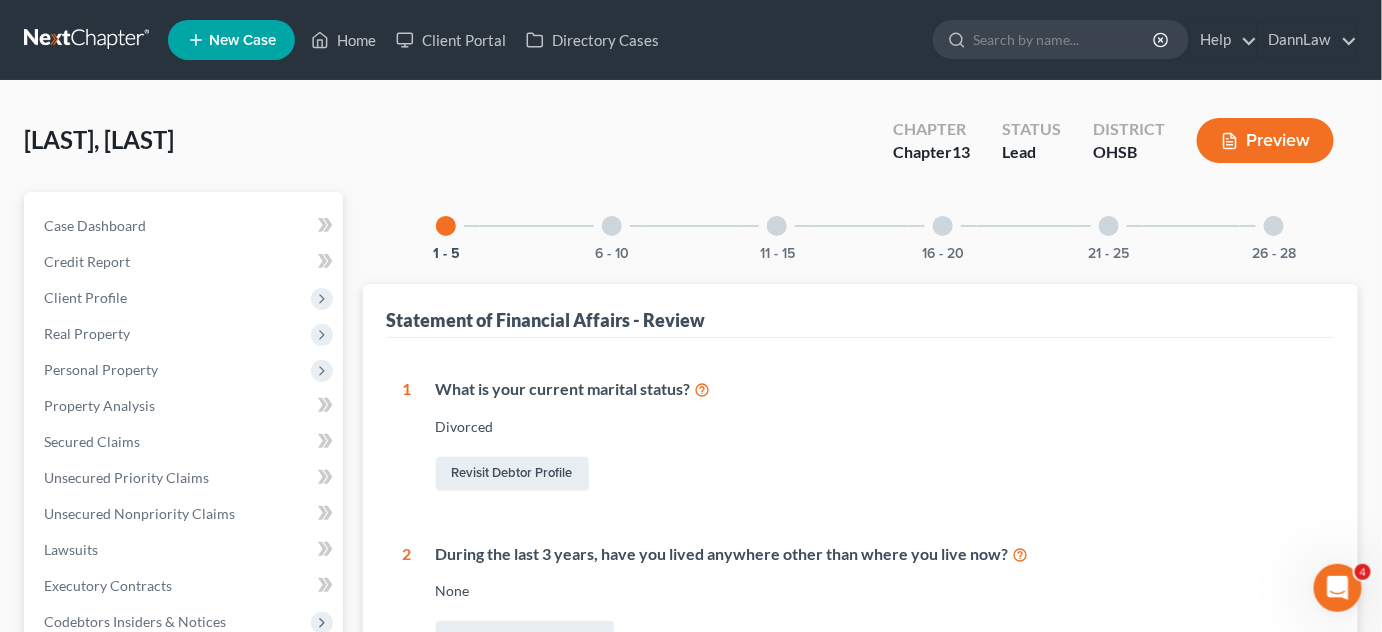 scroll, scrollTop: 0, scrollLeft: 0, axis: both 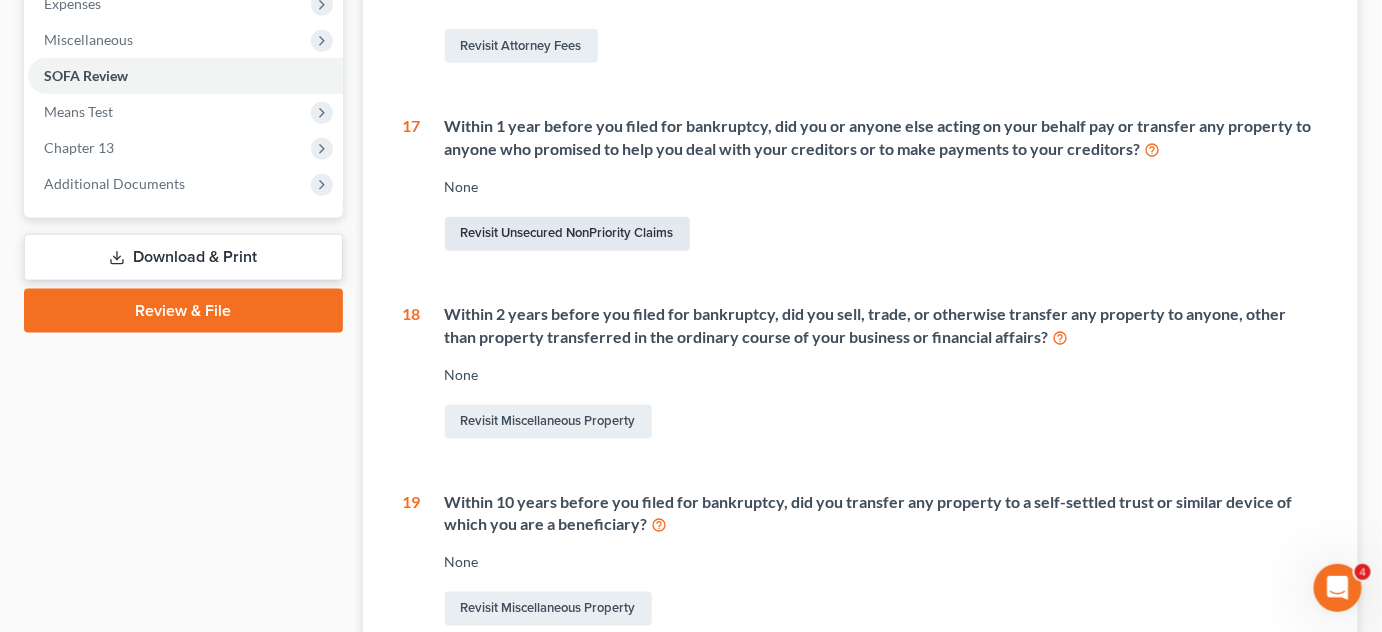 click on "Revisit Unsecured NonPriority Claims" at bounding box center [567, 234] 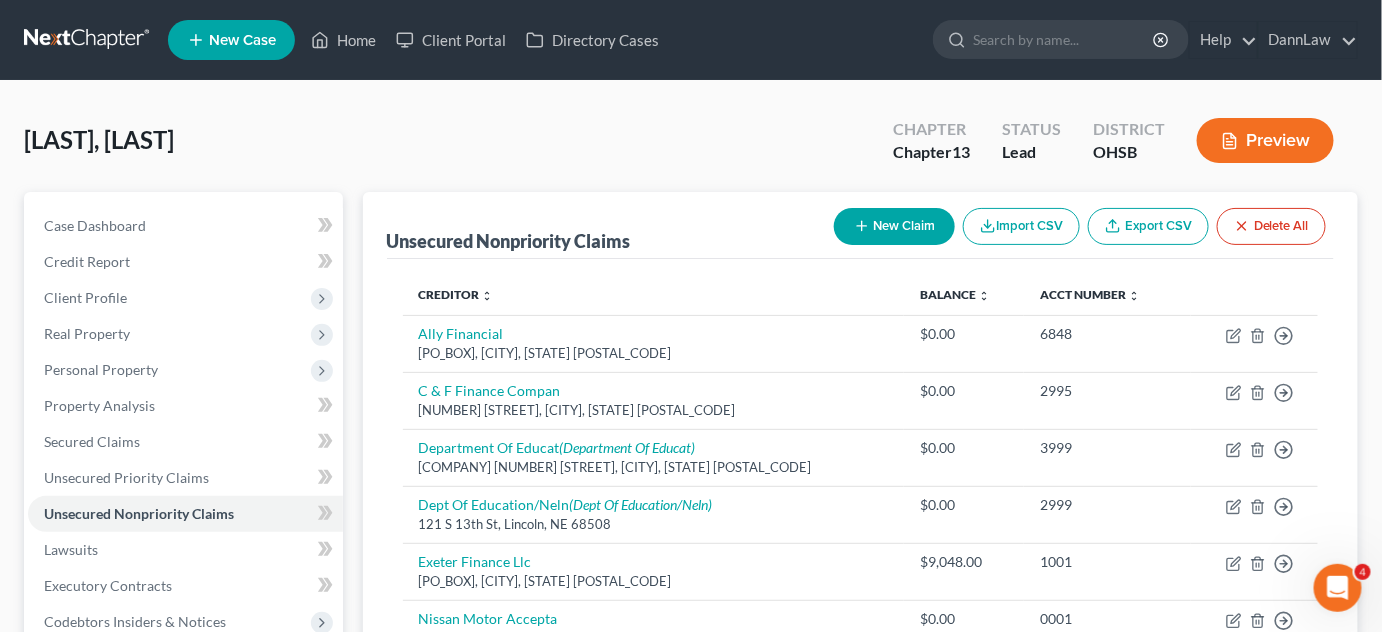 scroll, scrollTop: 36, scrollLeft: 0, axis: vertical 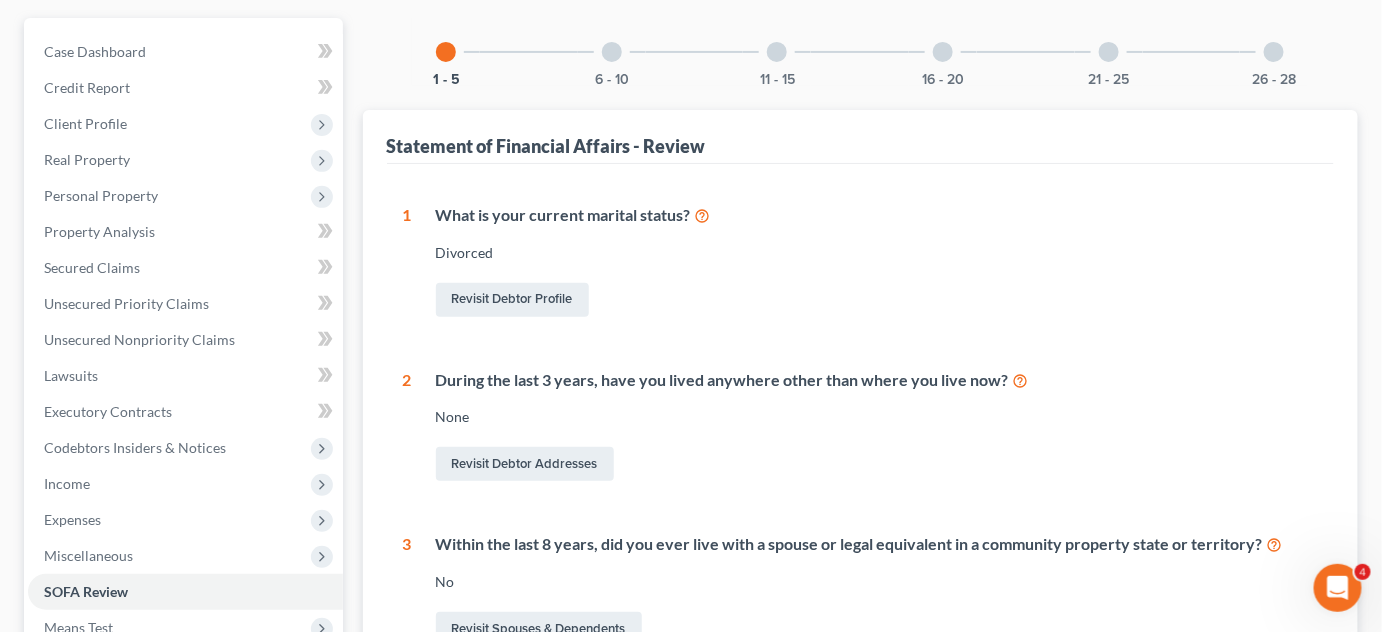click at bounding box center (943, 52) 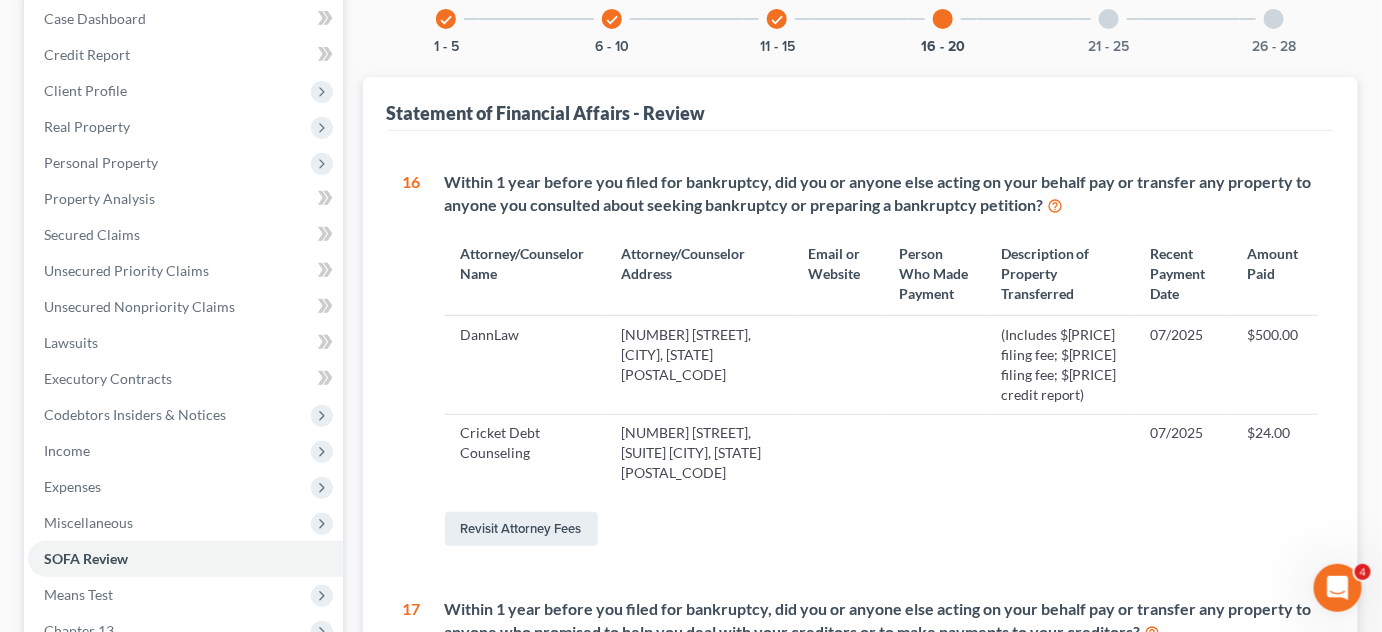 scroll, scrollTop: 210, scrollLeft: 0, axis: vertical 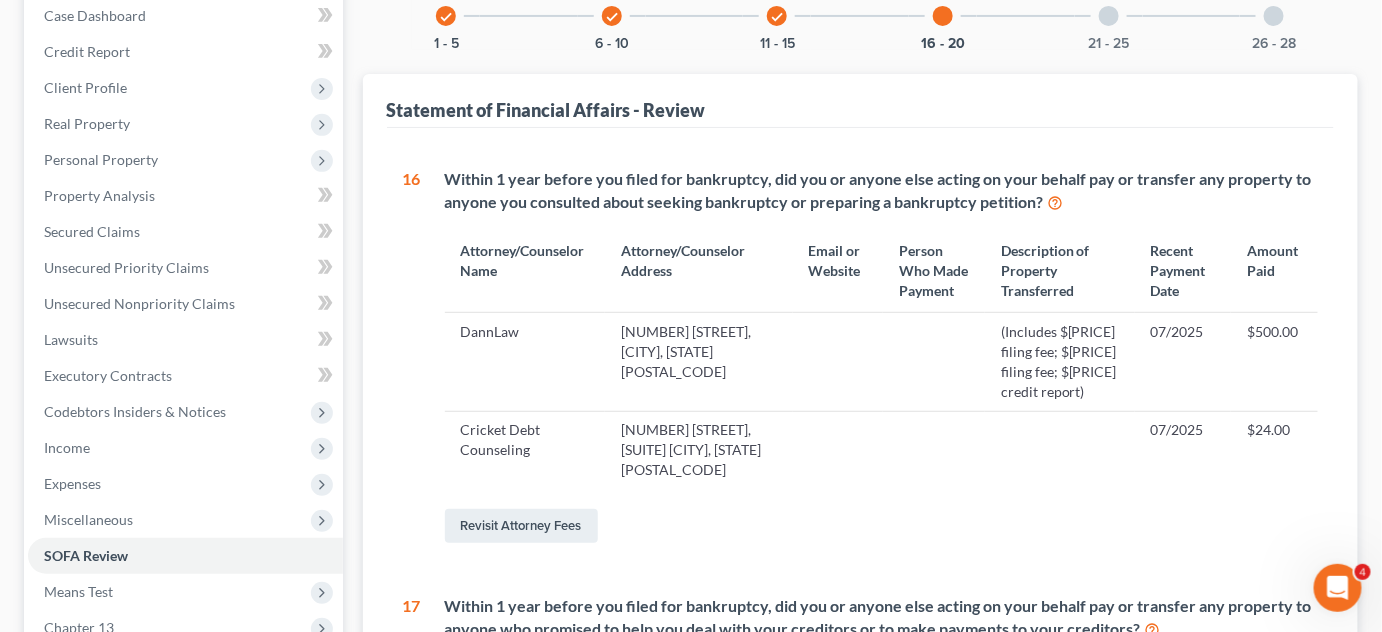 click on "21 - 25" at bounding box center (1109, 16) 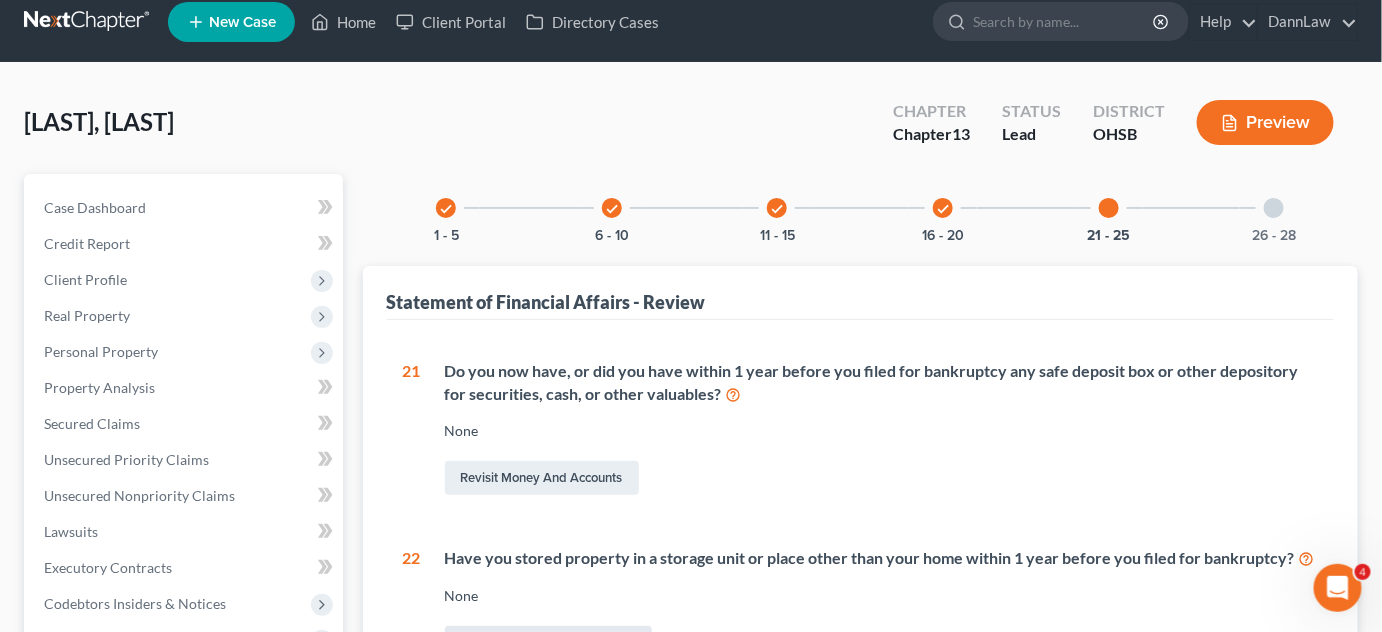 scroll, scrollTop: 0, scrollLeft: 0, axis: both 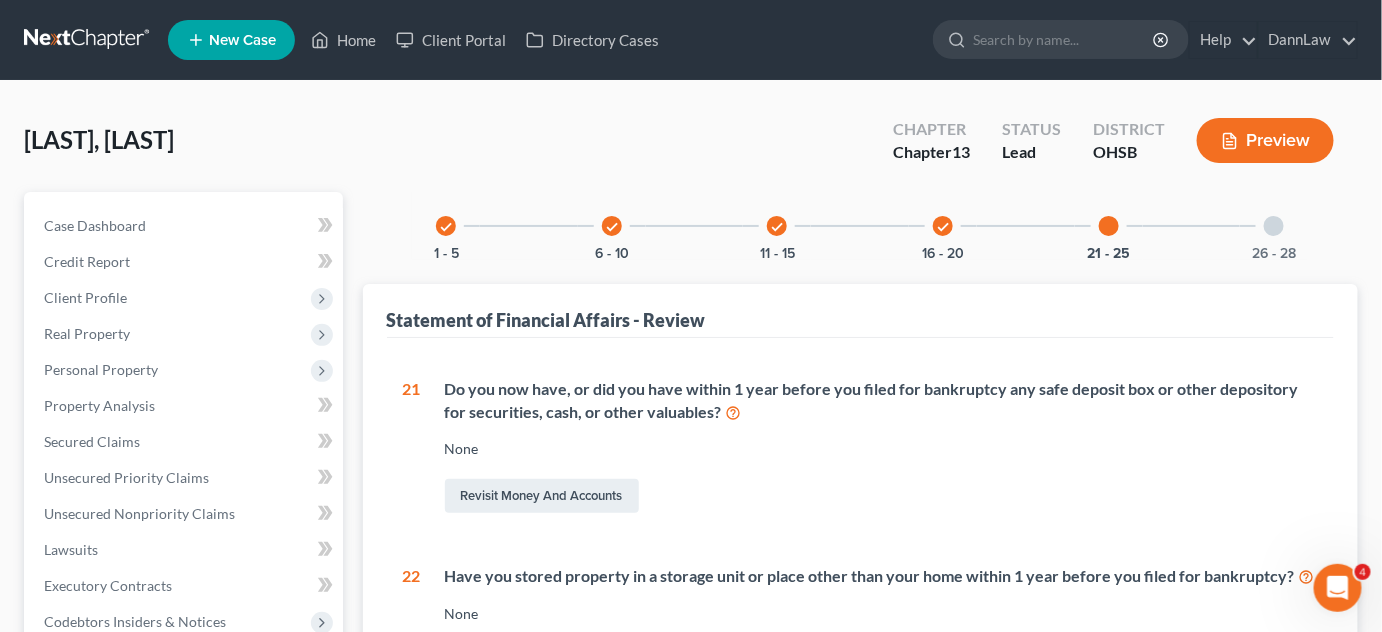 click on "[LAST], [FIRST] Upgraded Chapter Chapter  13 Status Lead District OHSB Preview" at bounding box center (691, 148) 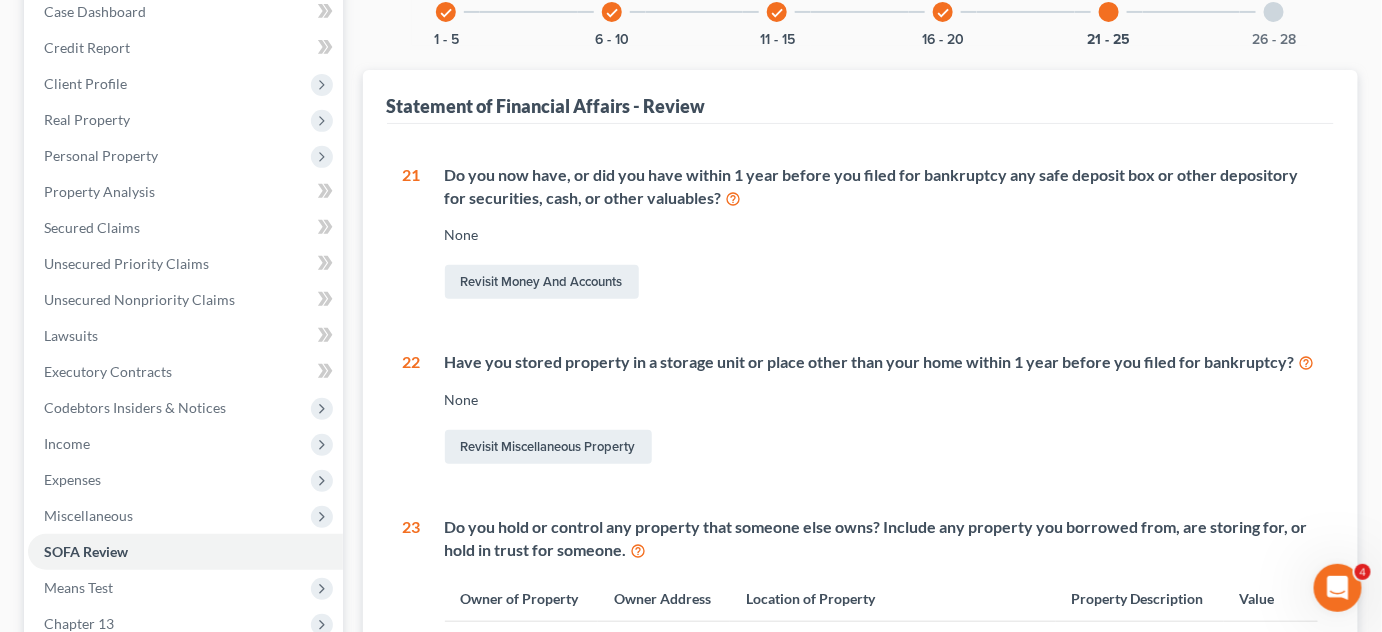 scroll, scrollTop: 254, scrollLeft: 0, axis: vertical 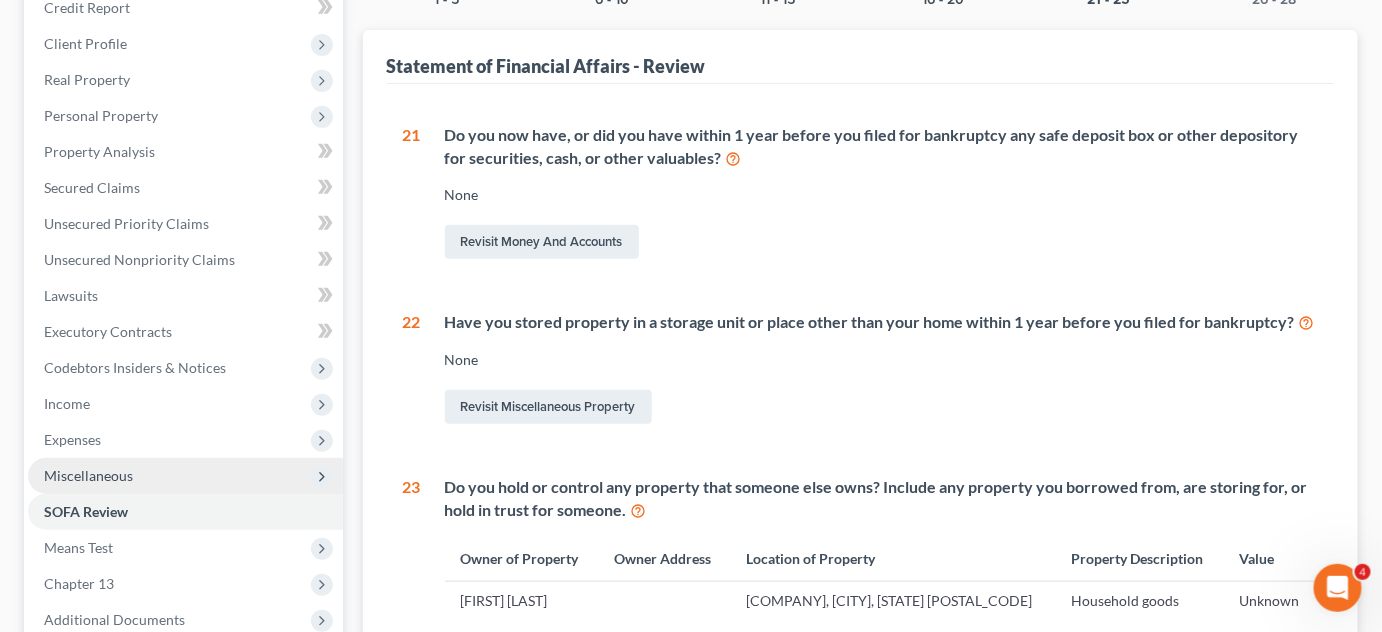 click on "Miscellaneous" at bounding box center (185, 476) 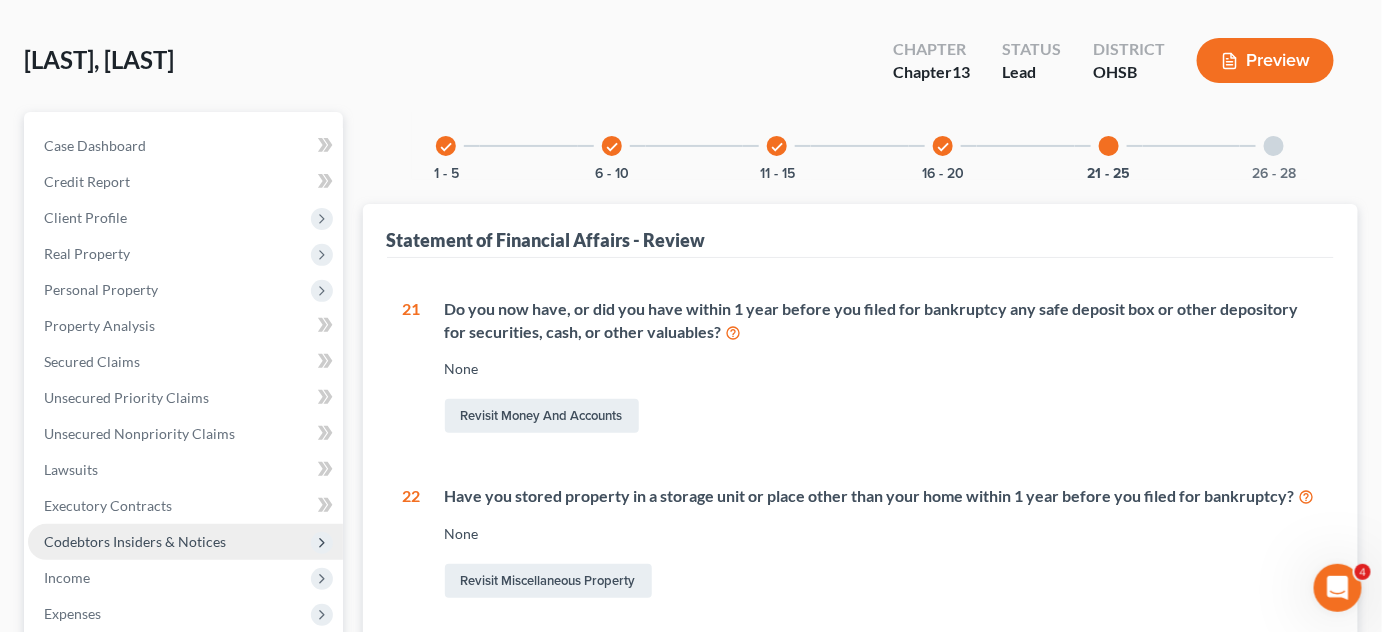 scroll, scrollTop: 72, scrollLeft: 0, axis: vertical 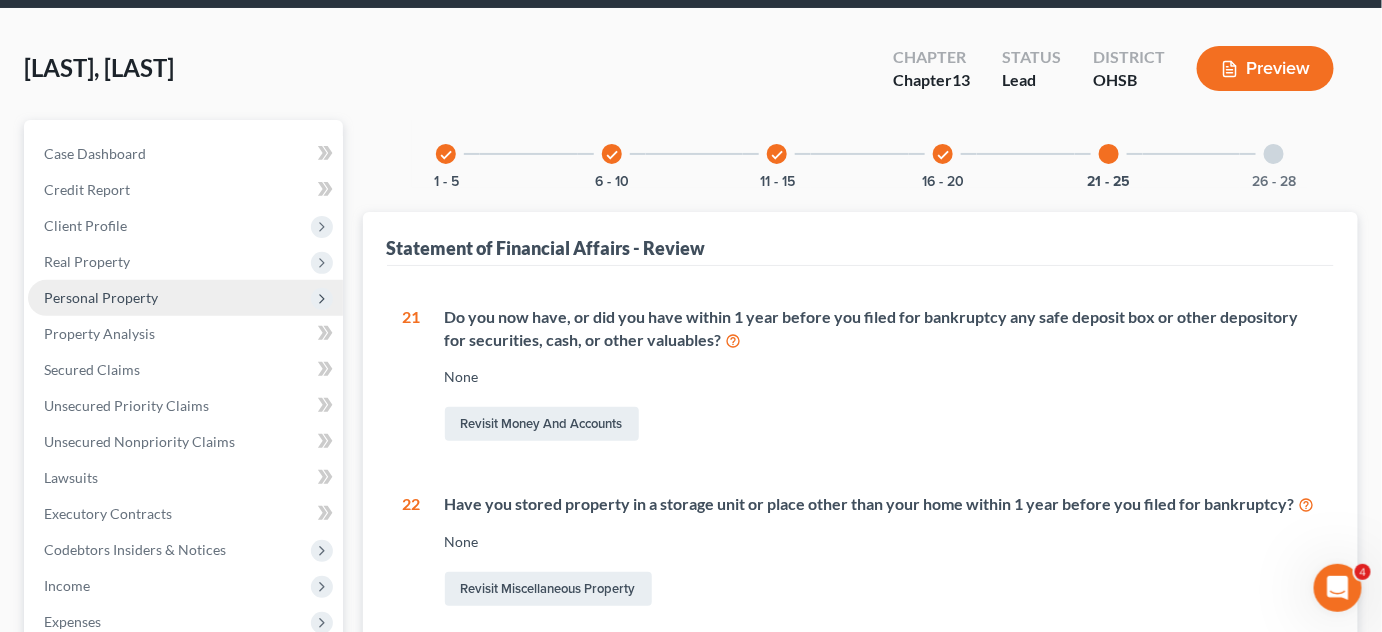 click on "Personal Property" at bounding box center (101, 297) 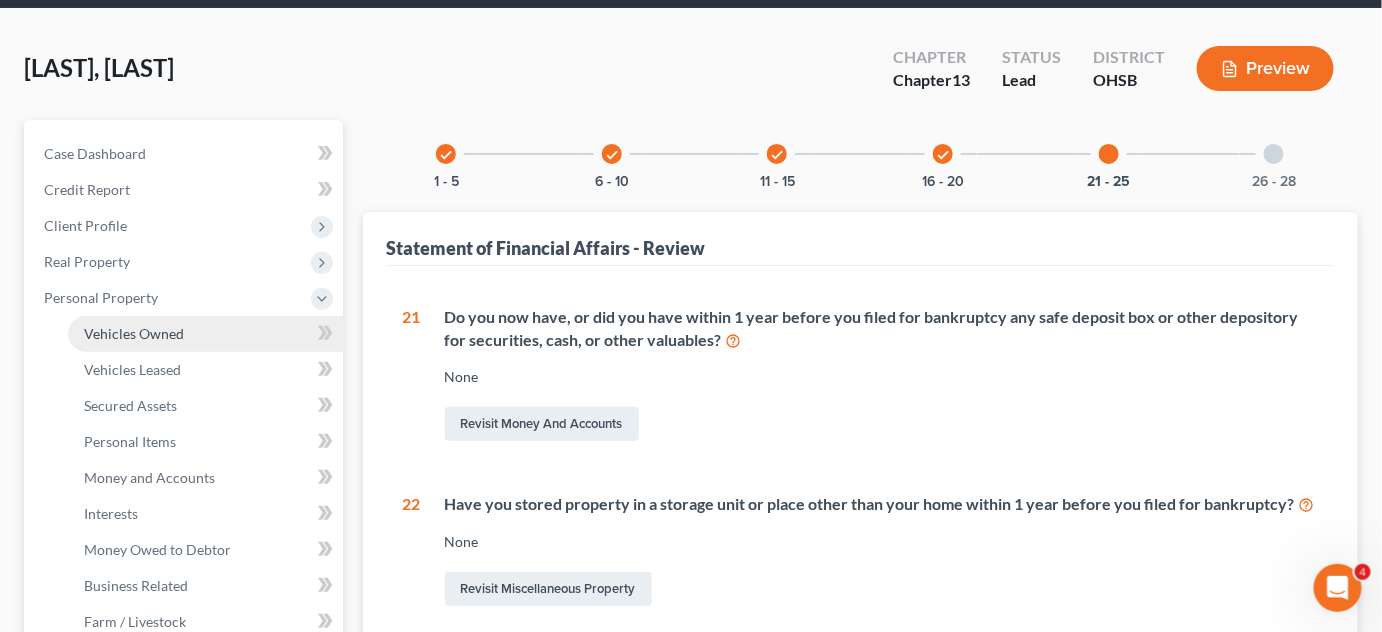 click on "Vehicles Owned" at bounding box center (134, 333) 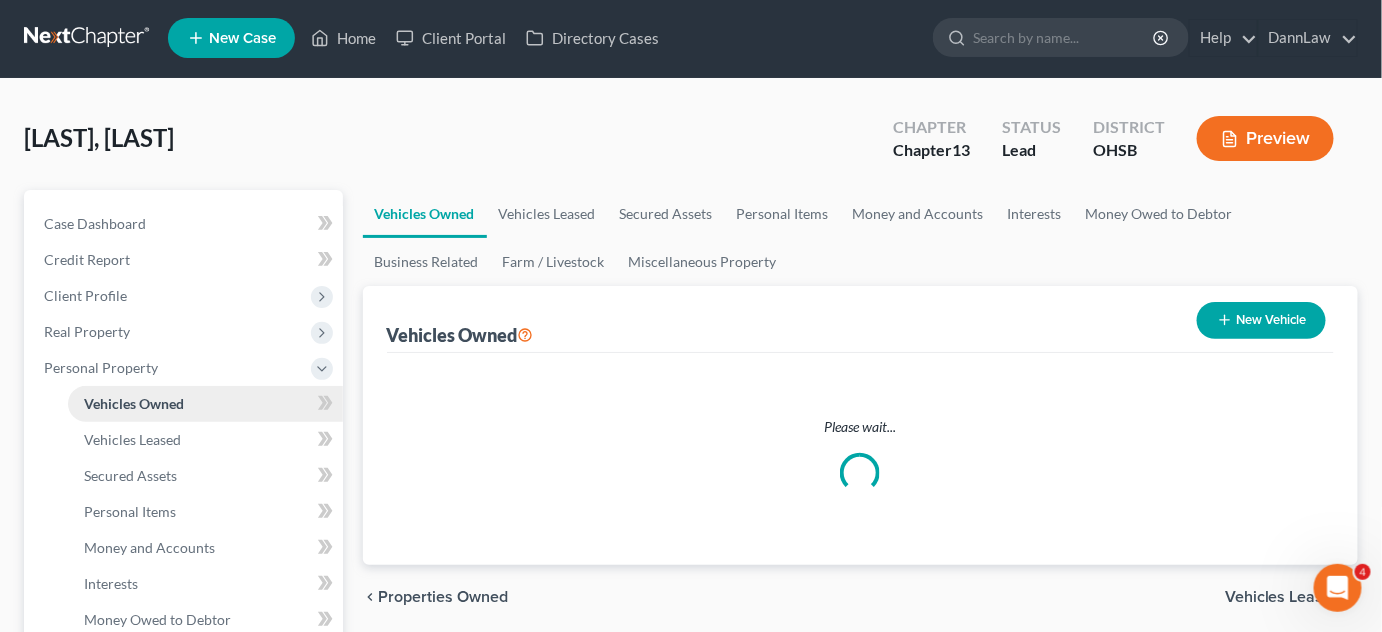 scroll, scrollTop: 0, scrollLeft: 0, axis: both 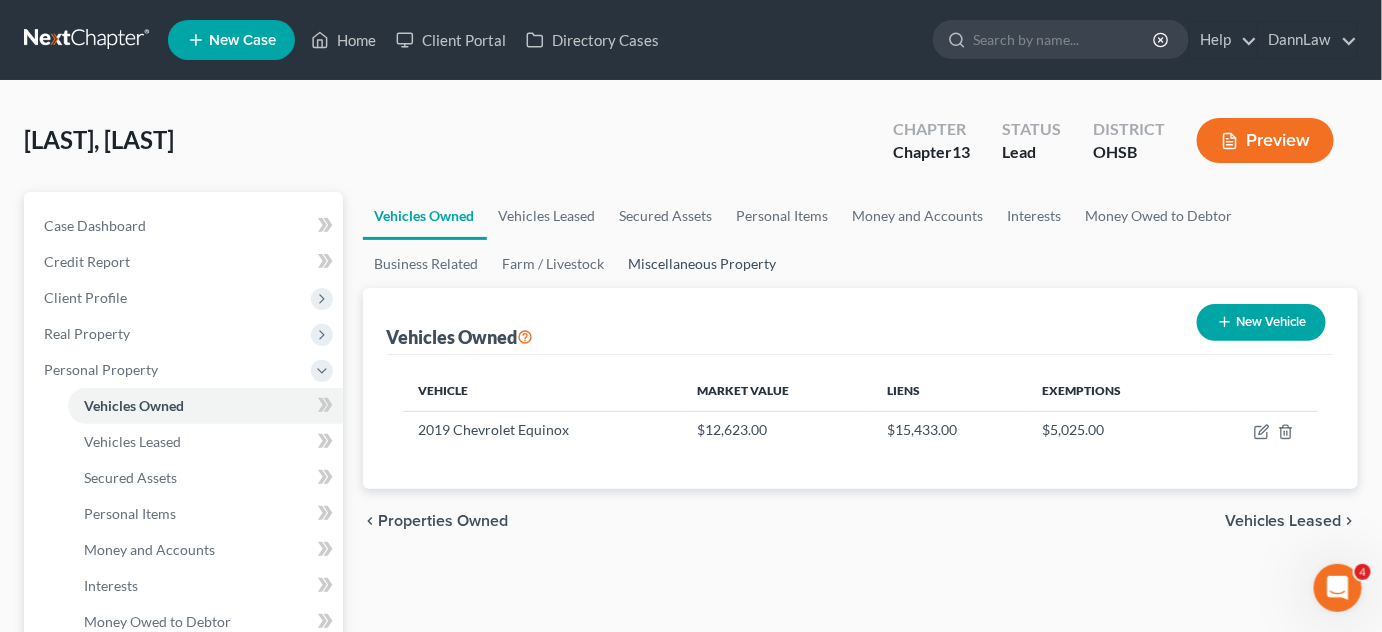 click on "Miscellaneous Property" at bounding box center (703, 264) 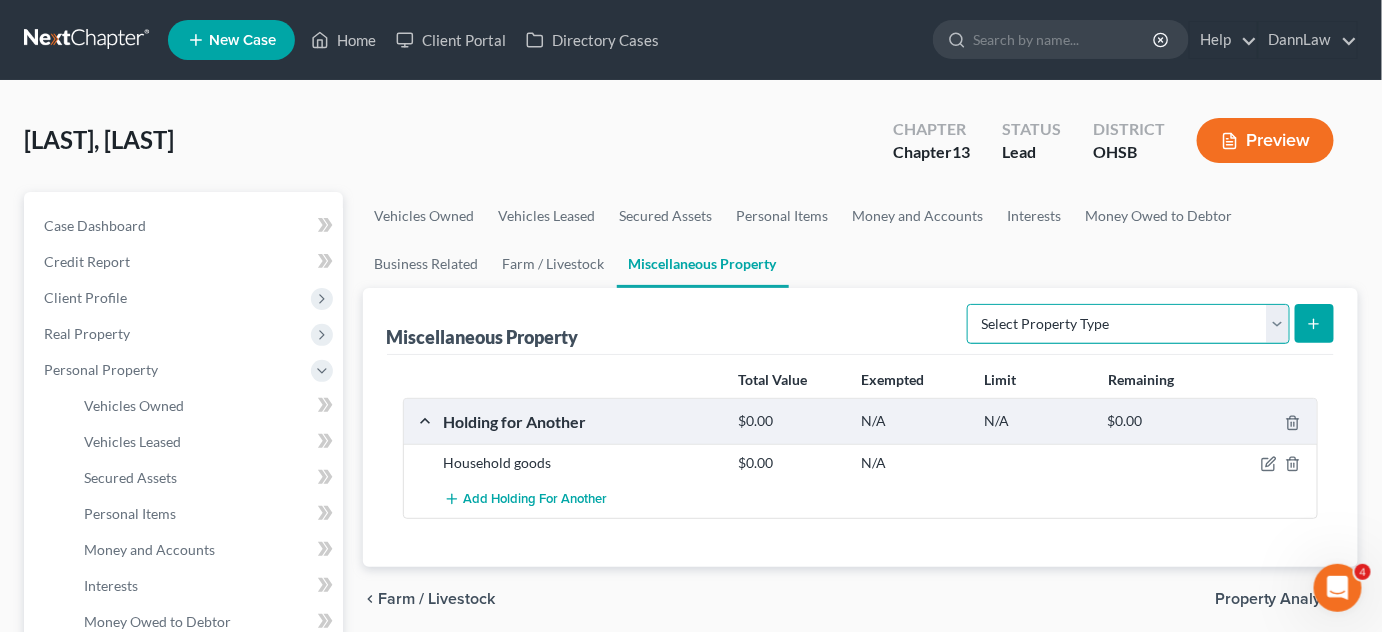 click on "Select Property Type Assigned for Creditor Benefit Within 1 Year Holding for Another Not Yet Listed Stored Within 1 Year Transferred" at bounding box center [1128, 324] 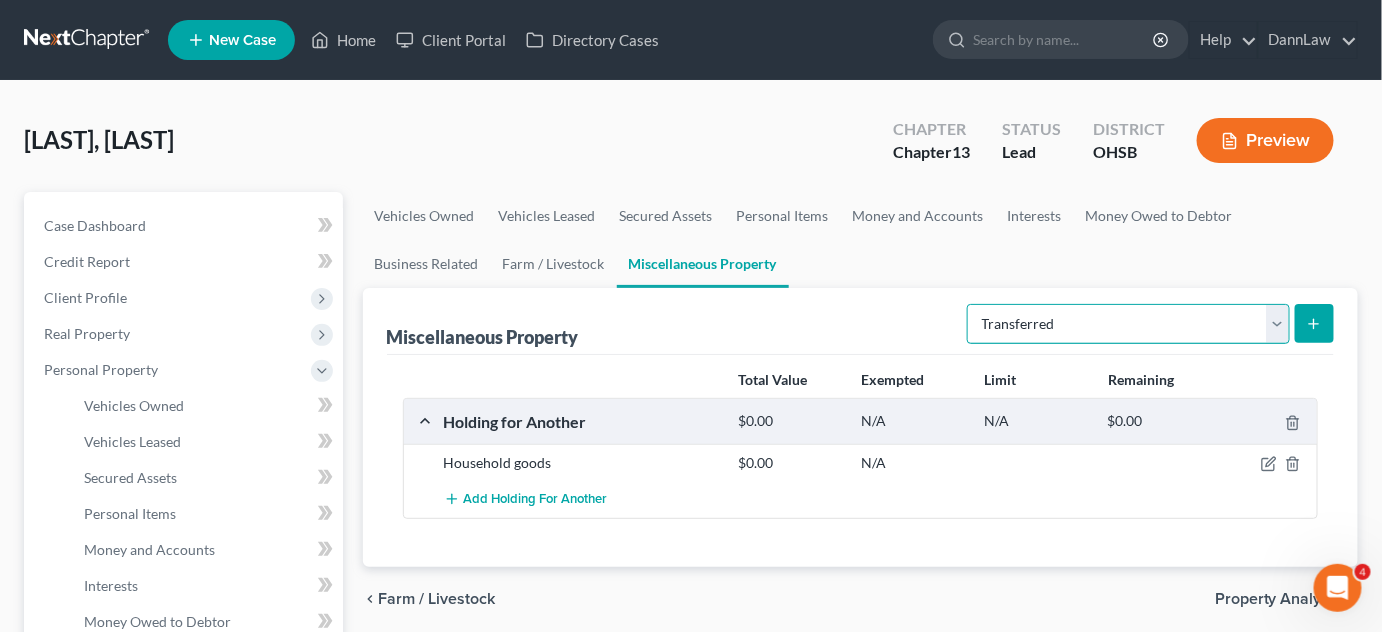 click on "Select Property Type Assigned for Creditor Benefit Within 1 Year Holding for Another Not Yet Listed Stored Within 1 Year Transferred" at bounding box center [1128, 324] 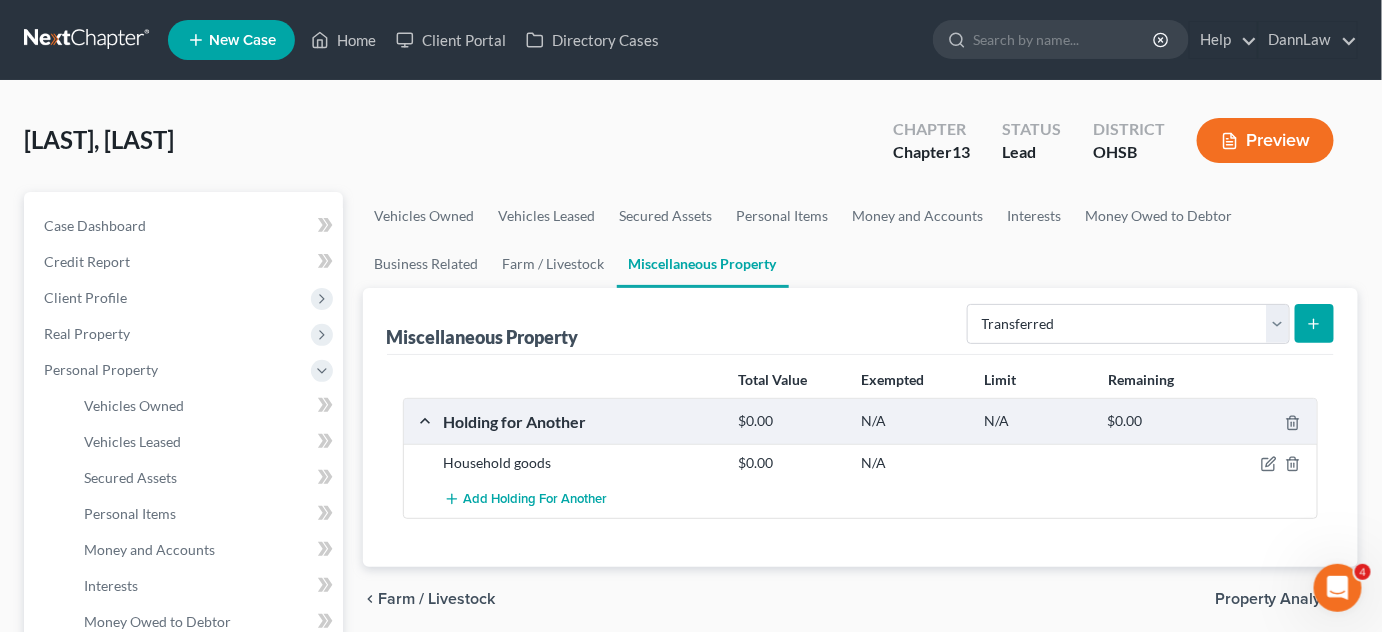 click at bounding box center (1314, 323) 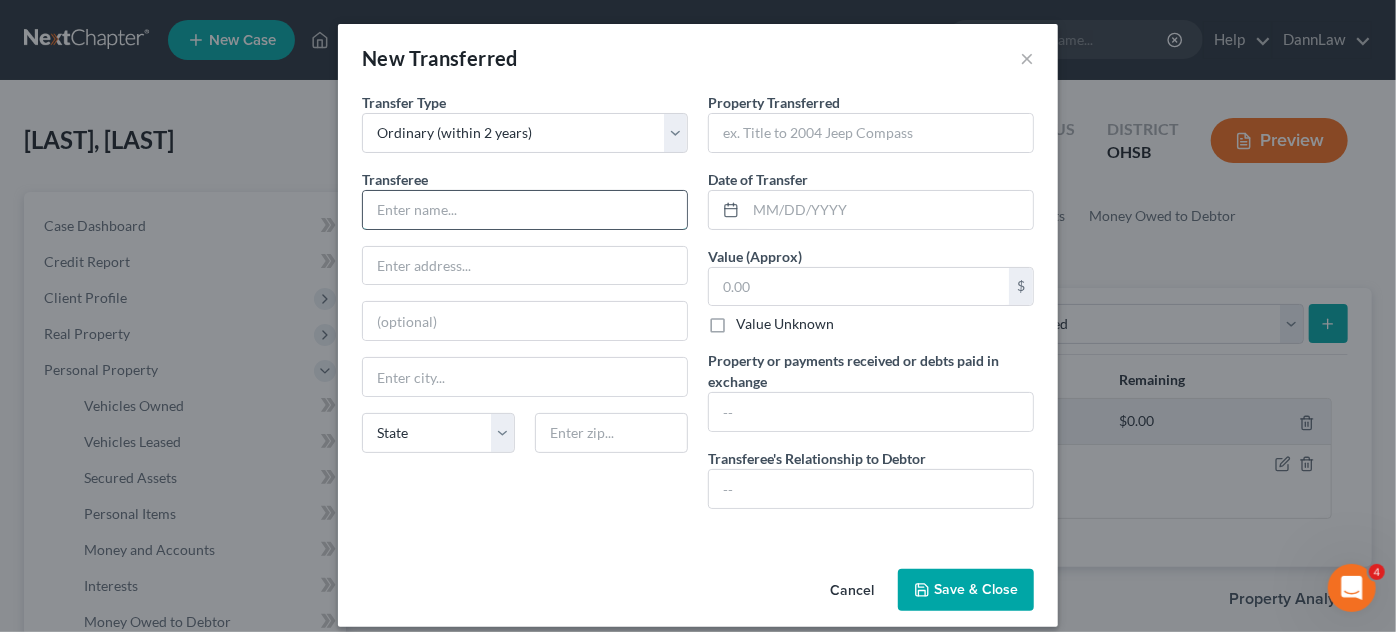 click at bounding box center [525, 210] 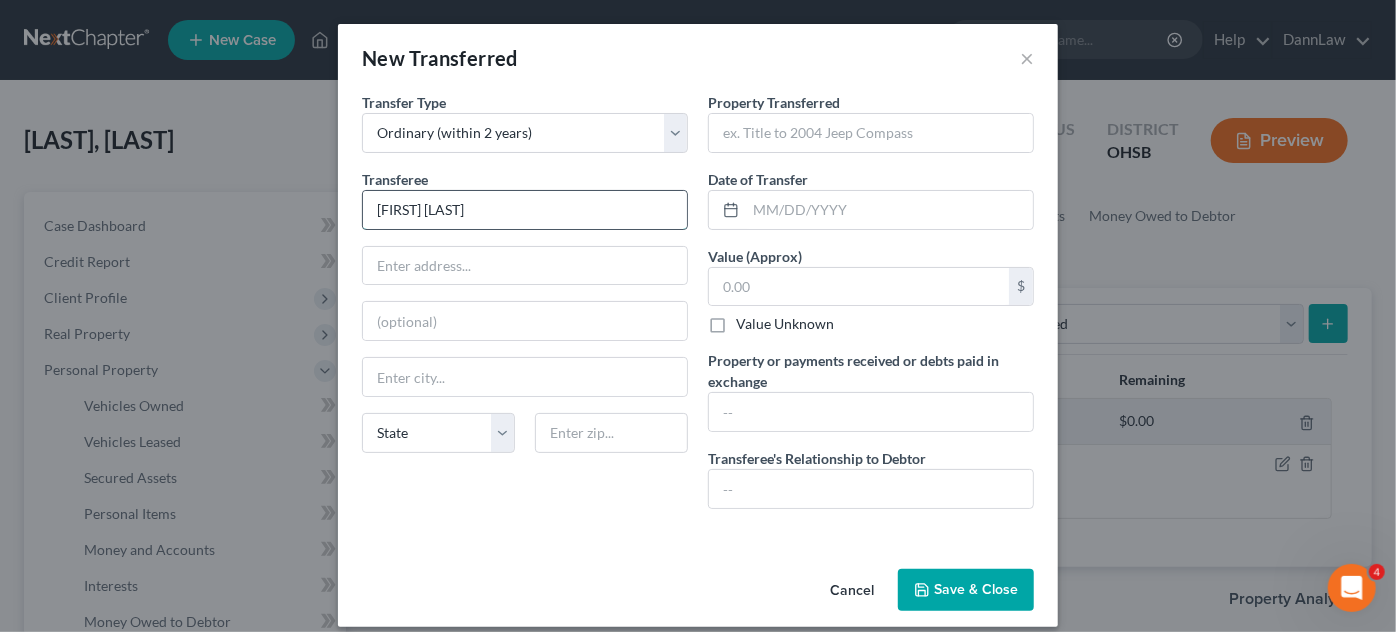 type on "[FIRST] [LAST]" 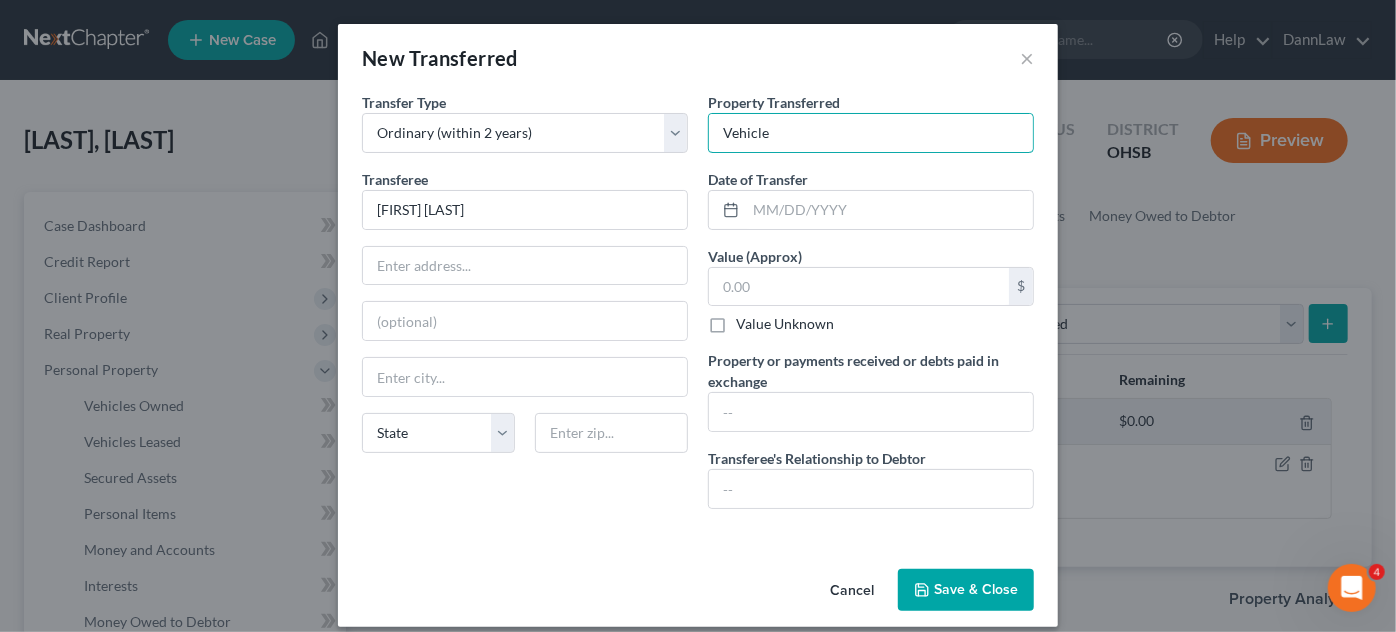 type on "Vehicle" 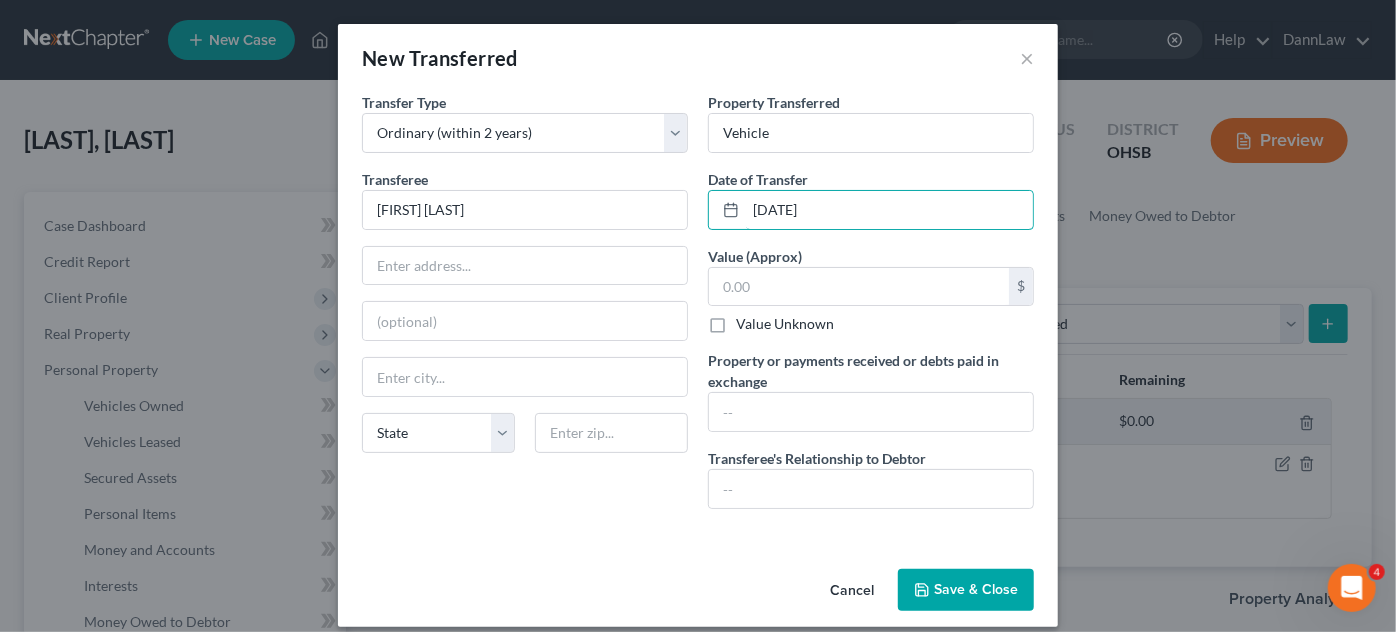 type on "[DATE]" 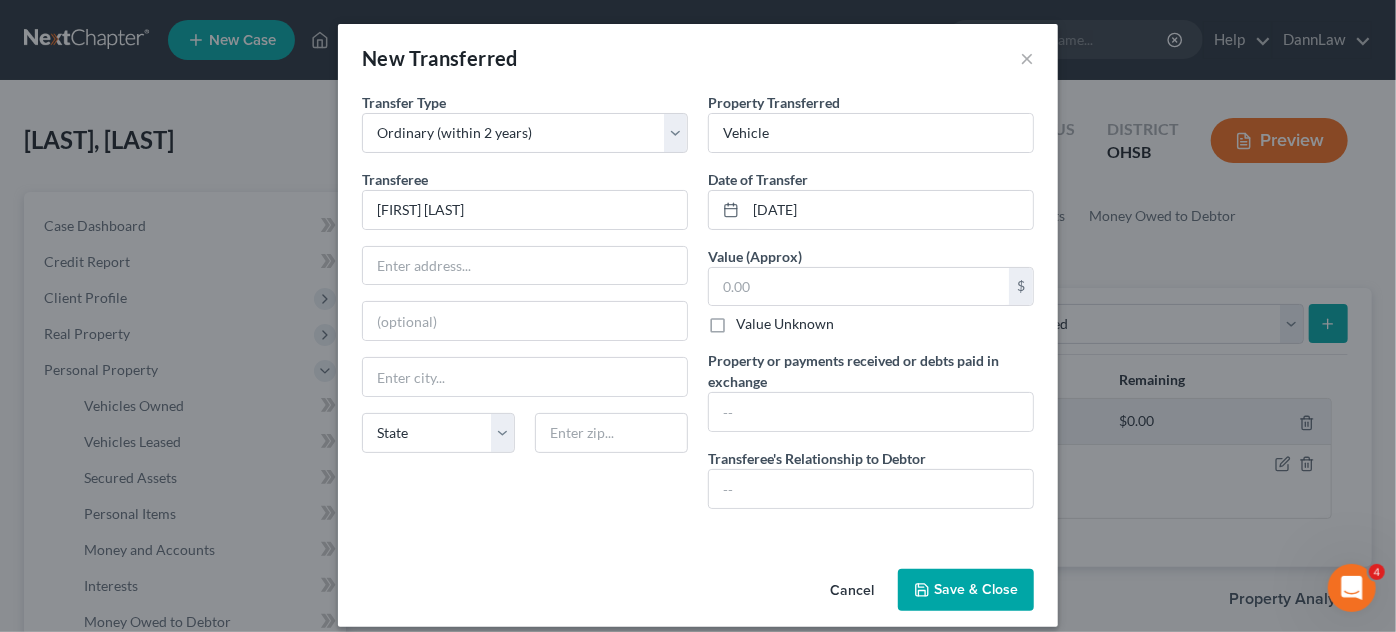 click on "Value Unknown" at bounding box center [785, 324] 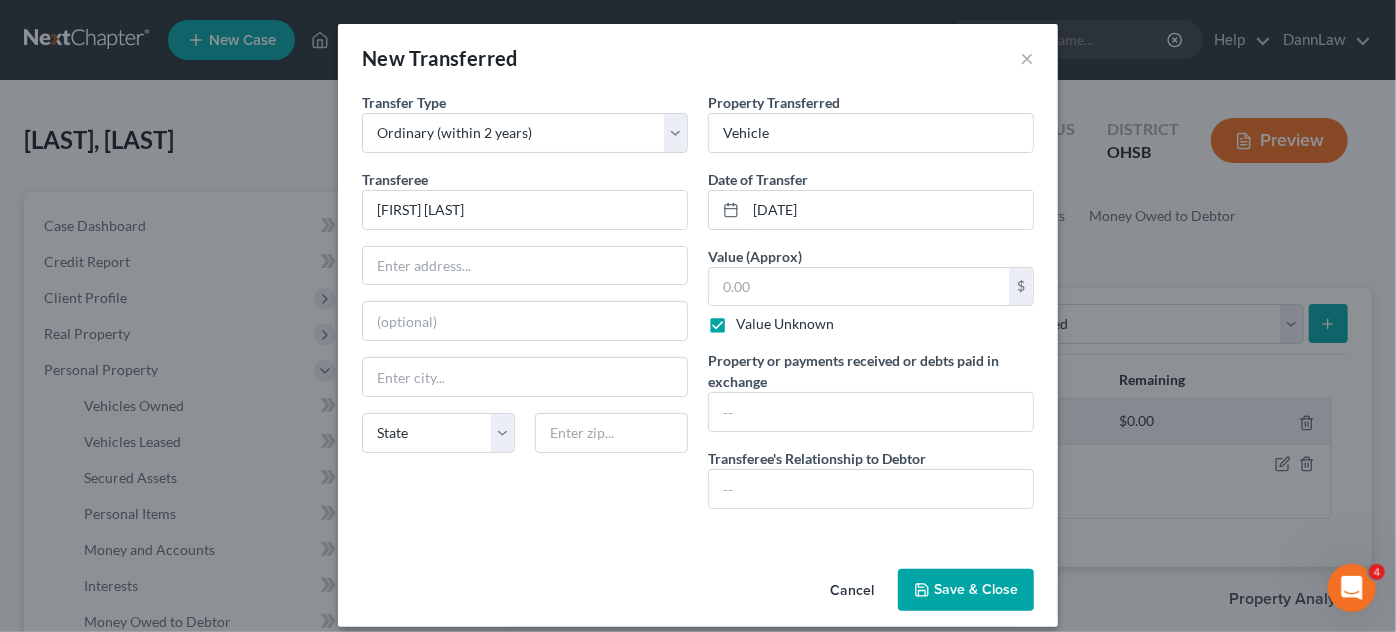 type on "0.00" 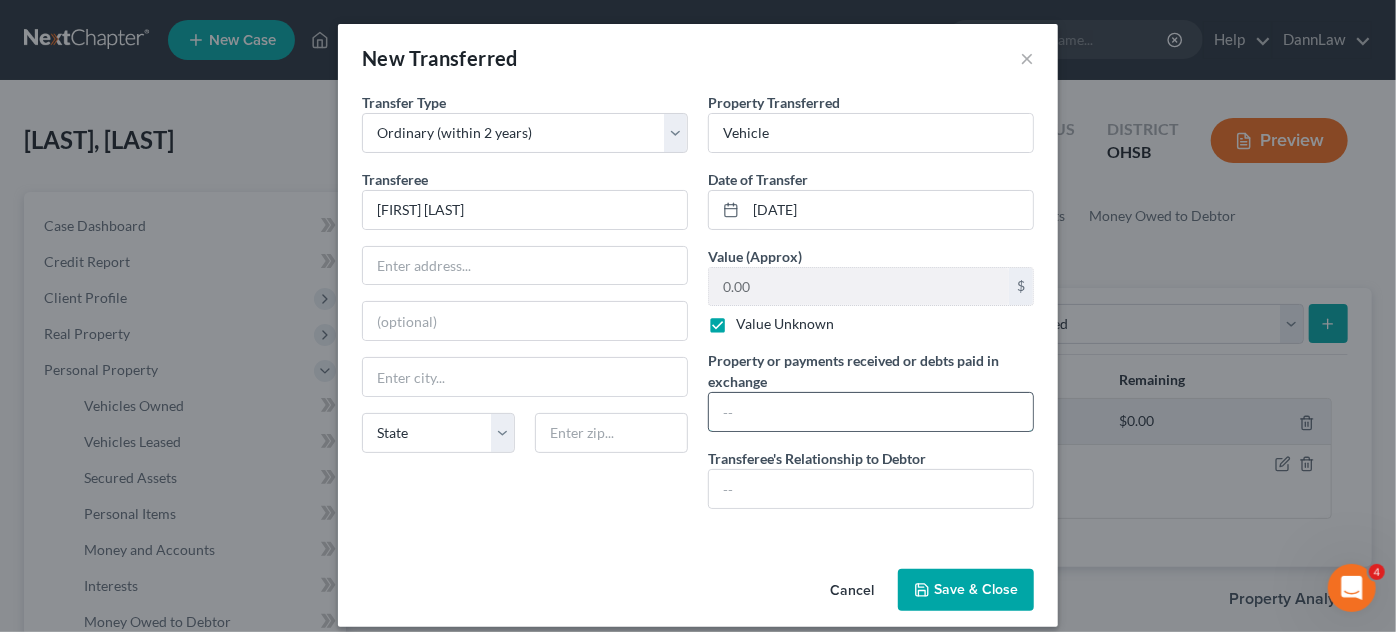 click at bounding box center [871, 412] 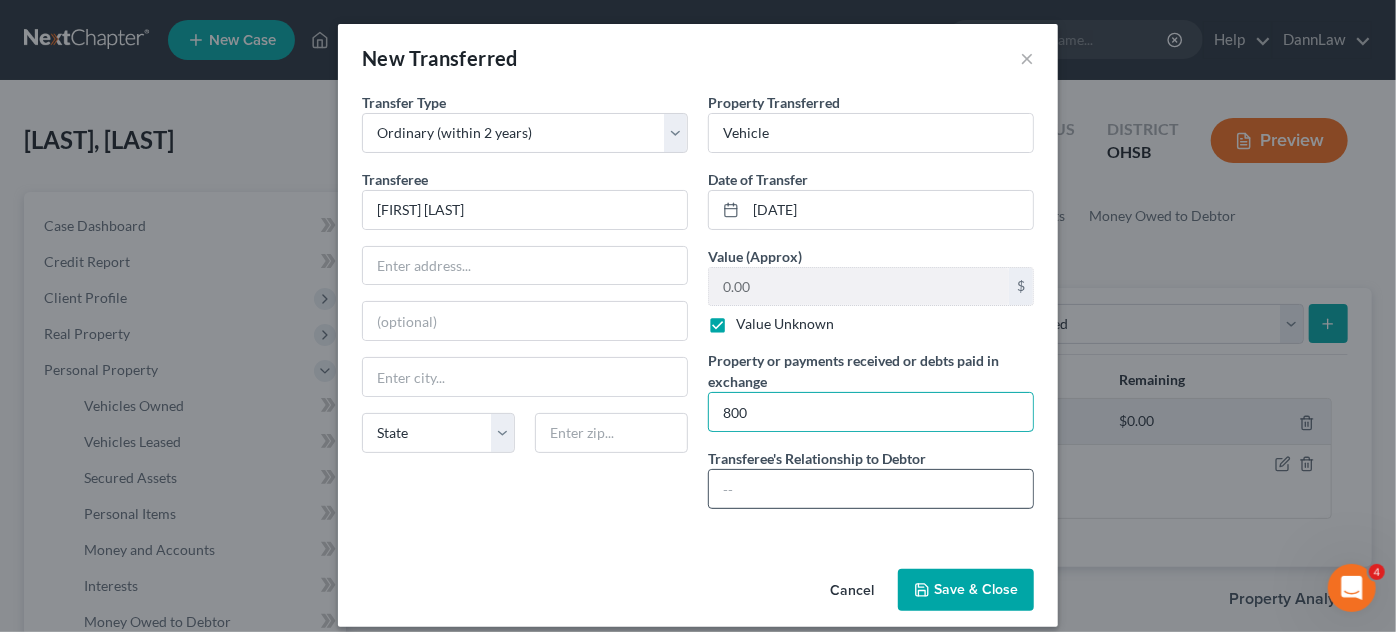 type on "800" 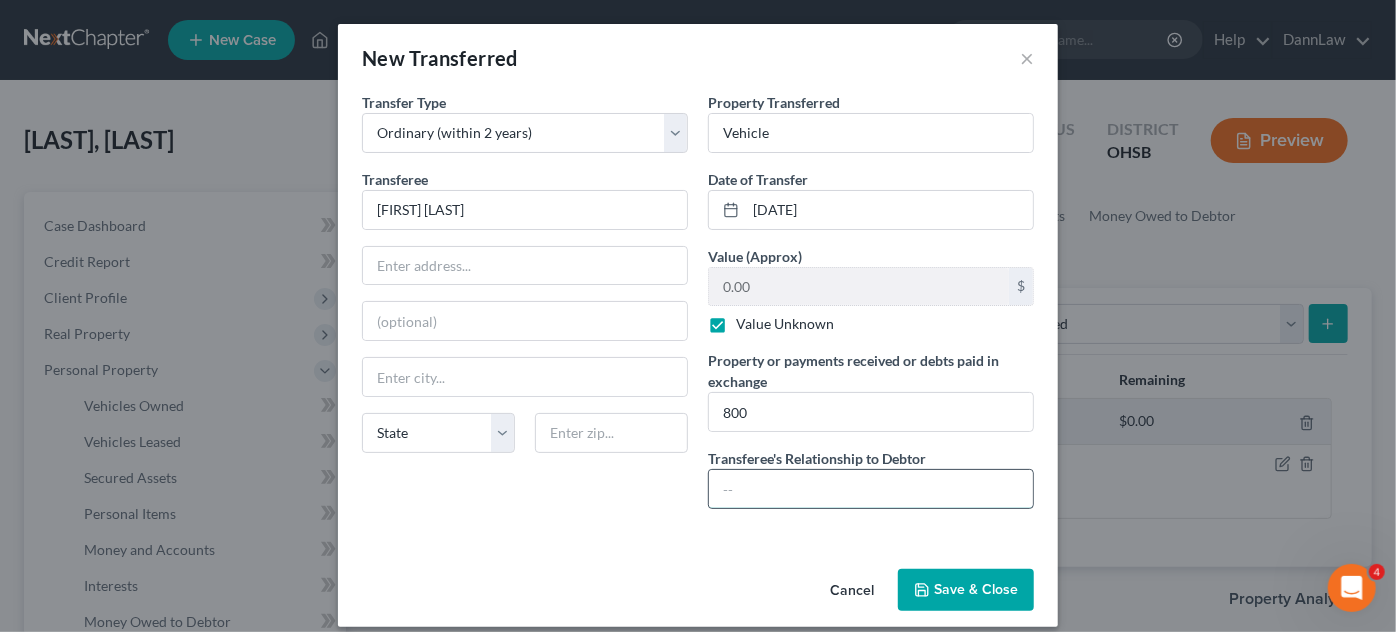 click at bounding box center [871, 489] 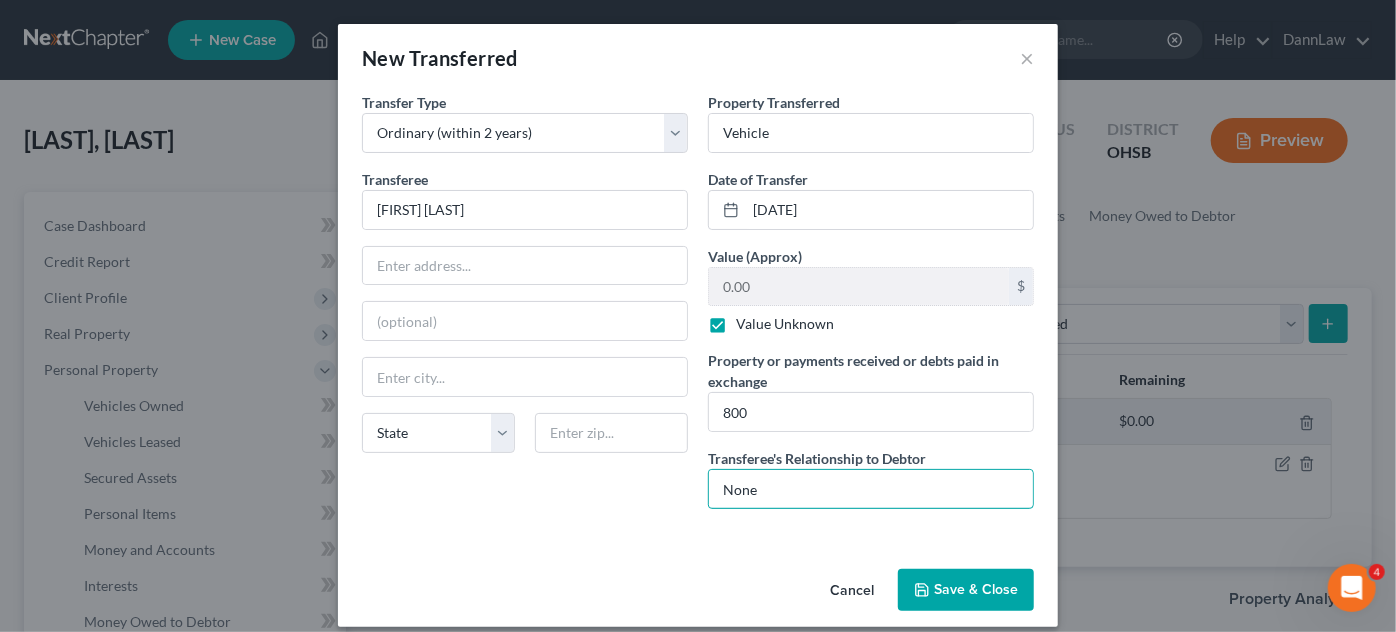 type on "None" 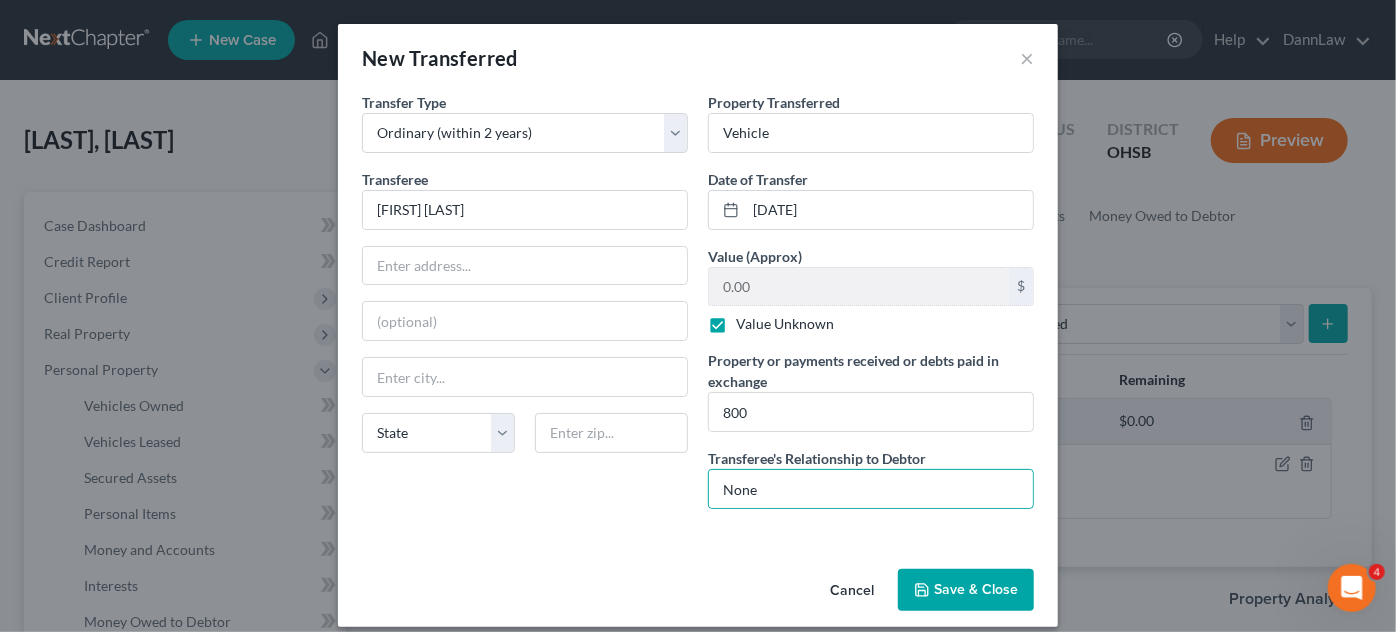click on "Save & Close" at bounding box center (966, 590) 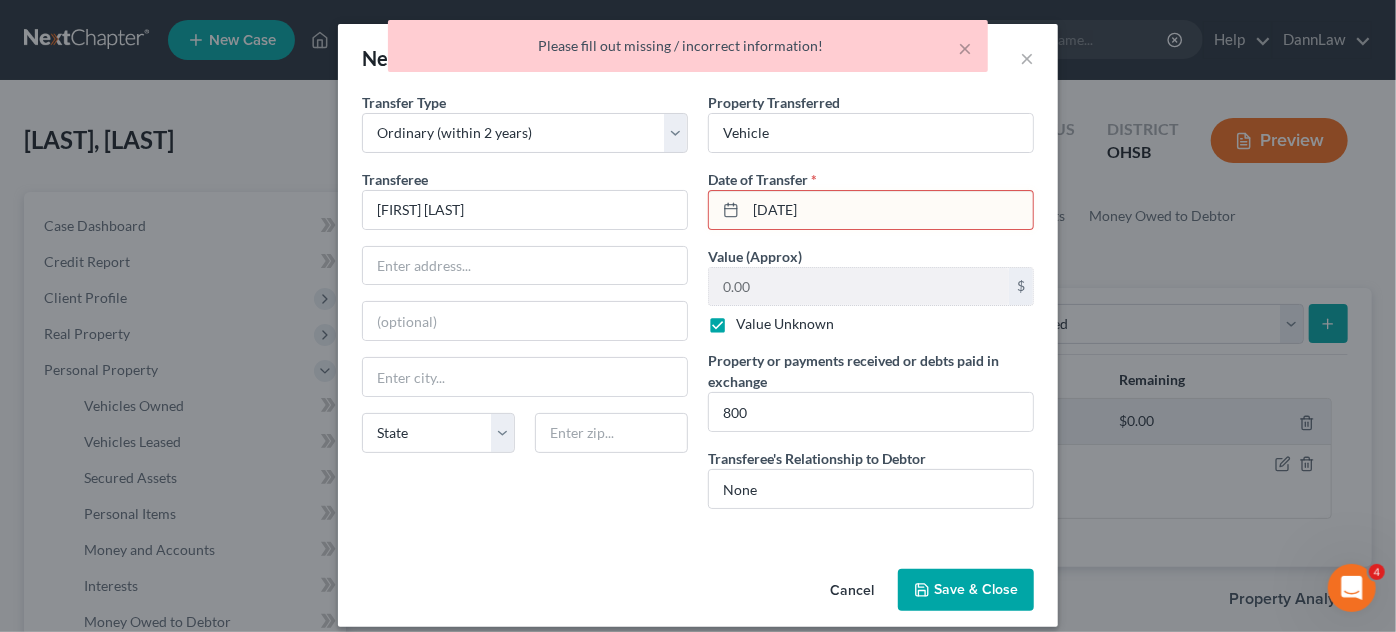 click on "[DATE]" at bounding box center (889, 210) 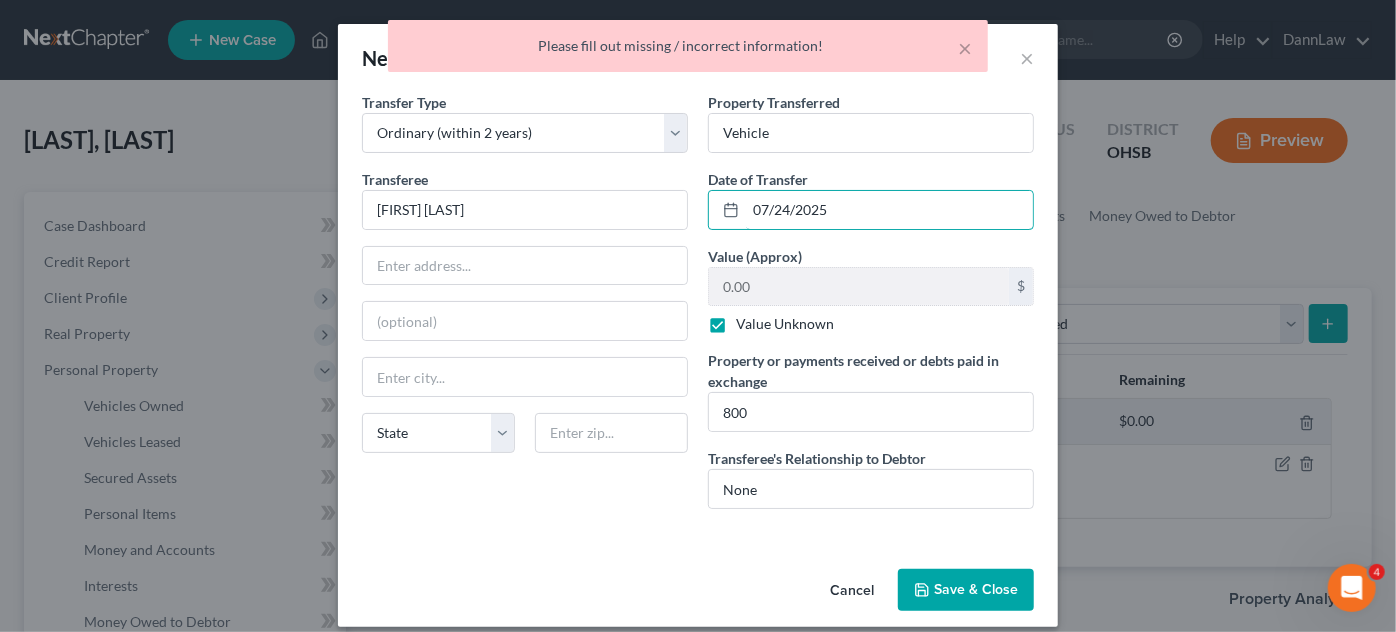 type on "07/24/2025" 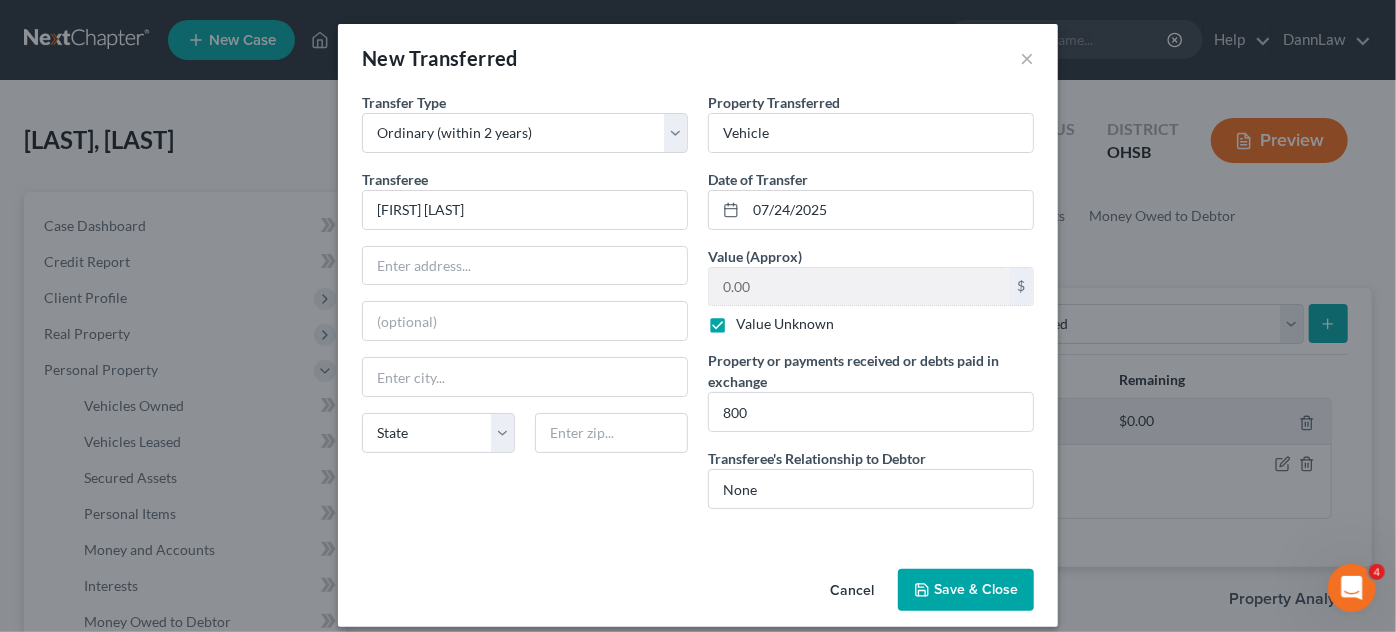 click on "Save & Close" at bounding box center (966, 590) 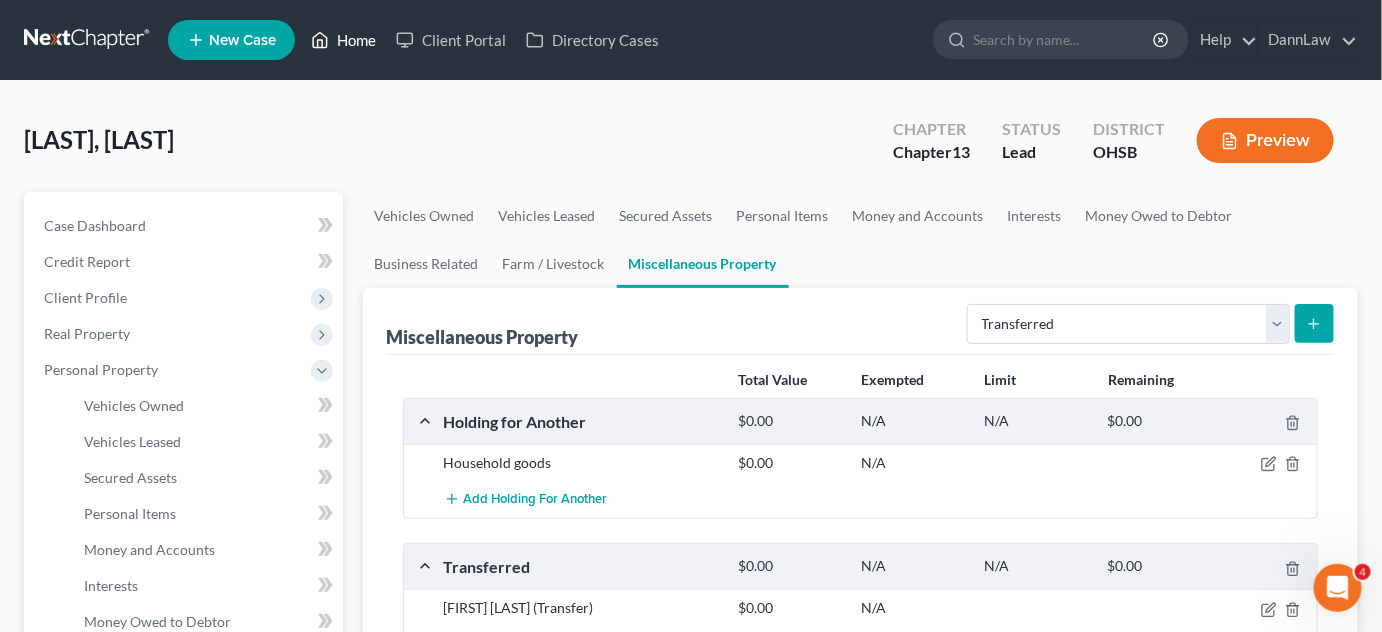 click on "Home" at bounding box center (343, 40) 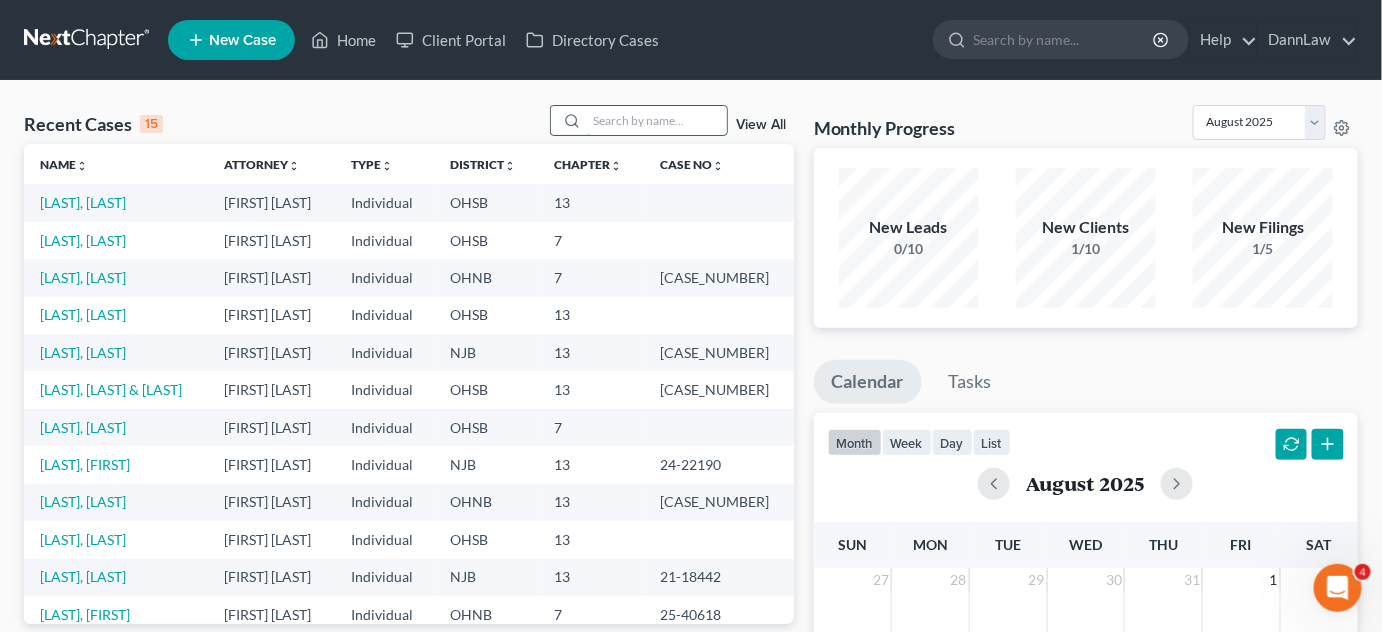 click at bounding box center (657, 120) 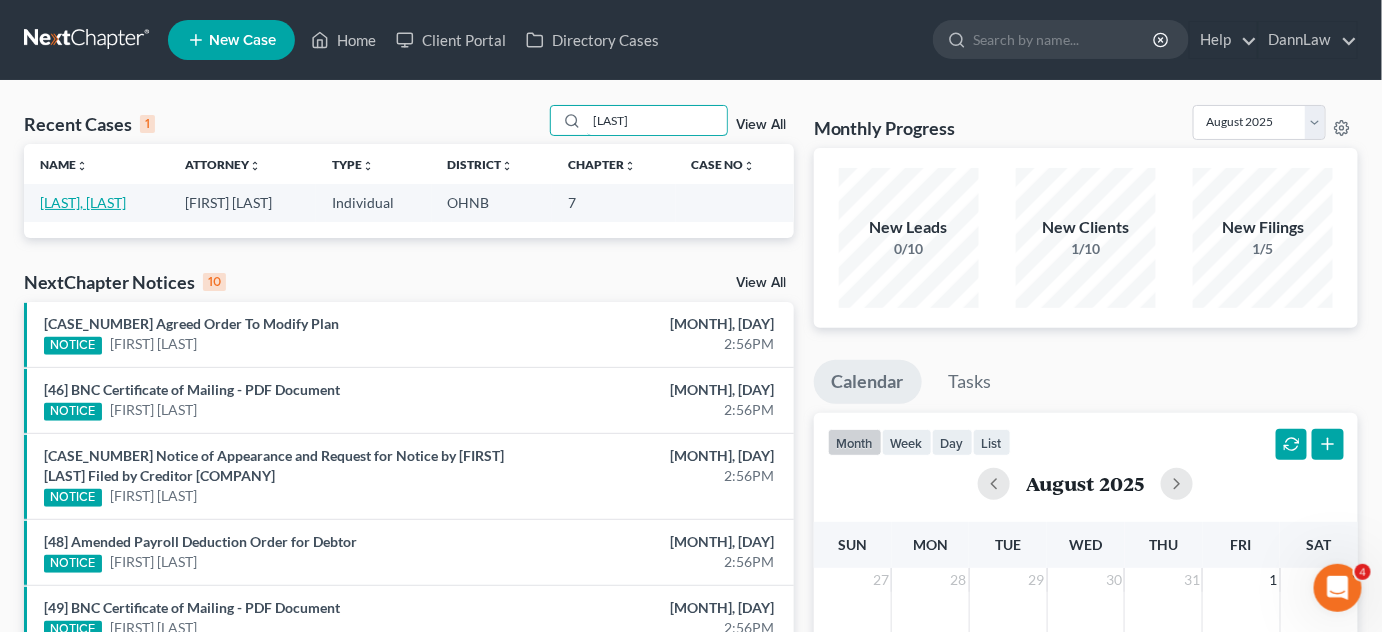 type on "[LAST]" 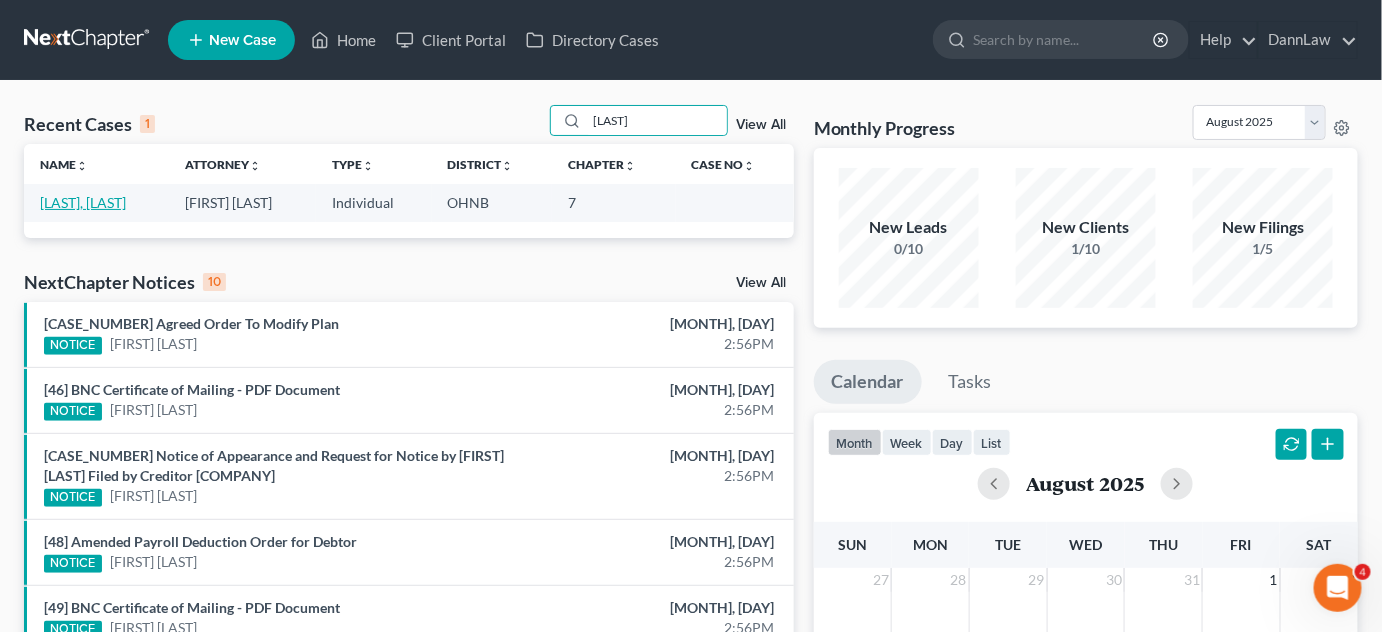 click on "[LAST], [LAST]" at bounding box center [83, 202] 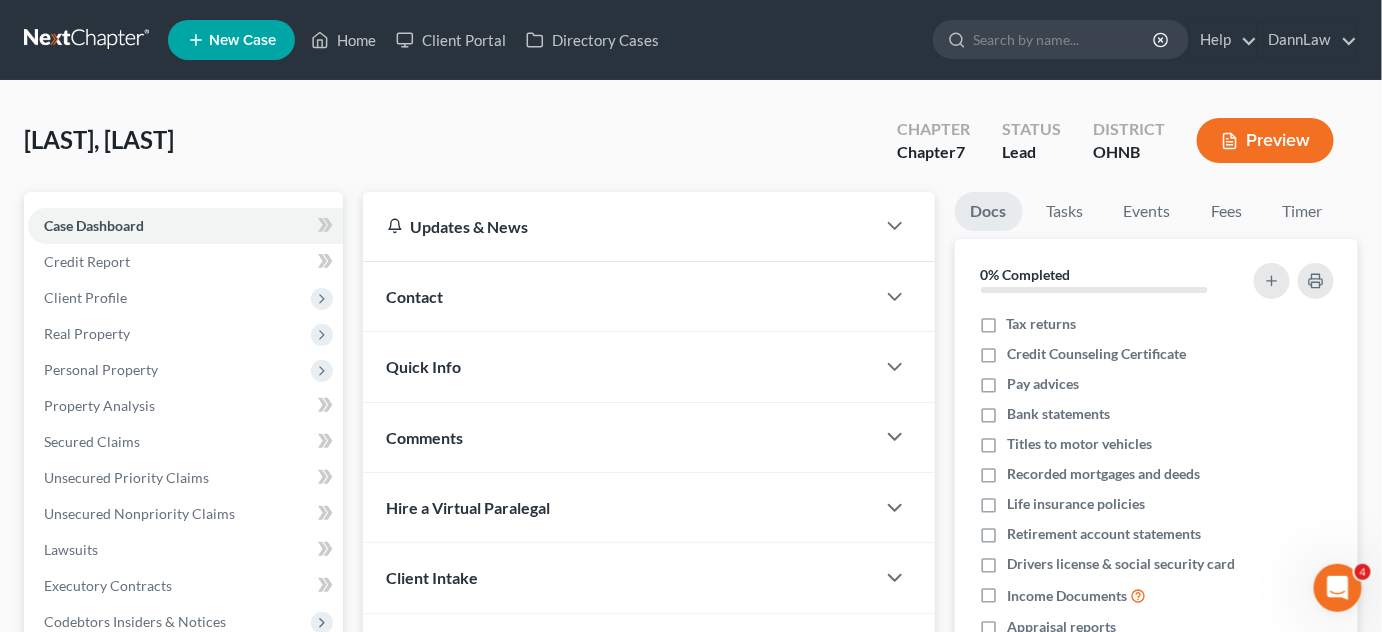 click on "[LAST] [FIRST] Upgraded Chapter Chapter  7 Status Lead District OHNB Preview Petition Navigation
Case Dashboard
Payments
Invoices
Payments
Payments
Credit Report" at bounding box center [691, 554] 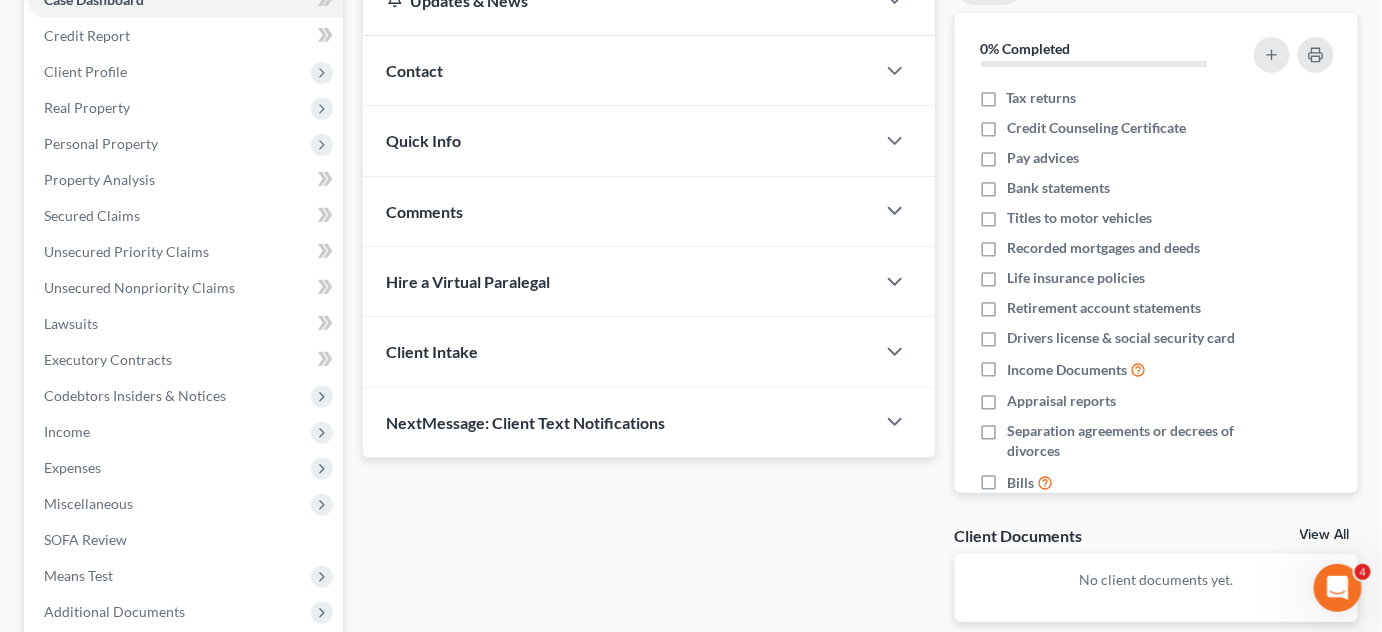 scroll, scrollTop: 254, scrollLeft: 0, axis: vertical 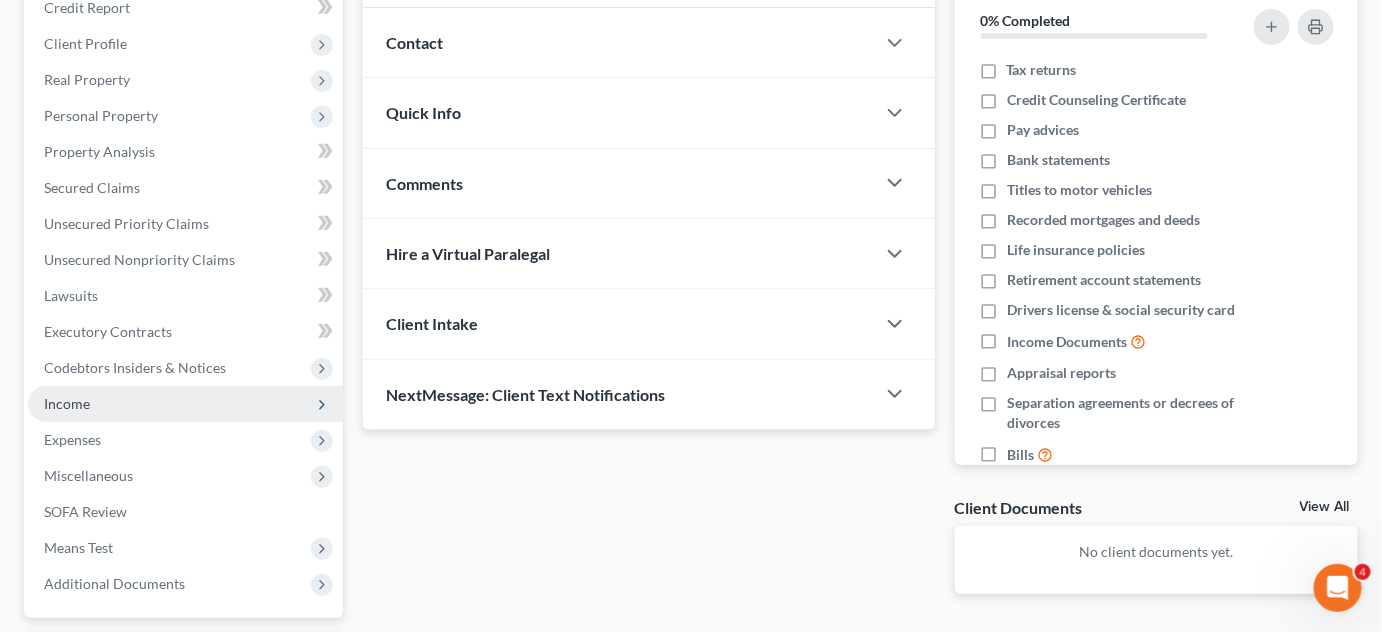 click on "Income" at bounding box center (67, 403) 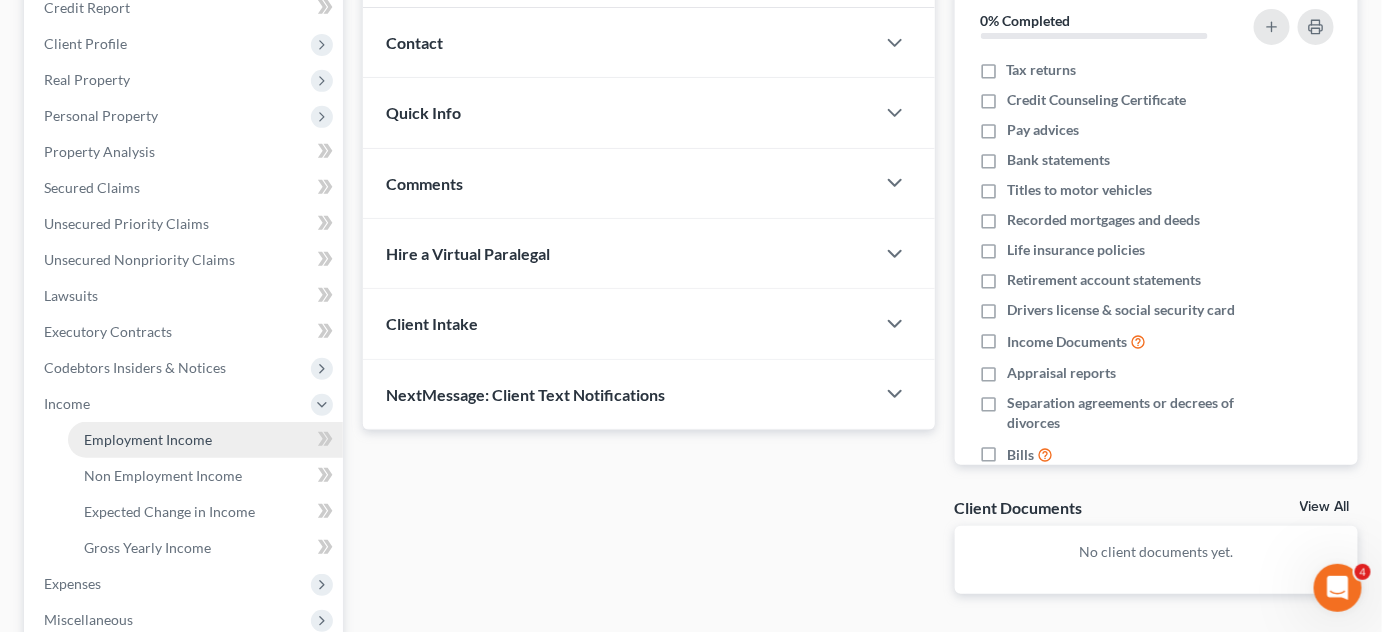 click on "Employment Income" at bounding box center [205, 440] 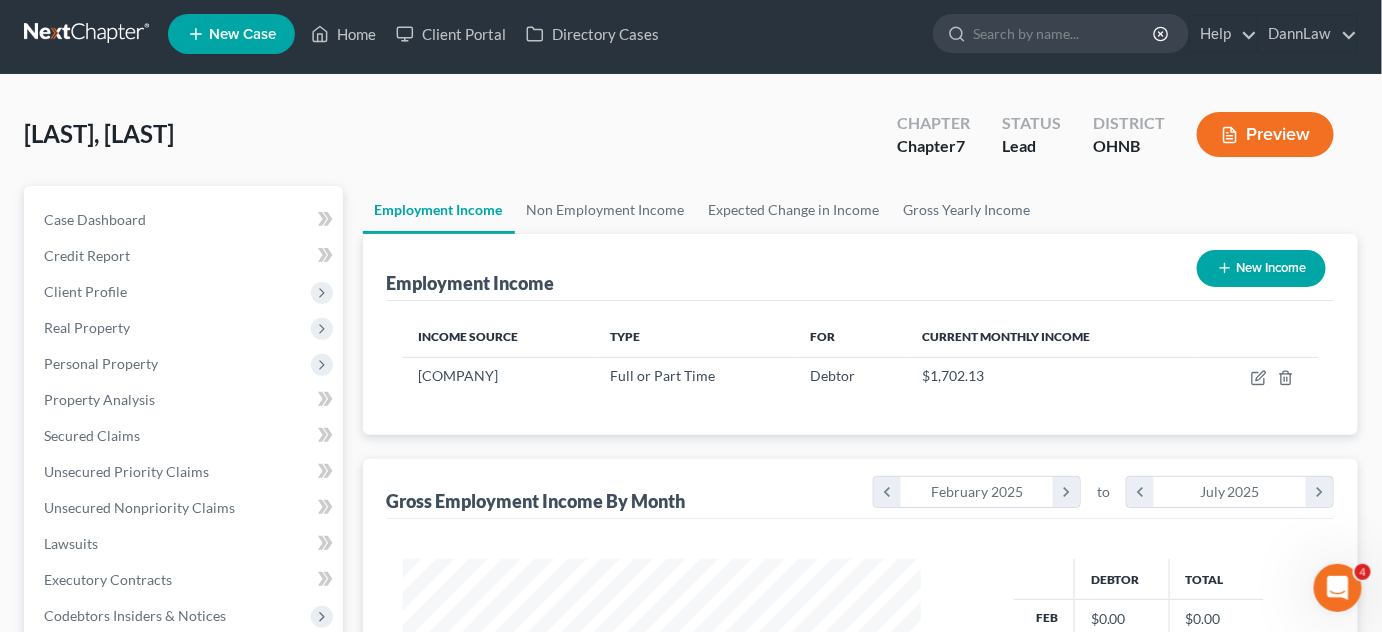 scroll, scrollTop: 0, scrollLeft: 0, axis: both 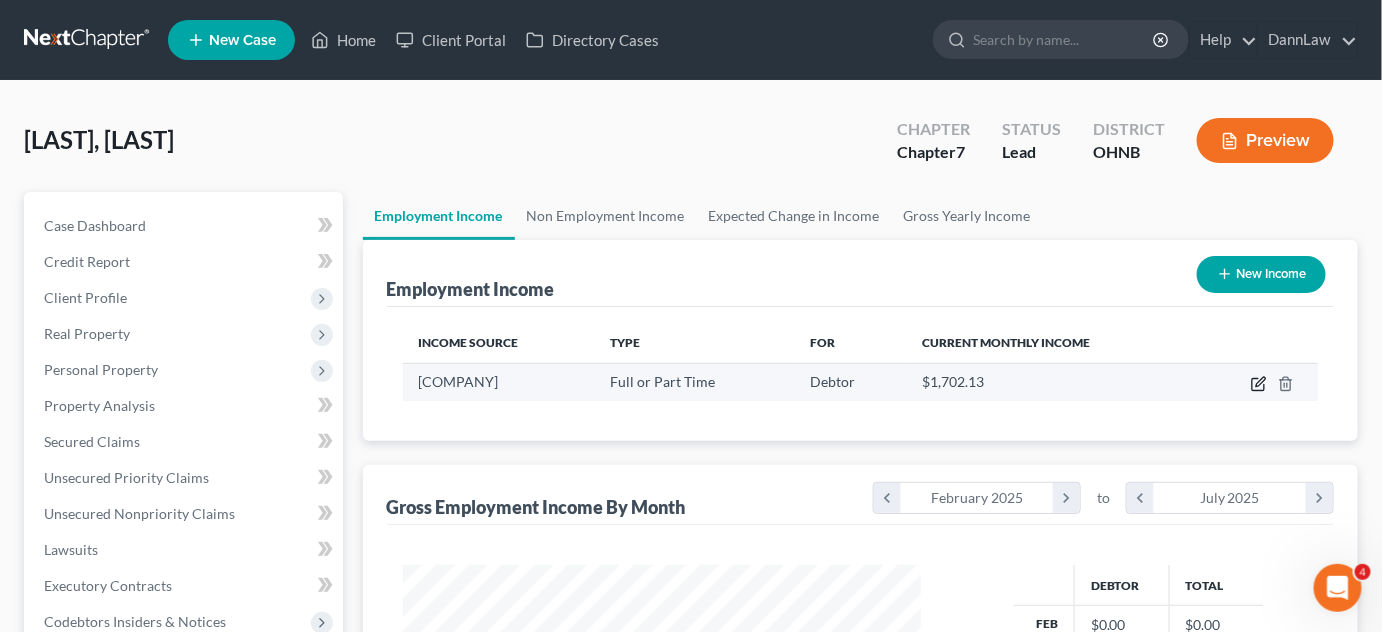 click 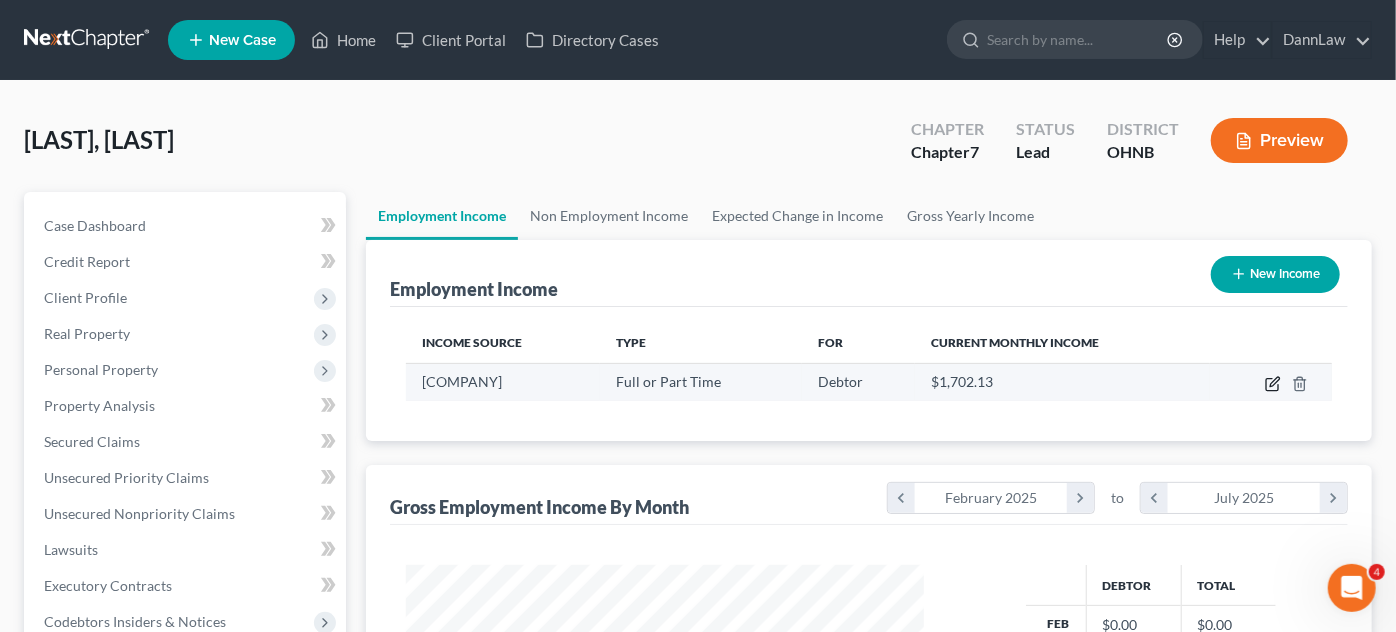 select on "0" 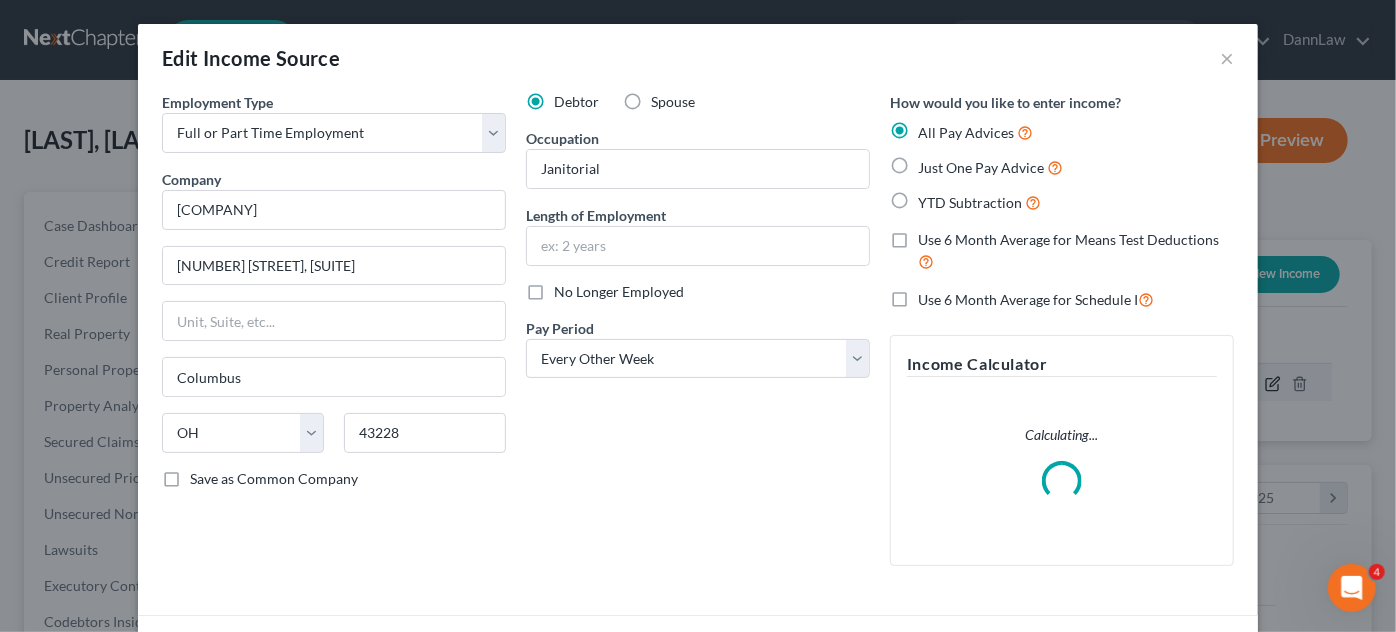 scroll, scrollTop: 999643, scrollLeft: 999436, axis: both 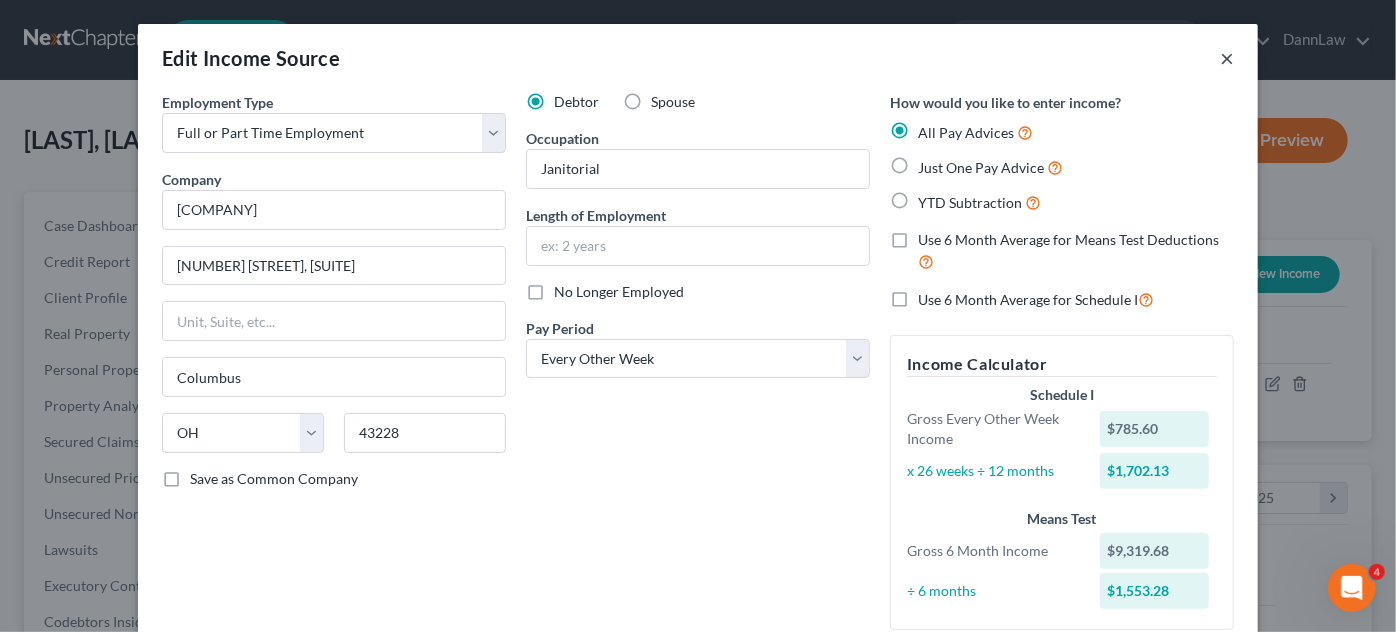 click on "×" at bounding box center [1227, 58] 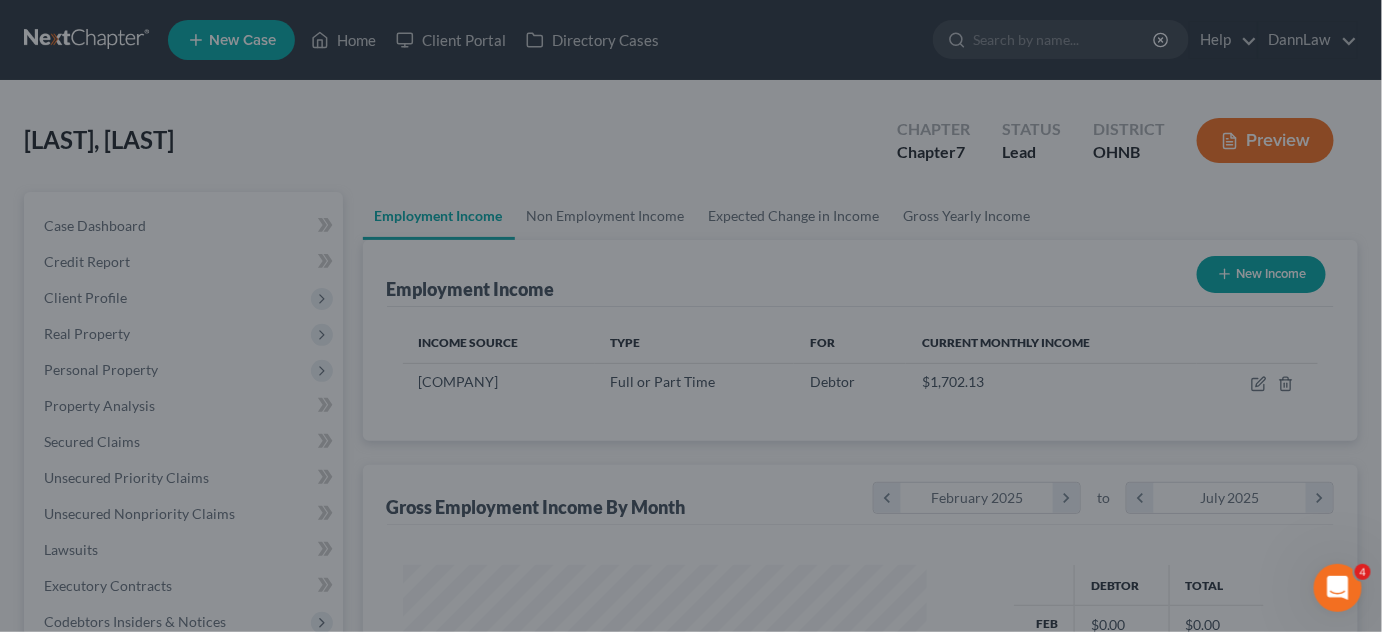 scroll, scrollTop: 356, scrollLeft: 557, axis: both 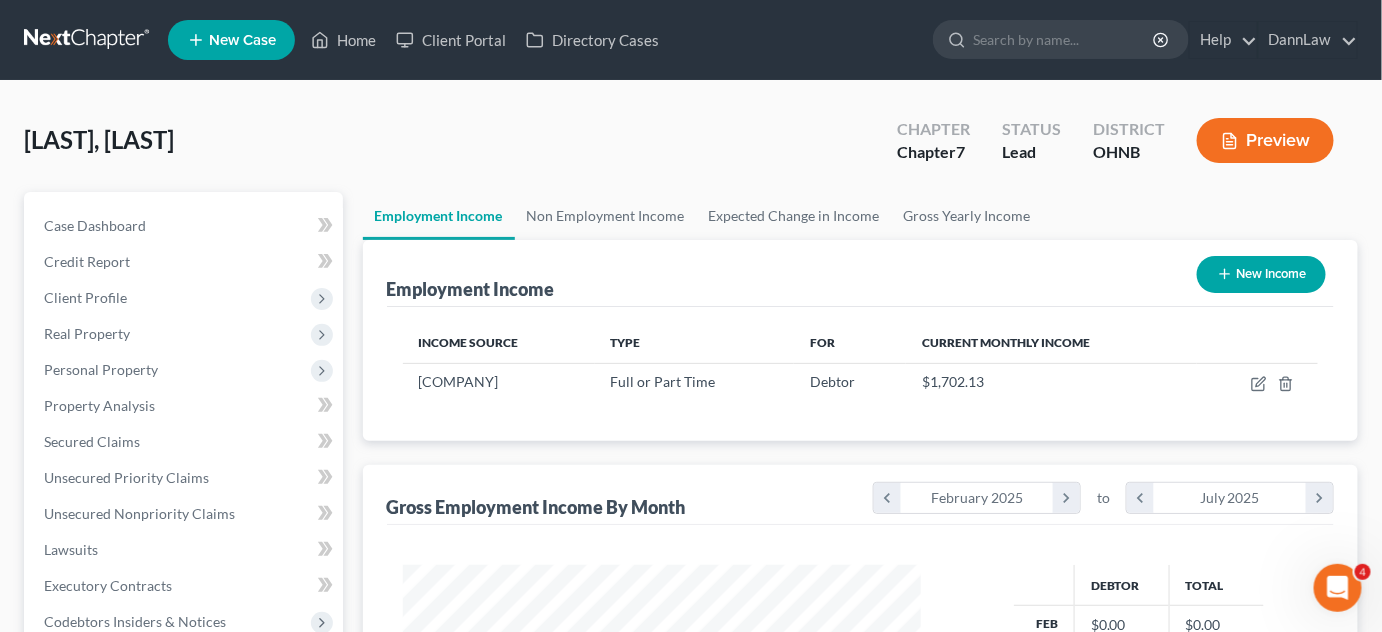 click on "New Income" at bounding box center [1261, 274] 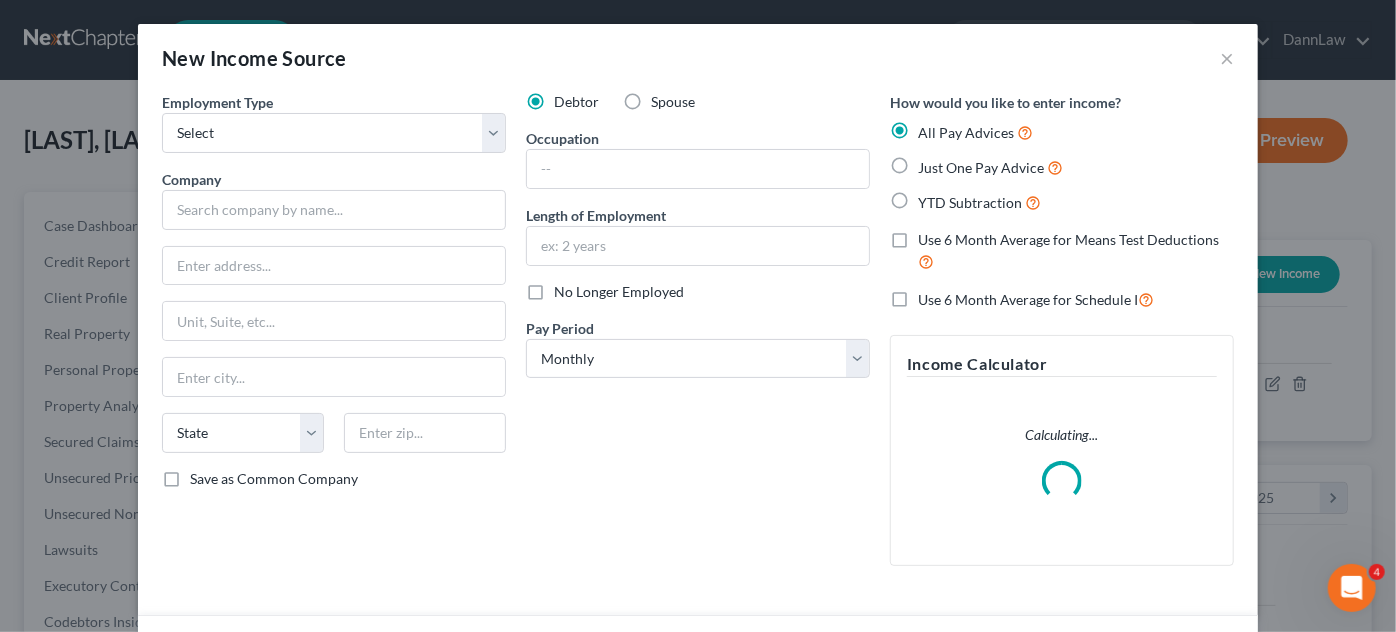 scroll, scrollTop: 999643, scrollLeft: 999436, axis: both 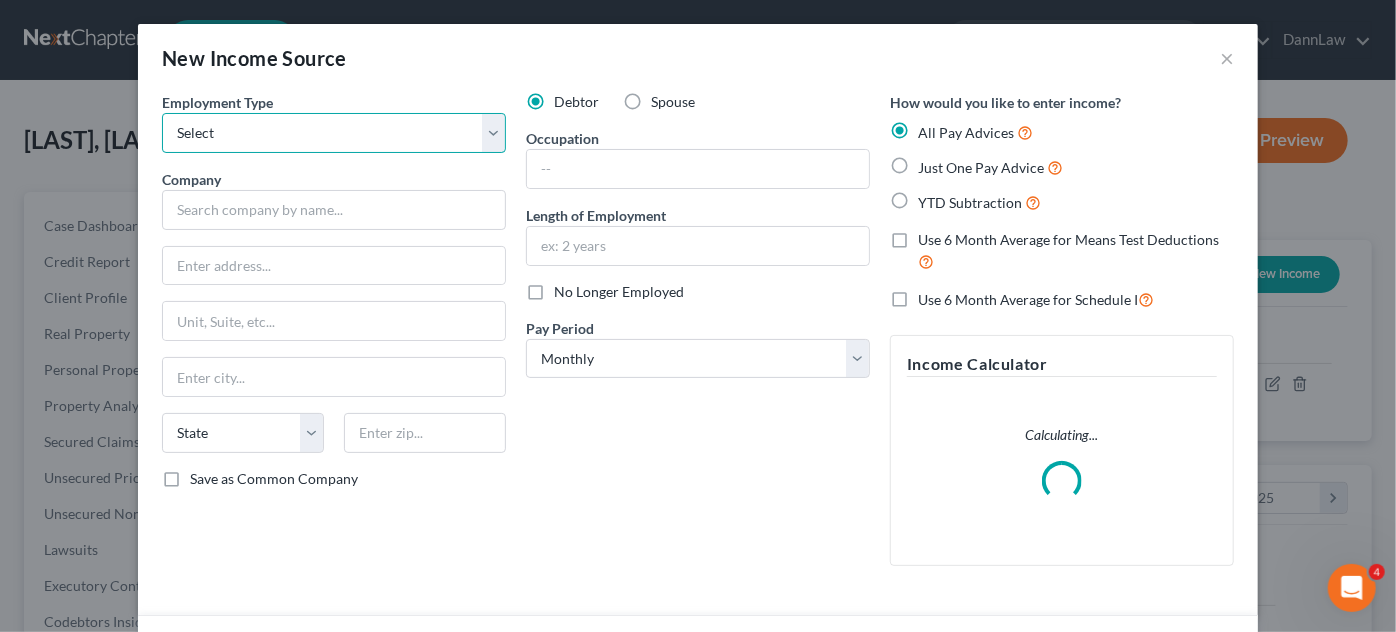 click on "Select Full or Part Time Employment Self Employment" at bounding box center (334, 133) 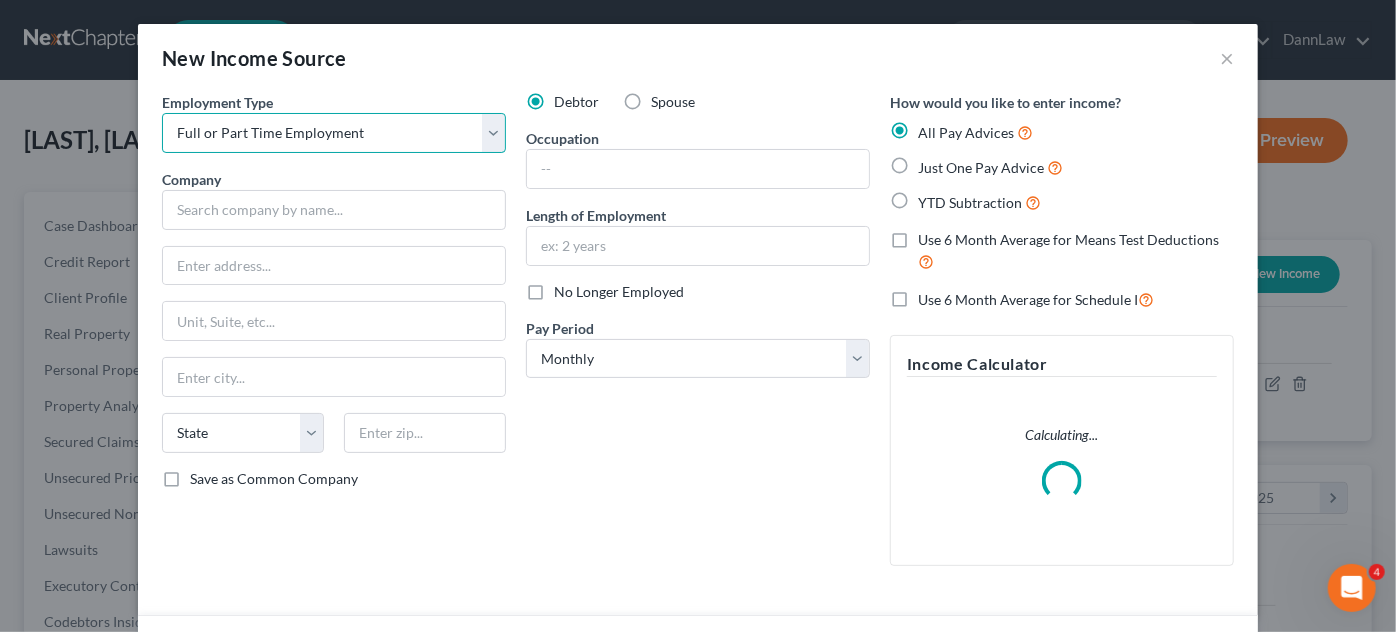 click on "Select Full or Part Time Employment Self Employment" at bounding box center [334, 133] 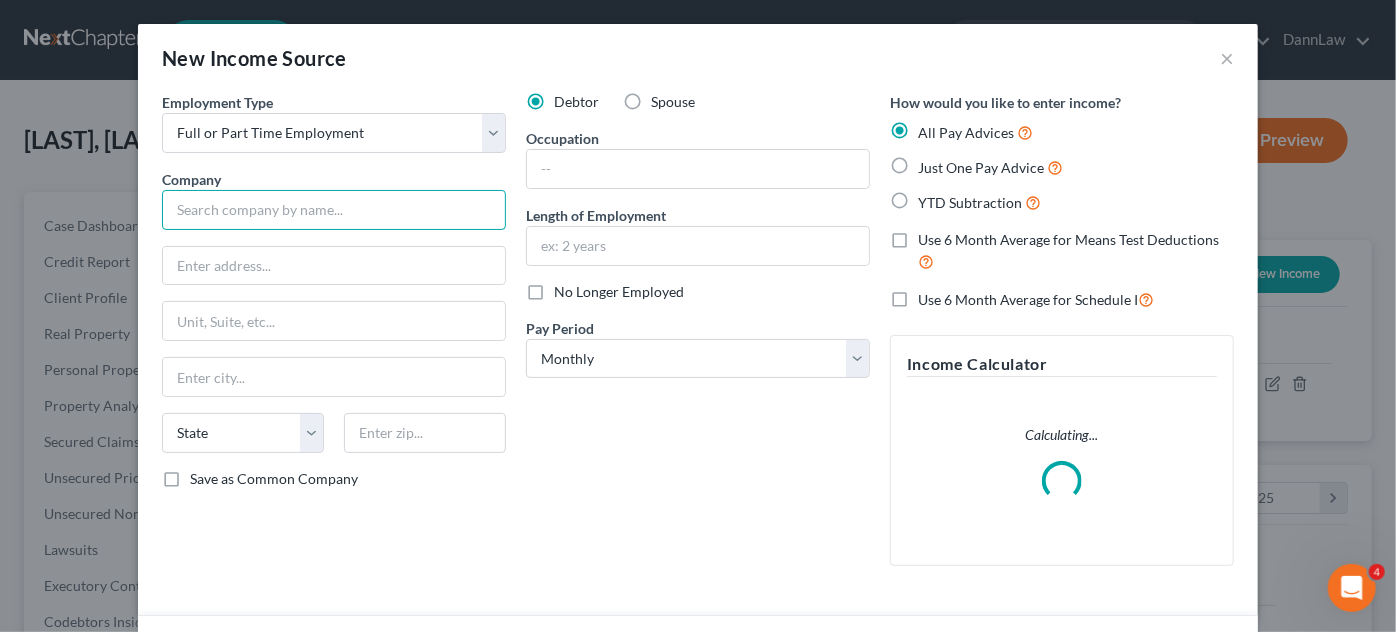 click at bounding box center (334, 210) 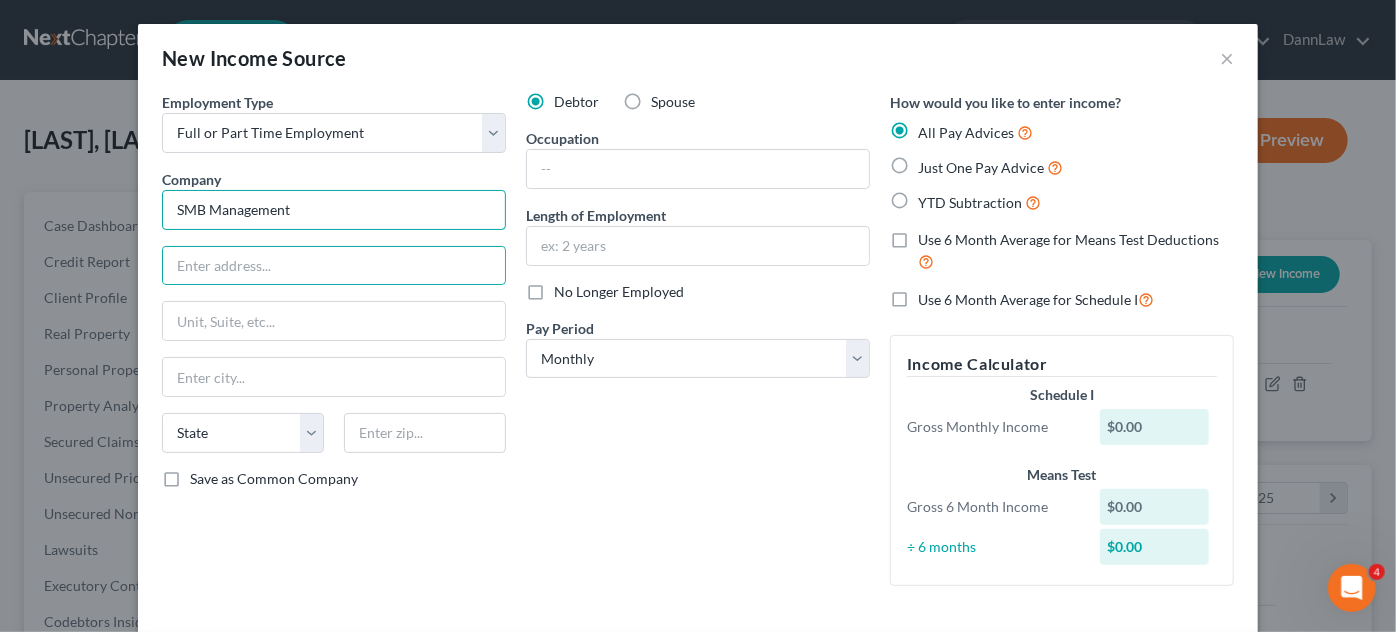 click on "SMB Management" at bounding box center [334, 210] 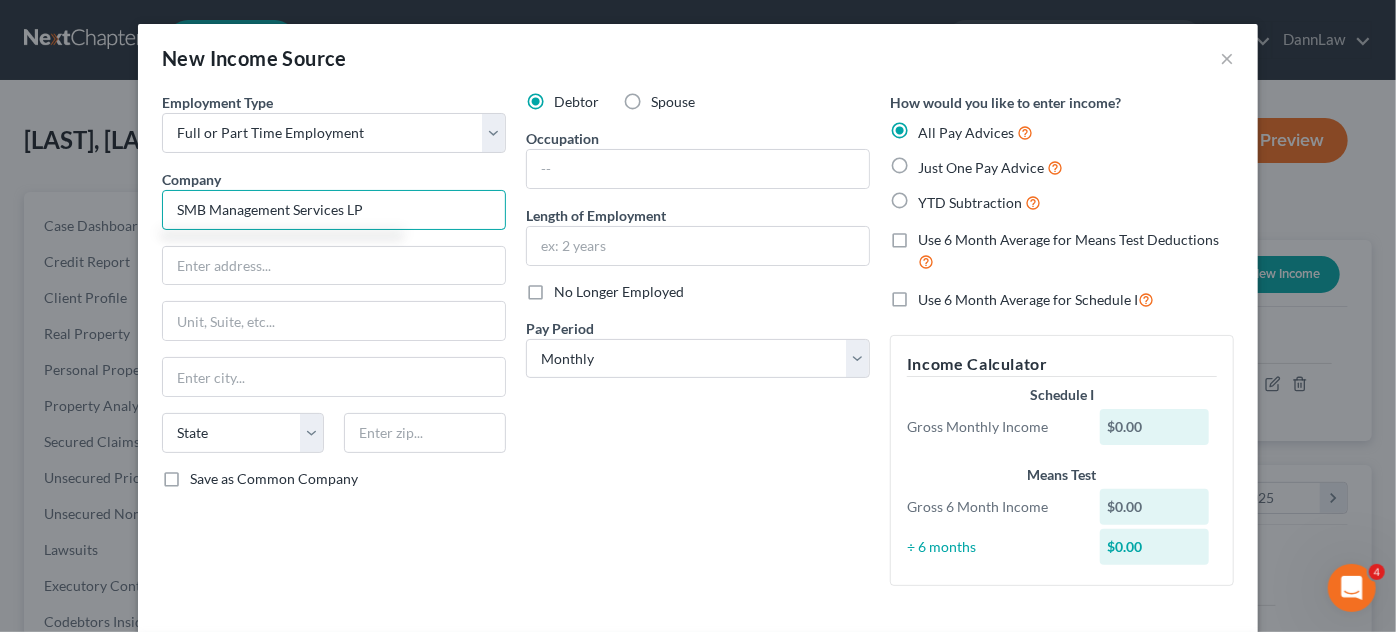 type on "SMB Management Services LP" 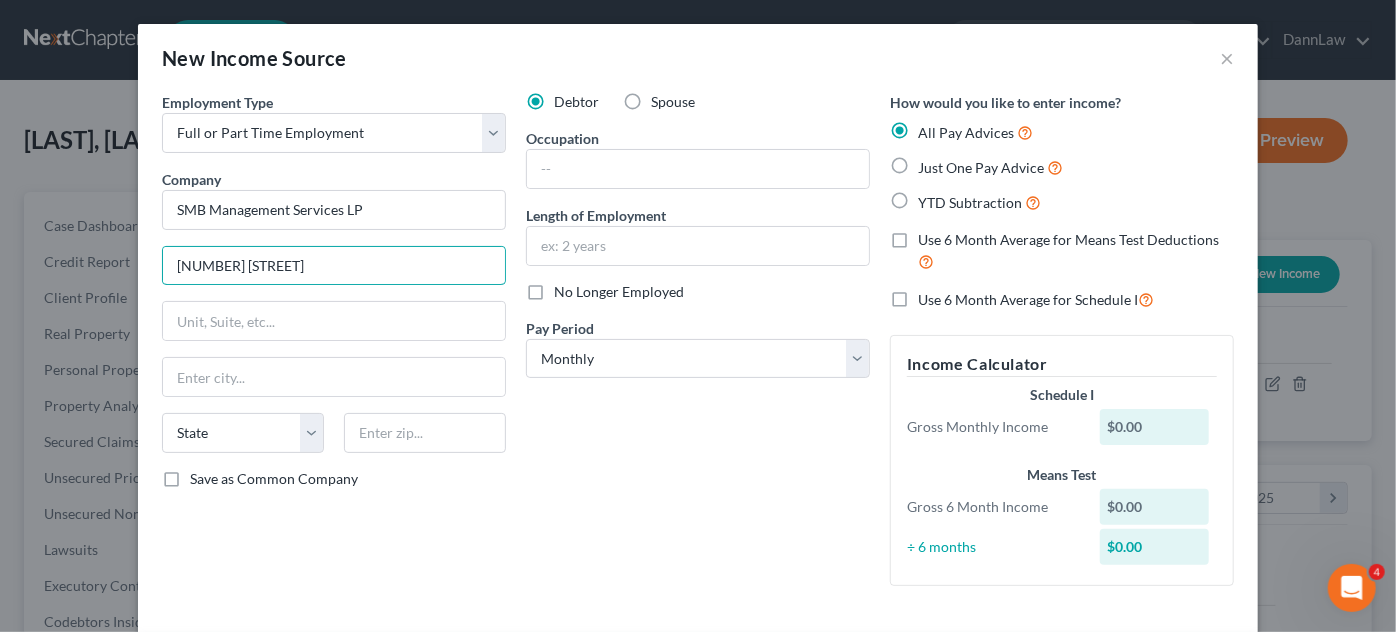 type on "[NUMBER] [STREET]" 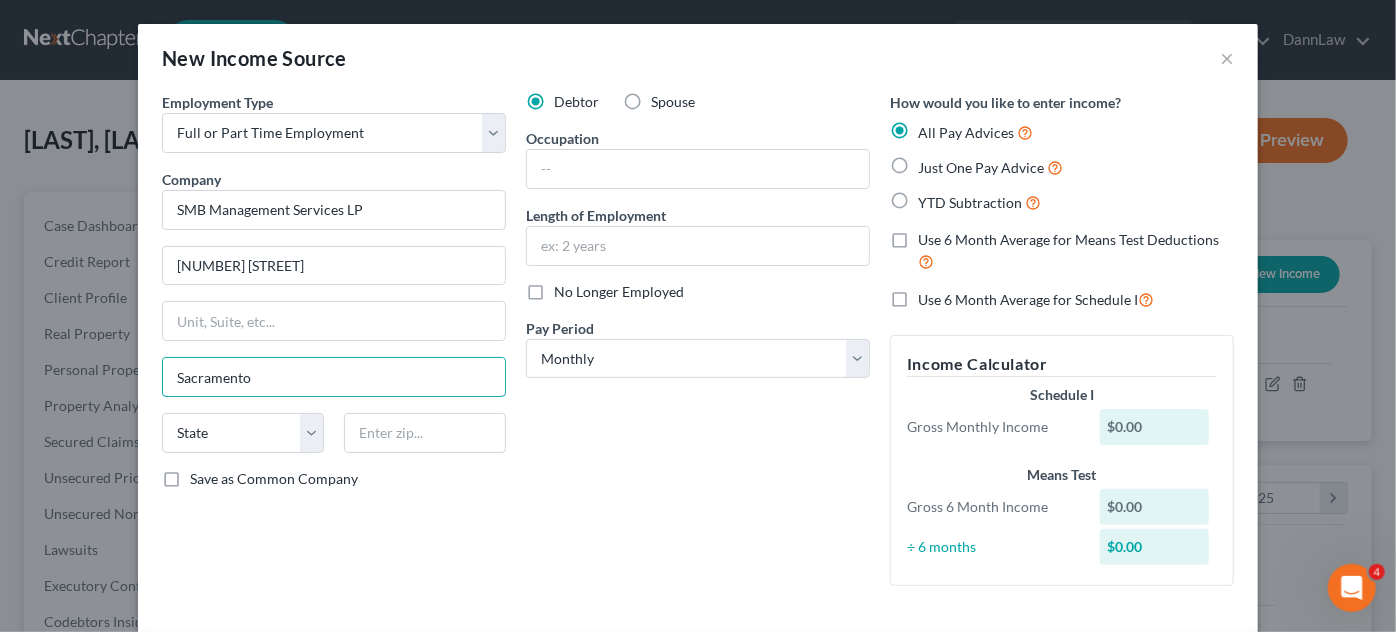 type on "Sacramento" 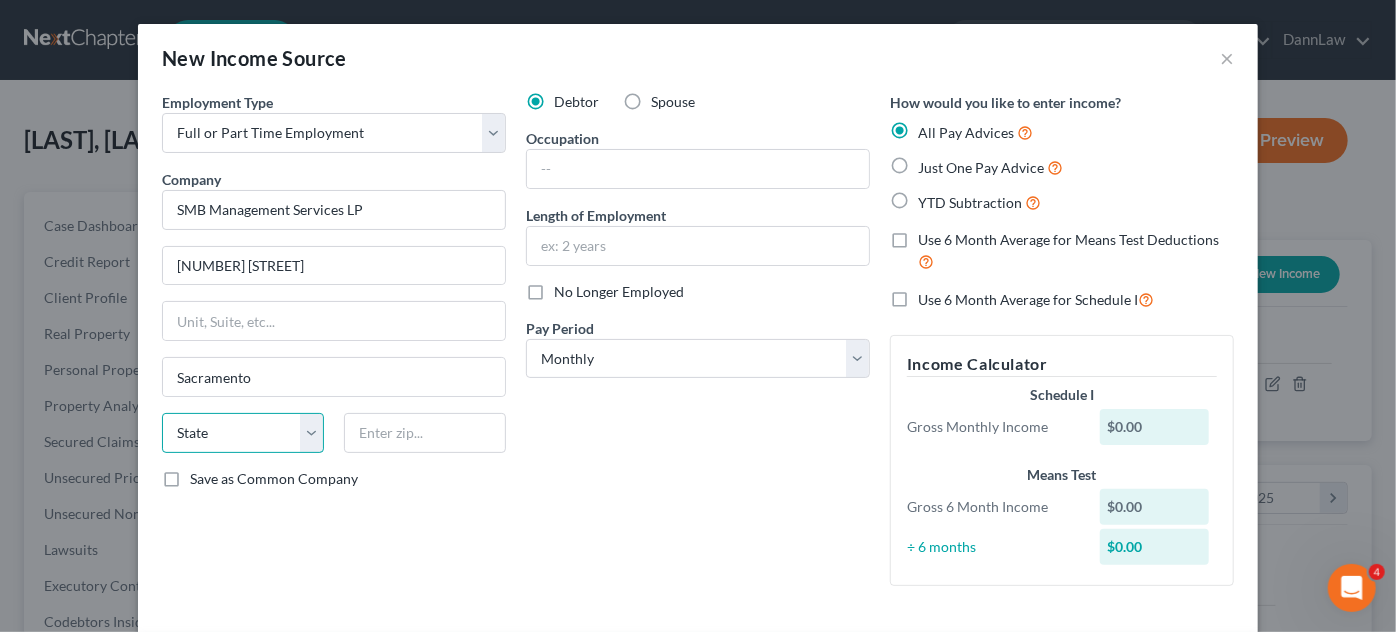 select on "4" 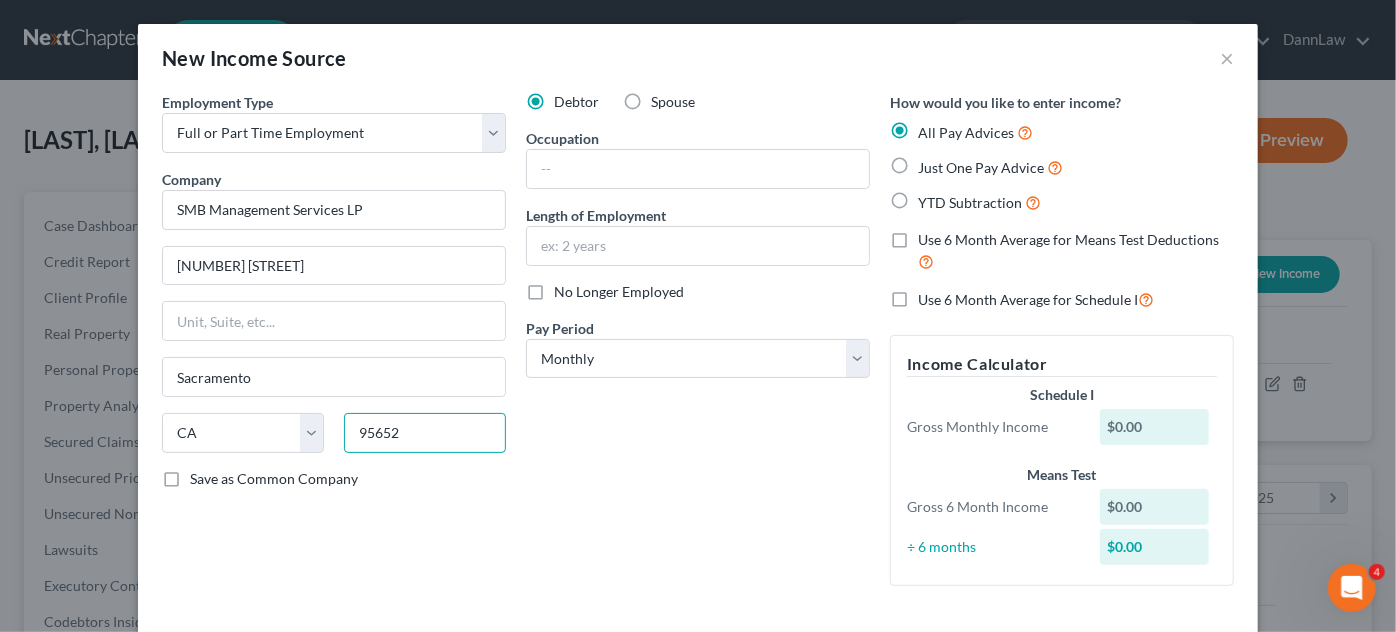 type on "95652" 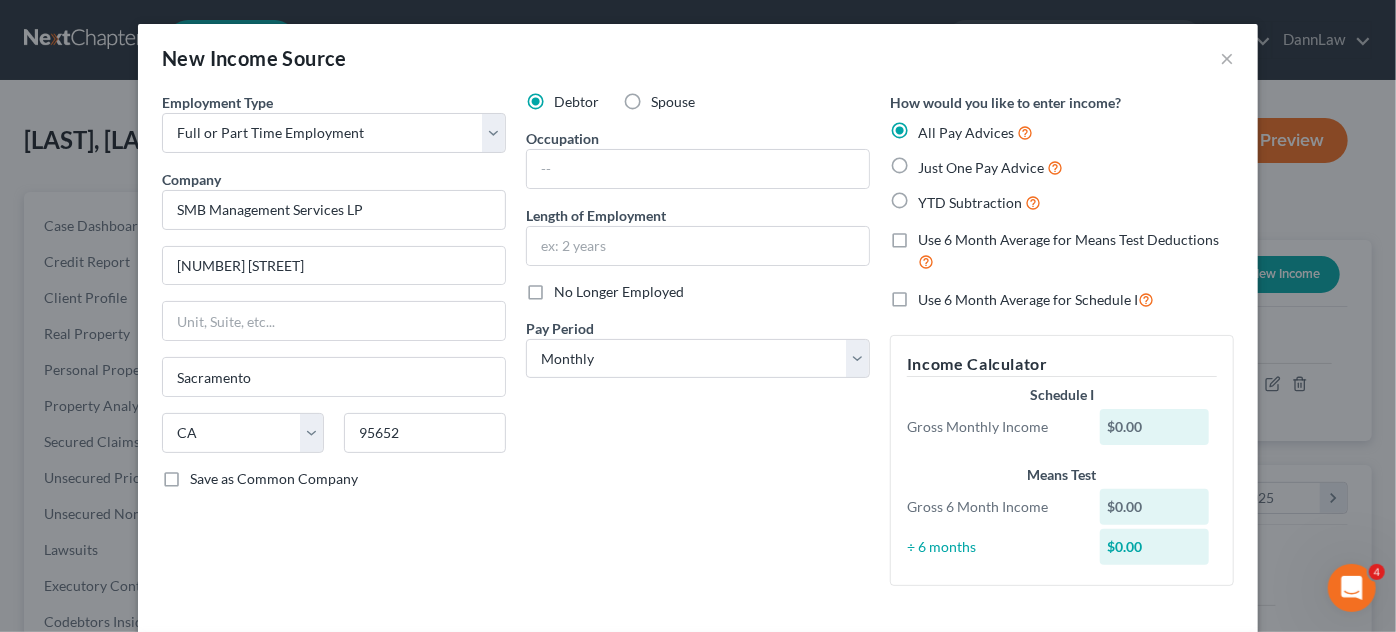 type on "[CITY]" 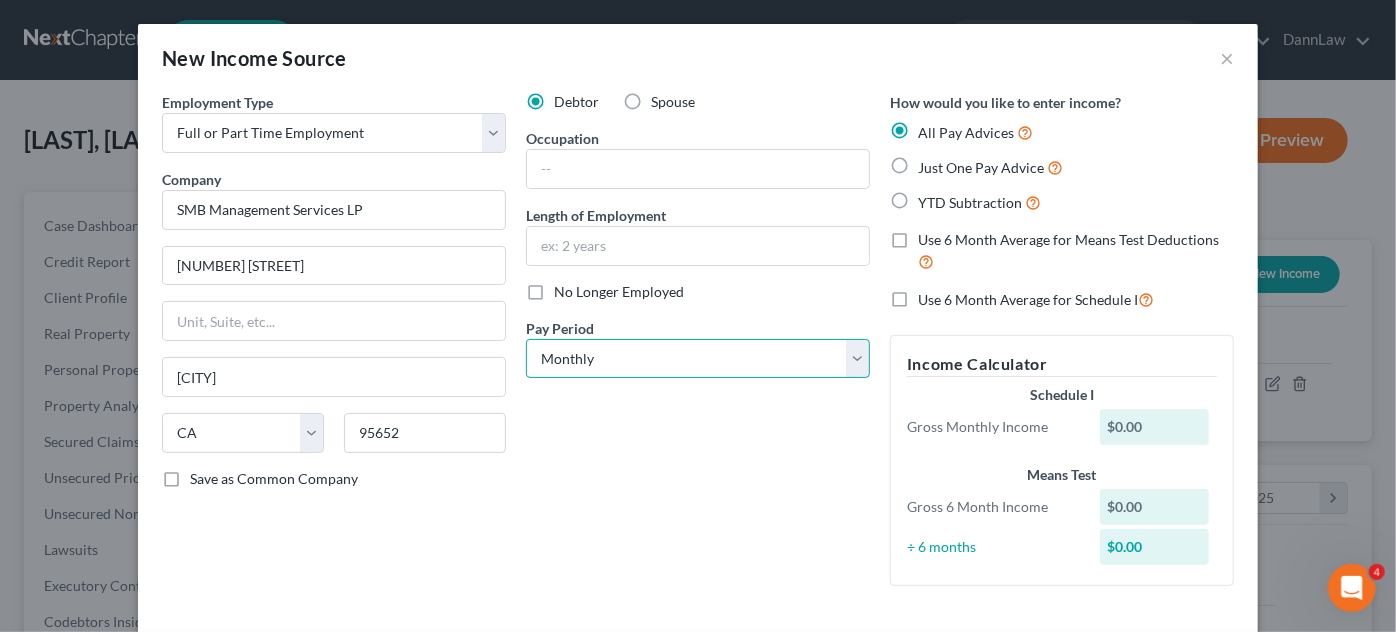click on "Select Monthly Twice Monthly Every Other Week Weekly" at bounding box center [698, 359] 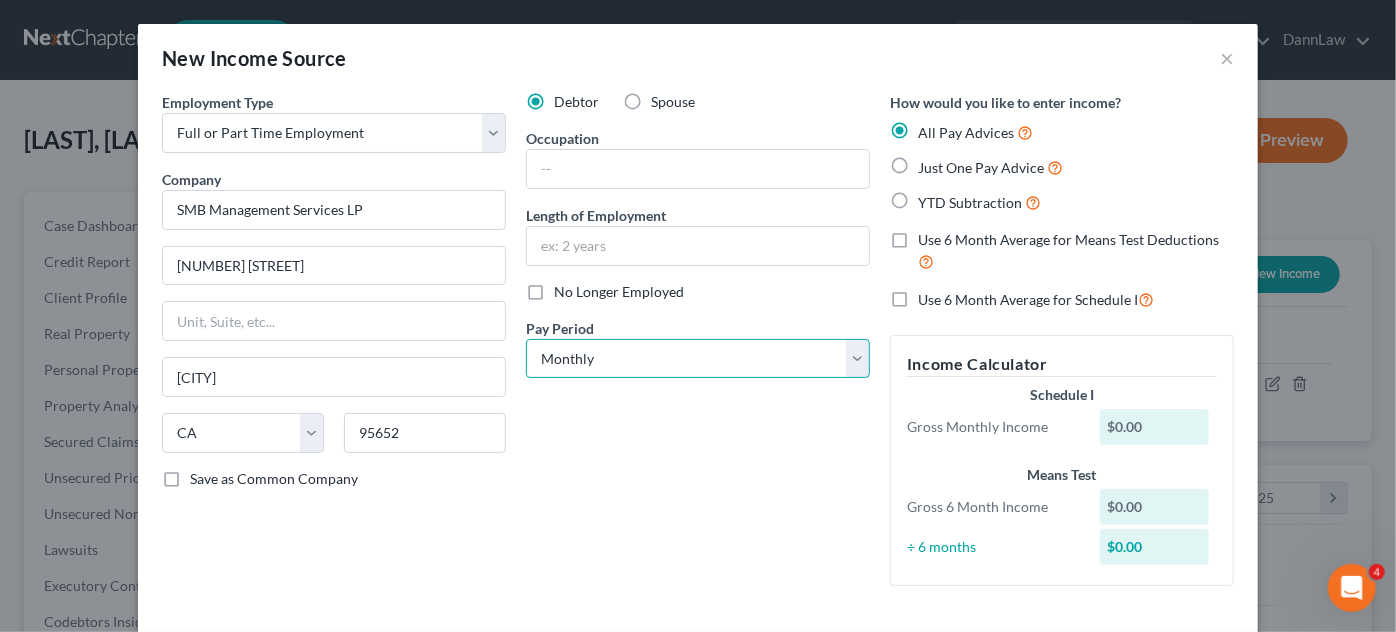 select on "3" 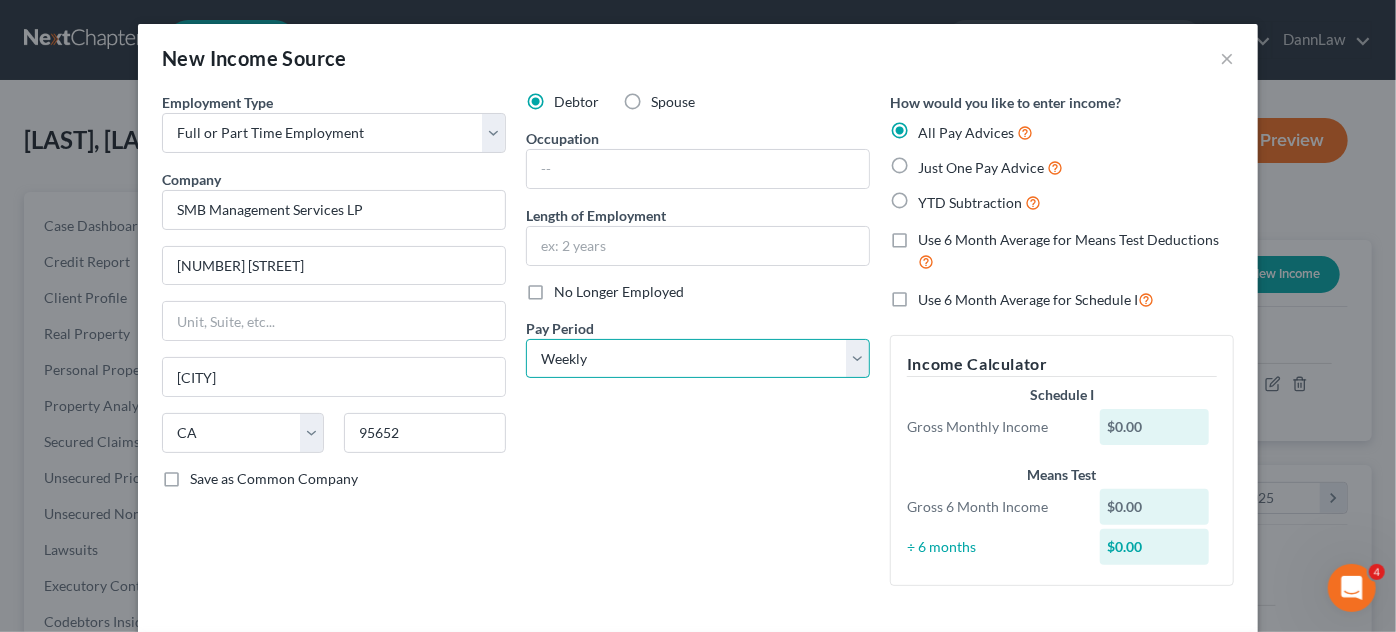 click on "Select Monthly Twice Monthly Every Other Week Weekly" at bounding box center (698, 359) 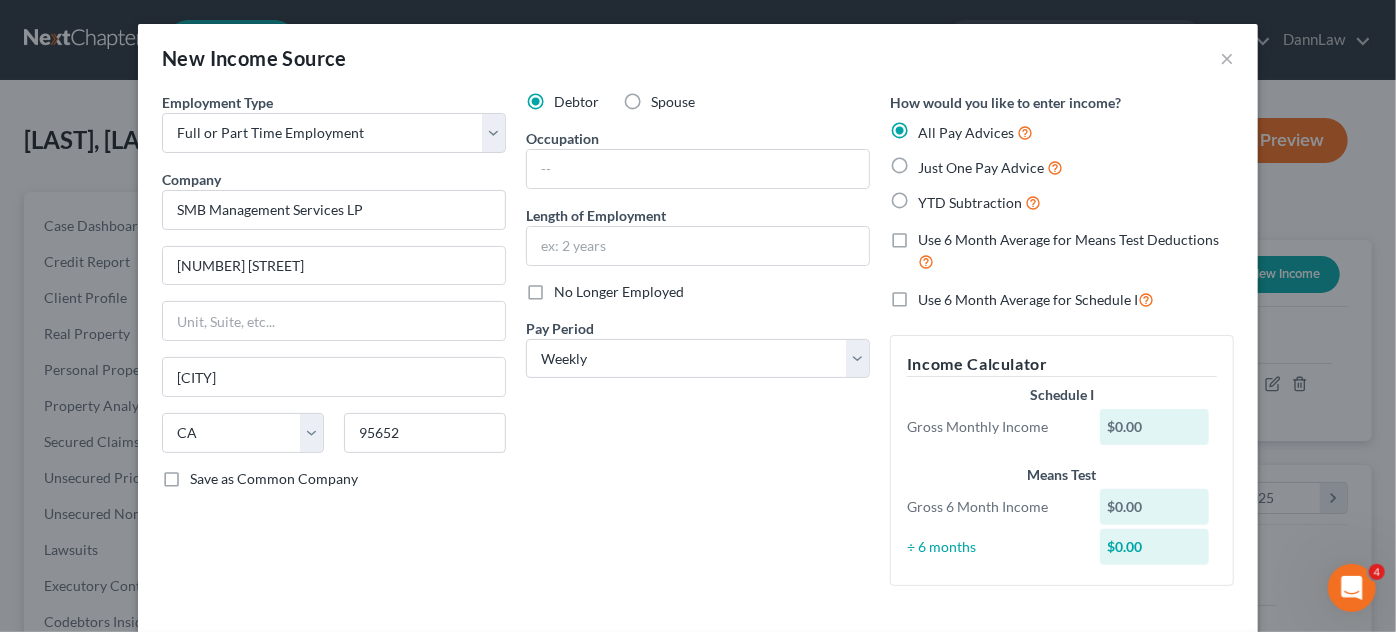 click on "No Longer Employed" at bounding box center [619, 292] 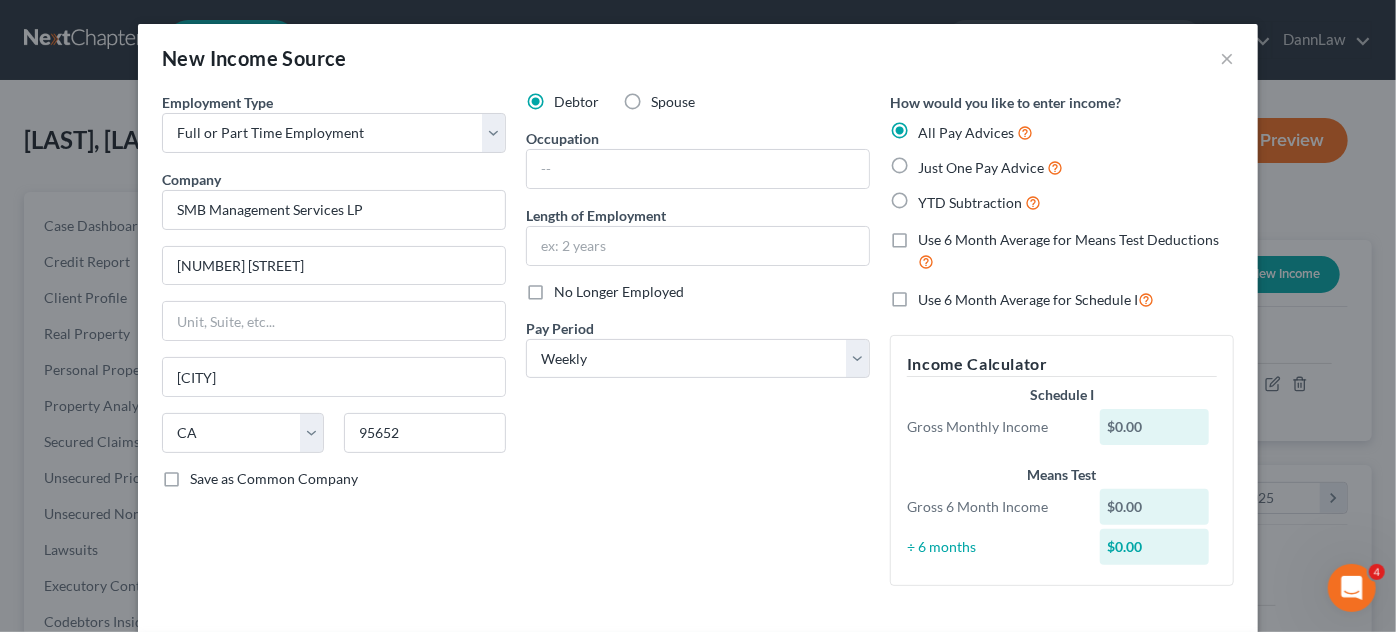 click on "No Longer Employed" at bounding box center [568, 288] 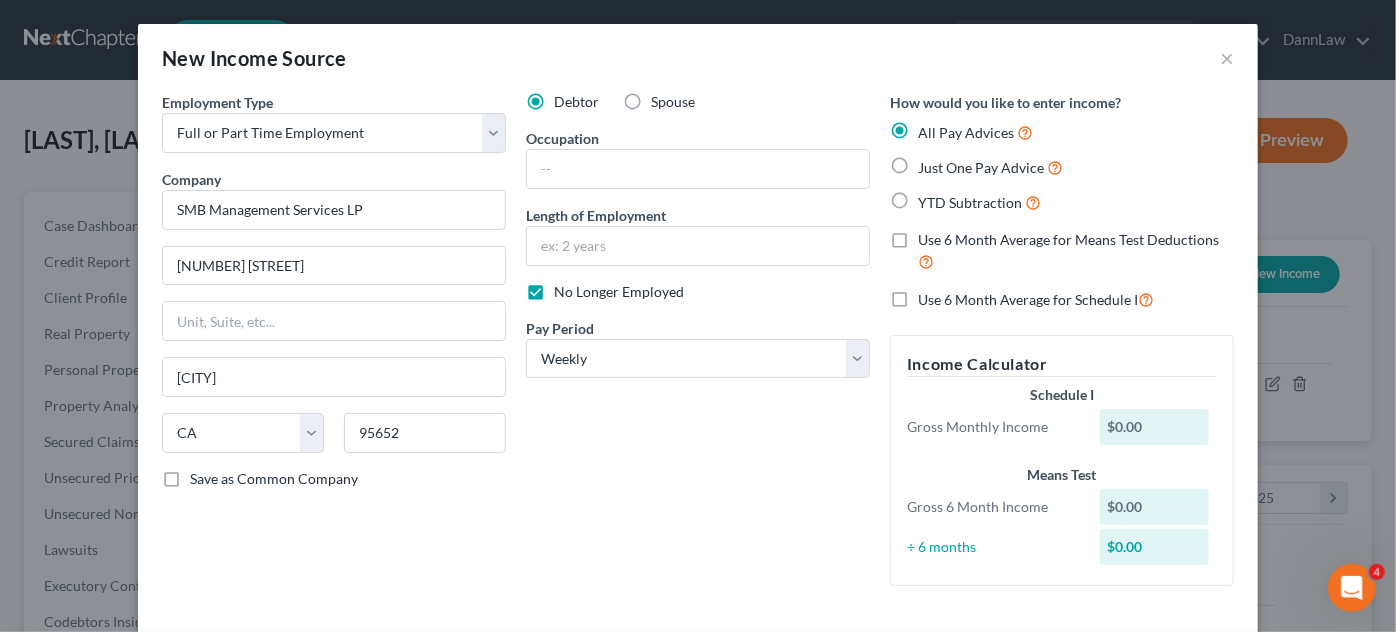 scroll, scrollTop: 552, scrollLeft: 0, axis: vertical 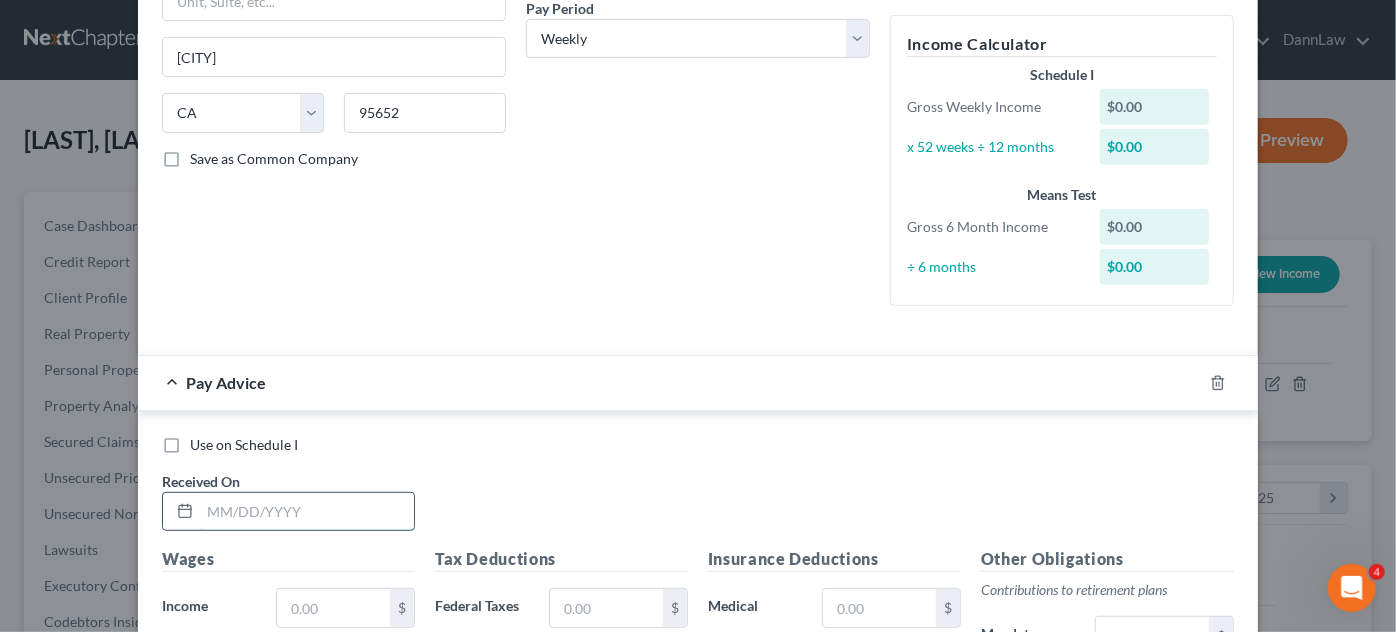 click at bounding box center (307, 512) 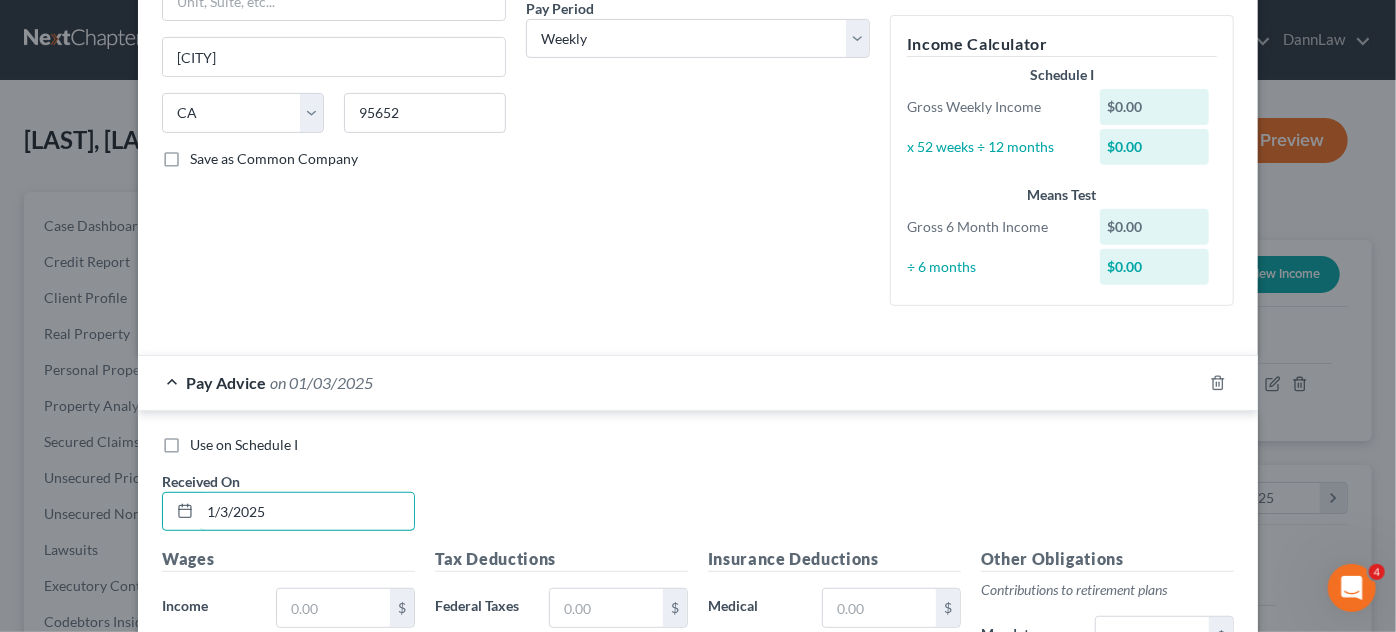 type on "1/3/2025" 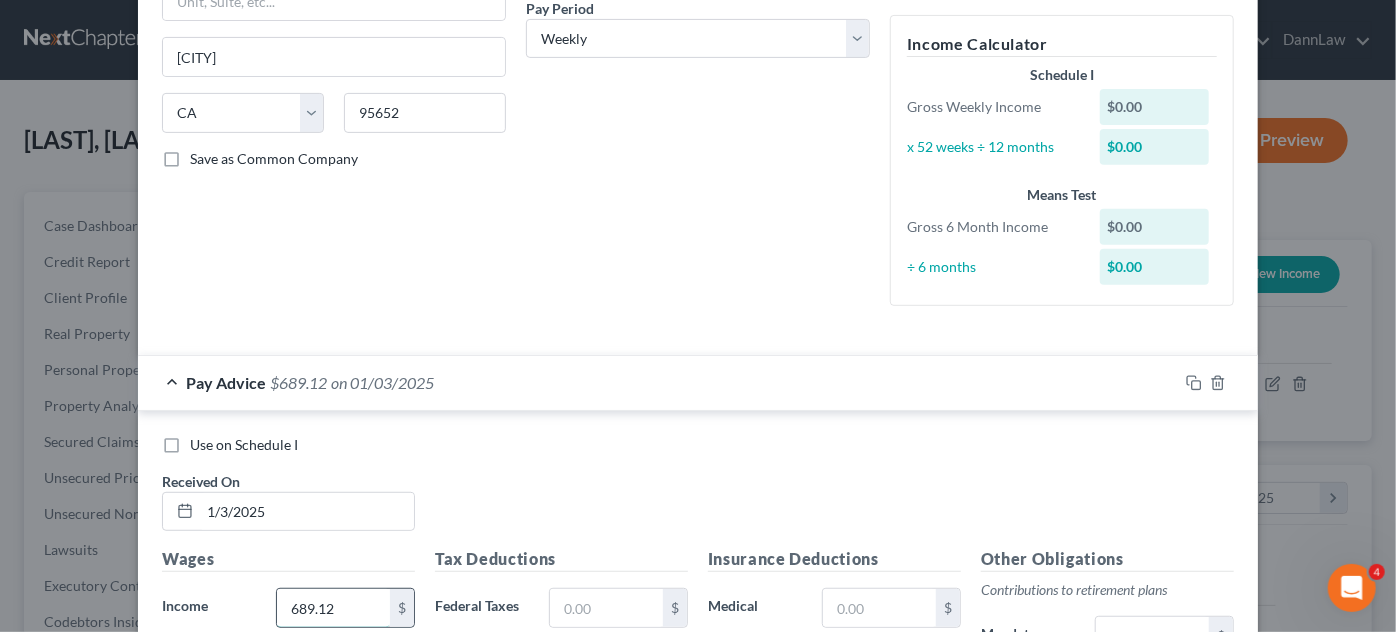 type on "689.12" 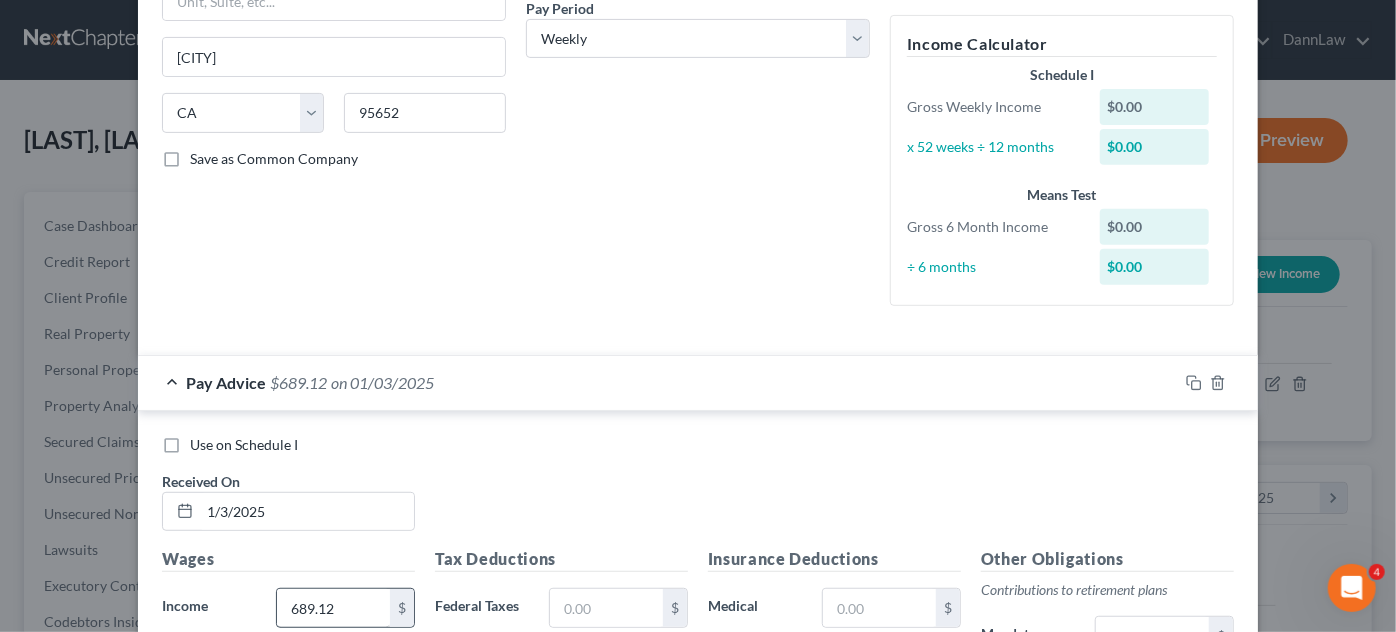 scroll, scrollTop: 664, scrollLeft: 0, axis: vertical 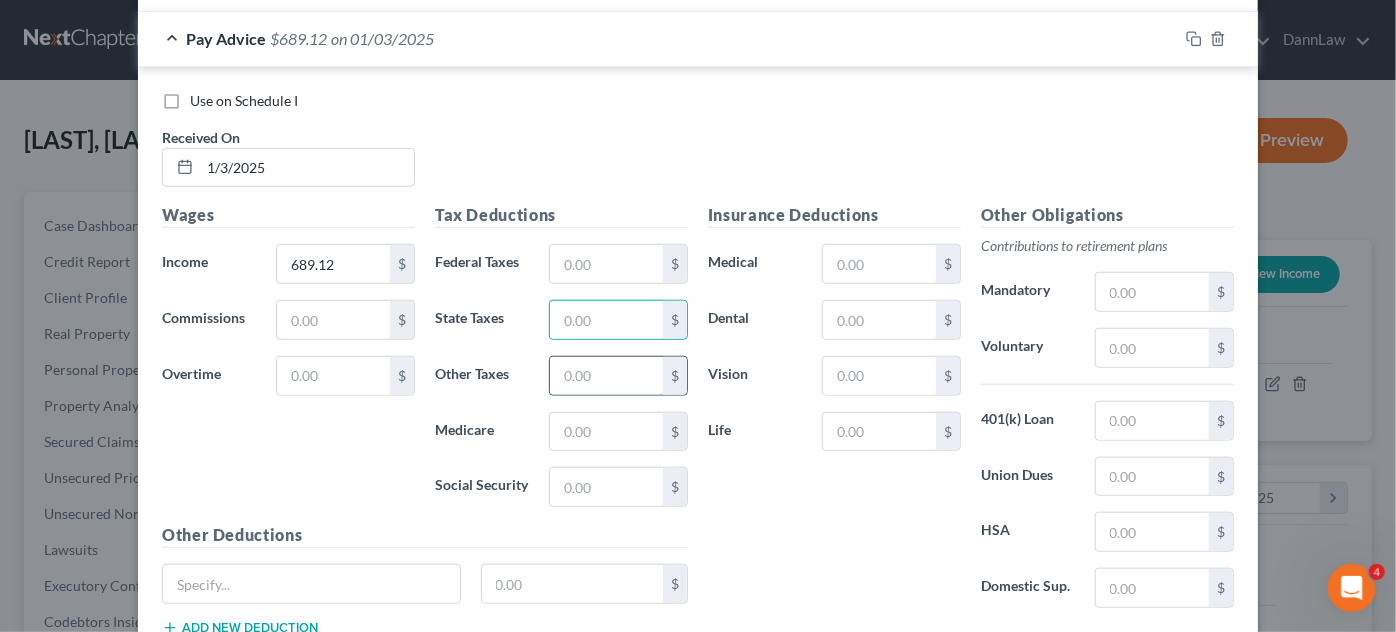 click at bounding box center (606, 376) 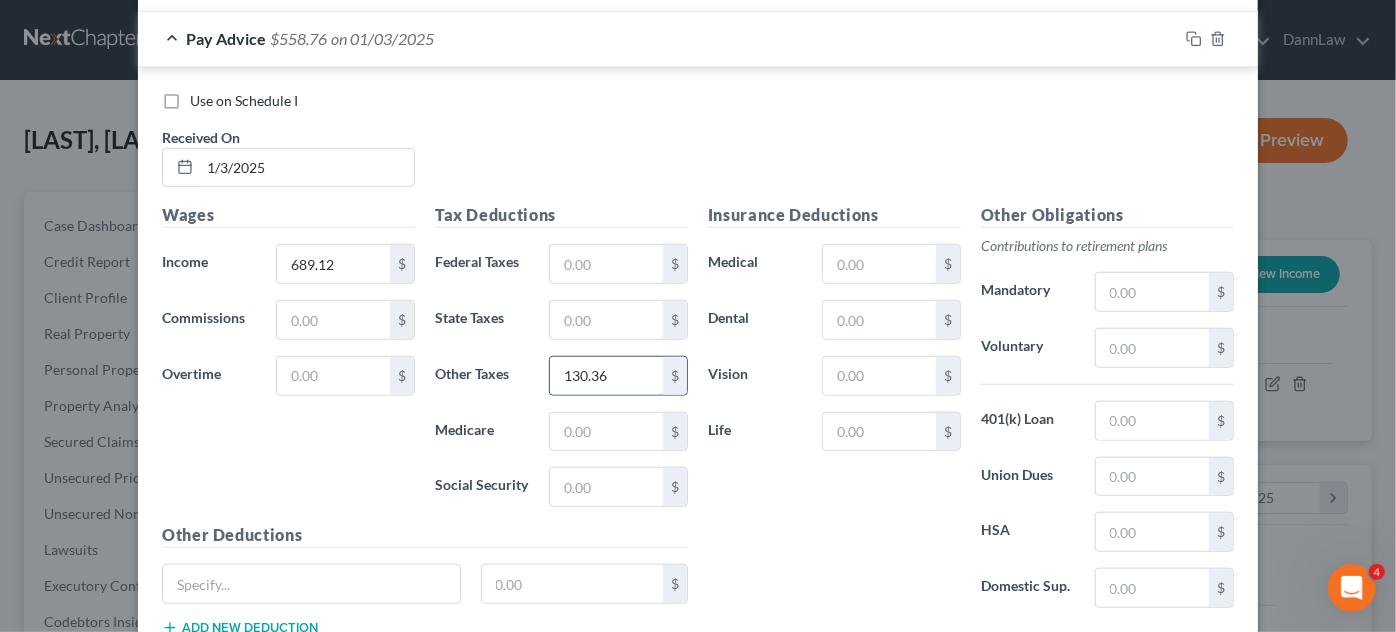 type on "130.36" 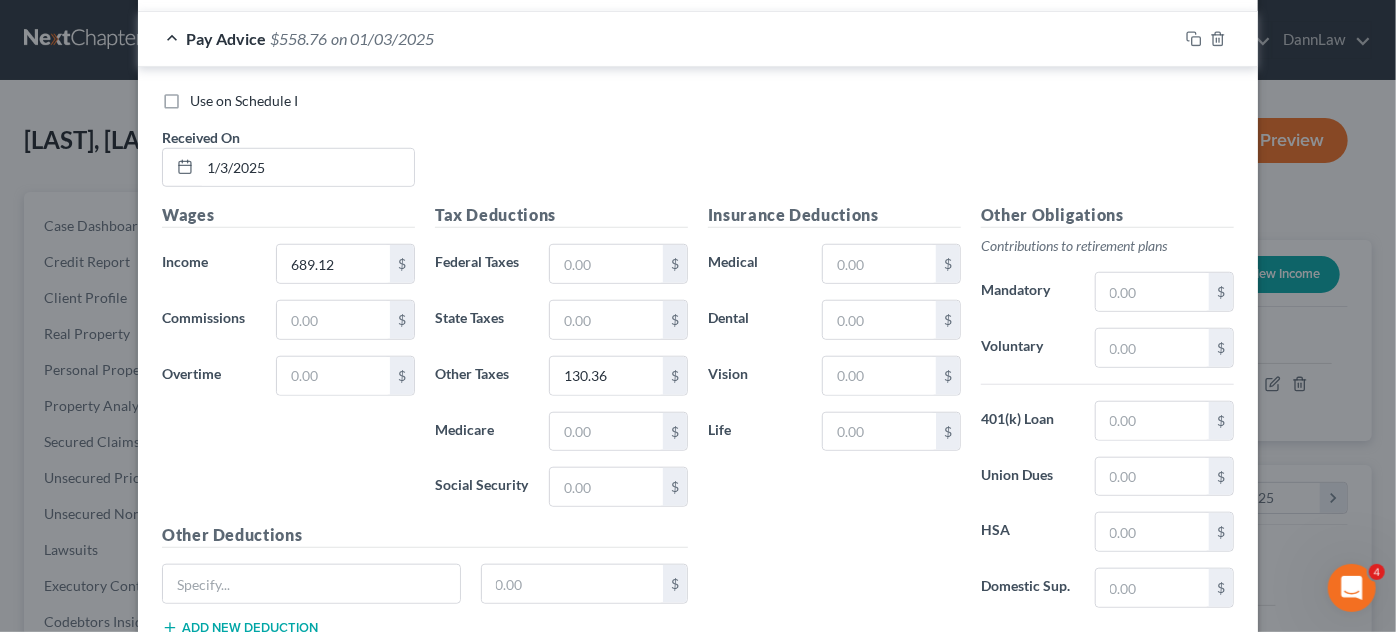 click on "Use on Schedule I
Received On
*
[MONTH]/[DAY]/[YEAR]" at bounding box center (698, 147) 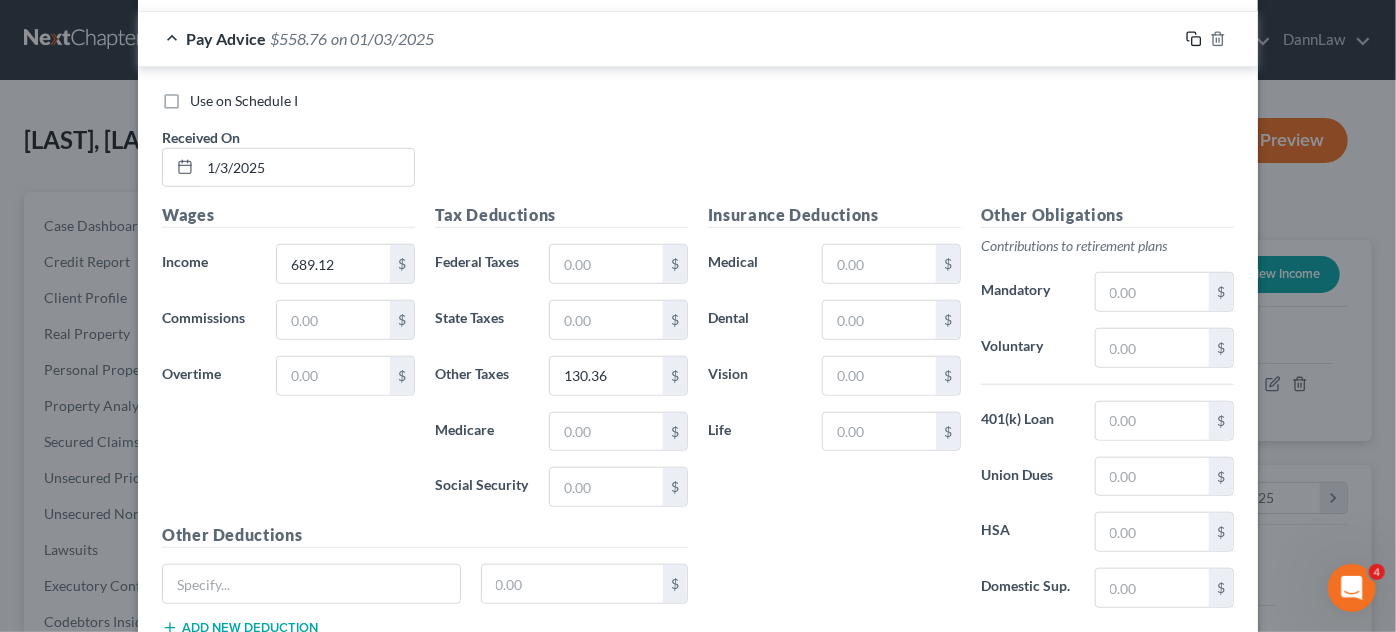 click 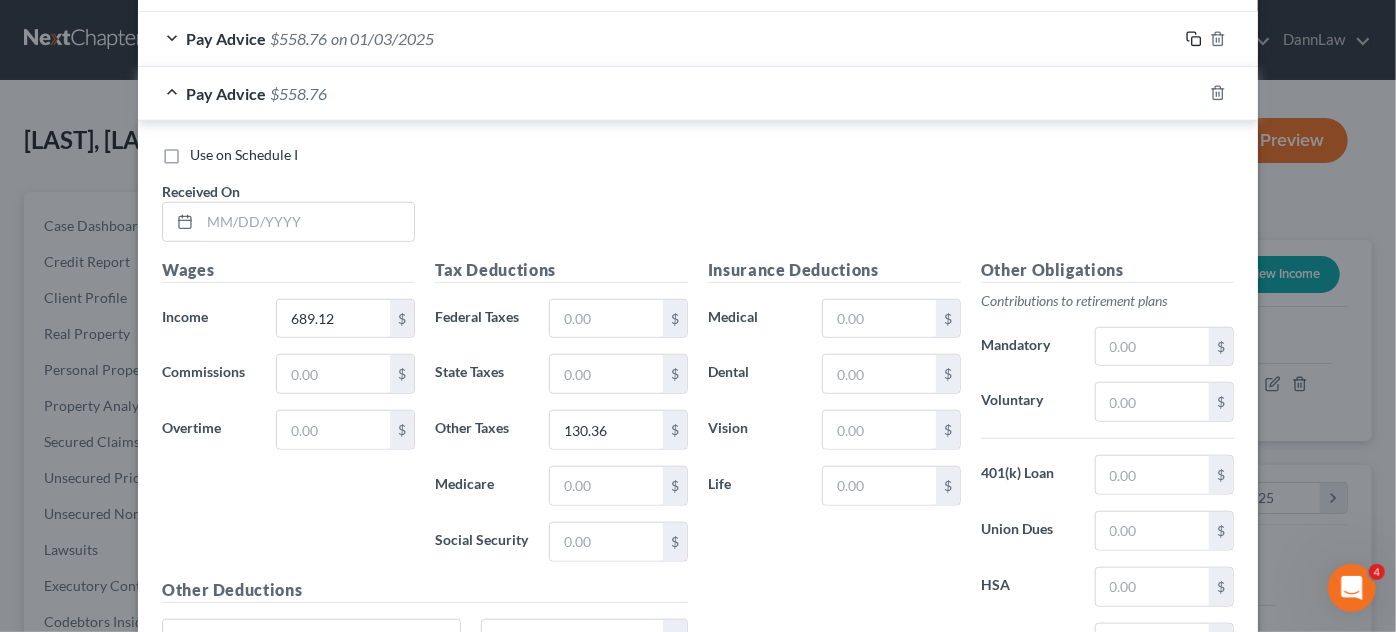 scroll, scrollTop: 664, scrollLeft: 0, axis: vertical 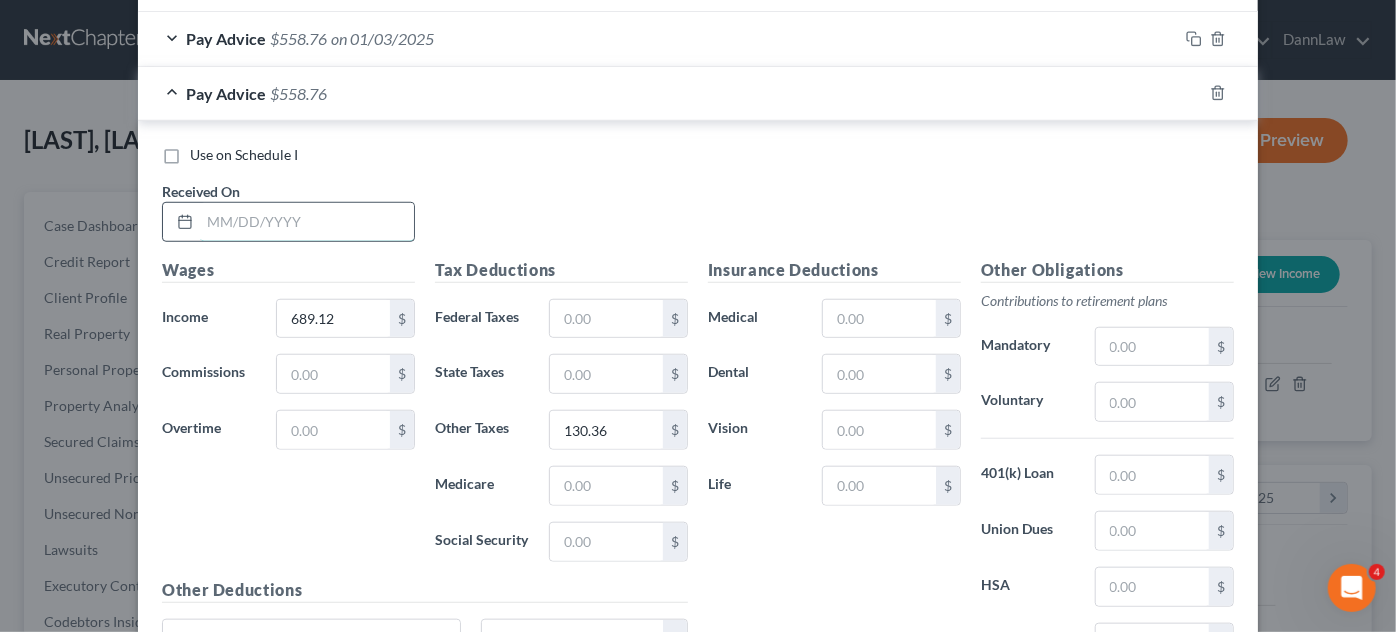 click at bounding box center (307, 222) 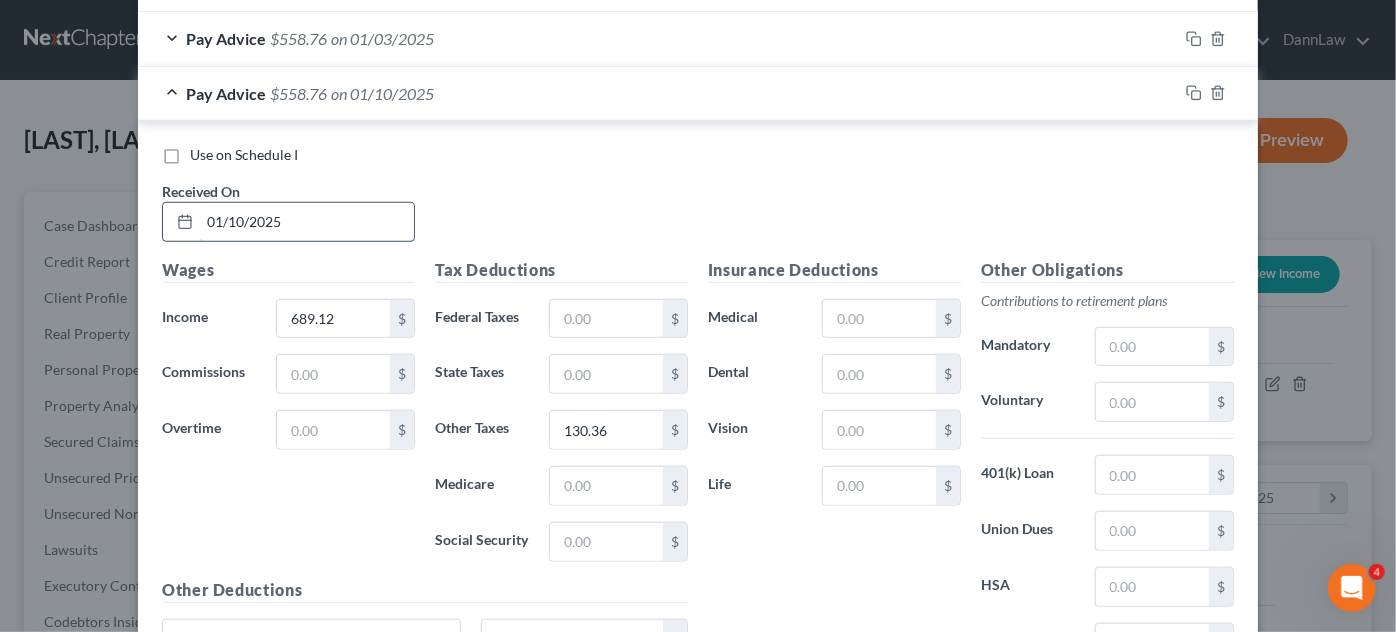 type on "01/10/2025" 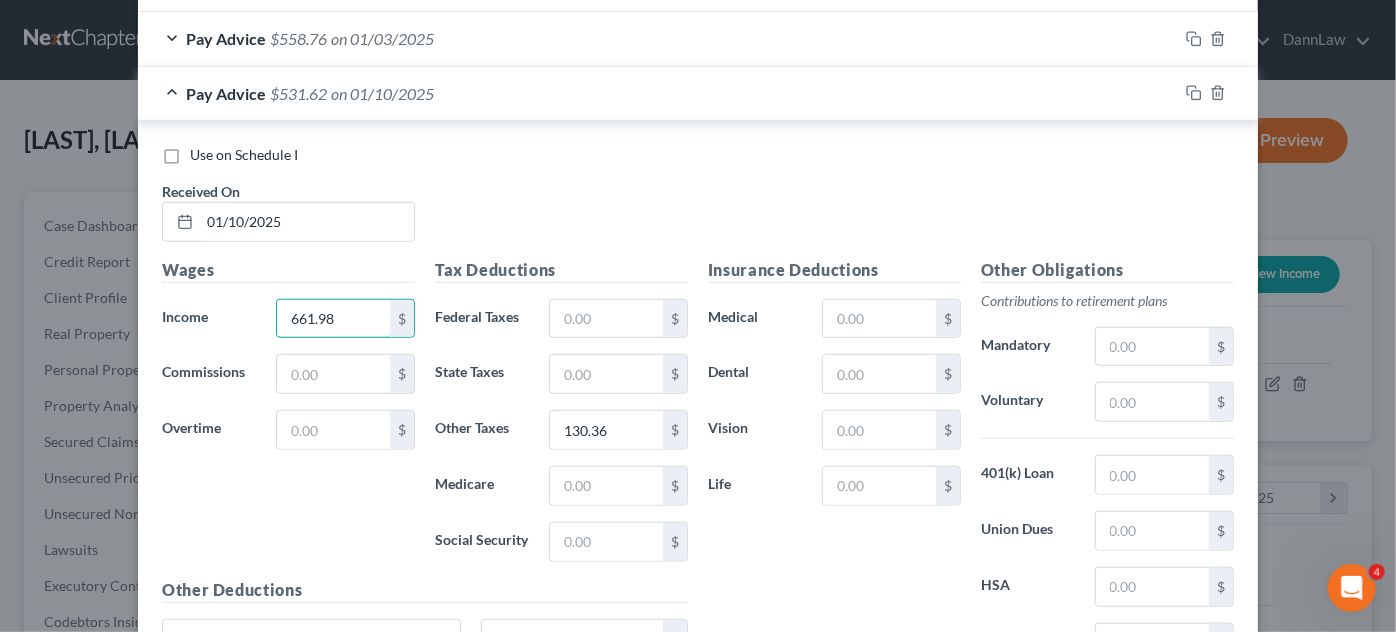 type on "661.98" 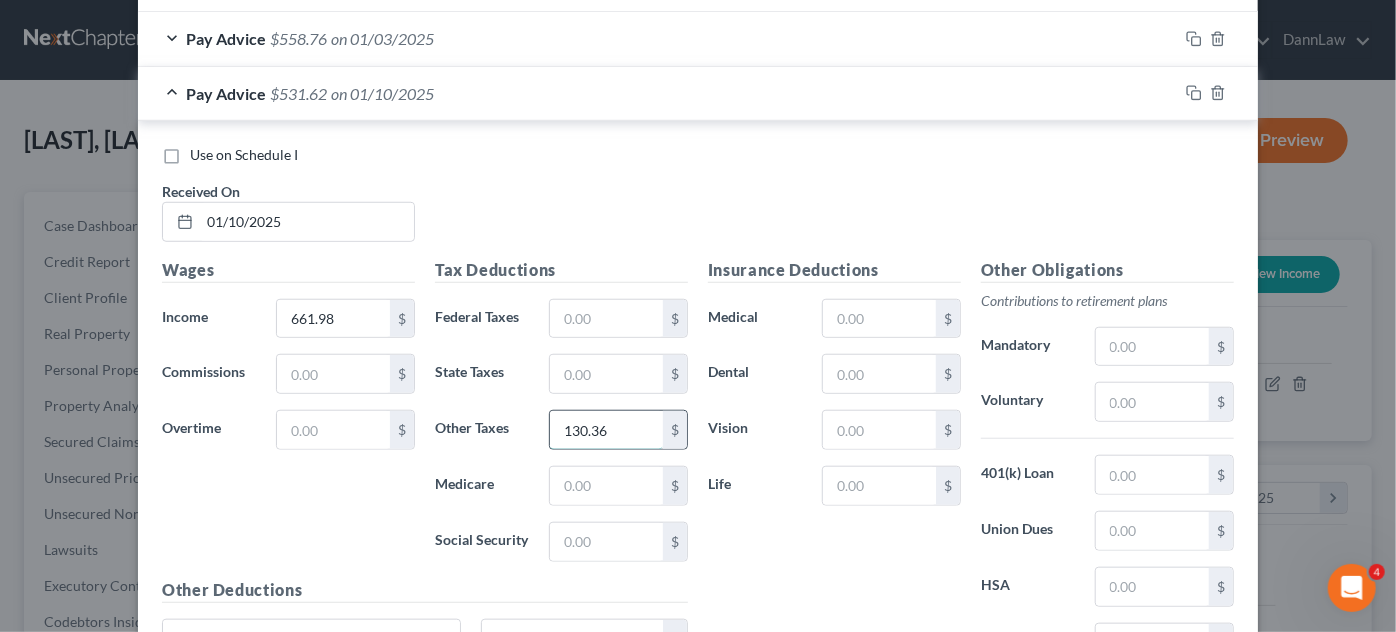click on "130.36" at bounding box center (606, 430) 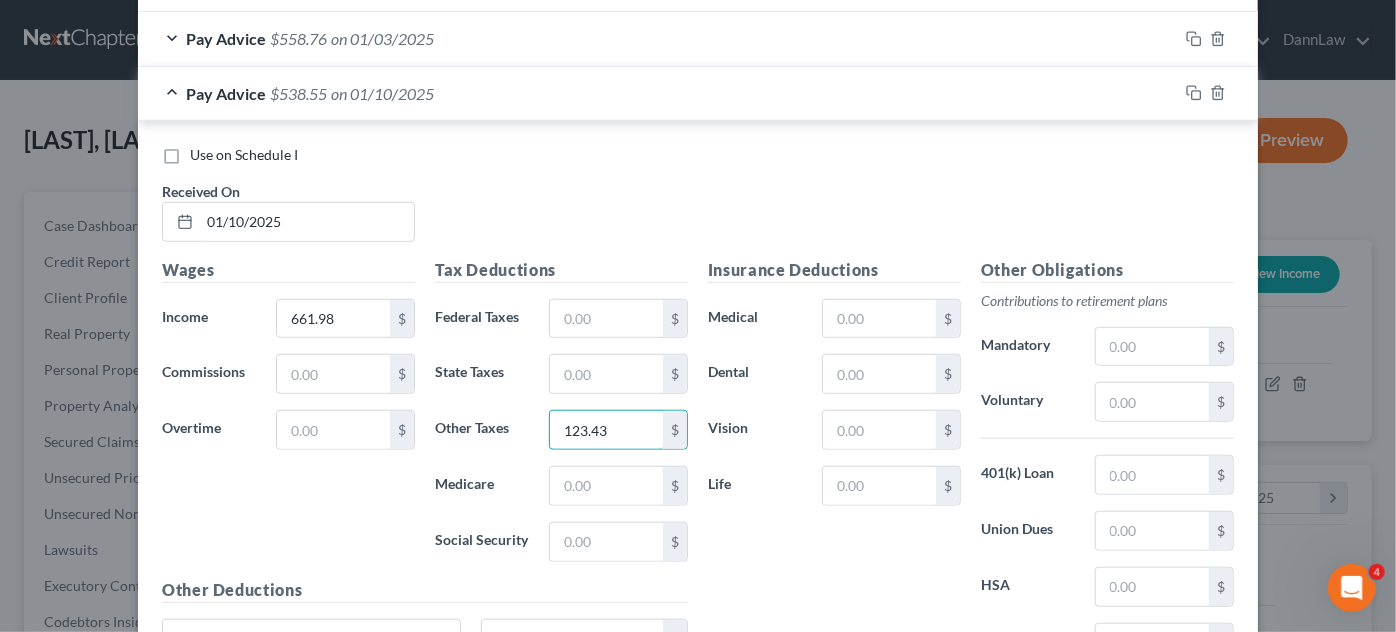 type on "123.43" 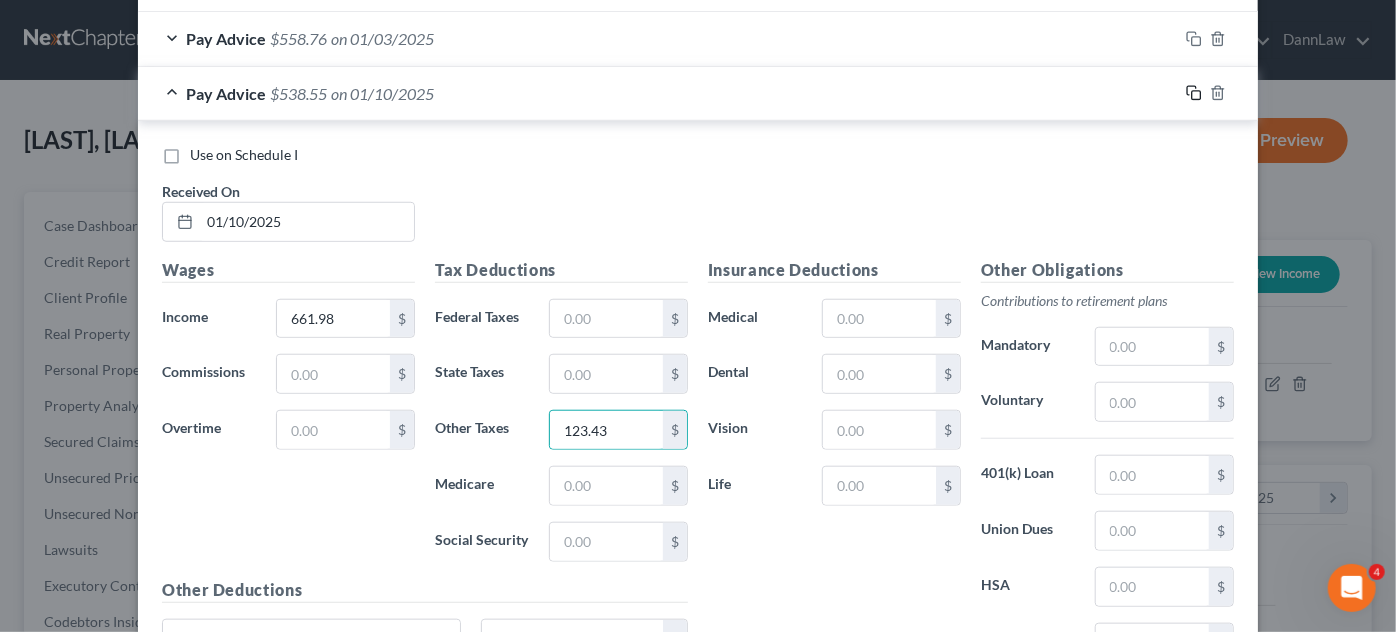 click 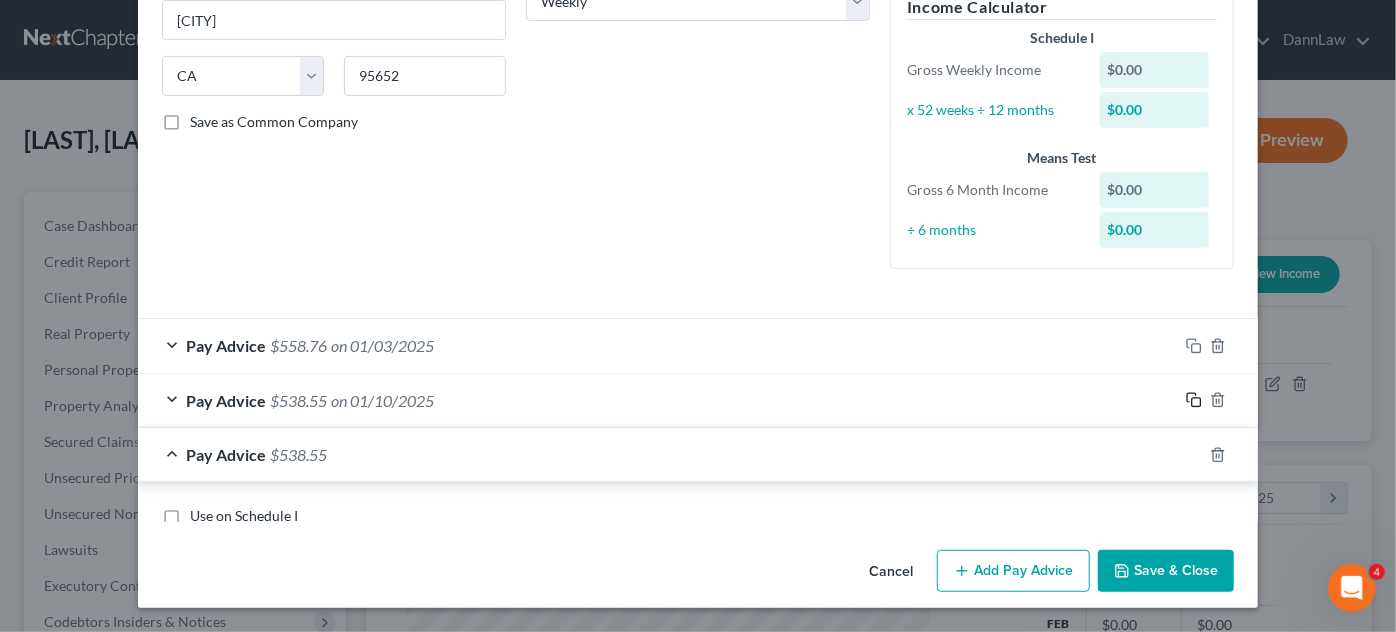scroll, scrollTop: 664, scrollLeft: 0, axis: vertical 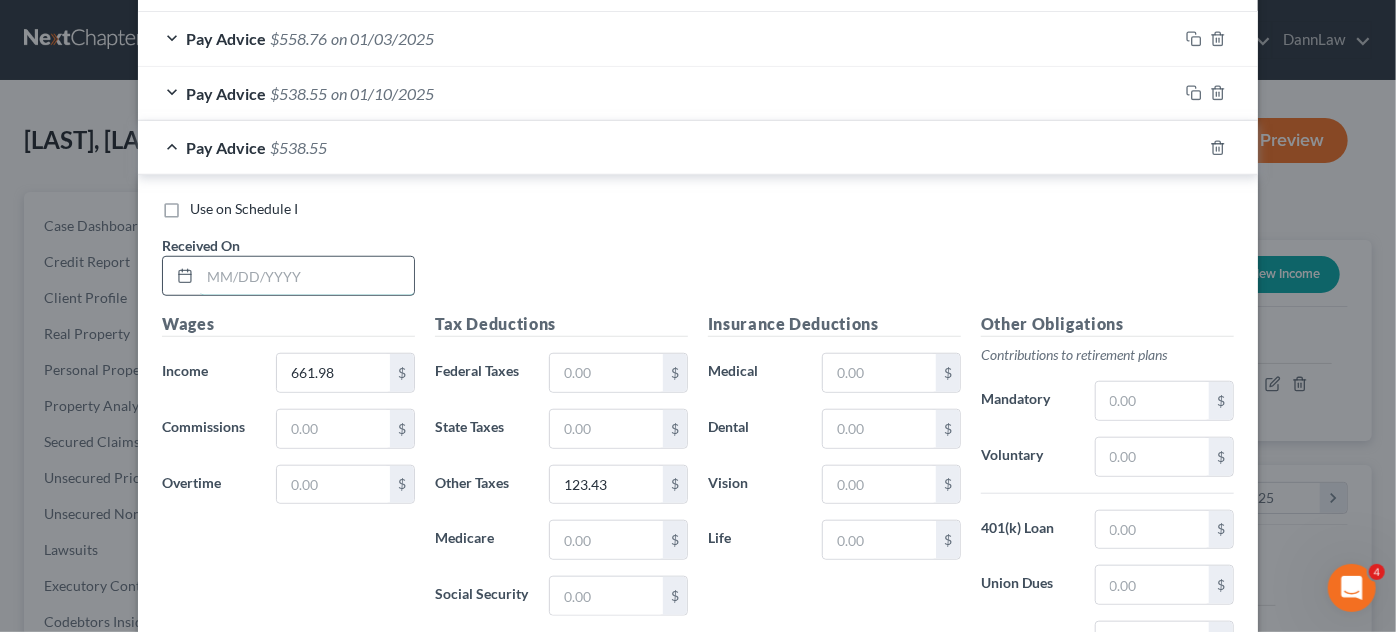 click at bounding box center [307, 276] 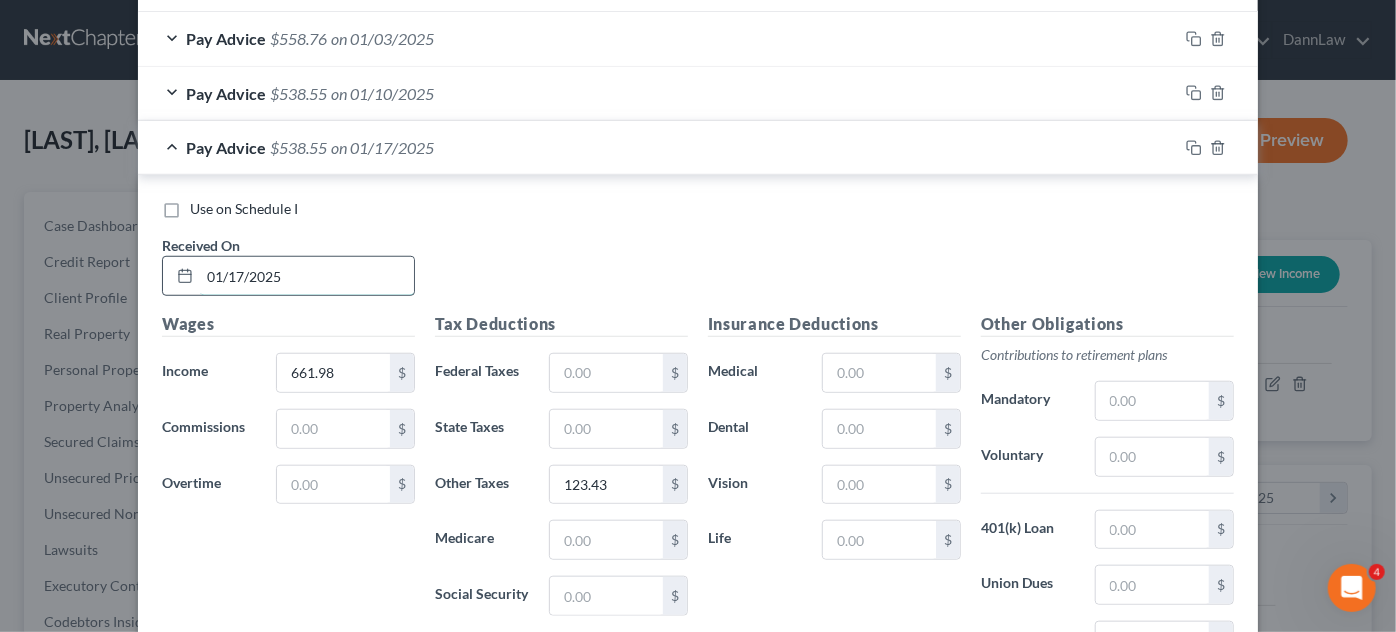 type on "01/17/2025" 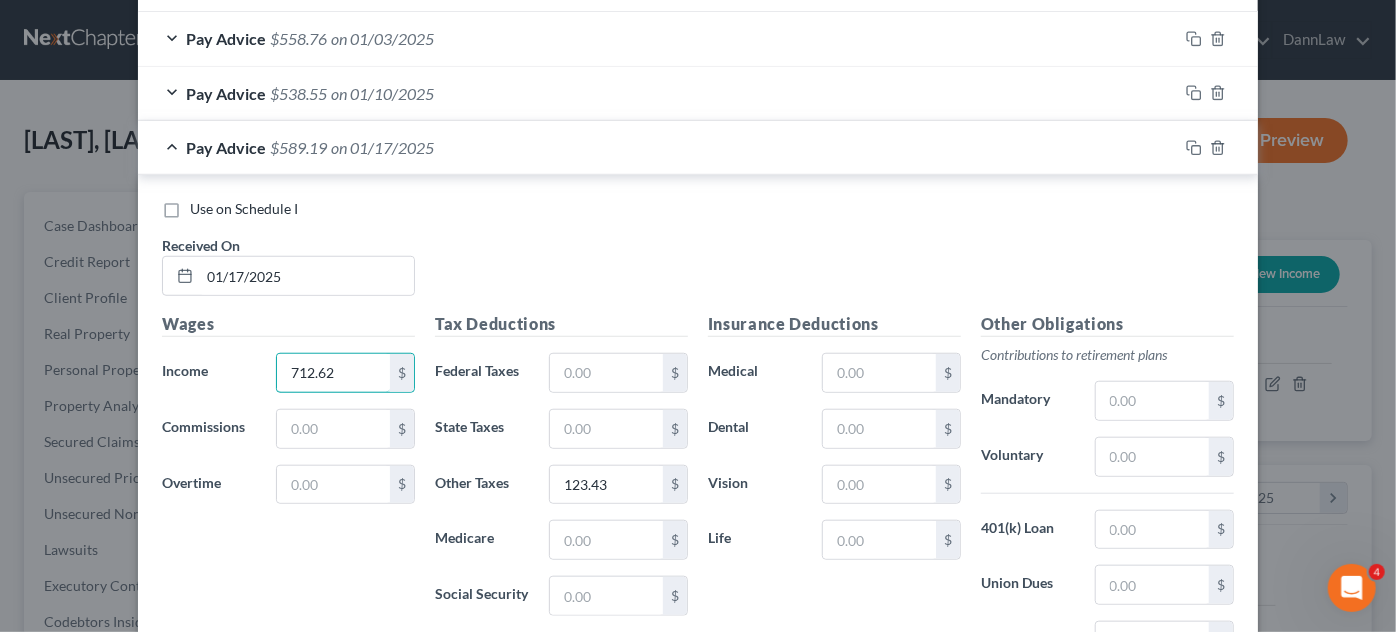 type on "712.62" 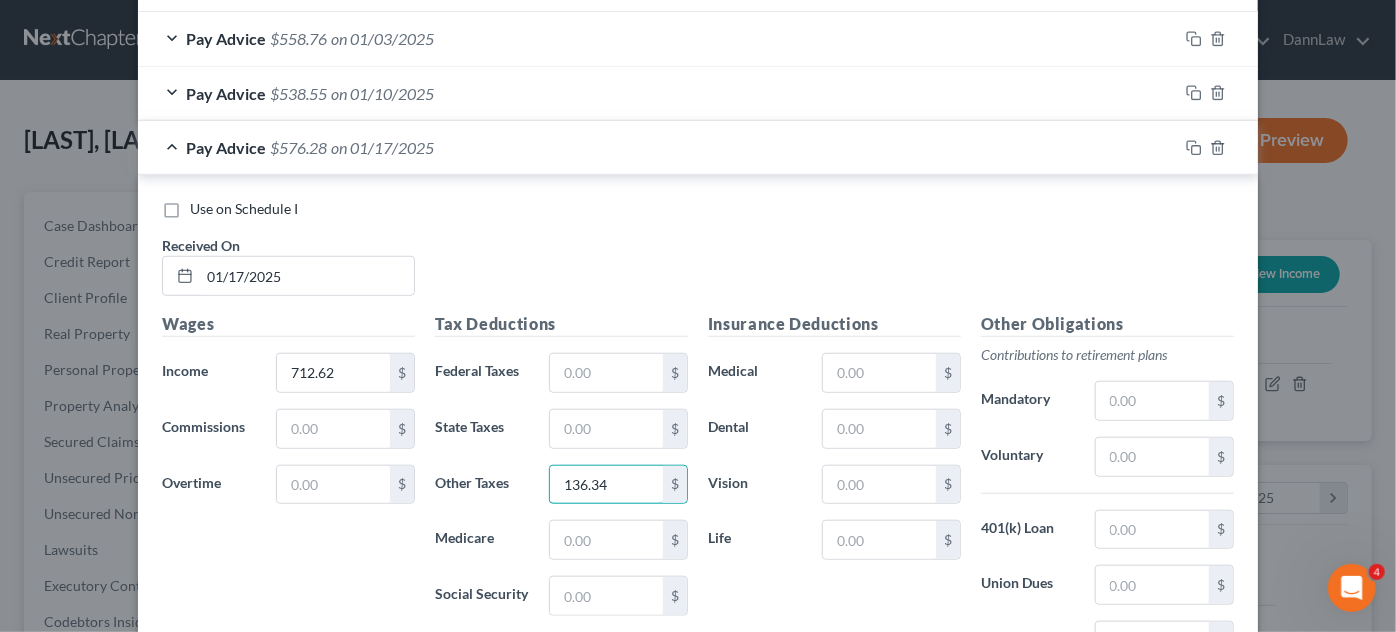 type on "136.34" 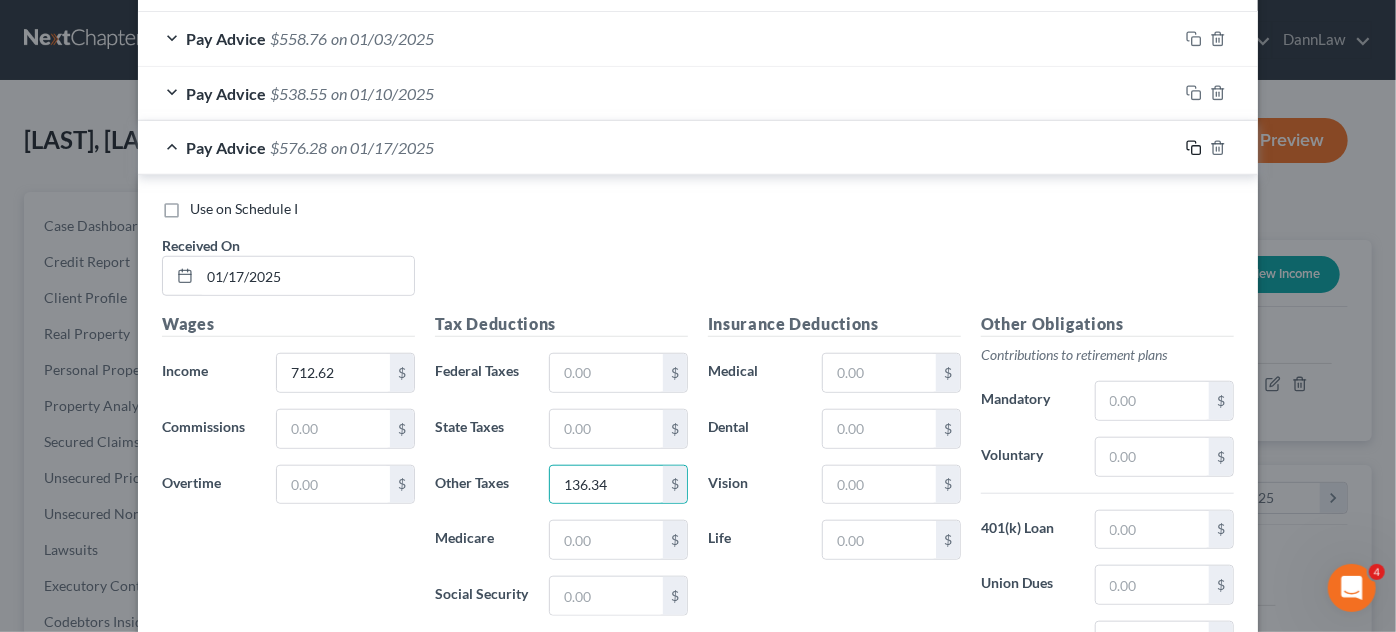 click 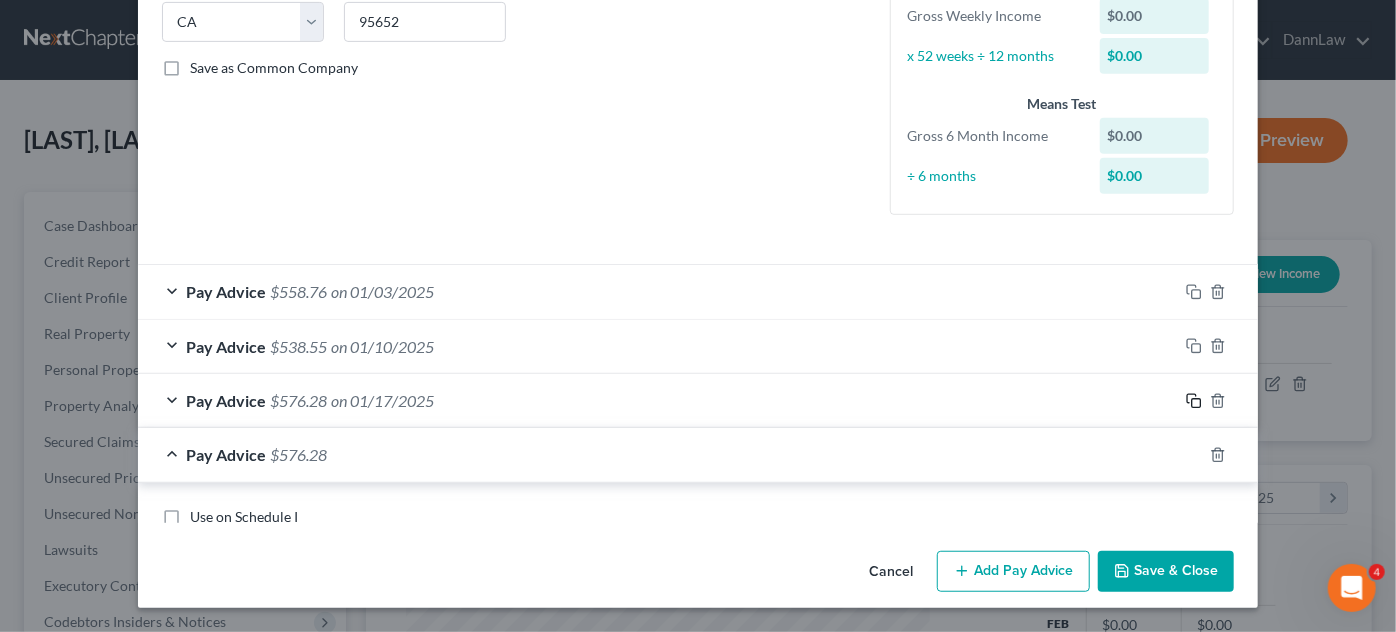 scroll, scrollTop: 664, scrollLeft: 0, axis: vertical 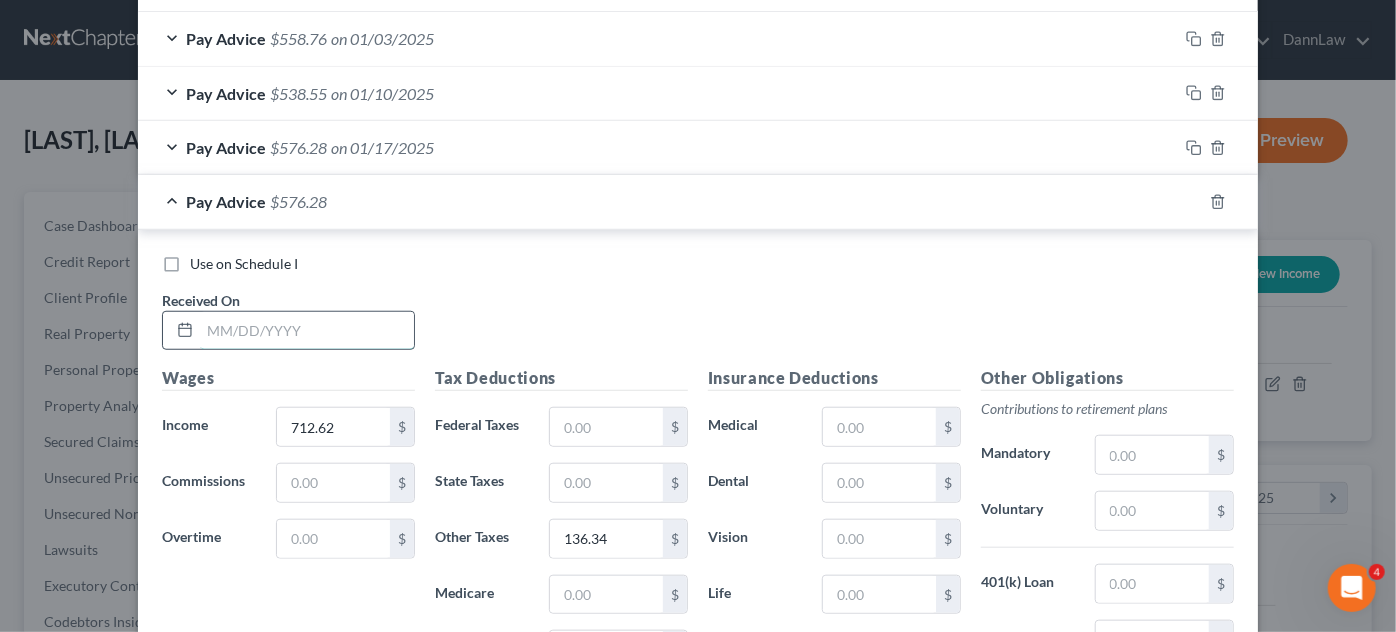 click at bounding box center [307, 331] 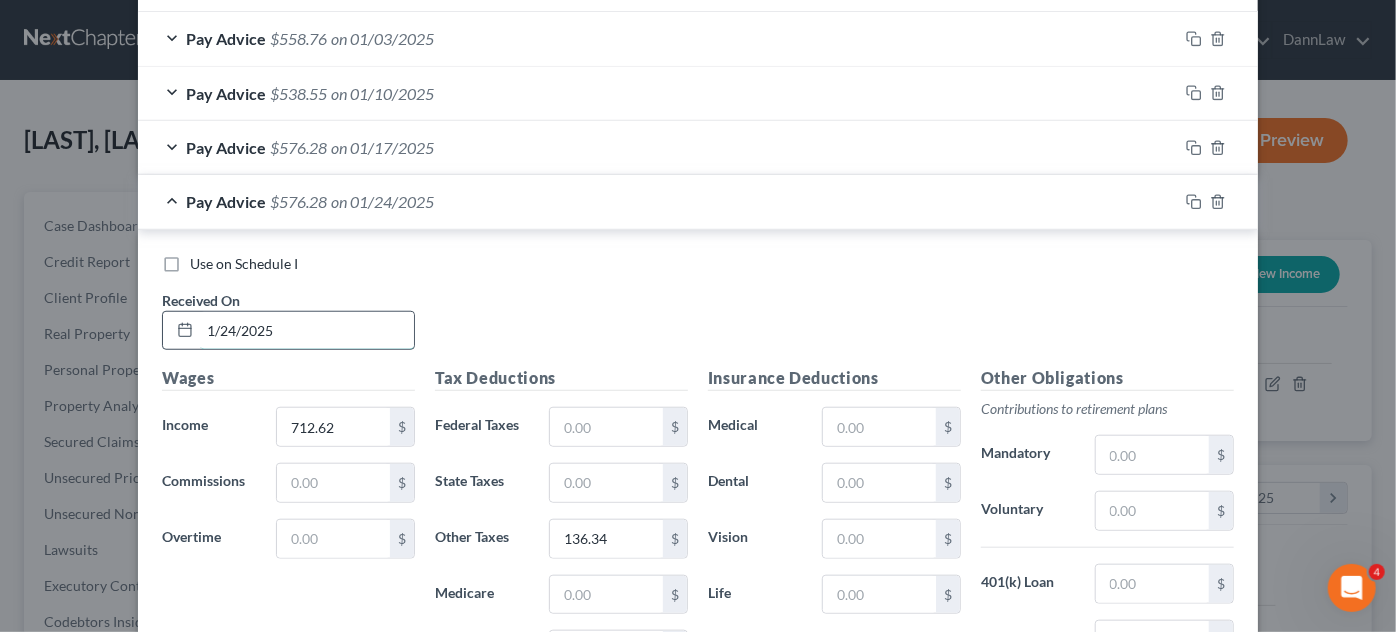 type on "1/24/2025" 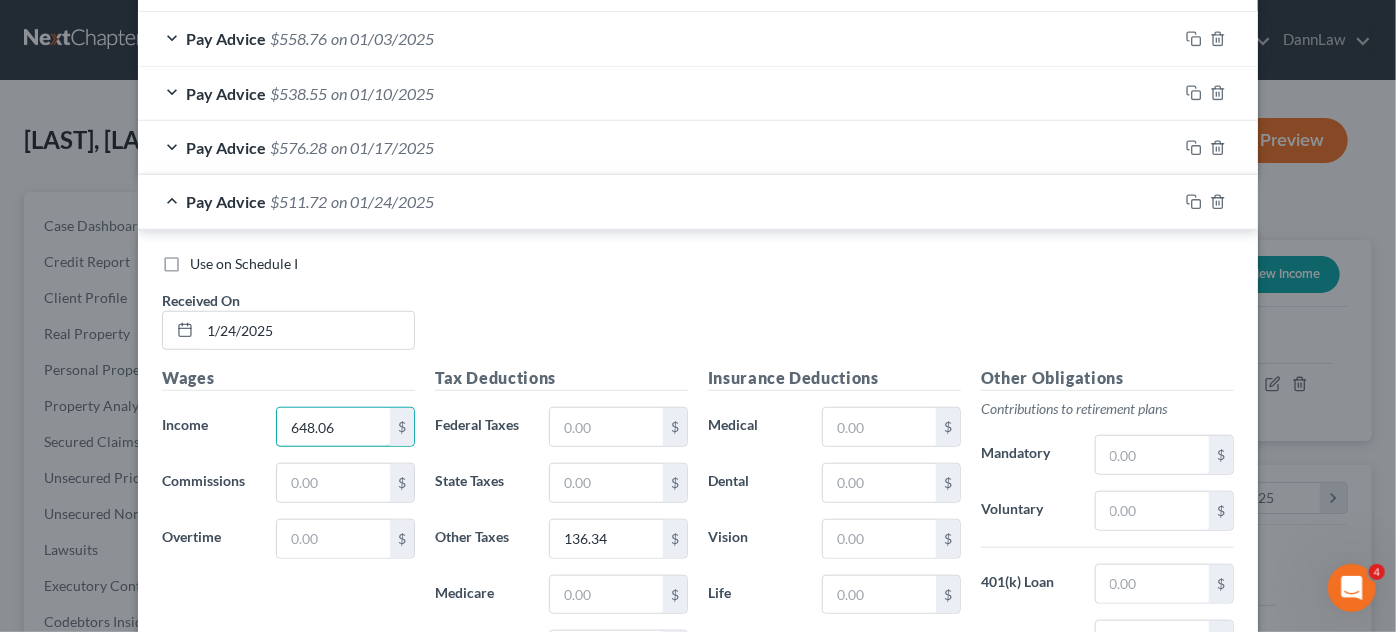 type on "648.06" 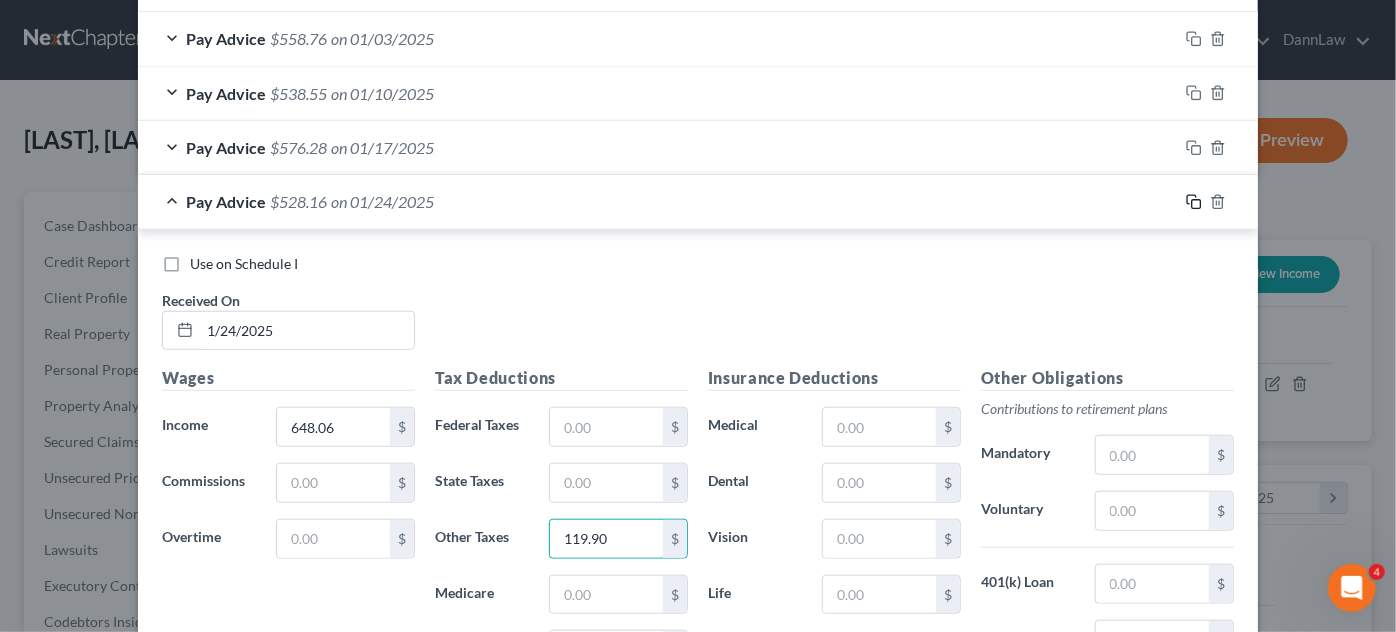type on "119.90" 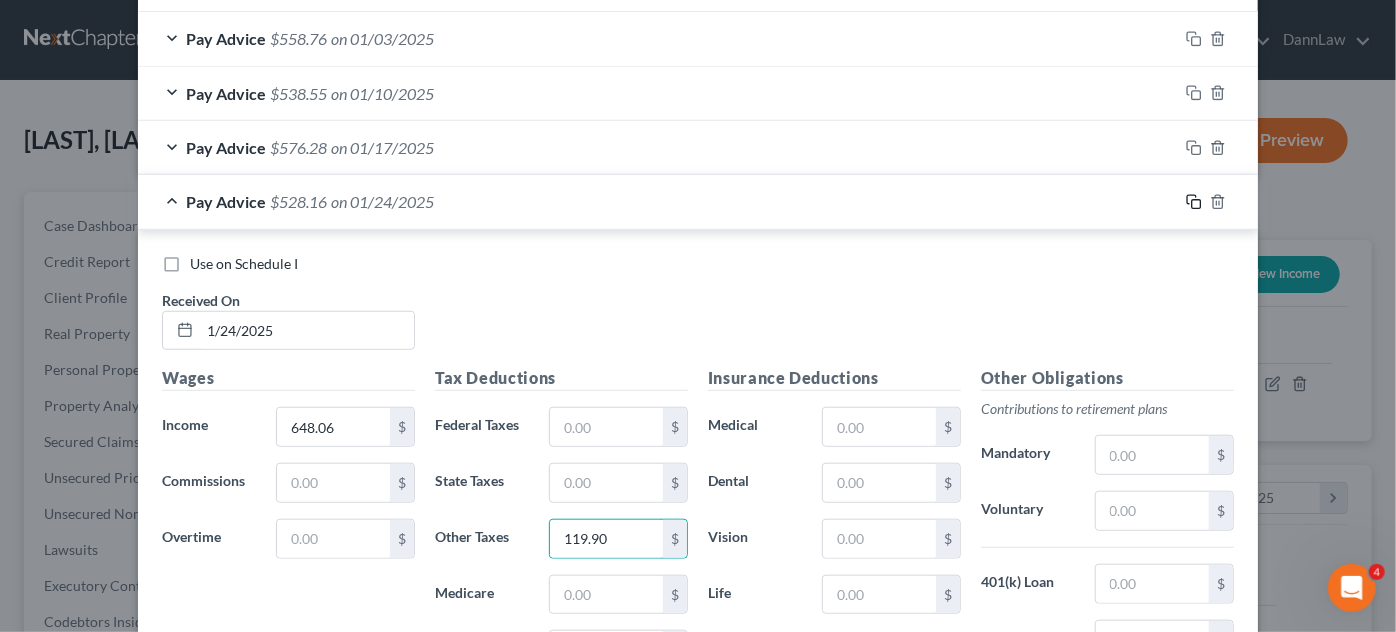click 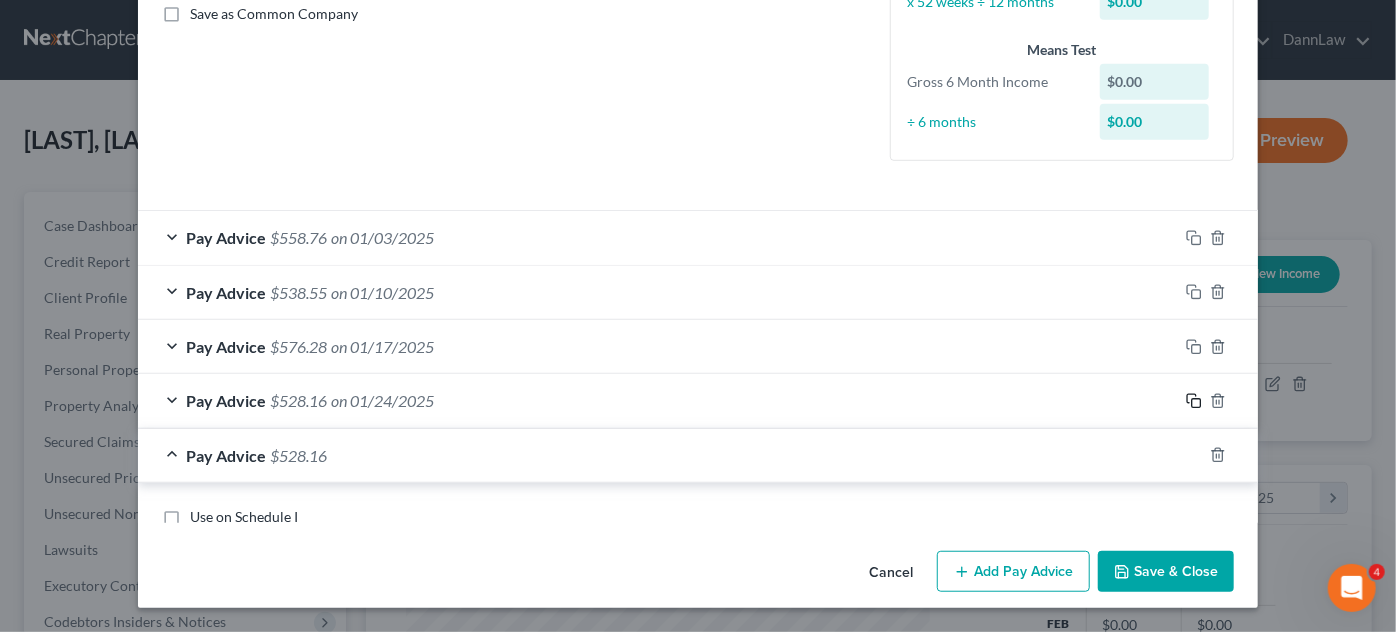 scroll, scrollTop: 664, scrollLeft: 0, axis: vertical 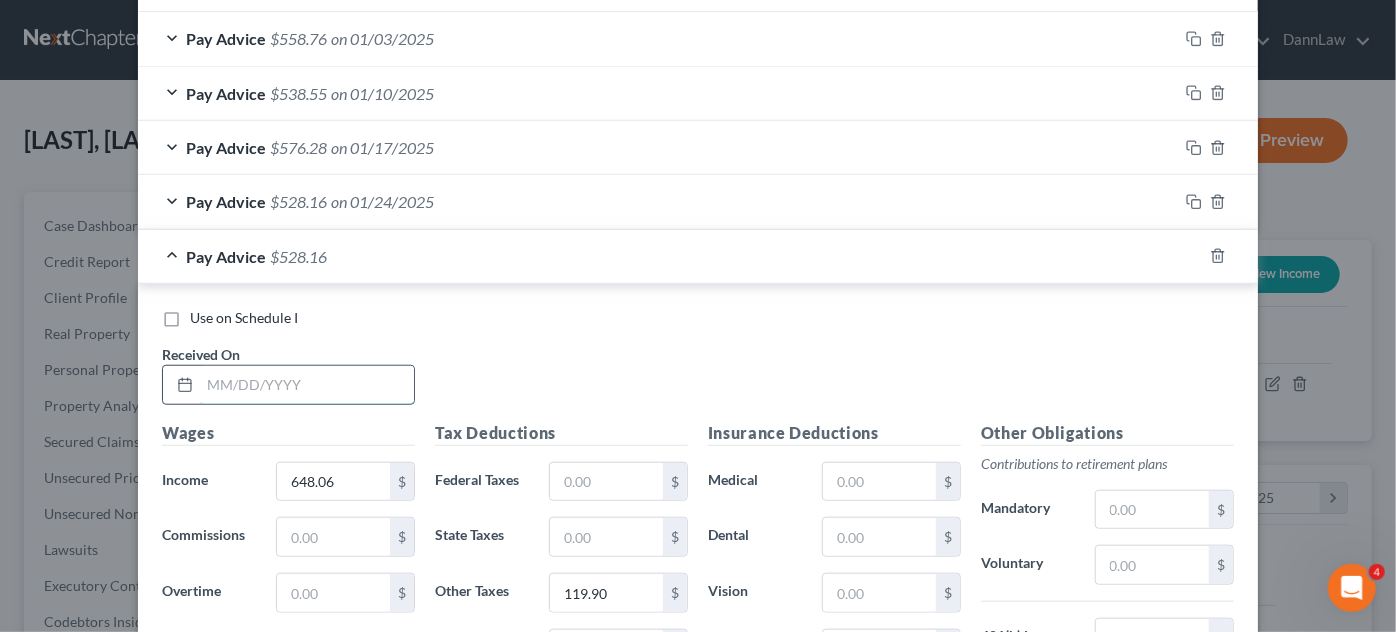 click at bounding box center (307, 385) 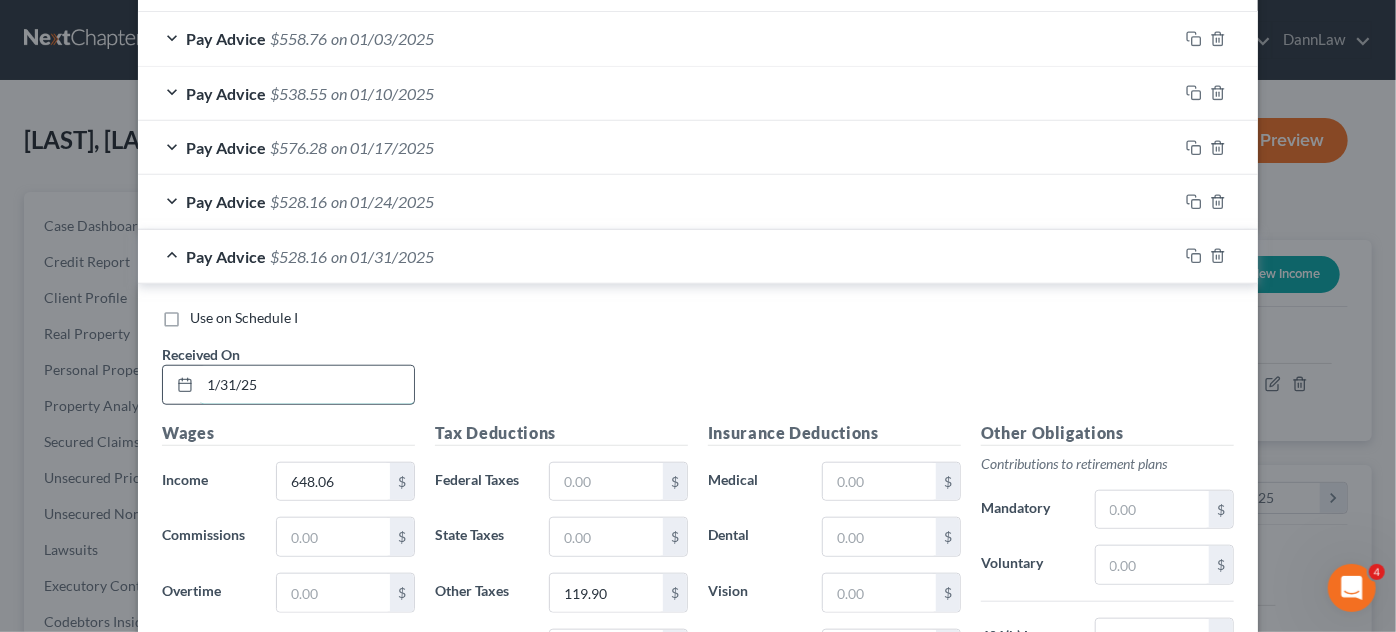 type on "1/31/25" 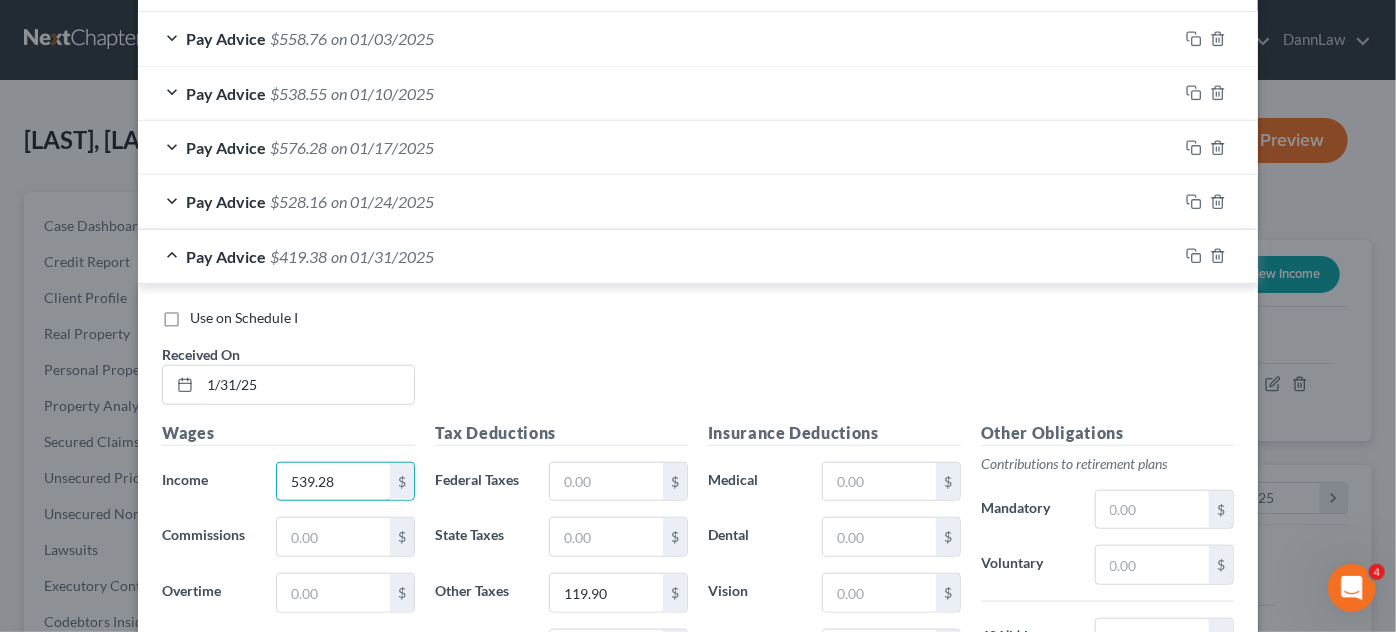 type on "539.28" 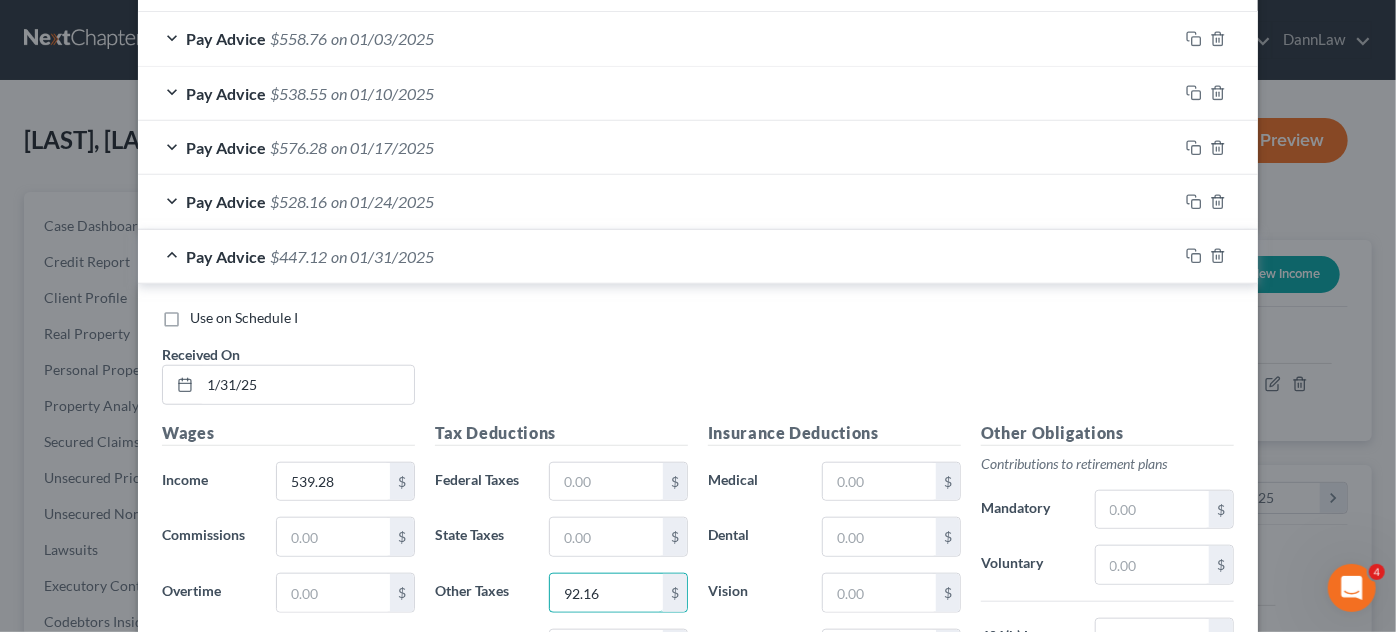 type on "92.16" 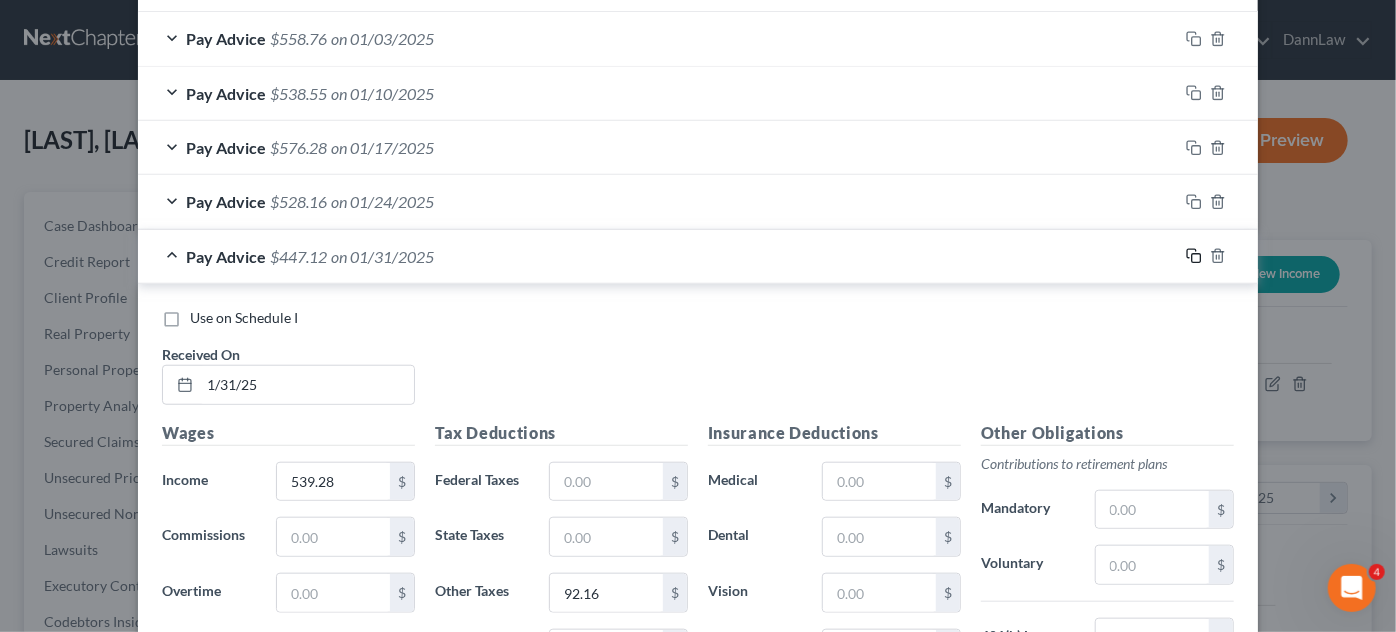 click 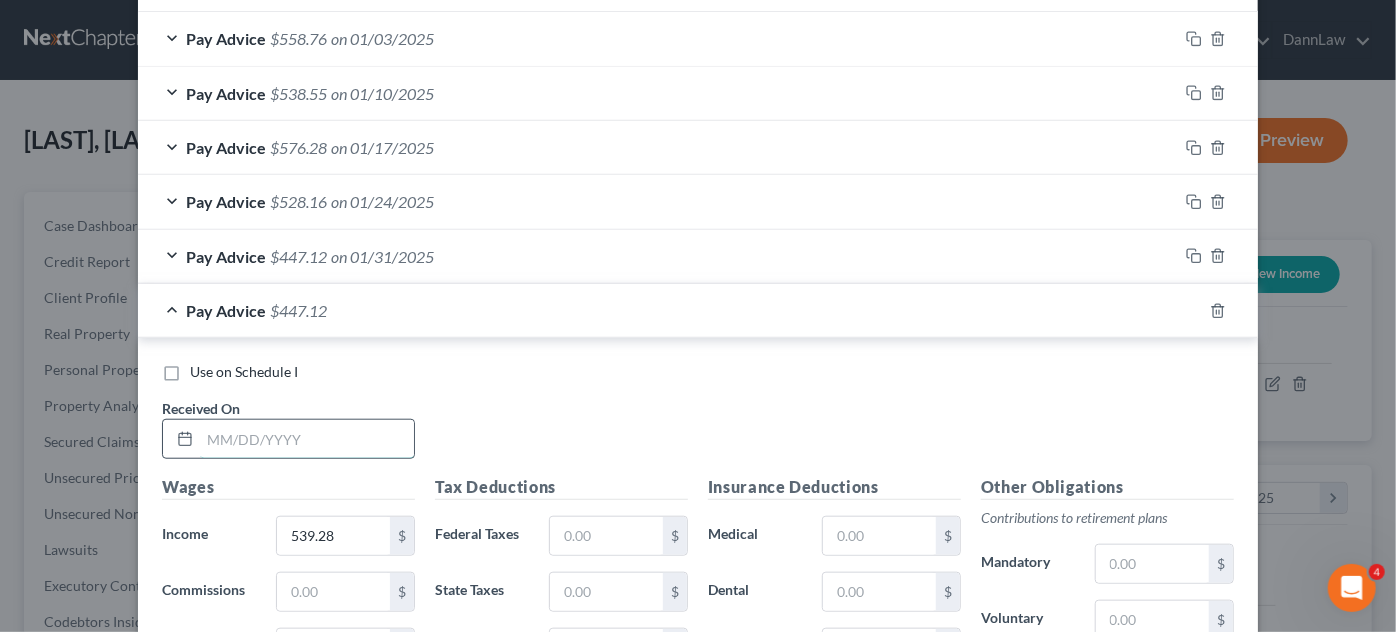 click at bounding box center (307, 439) 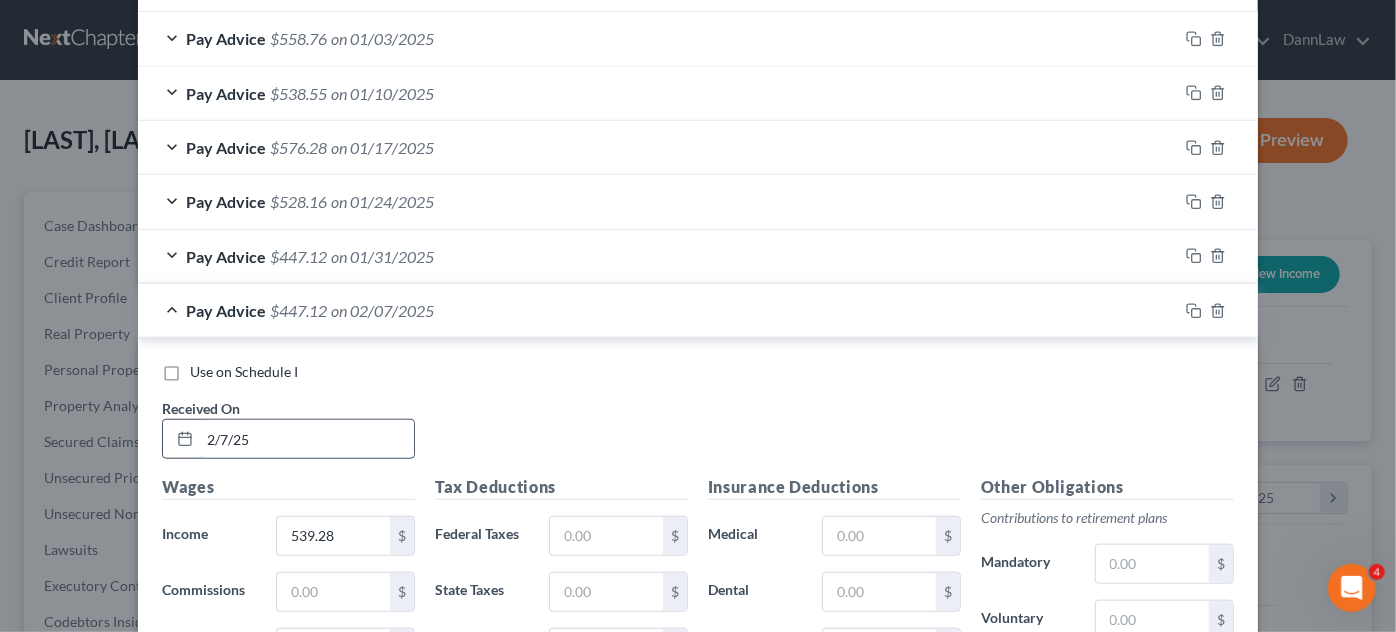 type on "2/7/25" 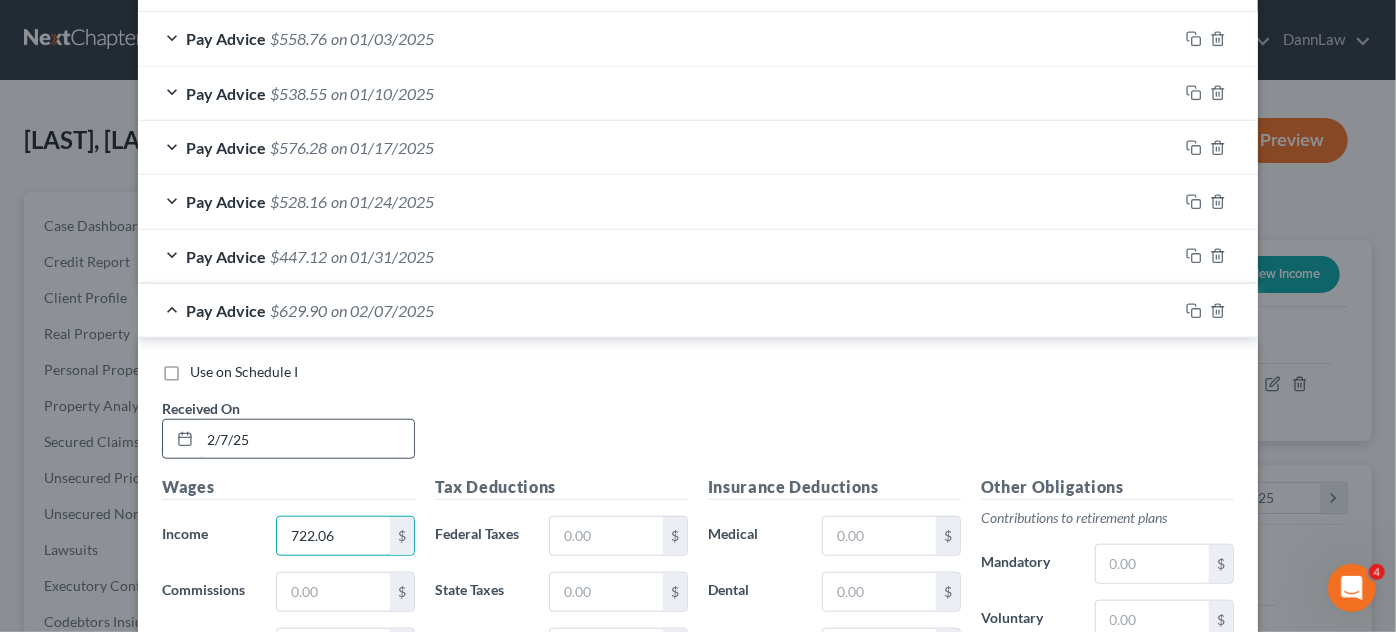 type on "722.06" 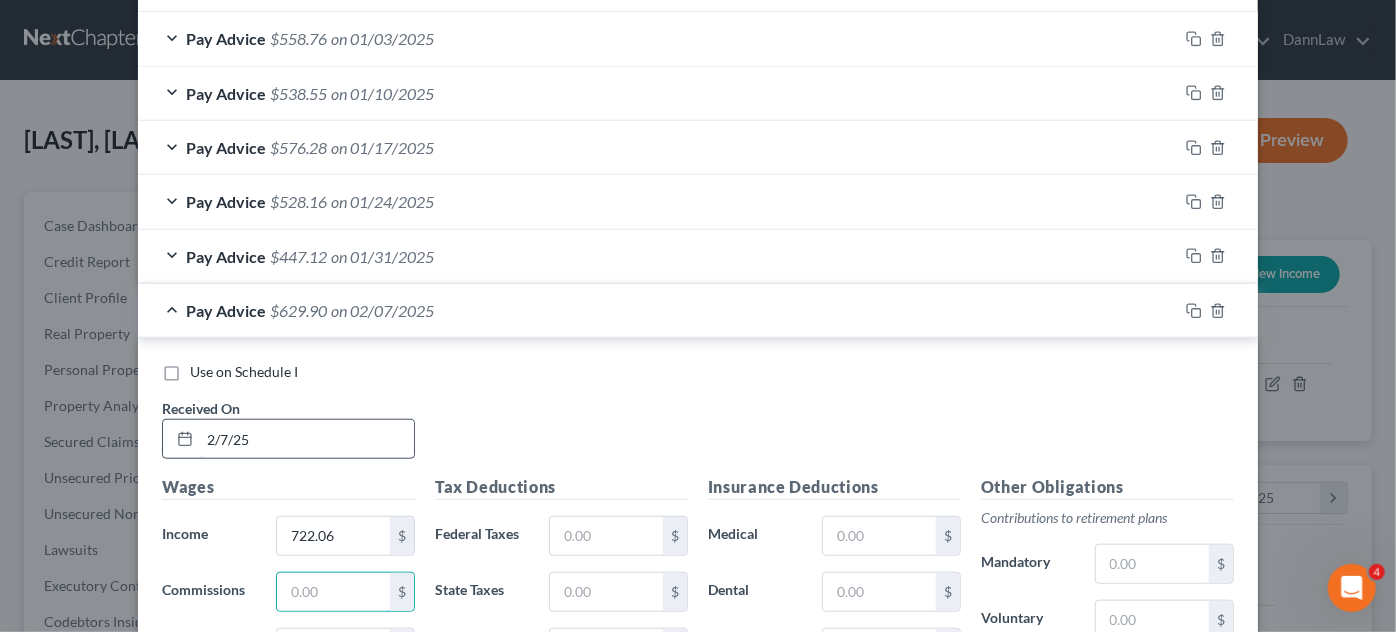 scroll, scrollTop: 693, scrollLeft: 0, axis: vertical 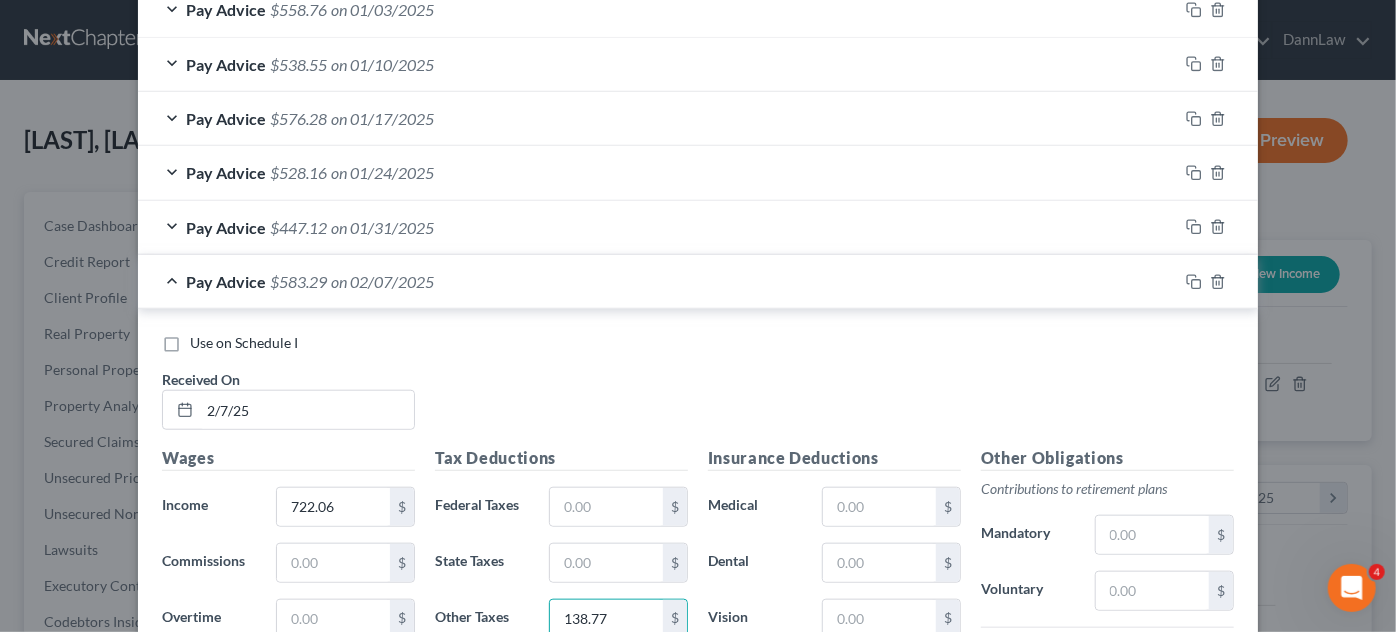 type on "138.77" 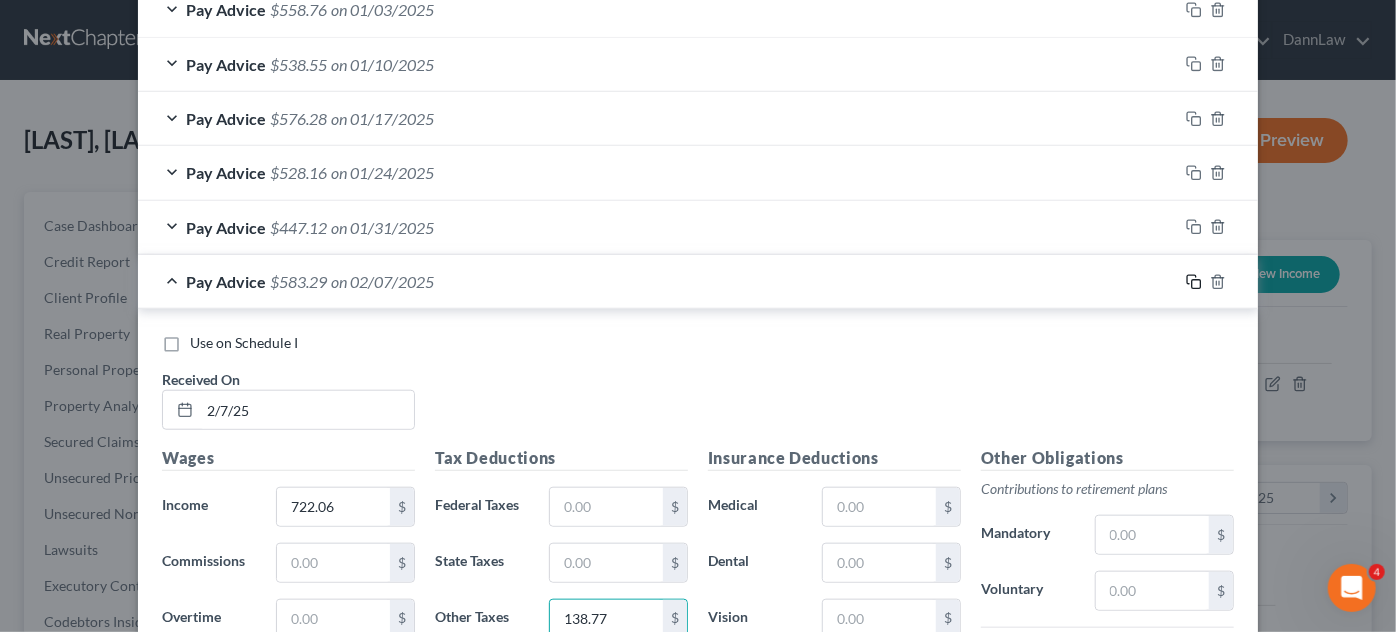 click 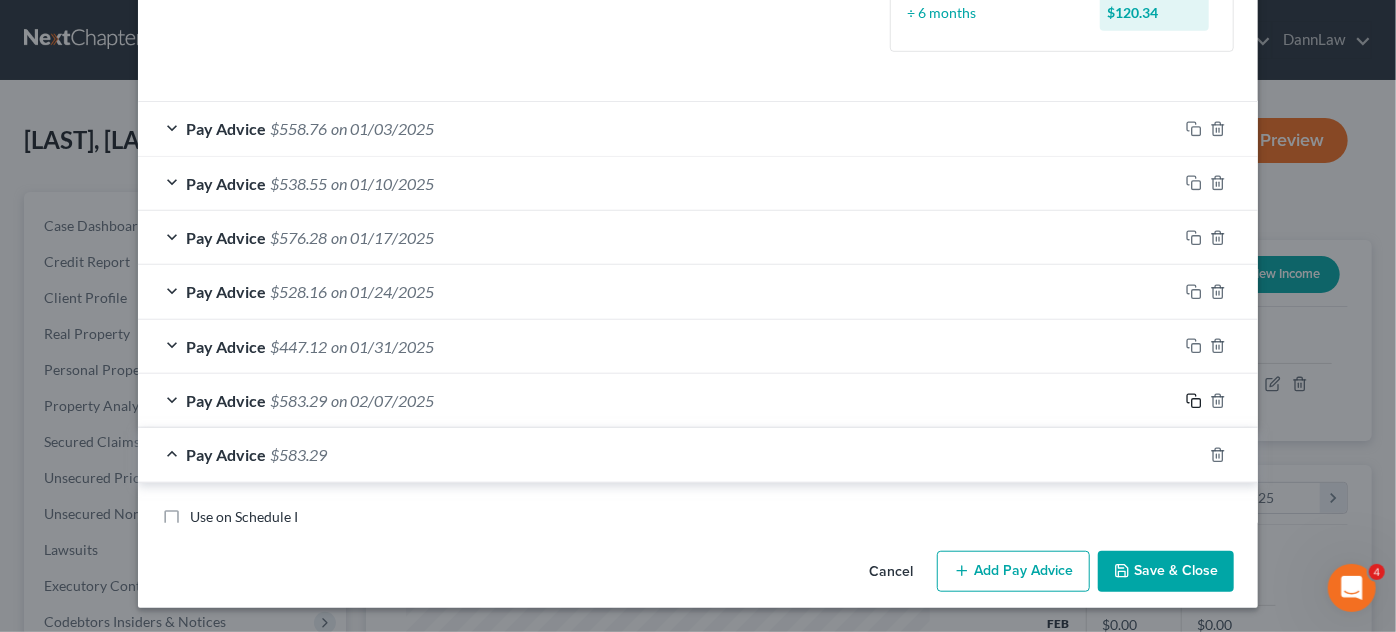 scroll, scrollTop: 693, scrollLeft: 0, axis: vertical 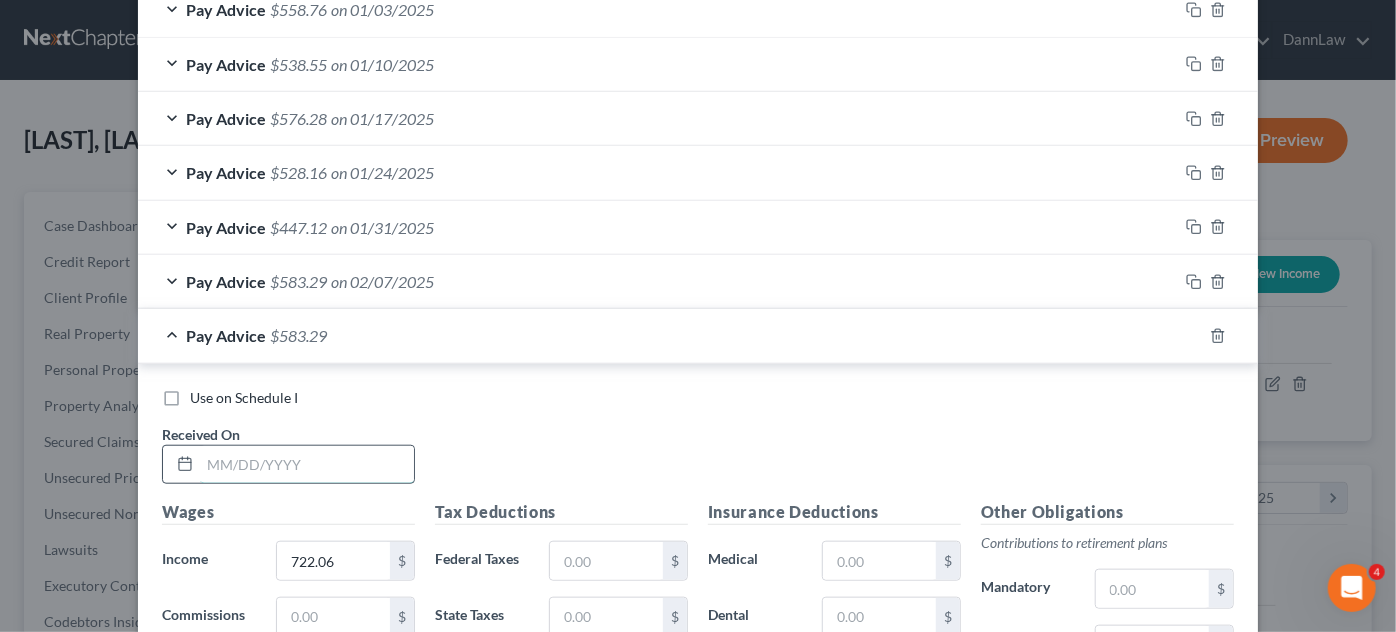 click at bounding box center [307, 465] 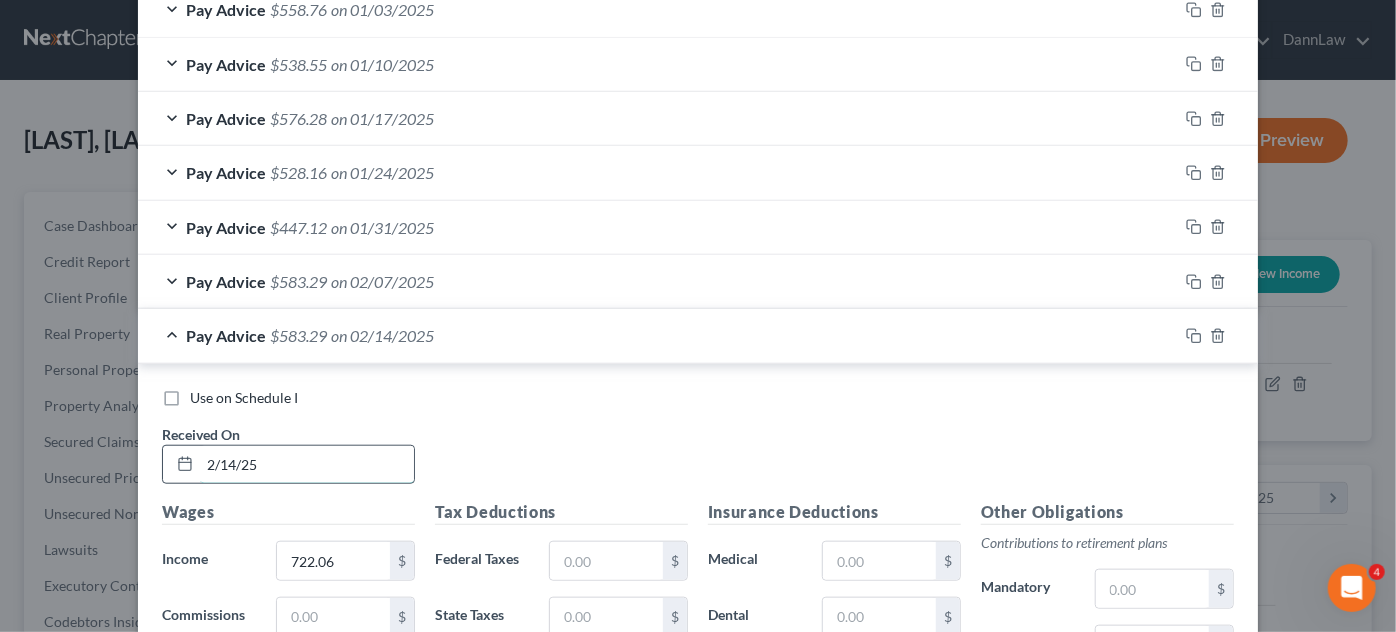 type on "2/14/25" 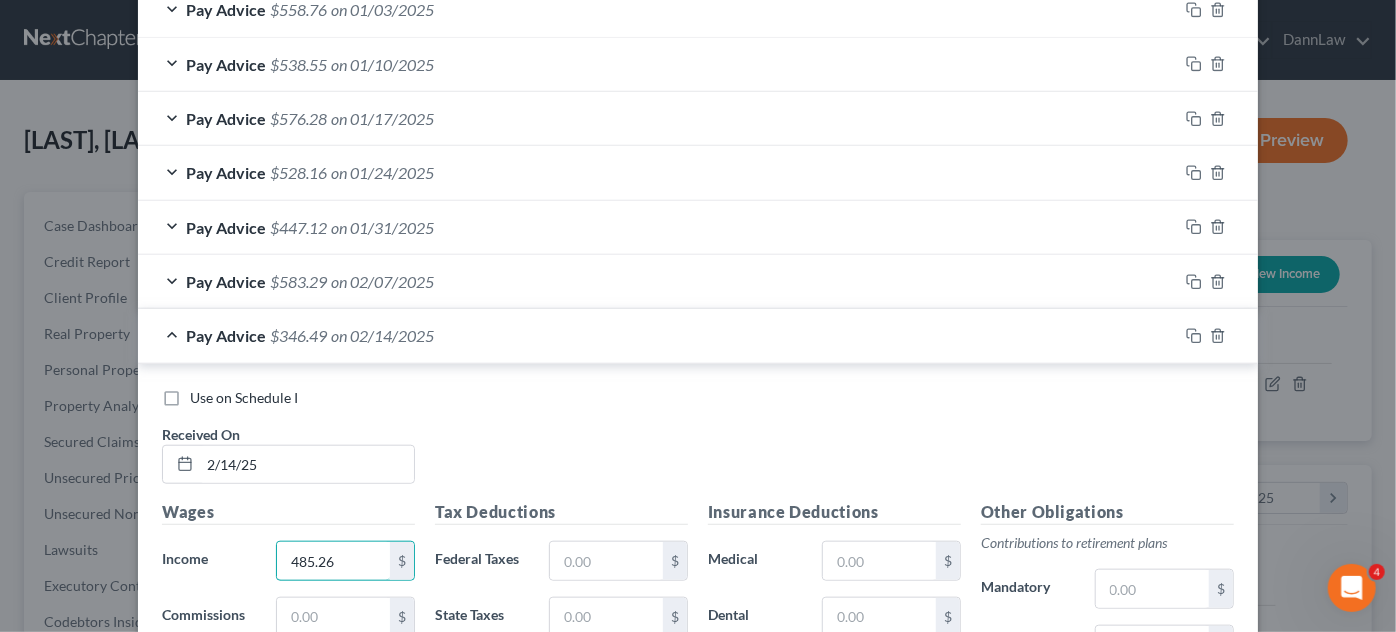 type on "485.26" 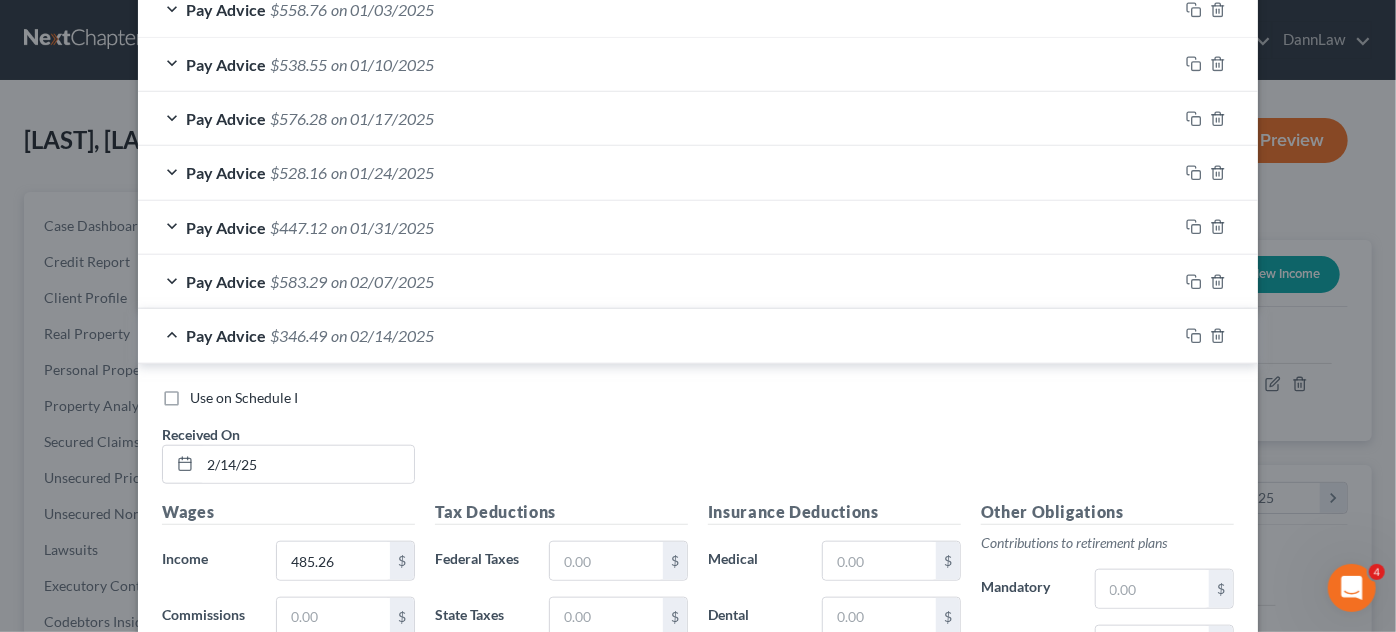 scroll, scrollTop: 1044, scrollLeft: 0, axis: vertical 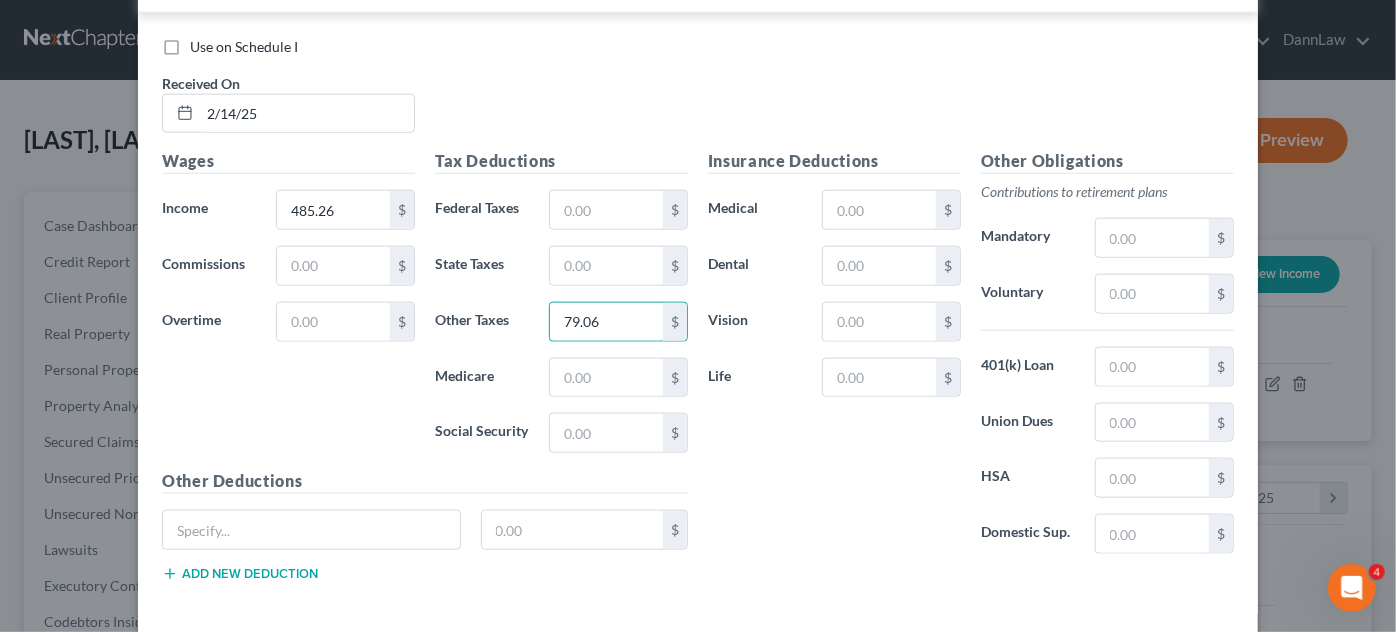 type on "79.06" 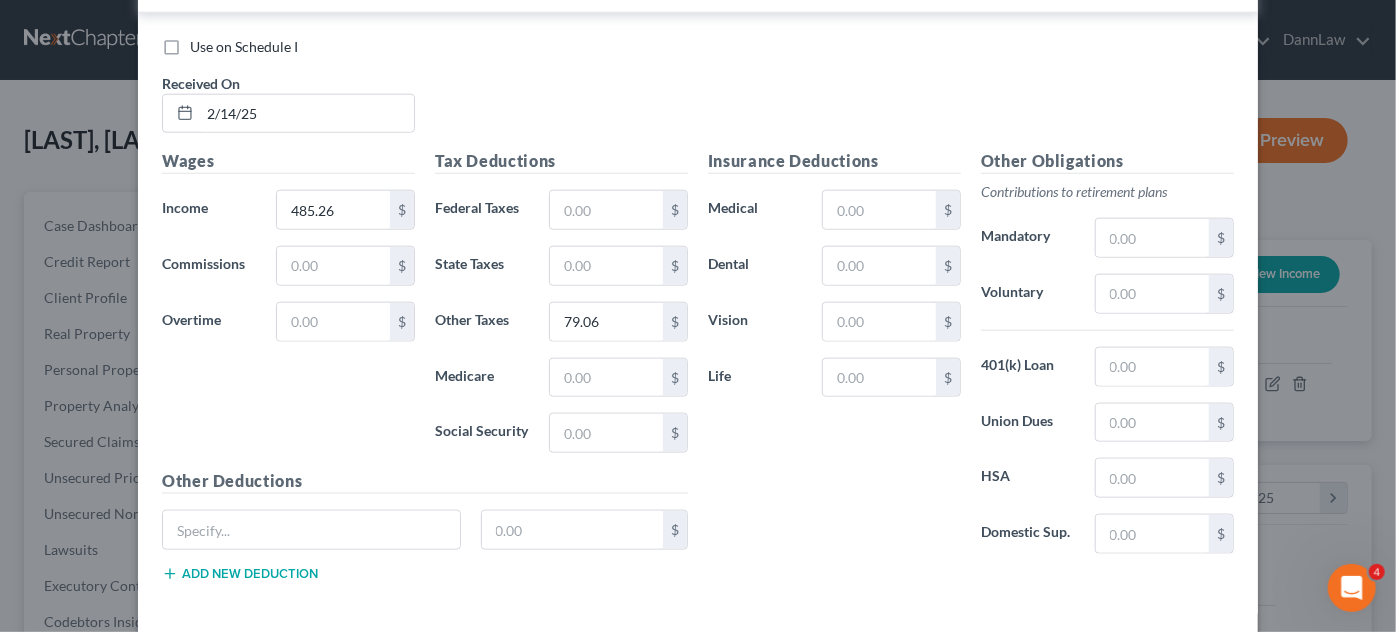 scroll, scrollTop: 848, scrollLeft: 0, axis: vertical 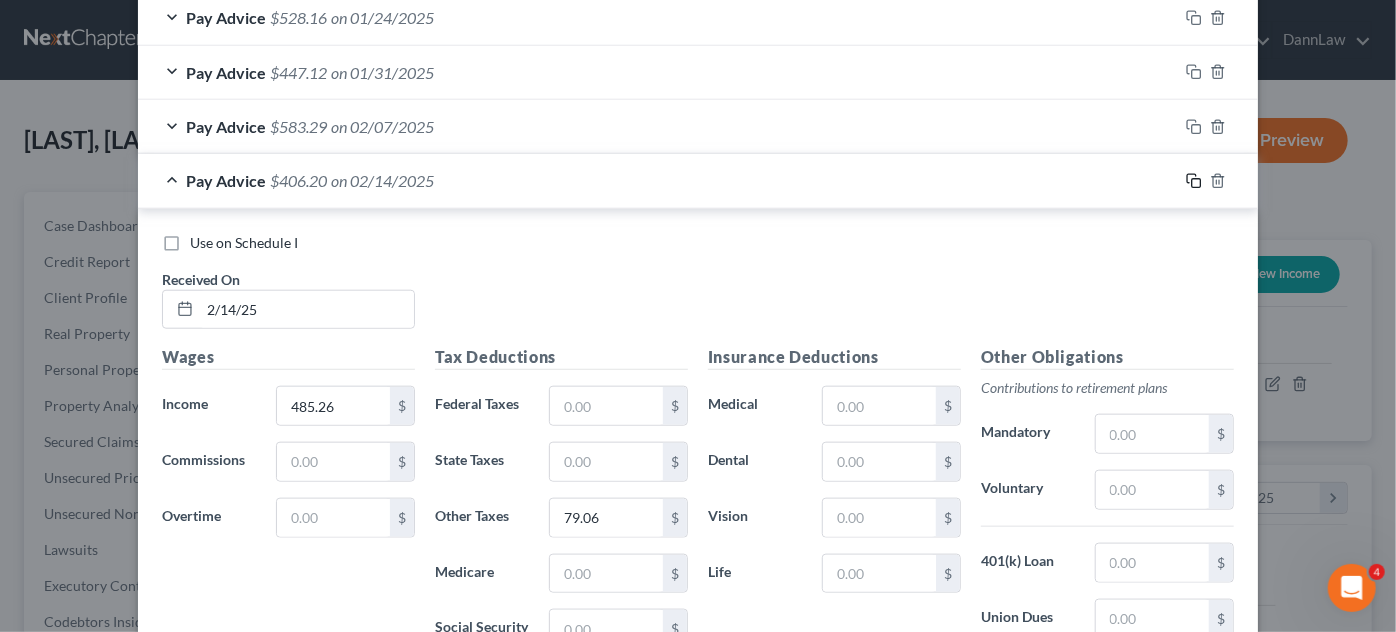 click 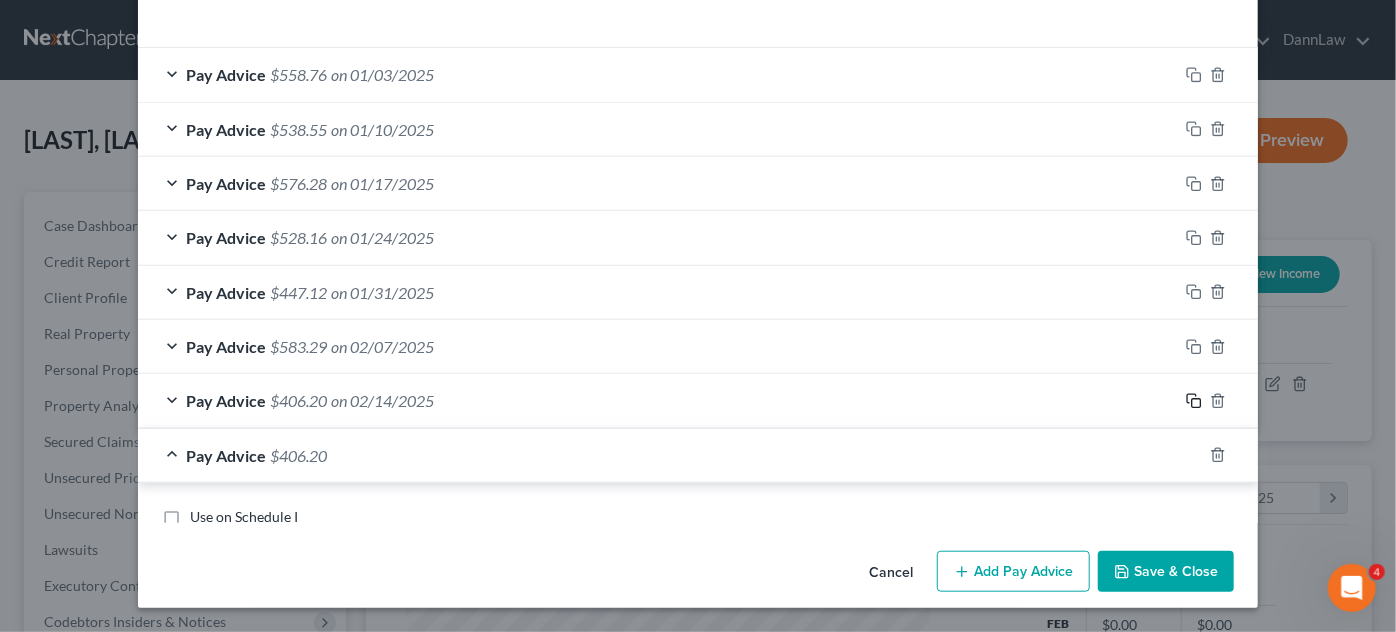 scroll, scrollTop: 848, scrollLeft: 0, axis: vertical 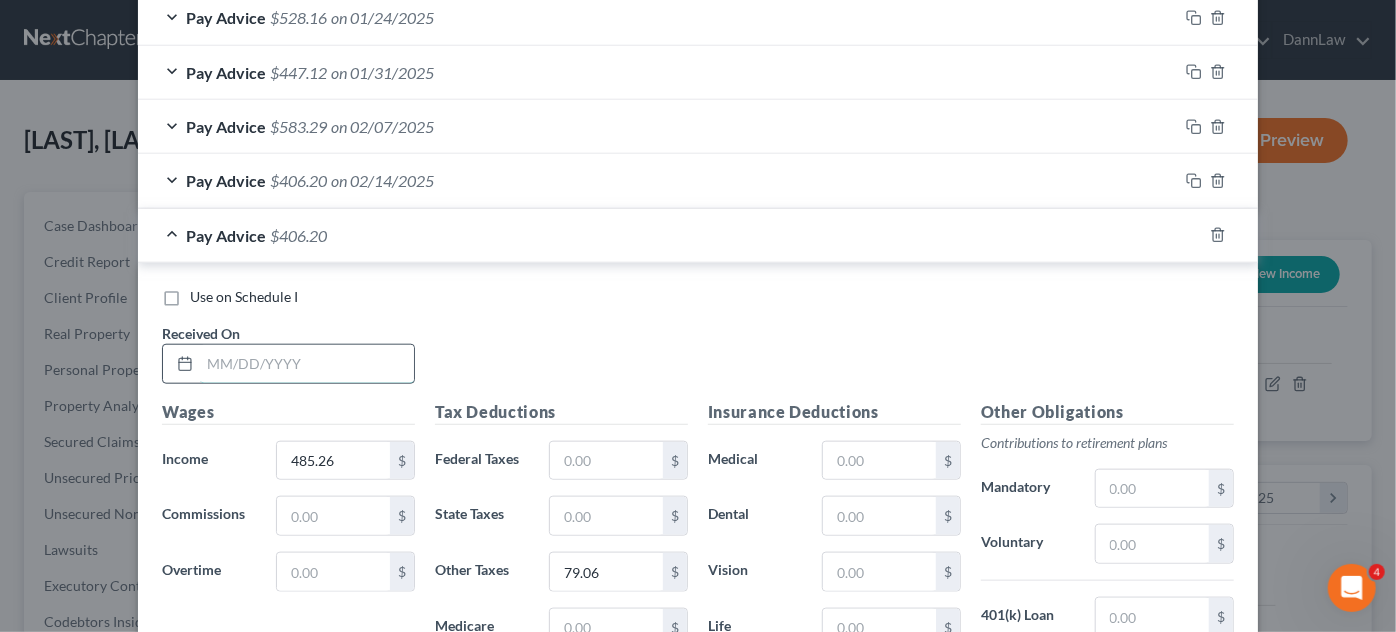 click at bounding box center [307, 364] 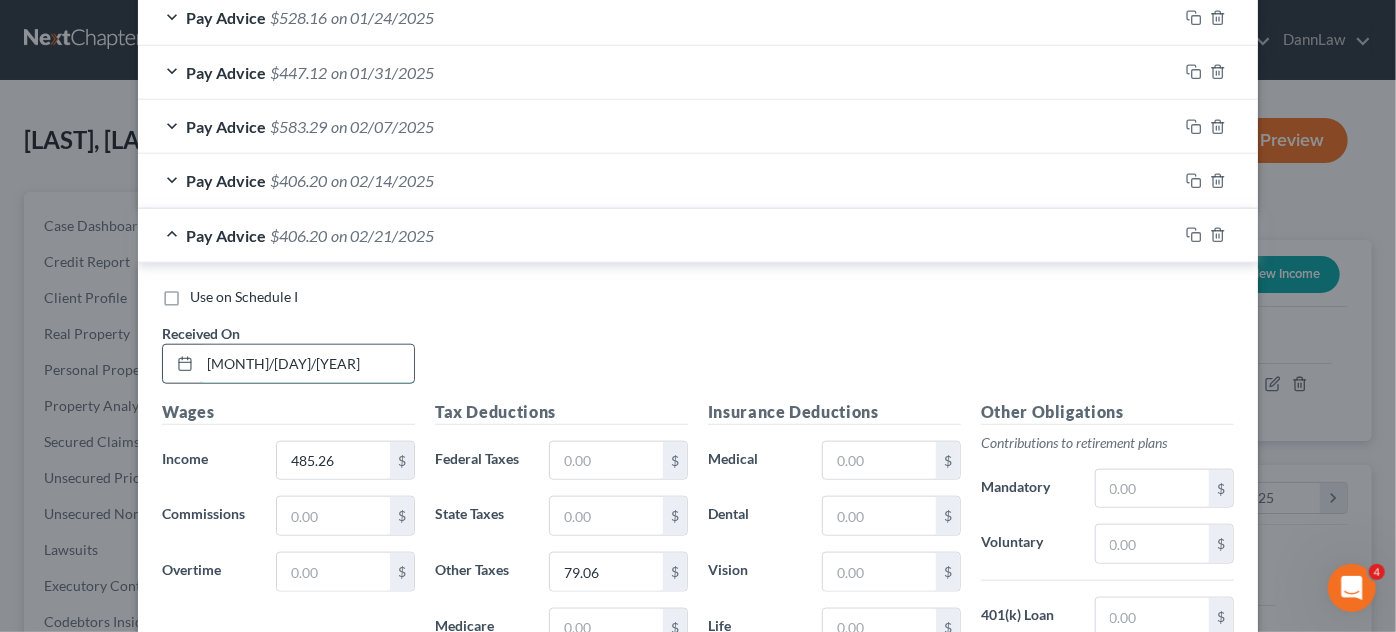type on "[MONTH]/[DAY]/[YEAR]" 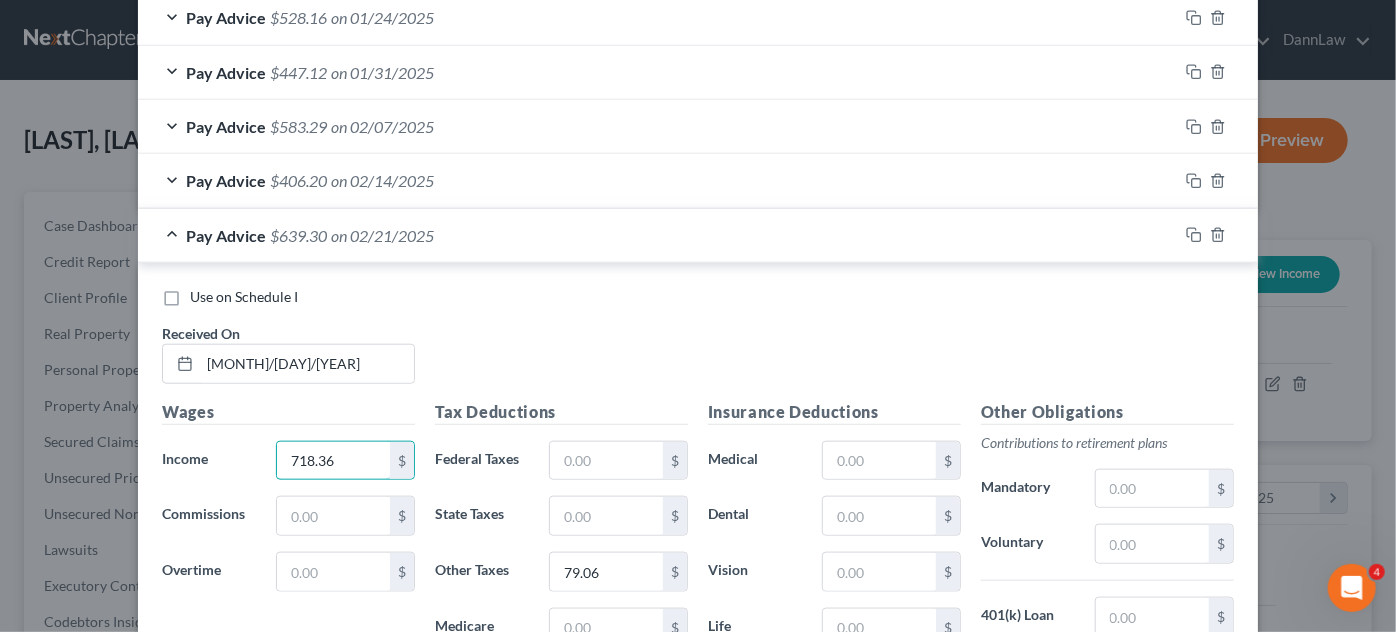 type on "718.36" 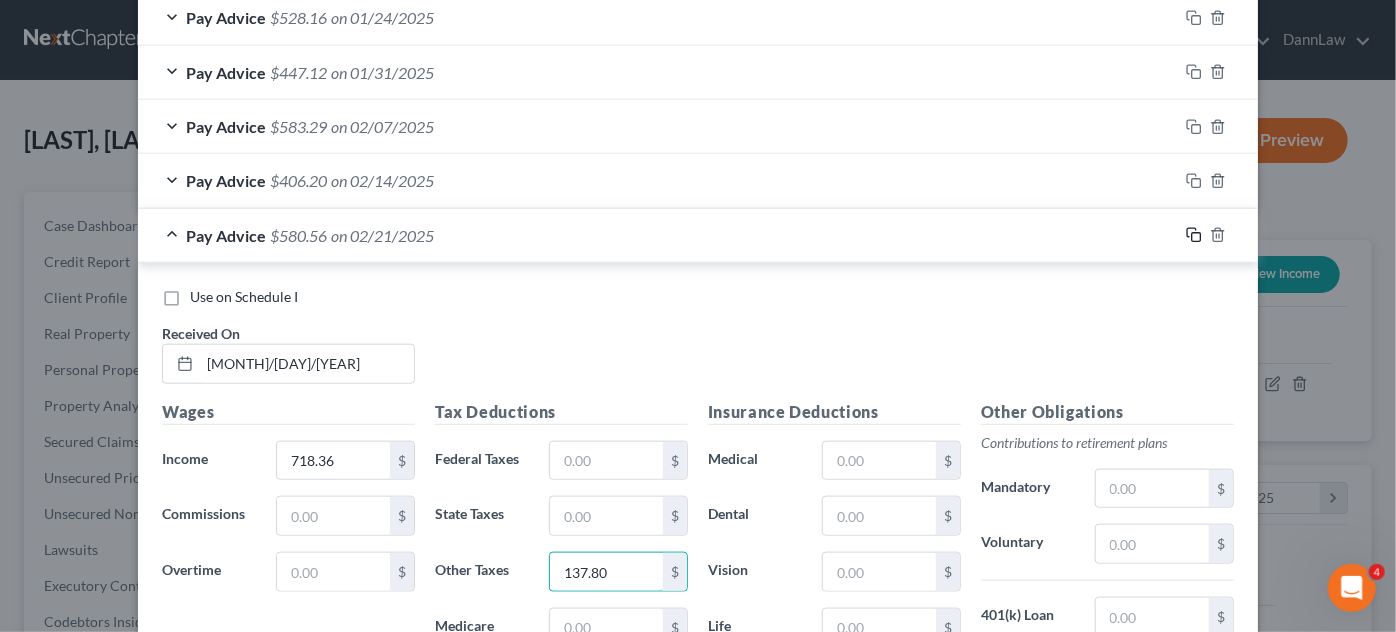 type on "137.80" 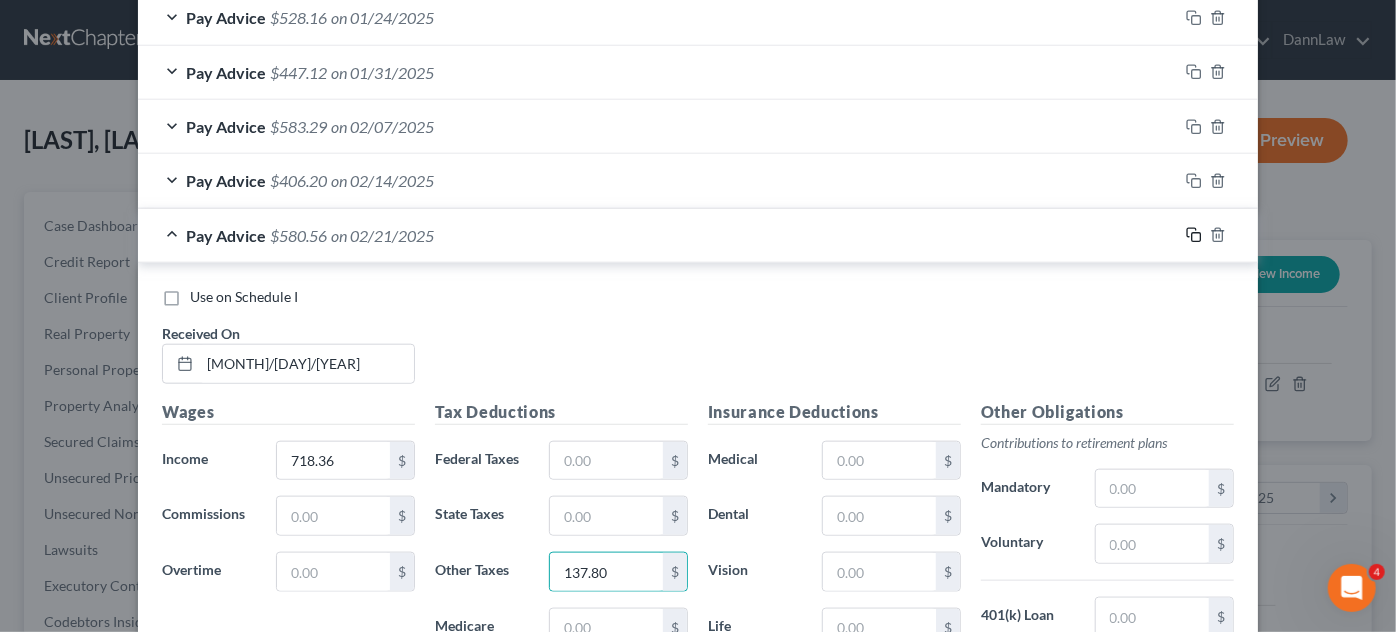 click 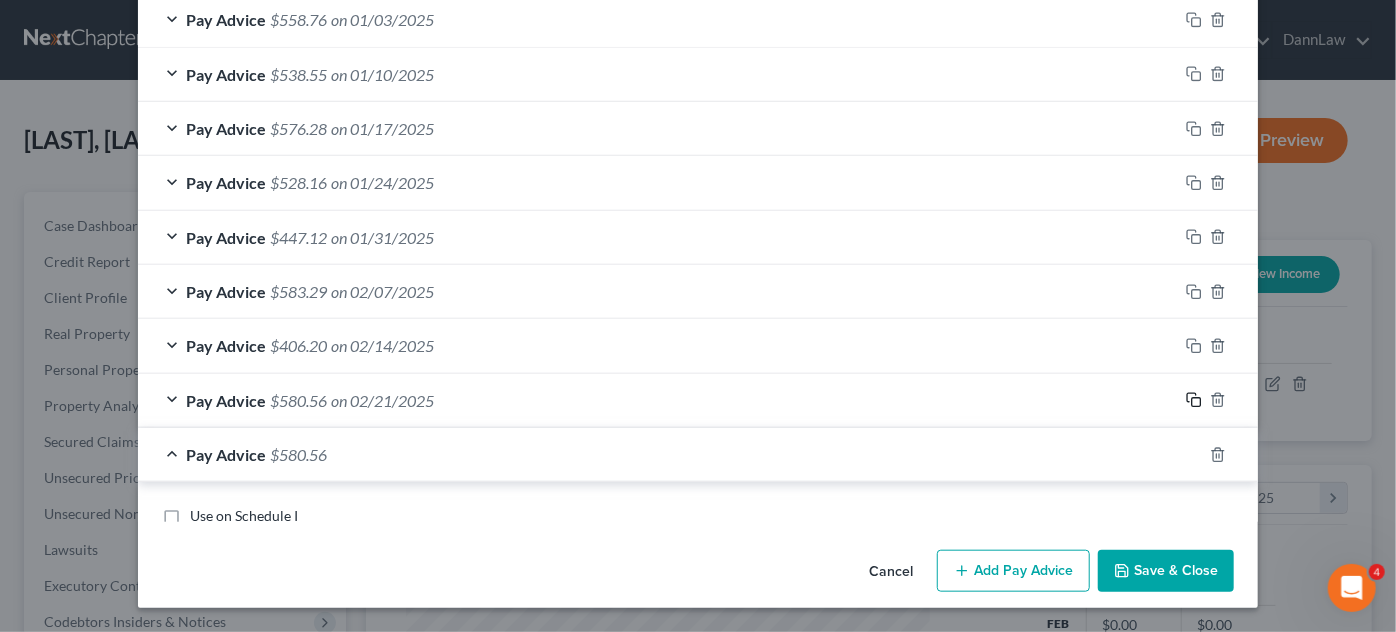 scroll, scrollTop: 848, scrollLeft: 0, axis: vertical 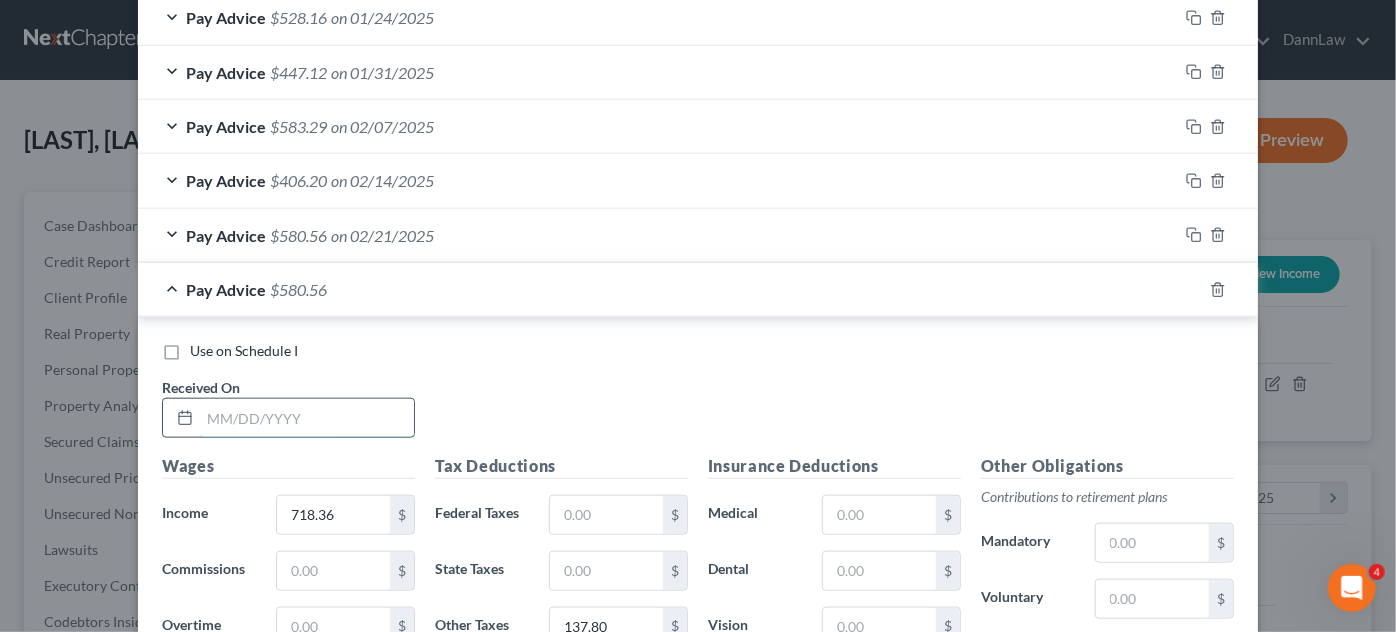 click at bounding box center (307, 418) 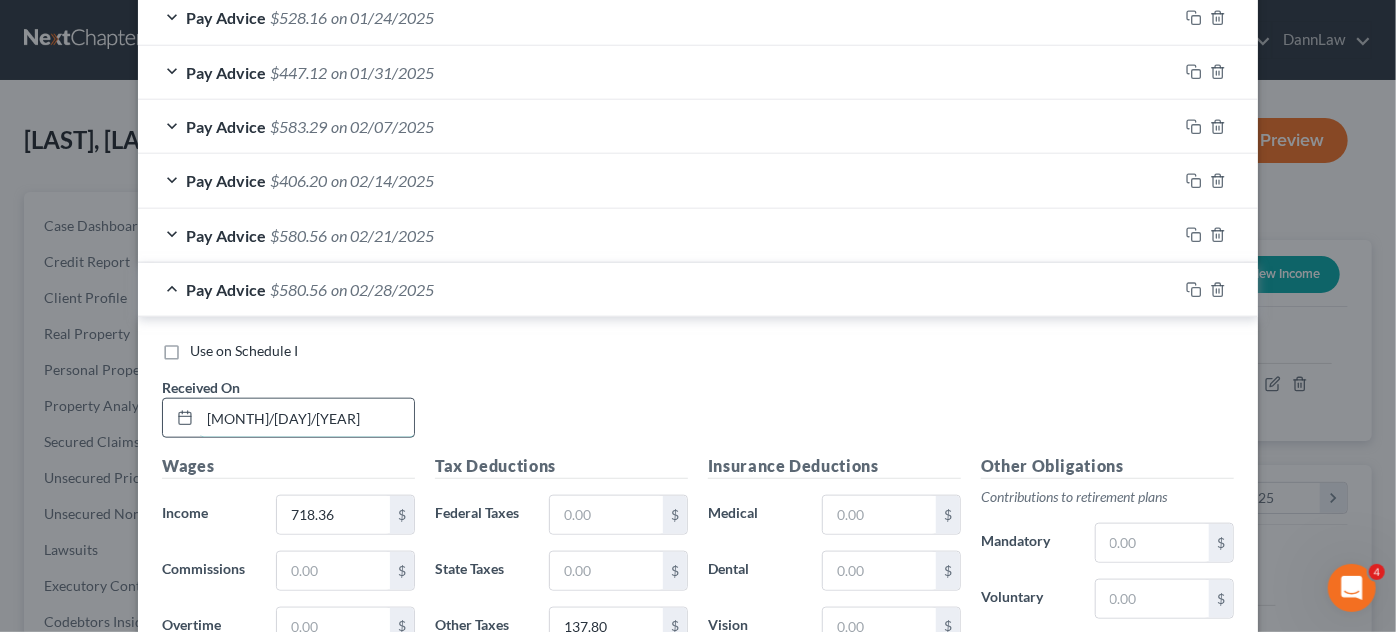 type on "[MONTH]/[DAY]/[YEAR]" 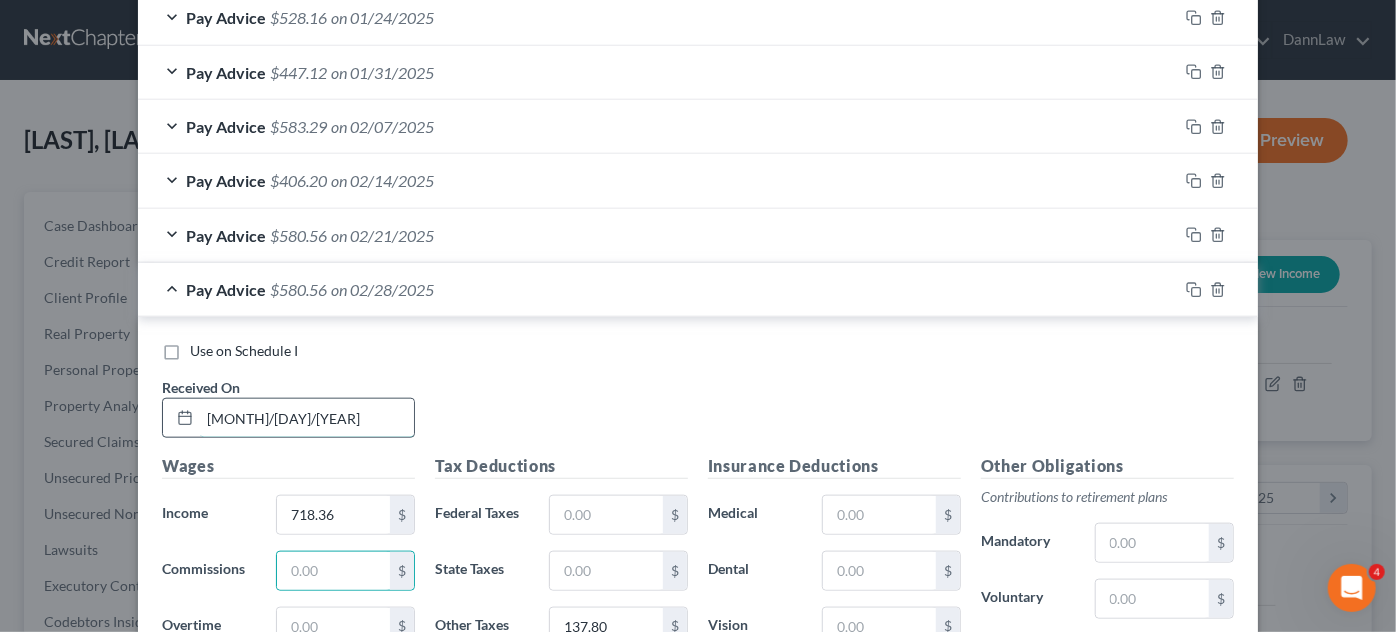 click on "[MONTH]/[DAY]/[YEAR]" at bounding box center [307, 418] 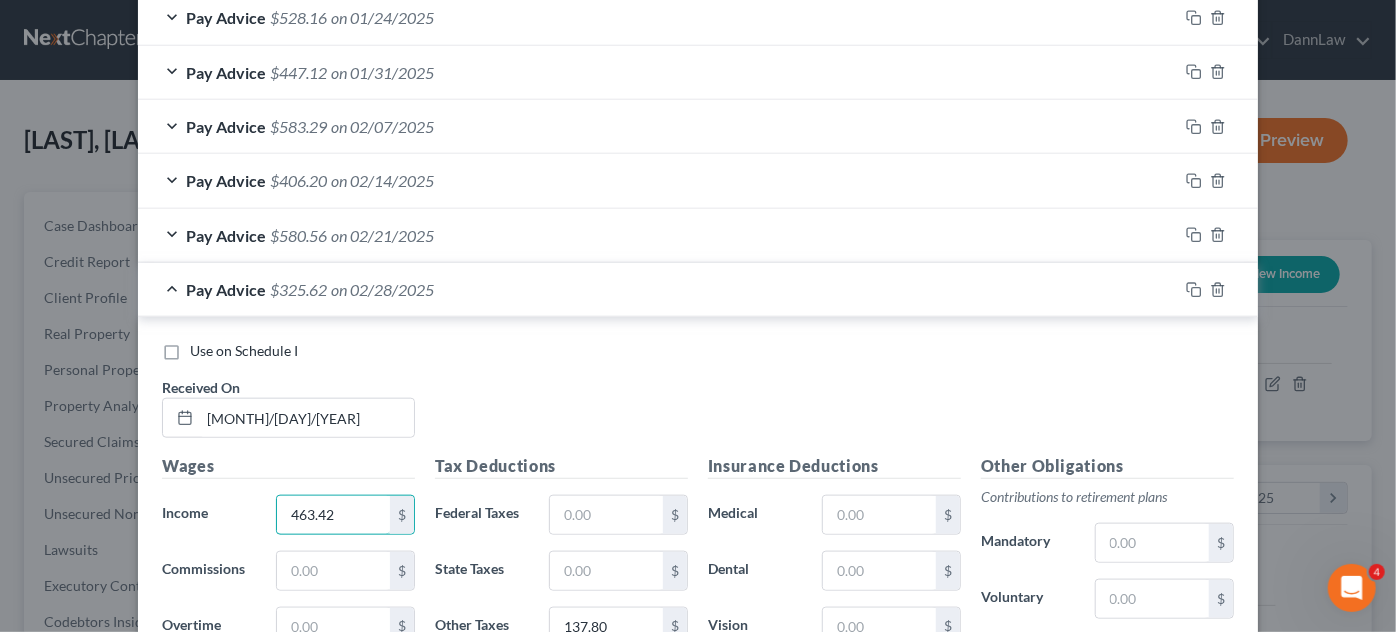 type on "463.42" 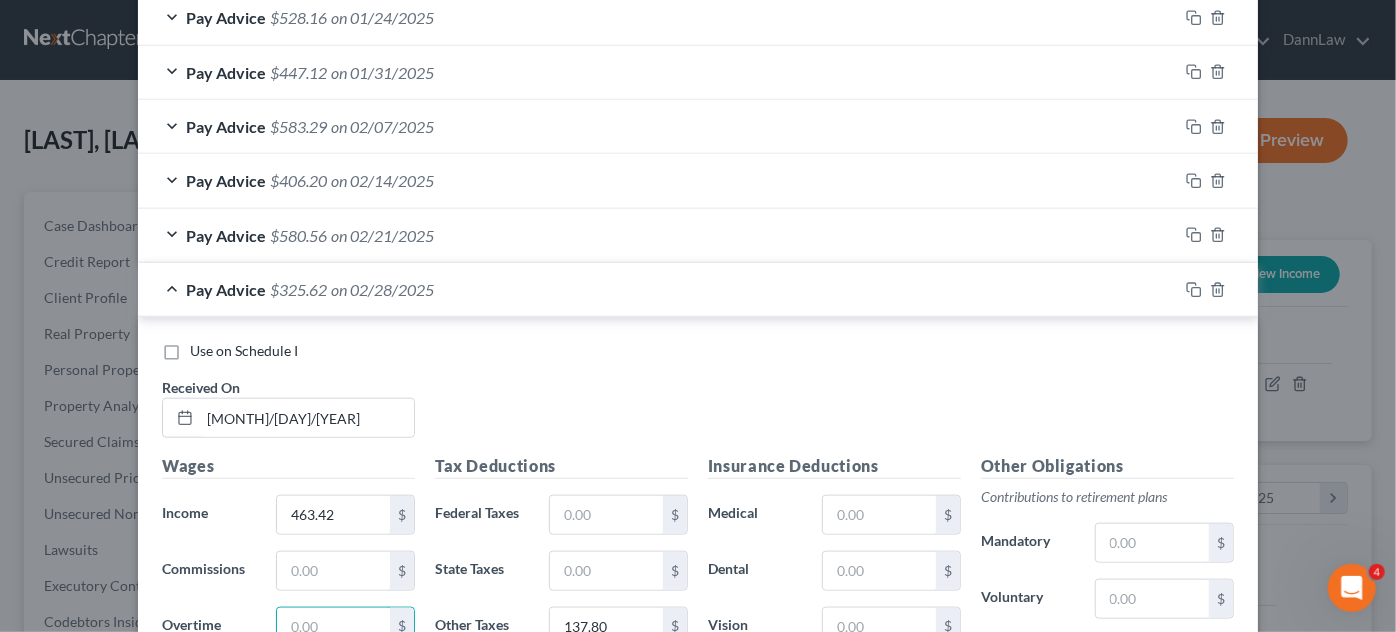 scroll, scrollTop: 856, scrollLeft: 0, axis: vertical 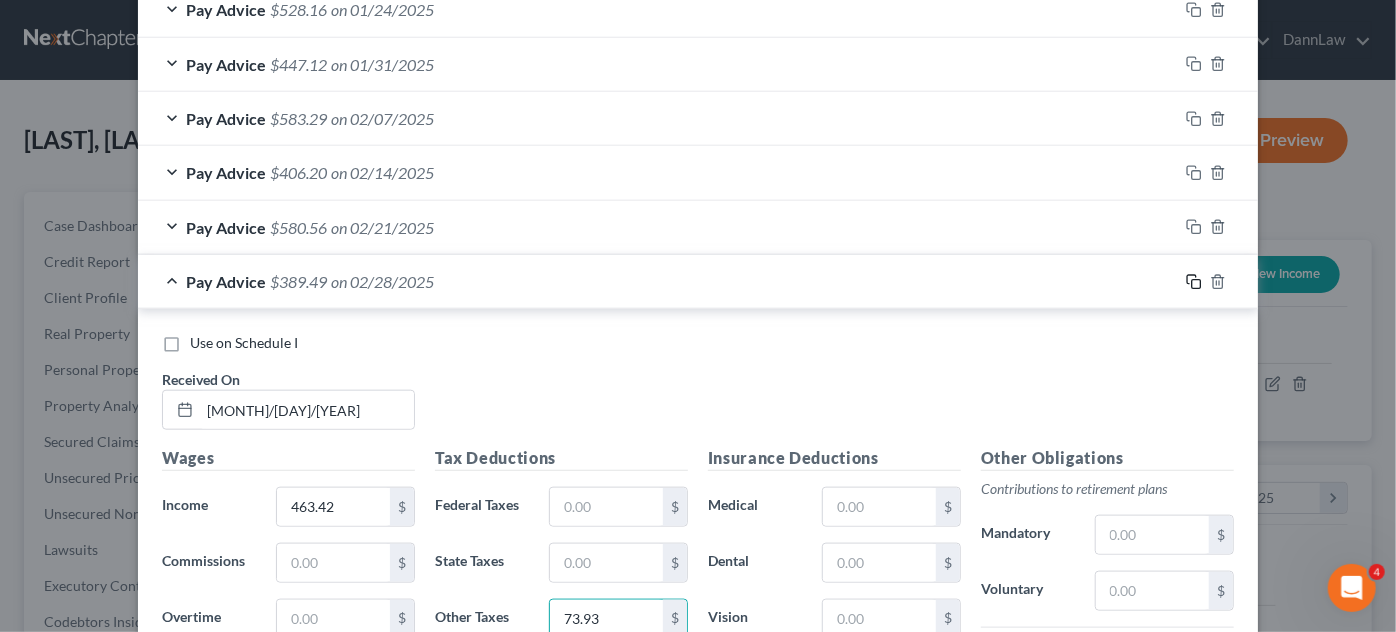 type on "73.93" 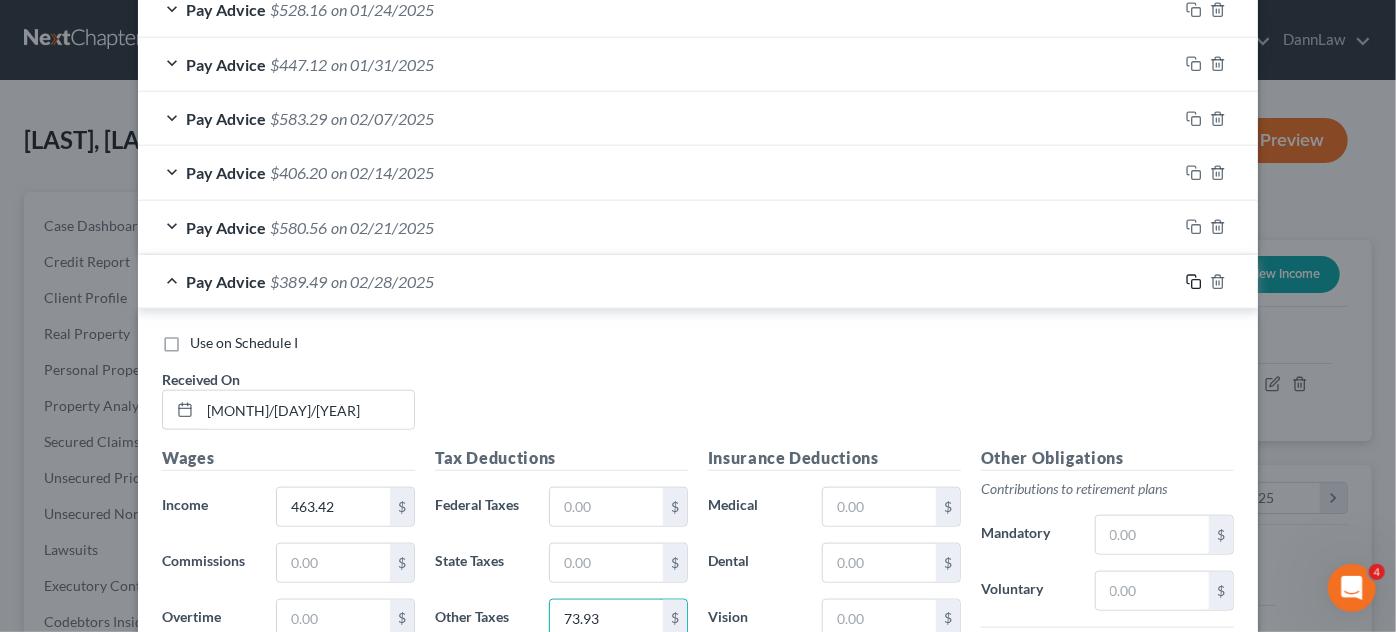 click 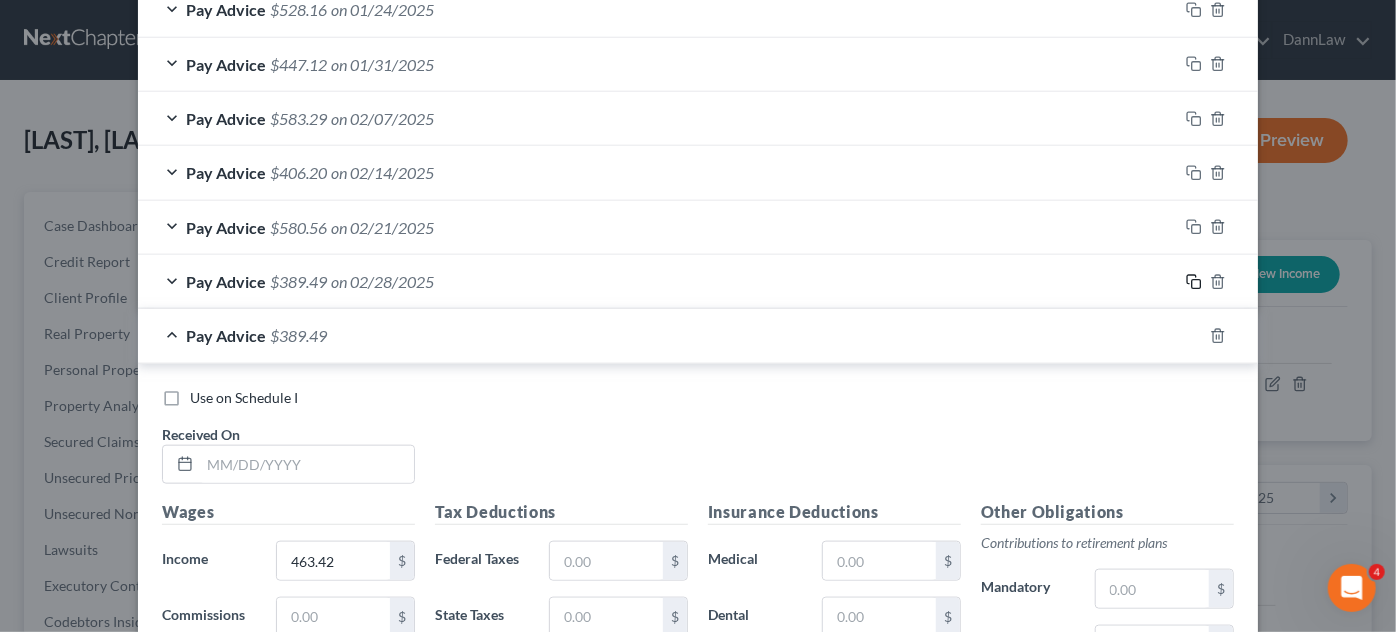 scroll, scrollTop: 856, scrollLeft: 0, axis: vertical 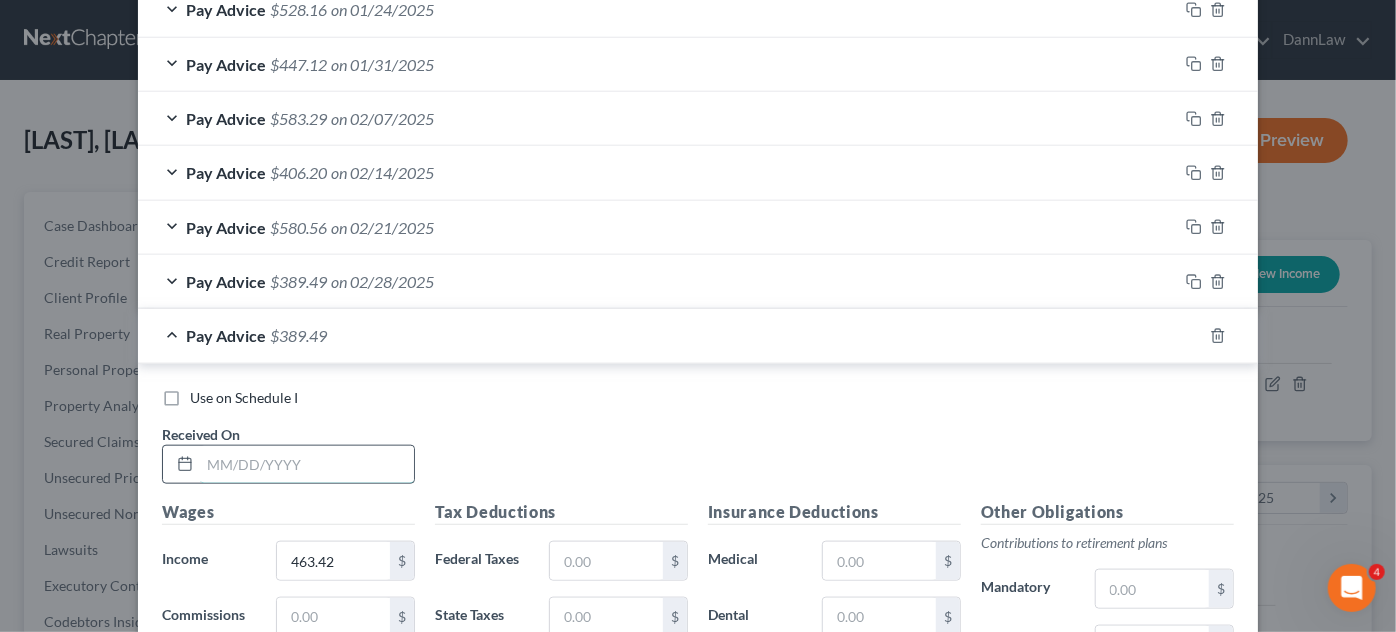 click at bounding box center [307, 465] 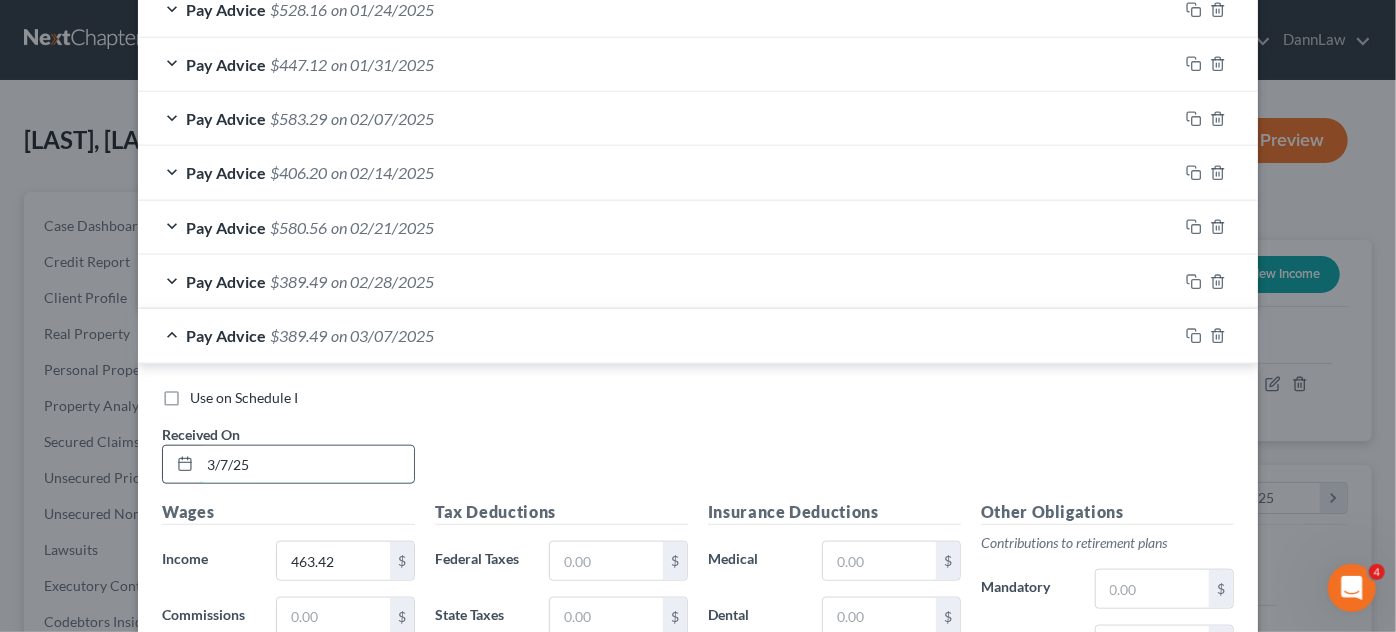 type on "3/7/25" 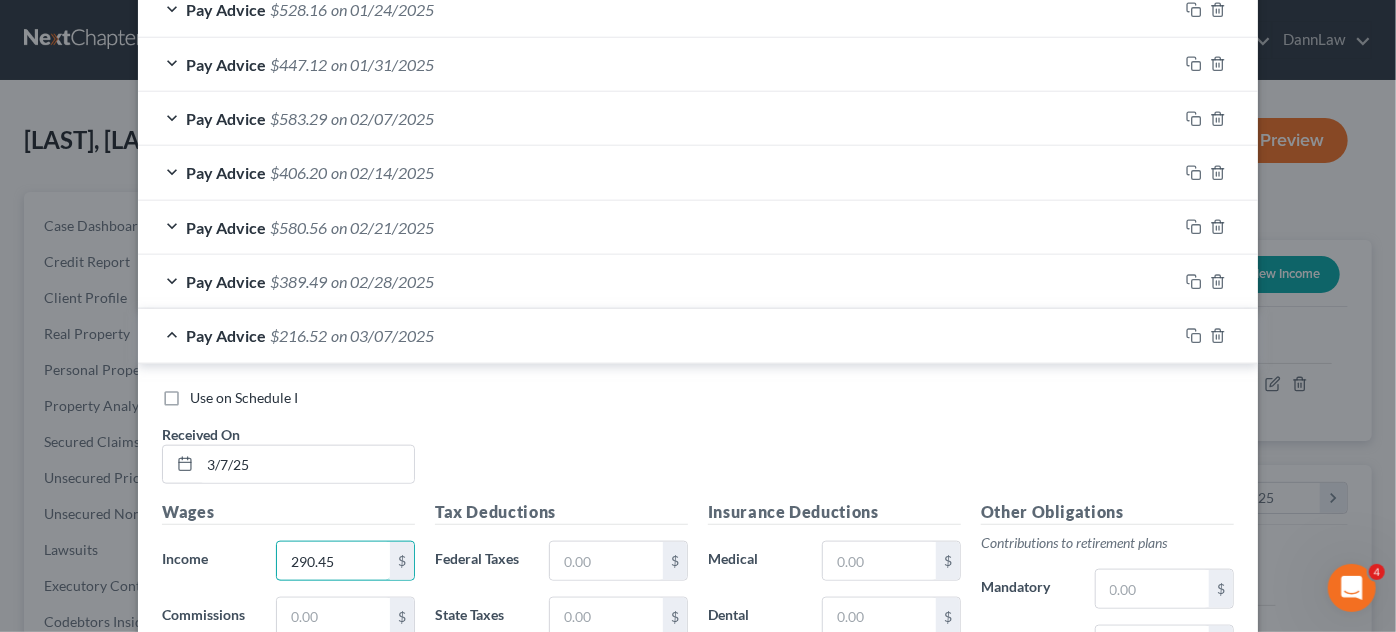 type on "290.45" 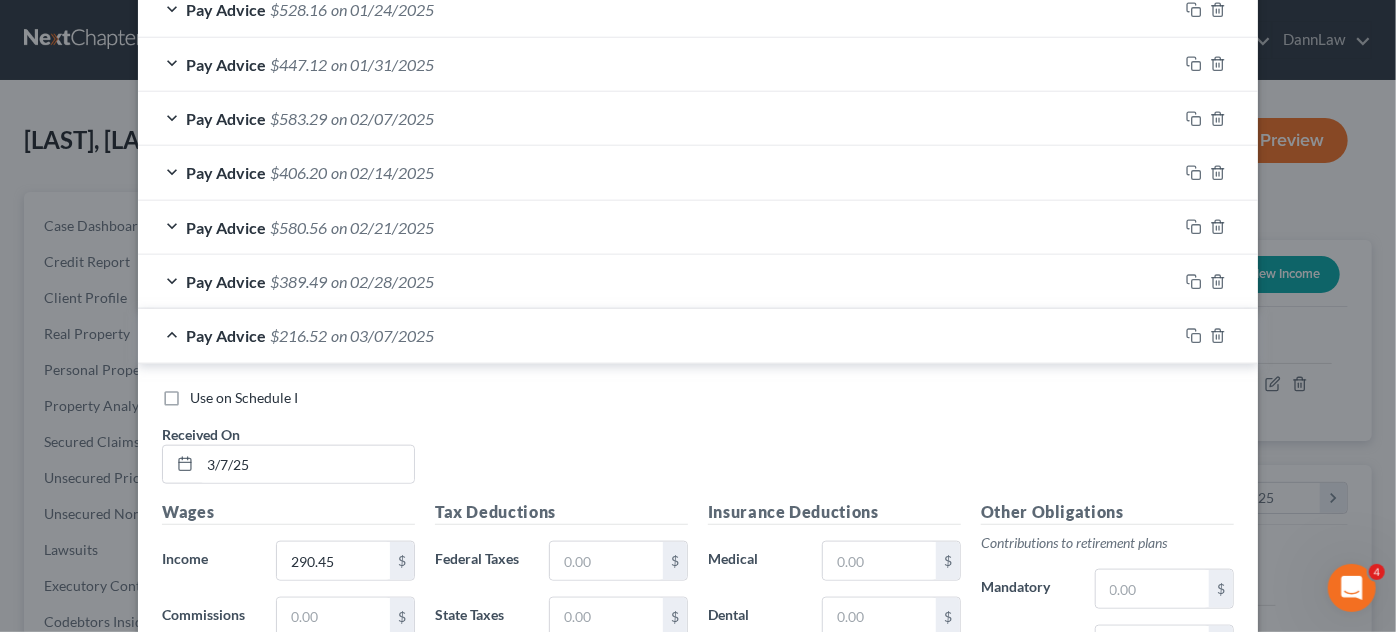 scroll, scrollTop: 1206, scrollLeft: 0, axis: vertical 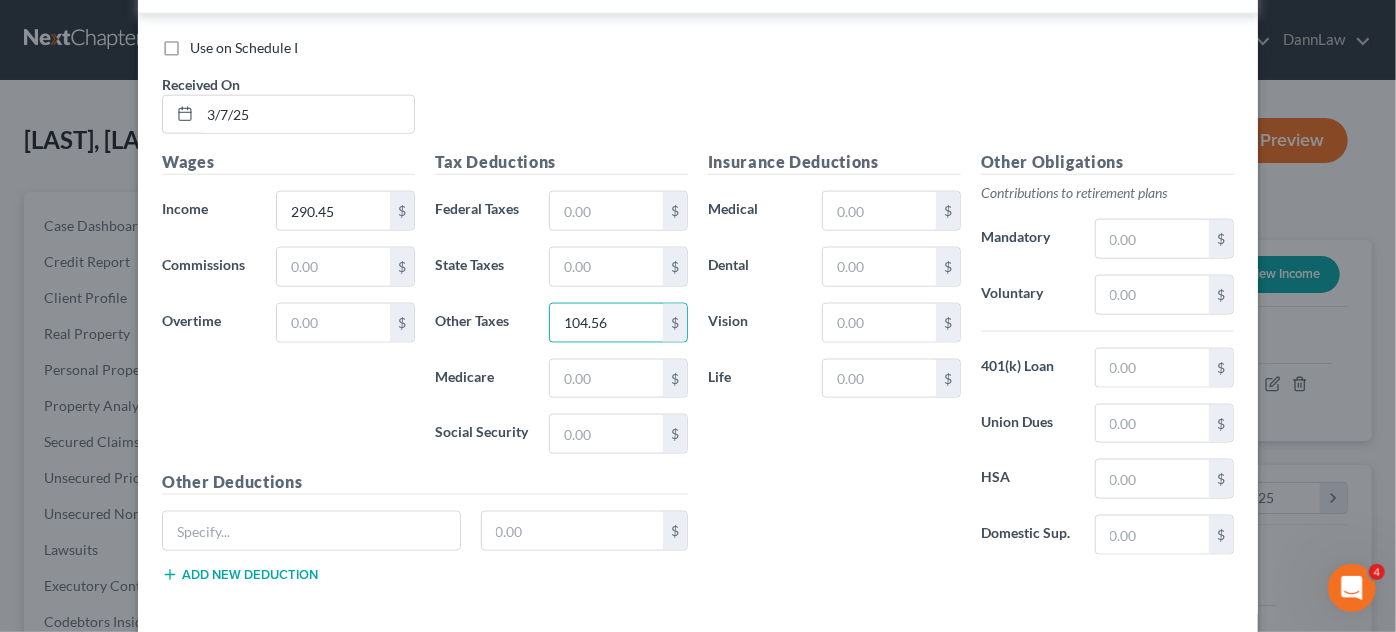 type on "104.56" 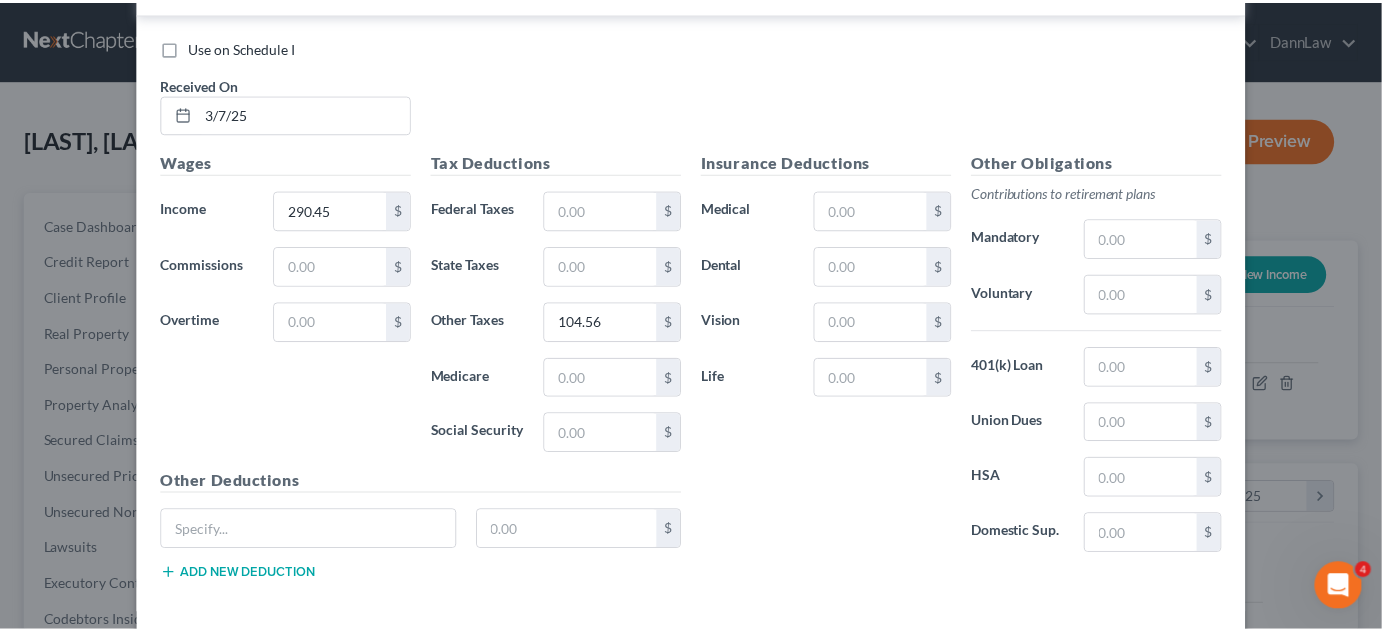 scroll, scrollTop: 1290, scrollLeft: 0, axis: vertical 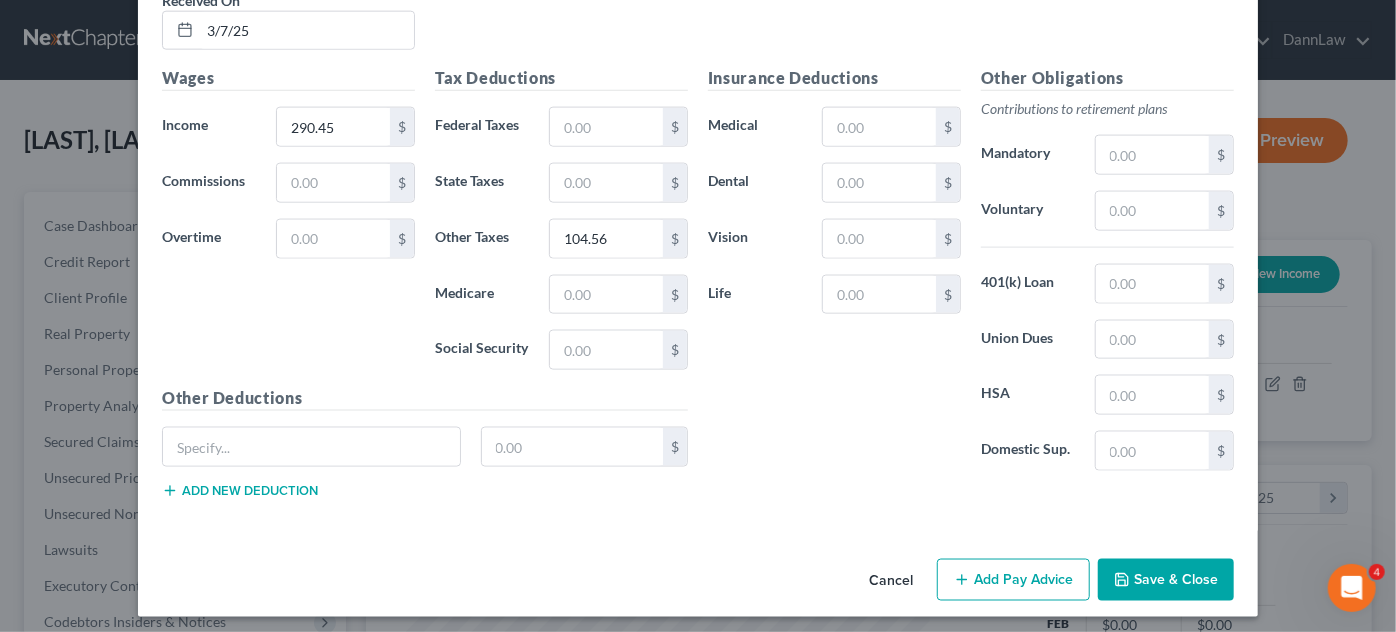 click on "Save & Close" at bounding box center [1166, 580] 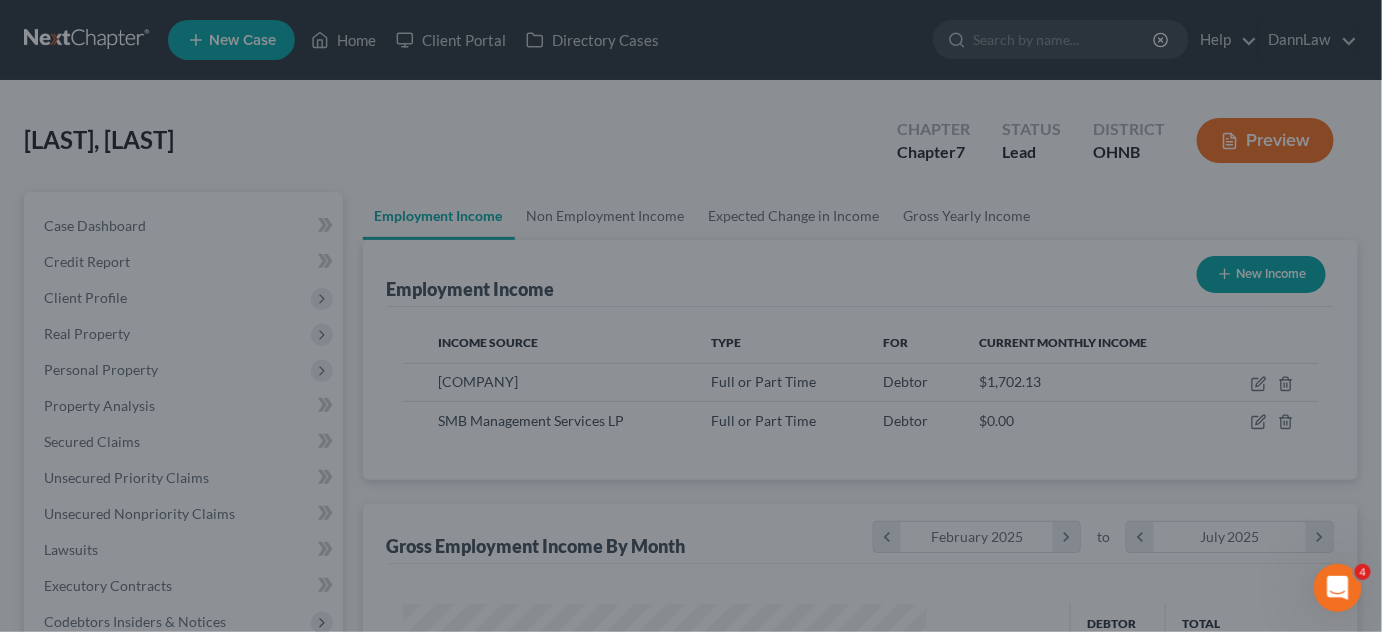 scroll, scrollTop: 356, scrollLeft: 557, axis: both 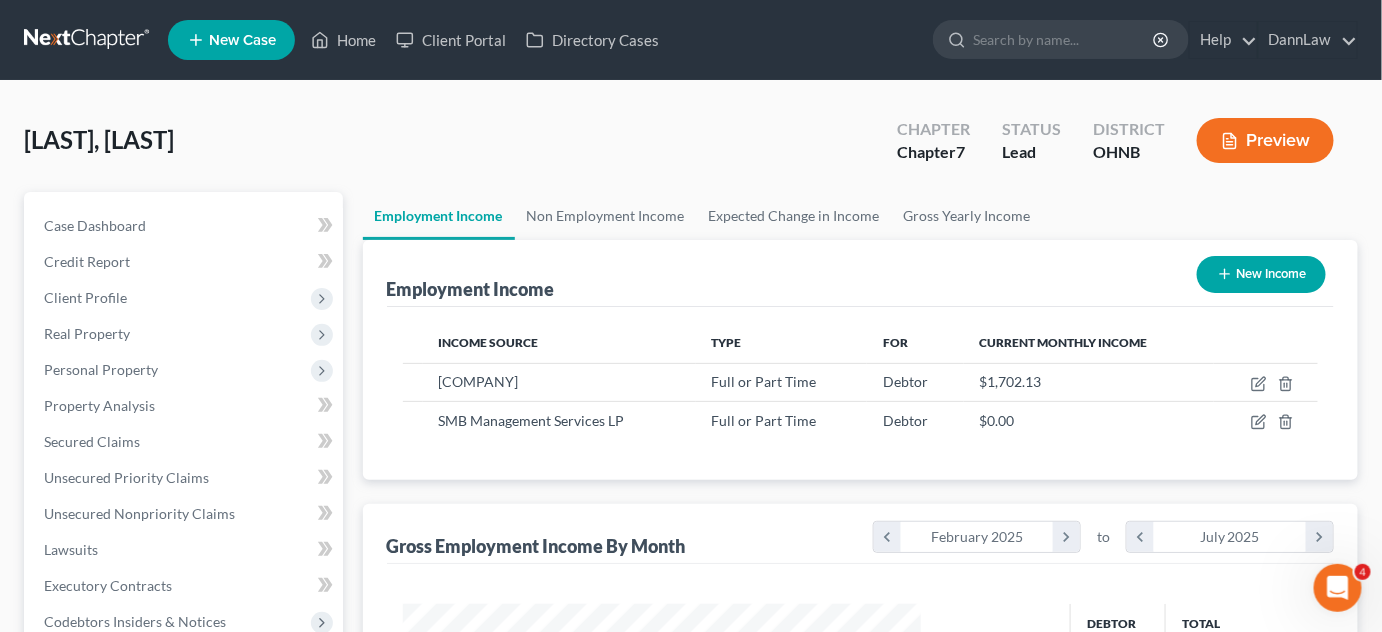 click on "Feighan, [LAST] Upgraded Chapter Chapter  7 Status Lead District OHNB Preview" at bounding box center (691, 148) 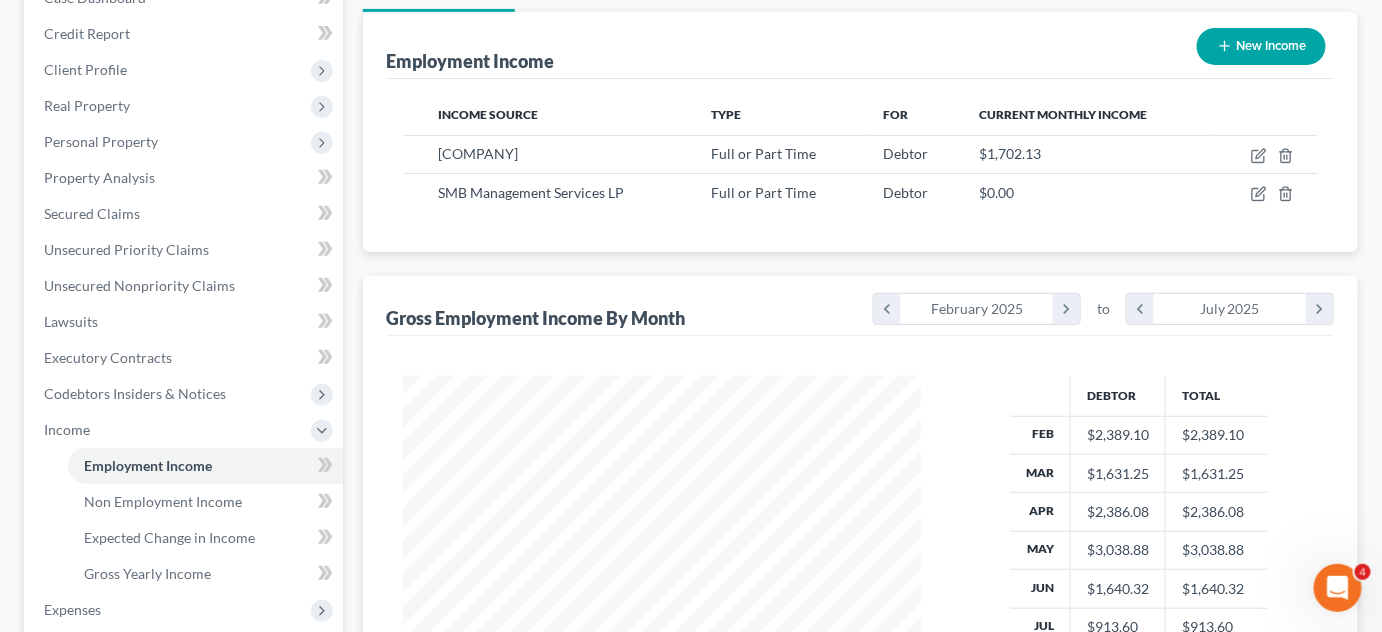 scroll, scrollTop: 472, scrollLeft: 0, axis: vertical 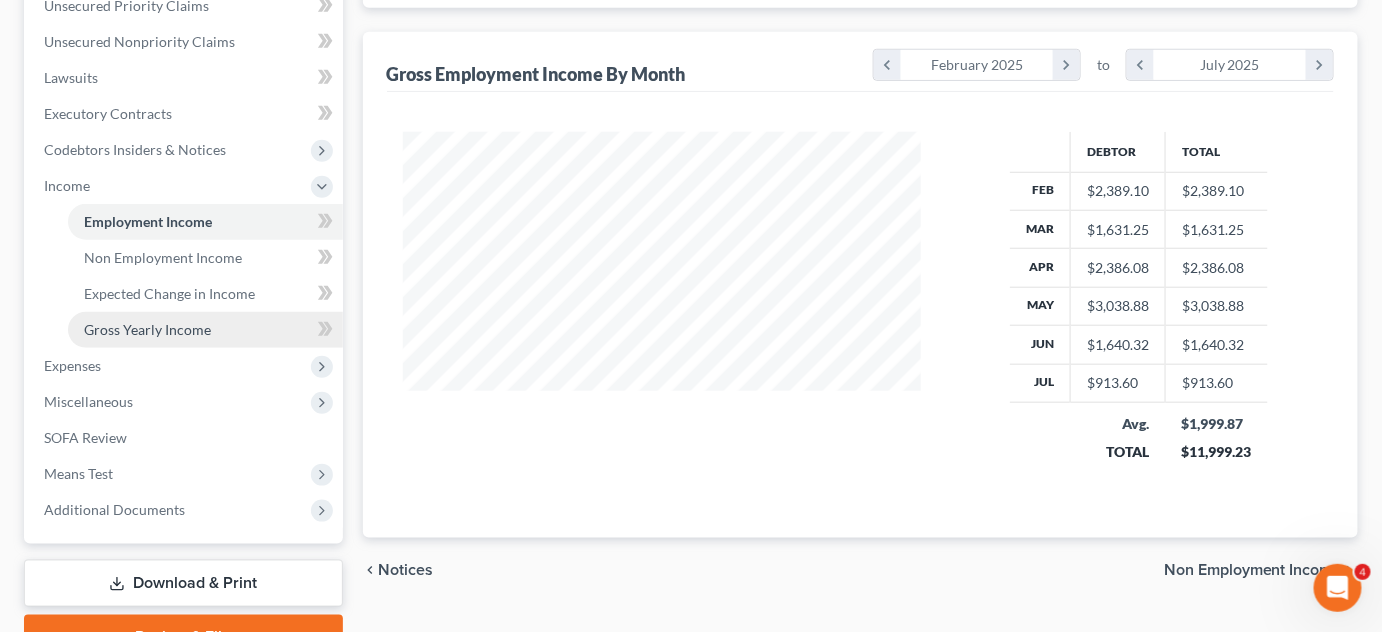 click on "Gross Yearly Income" at bounding box center [147, 329] 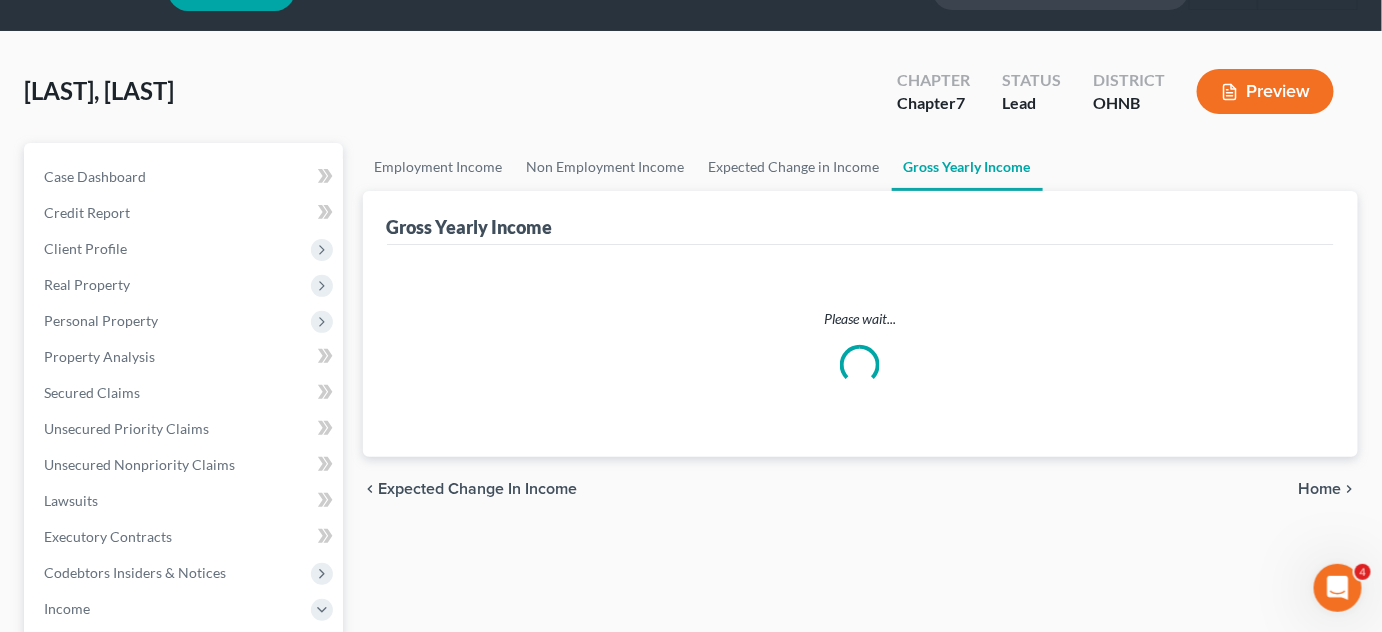 scroll, scrollTop: 0, scrollLeft: 0, axis: both 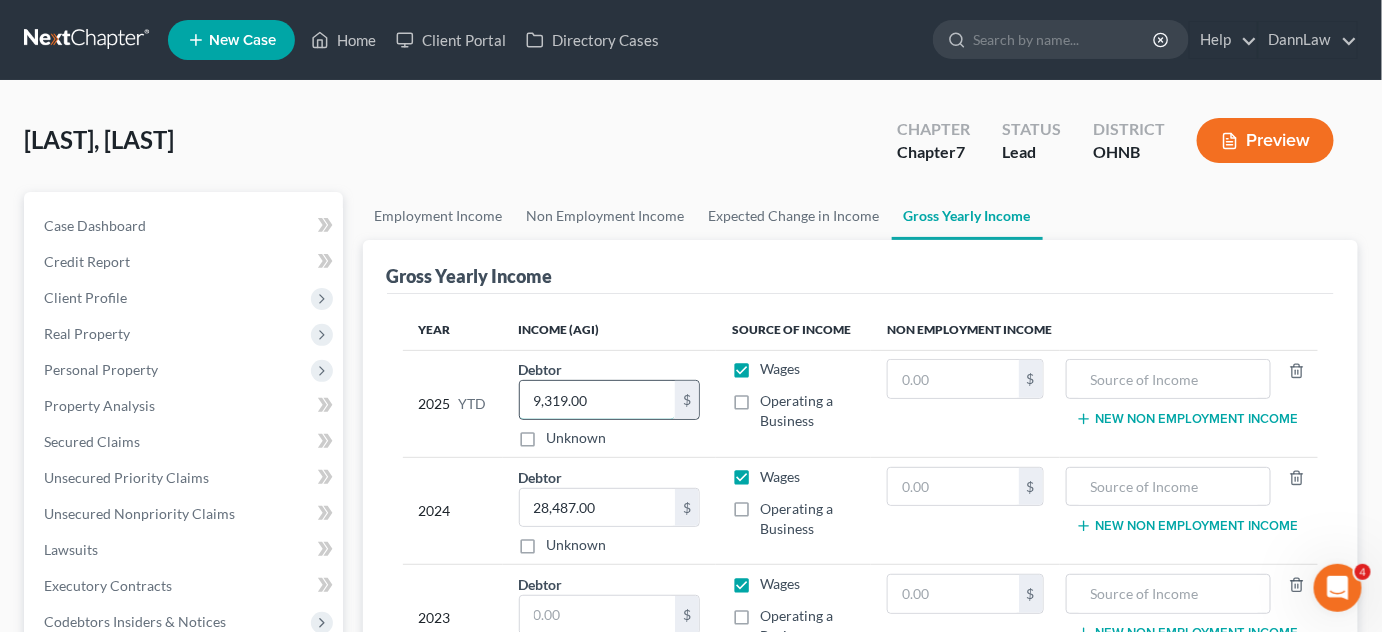 click on "9,319.00" at bounding box center [597, 400] 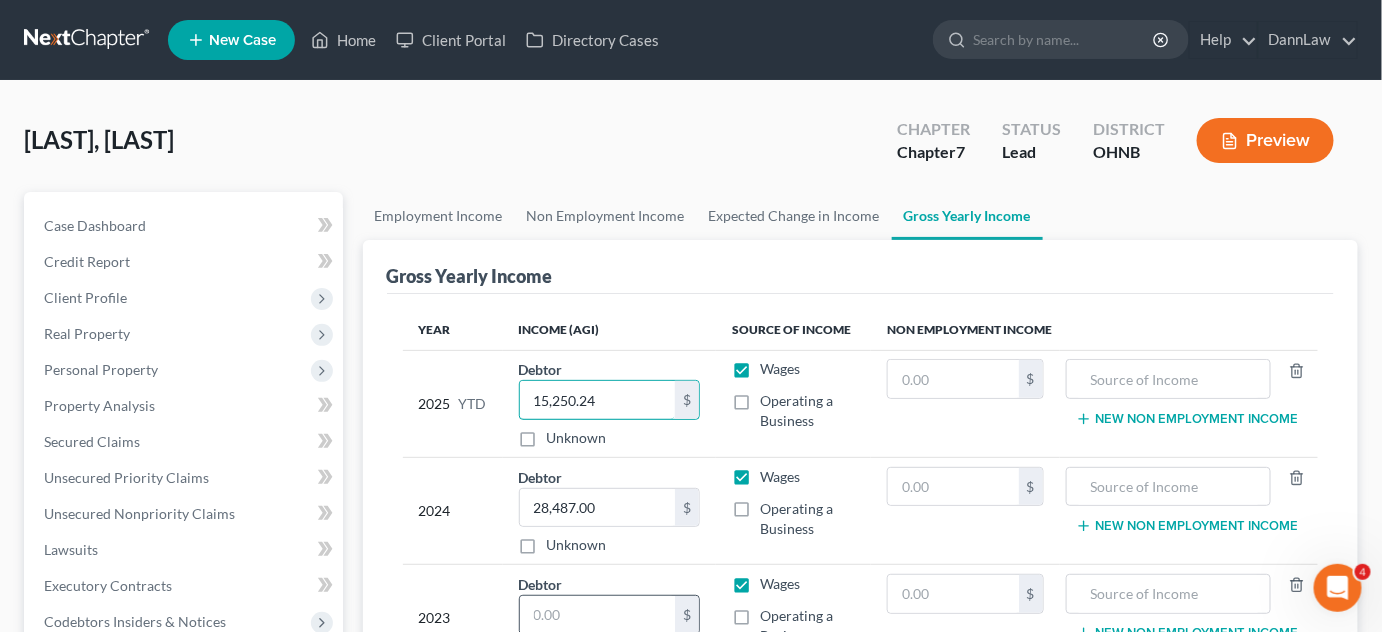 type on "15,250.24" 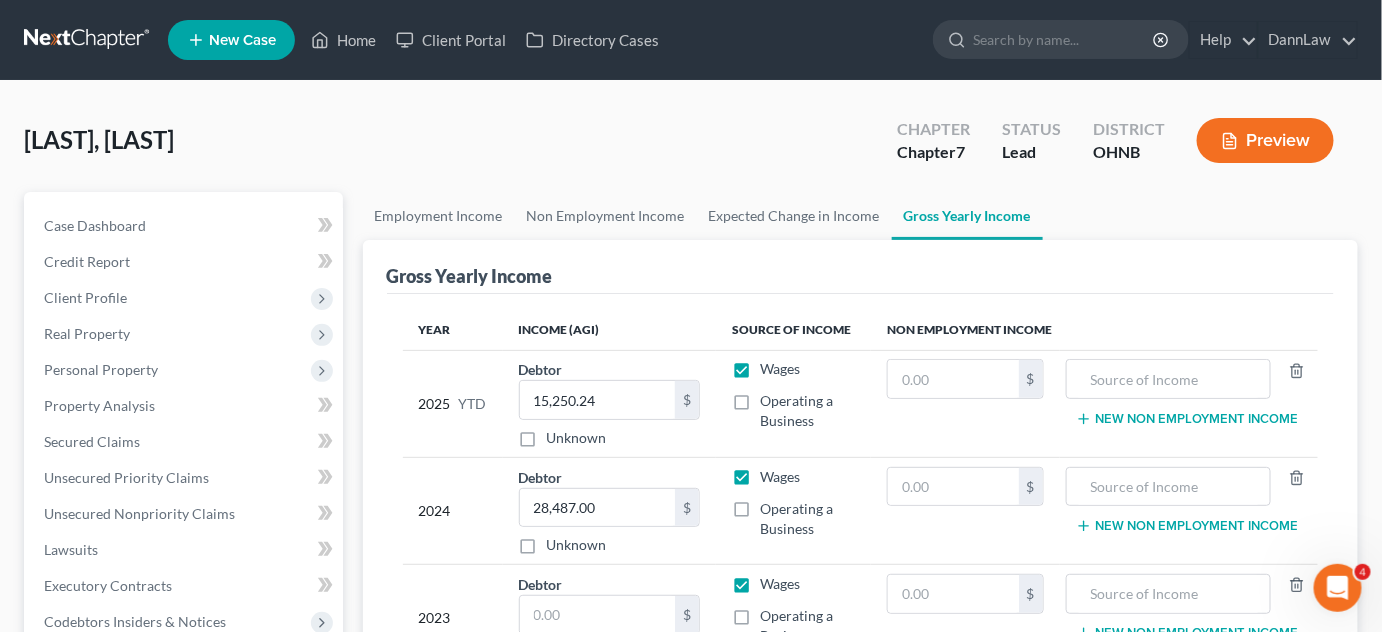 click on "Income (AGI)" at bounding box center (609, 330) 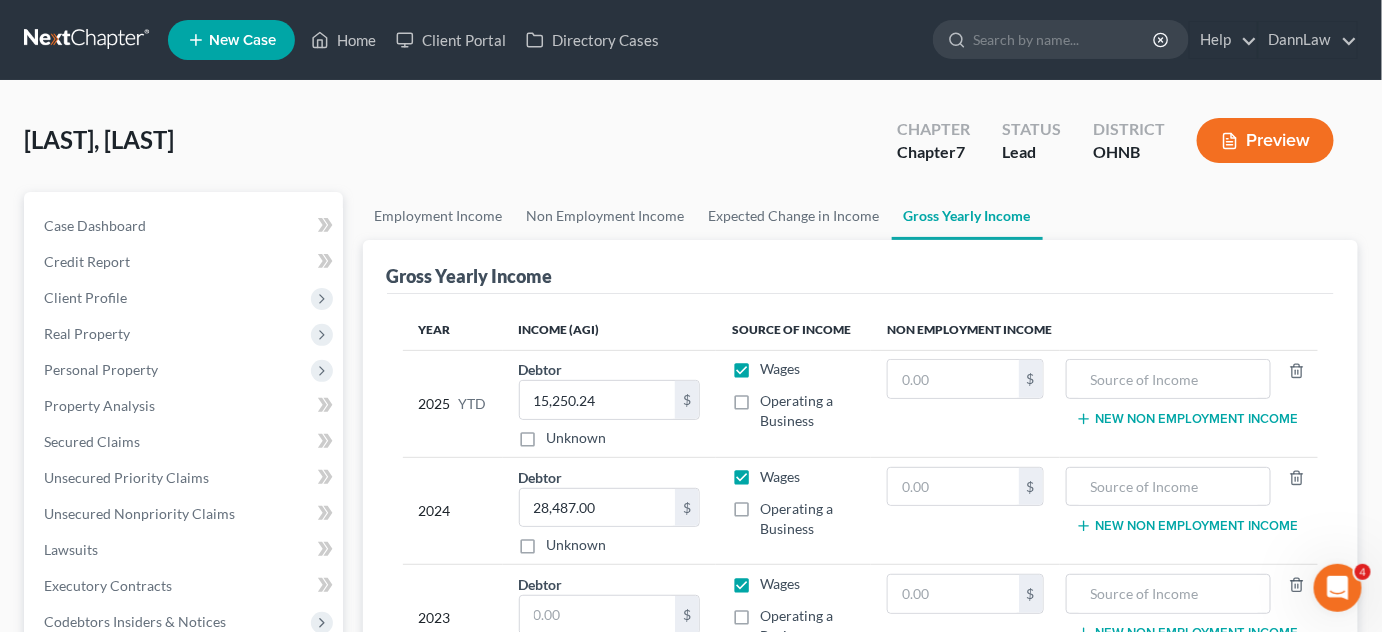 click on "Feighan, [LAST] Upgraded Chapter Chapter  7 Status Lead District OHNB Preview" at bounding box center (691, 148) 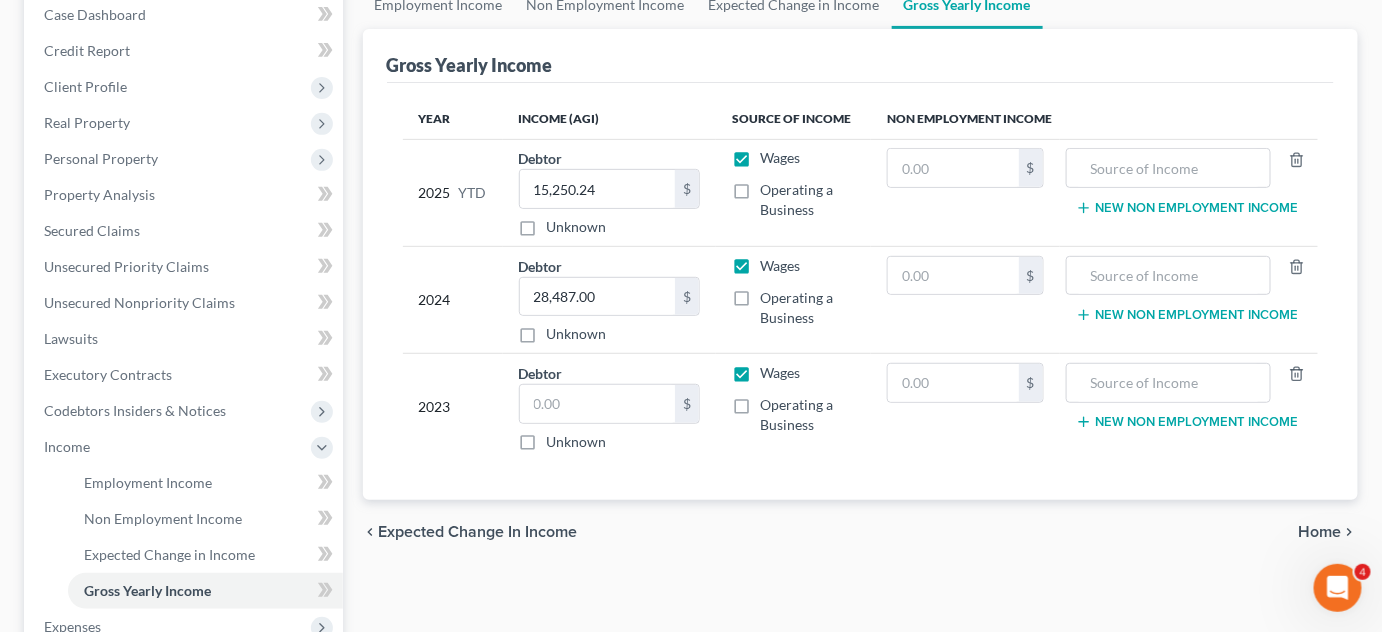 scroll, scrollTop: 218, scrollLeft: 0, axis: vertical 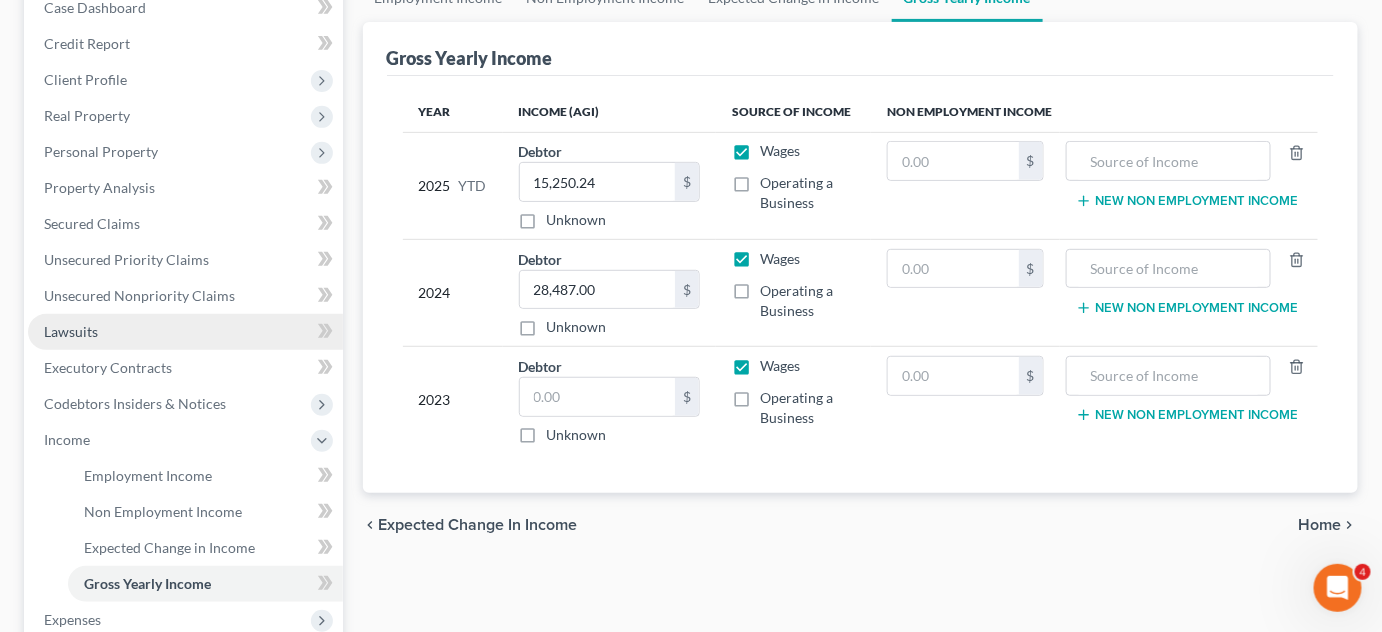 click on "Lawsuits" at bounding box center [185, 332] 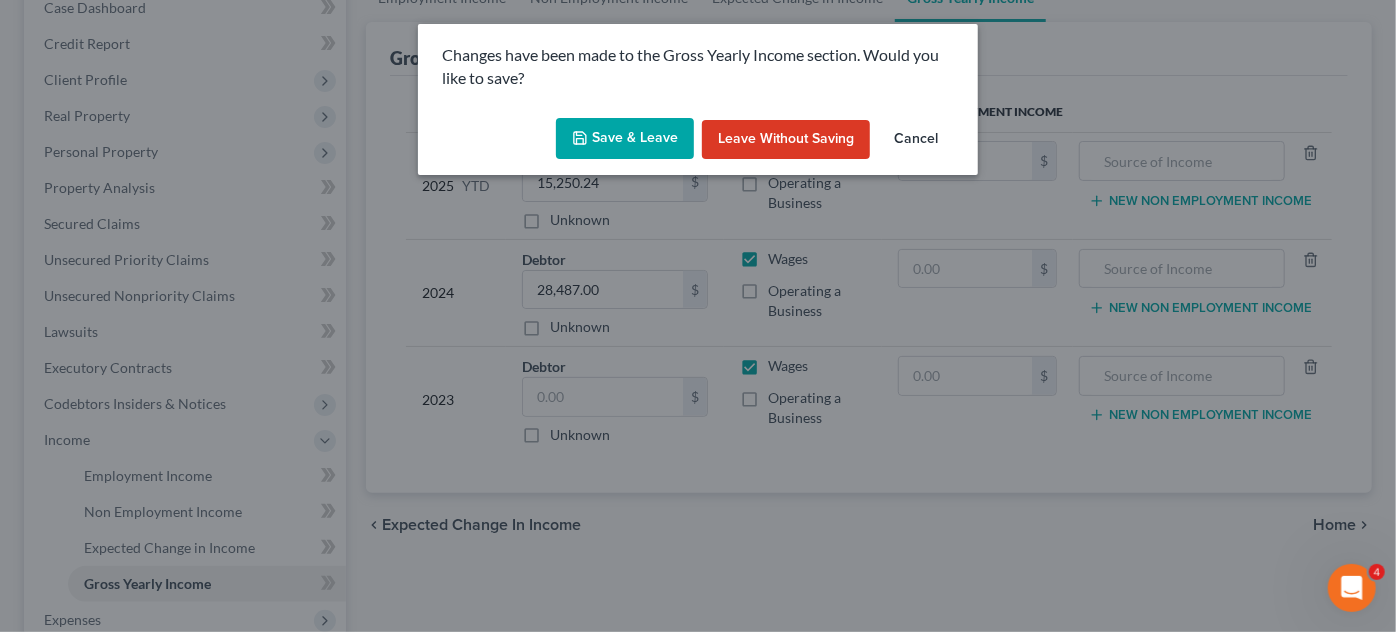 click on "Save & Leave" at bounding box center (625, 139) 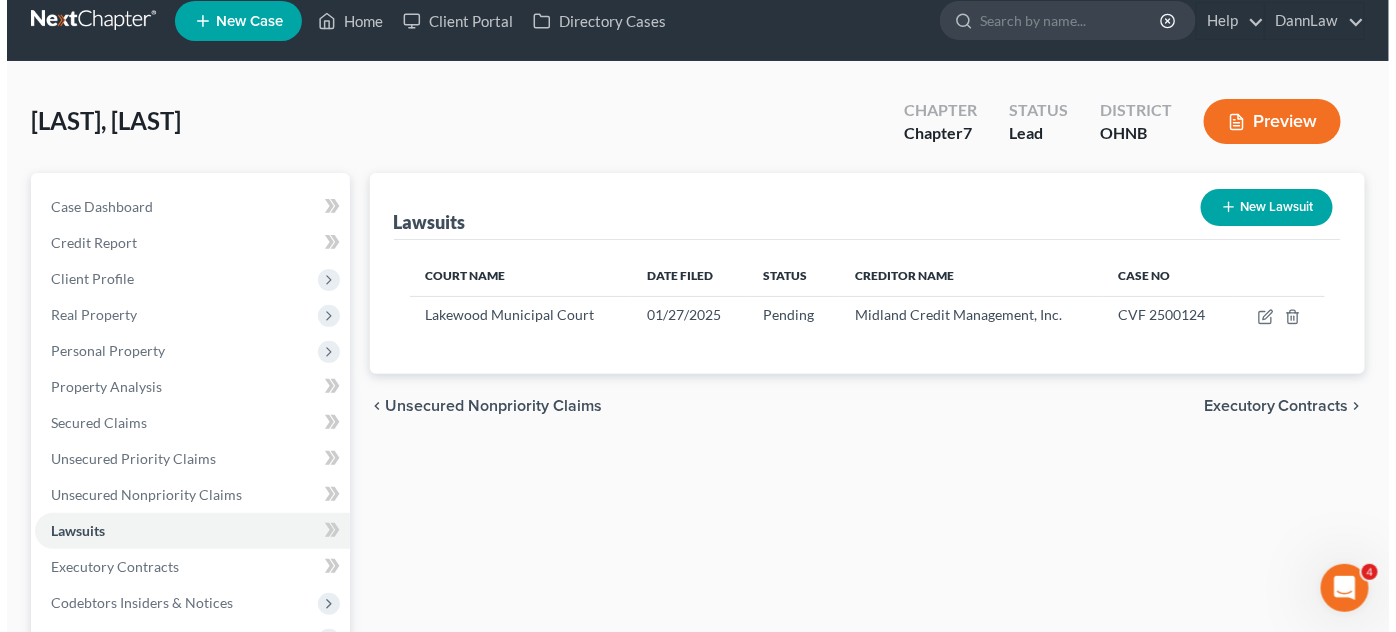 scroll, scrollTop: 0, scrollLeft: 0, axis: both 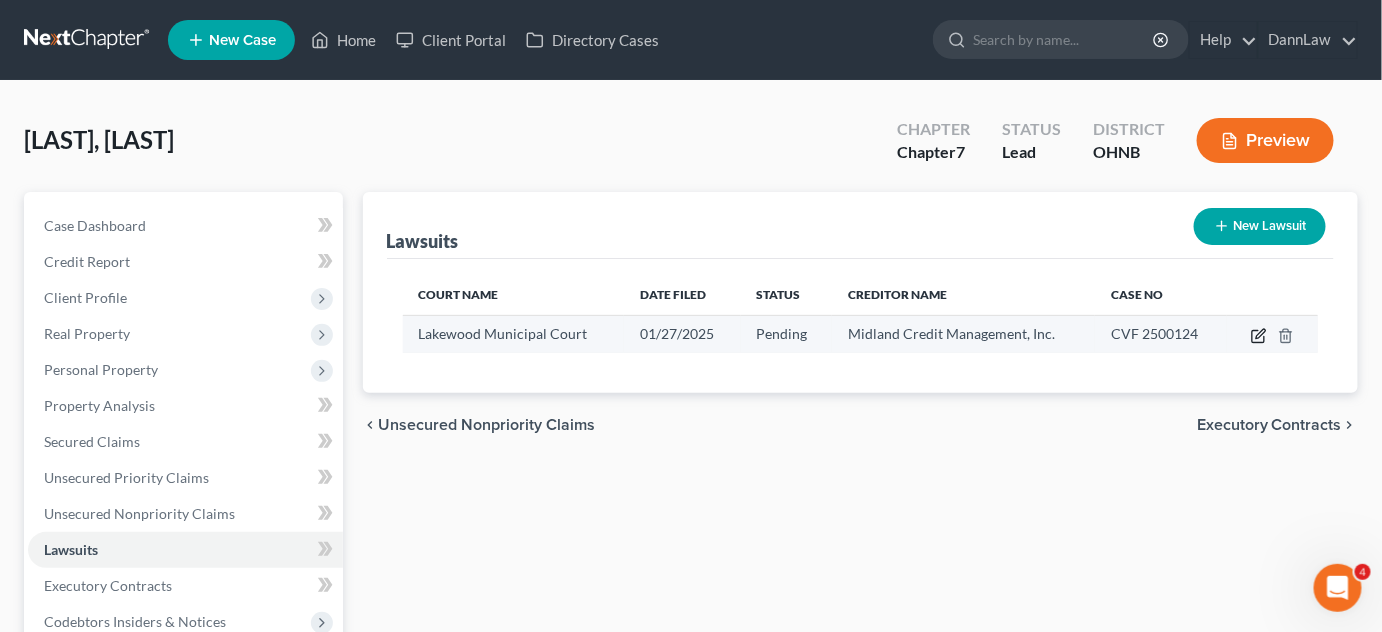 click 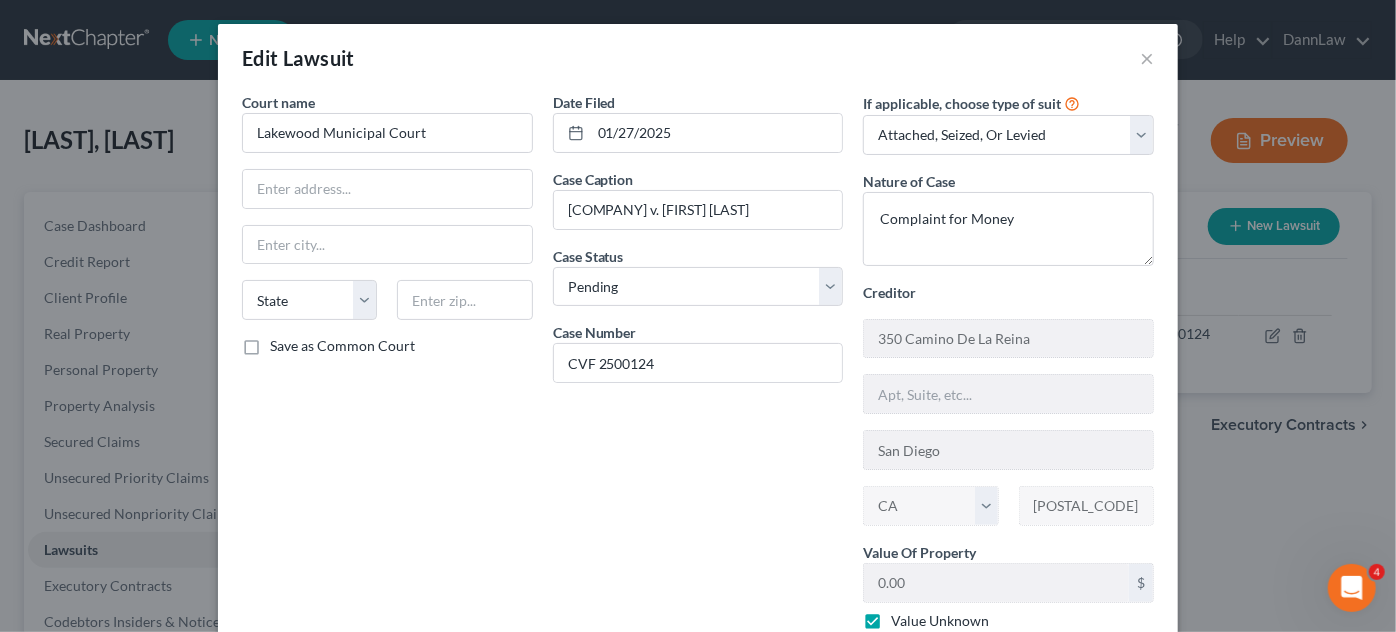 click on "Date Filed         [MONTH]/[DAY]/[YEAR] Case Caption [COMPANY] v. [LAST] [LAST]
Case Status
*
Case Number [CASE_NUMBER]" at bounding box center (698, 407) 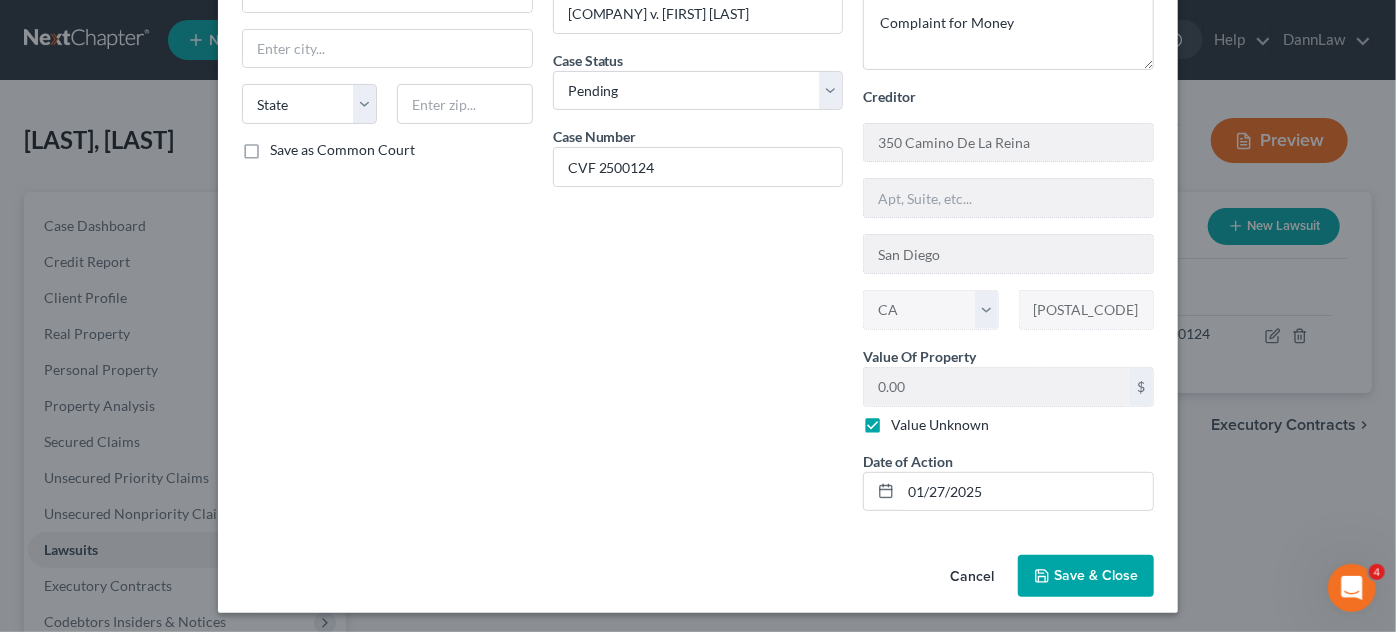 scroll, scrollTop: 197, scrollLeft: 0, axis: vertical 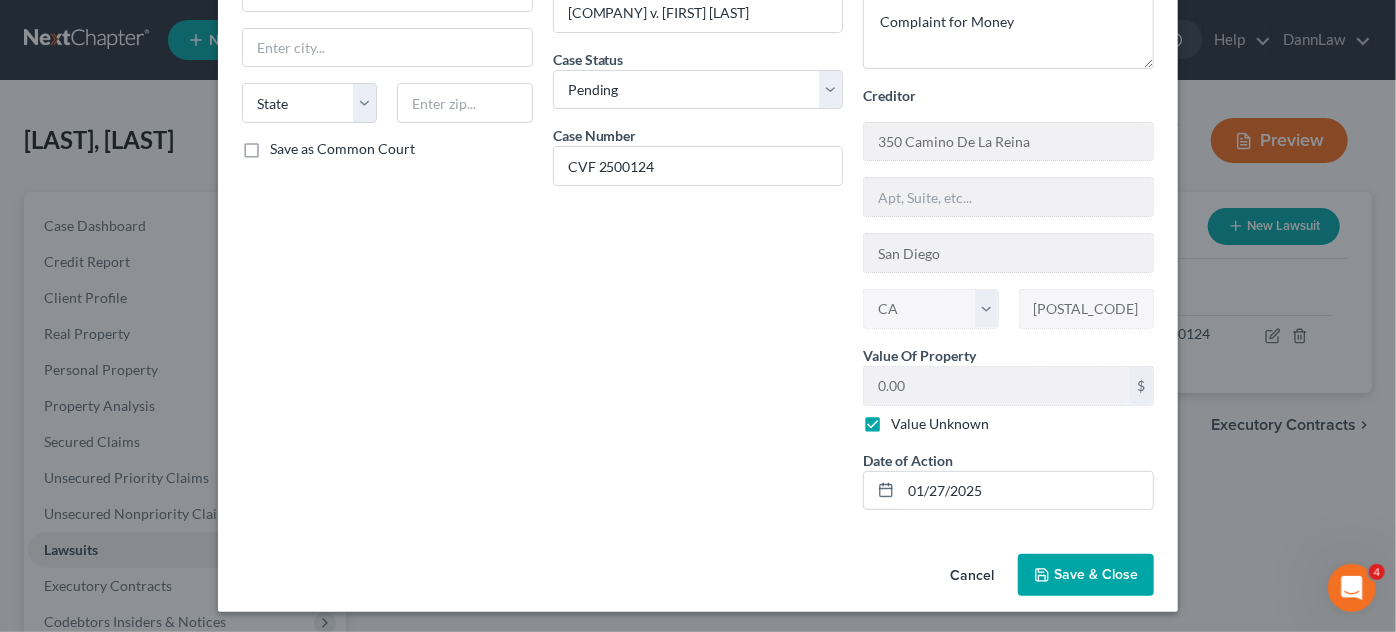 click on "Value Unknown" at bounding box center (940, 424) 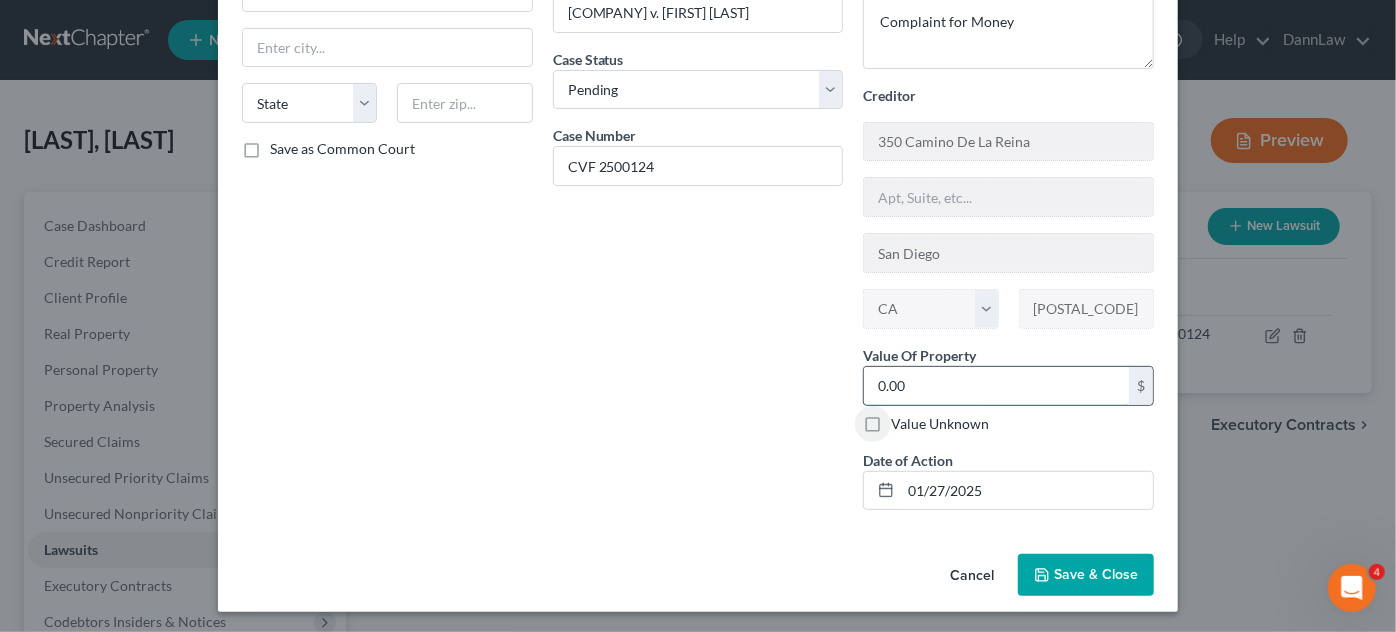 click on "0.00" at bounding box center [996, 386] 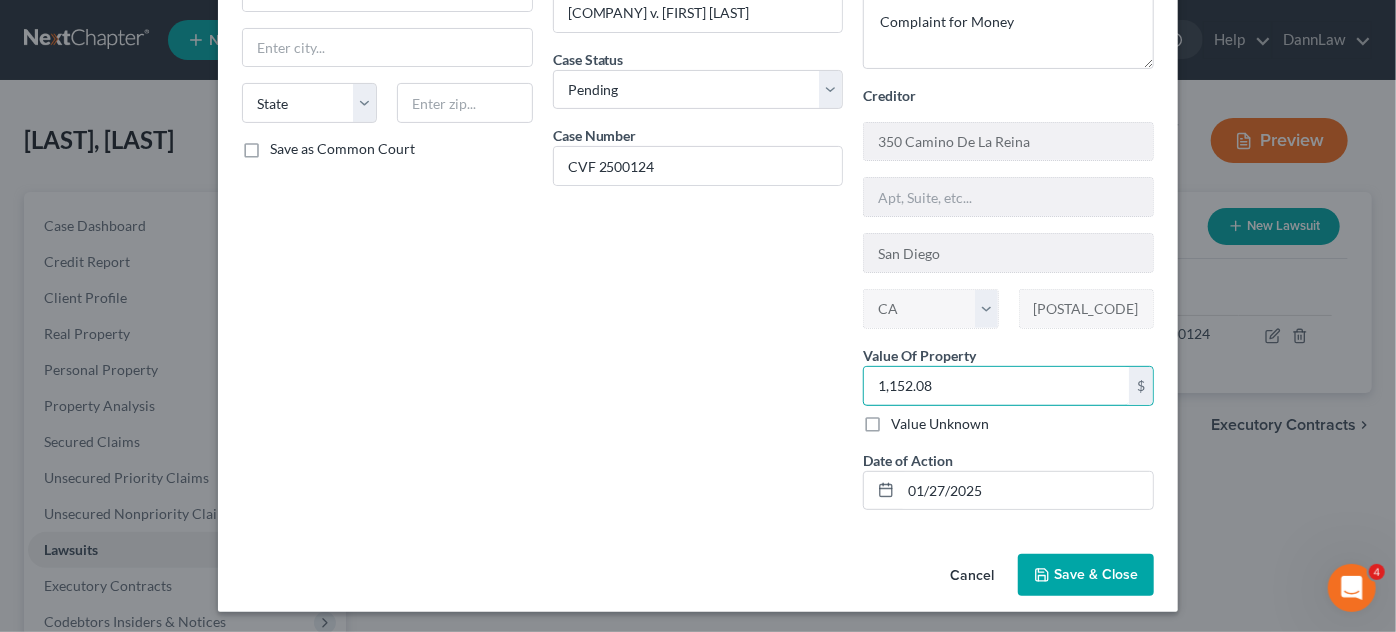 type on "1,152.08" 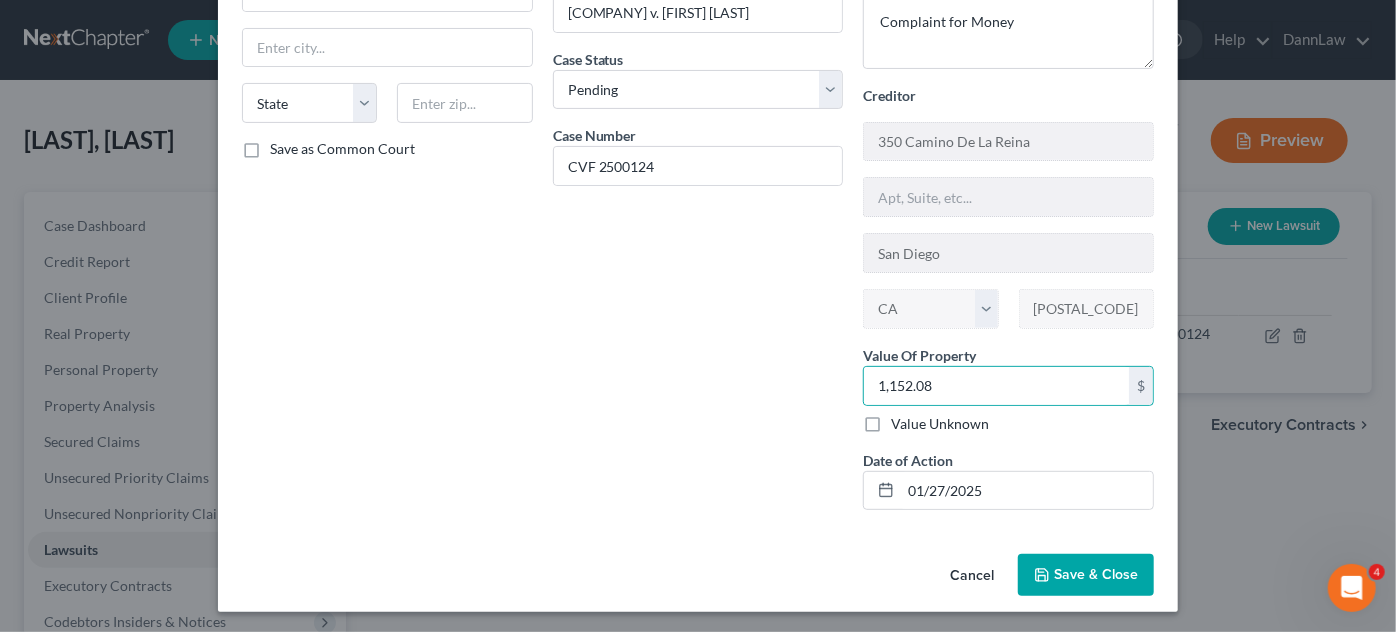 click on "Date Filed         [MONTH]/[DAY]/[YEAR] Case Caption [COMPANY] v. [LAST] [LAST]
Case Status
*
Case Number [CASE_NUMBER]" at bounding box center (698, 210) 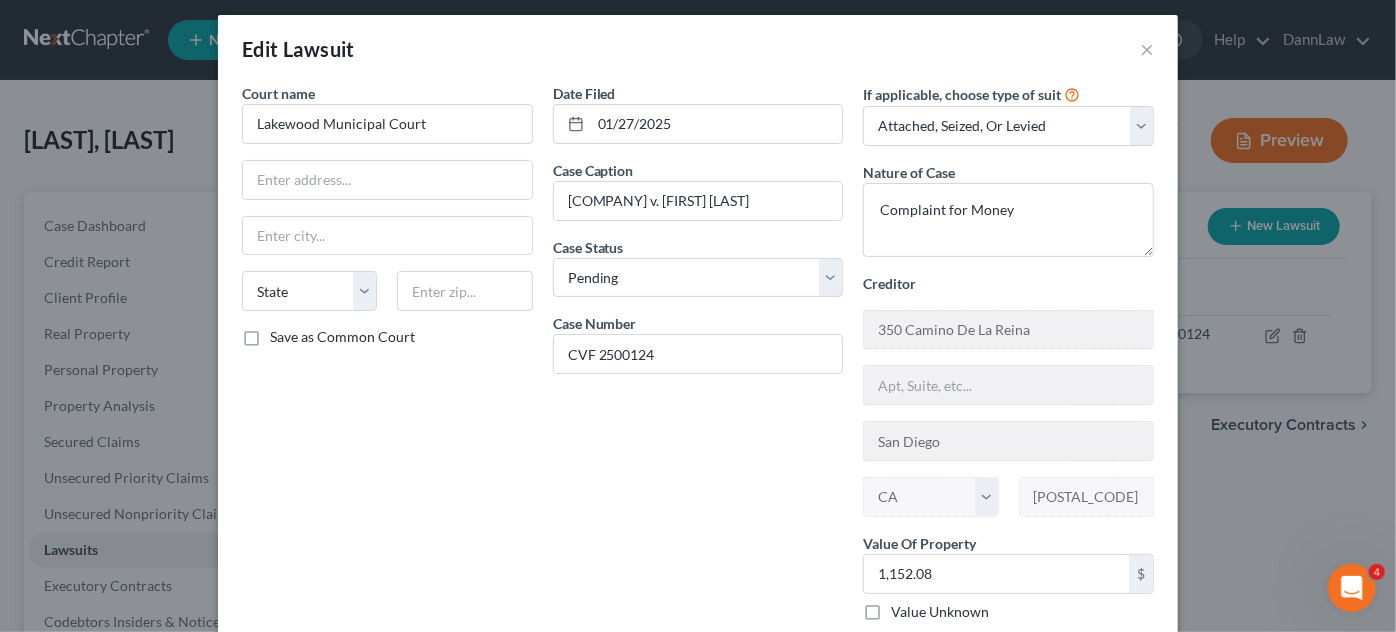 scroll, scrollTop: 0, scrollLeft: 0, axis: both 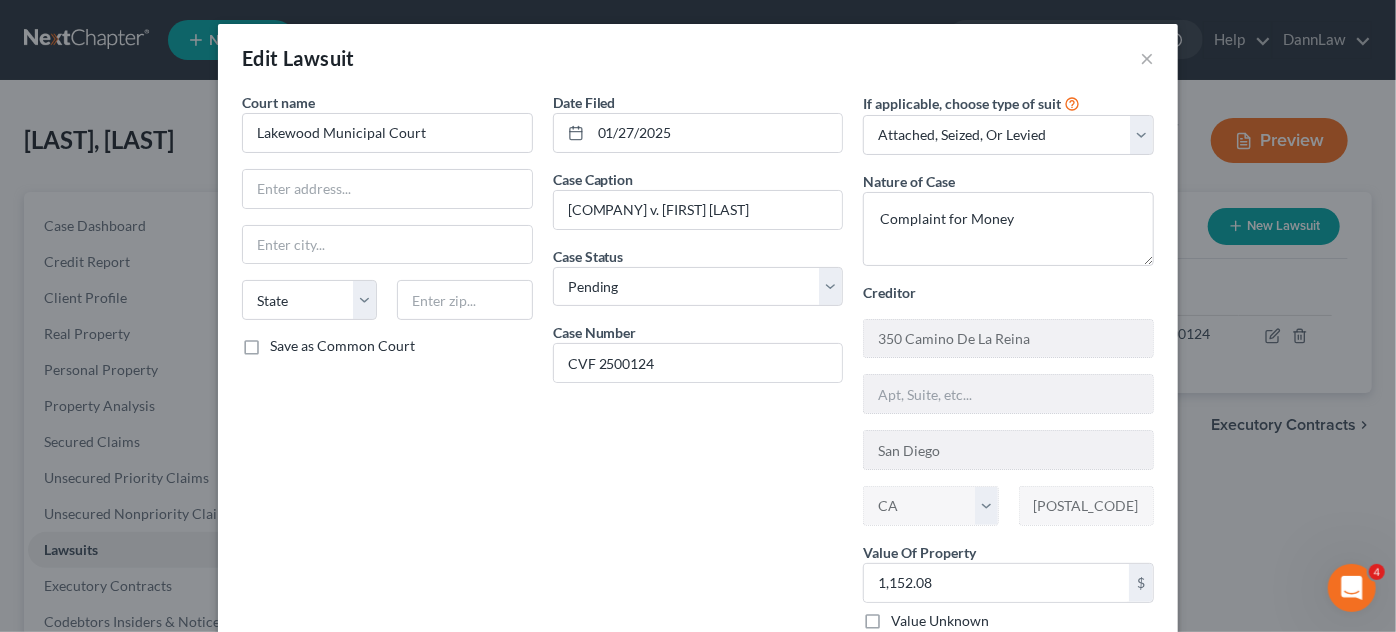click on "Value Unknown" at bounding box center [940, 621] 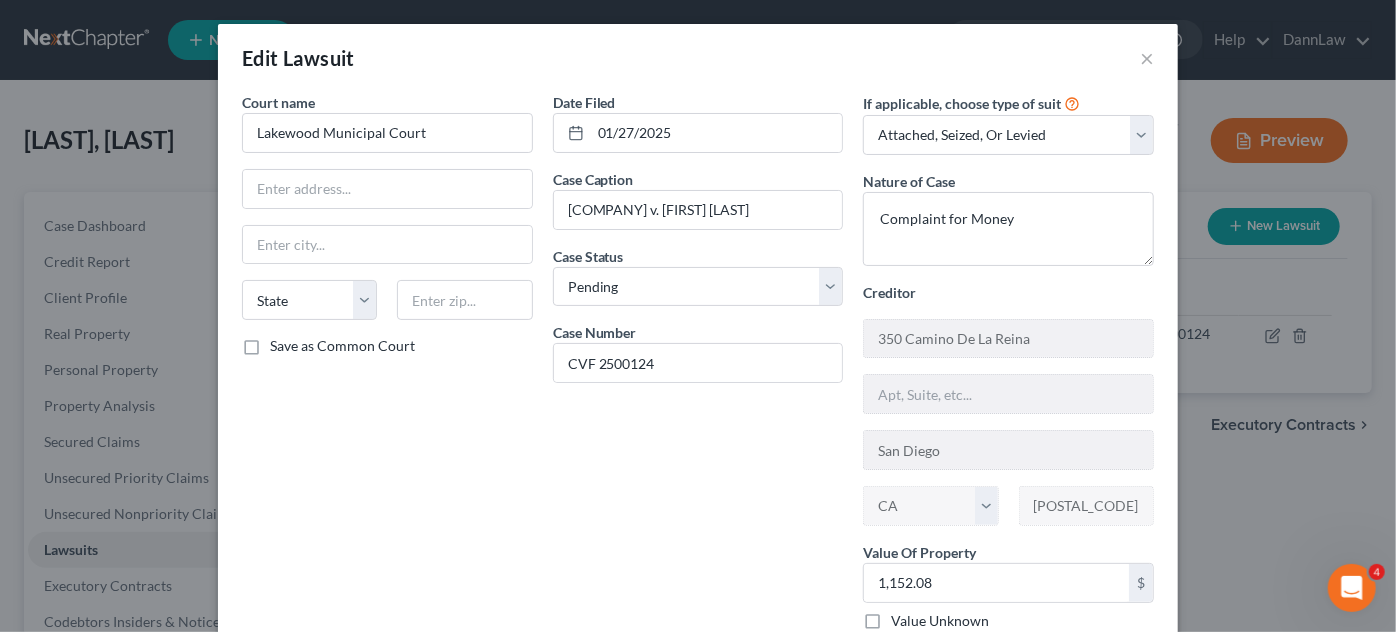 click on "Value Unknown" at bounding box center (905, 617) 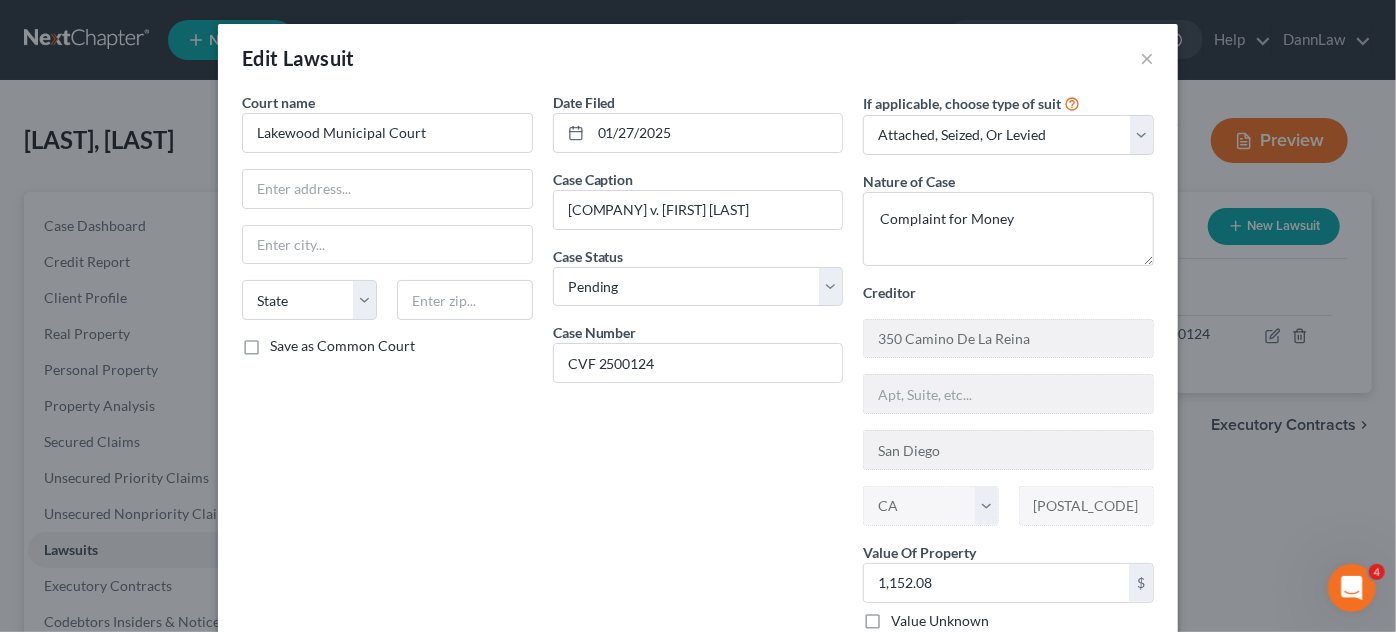 checkbox on "true" 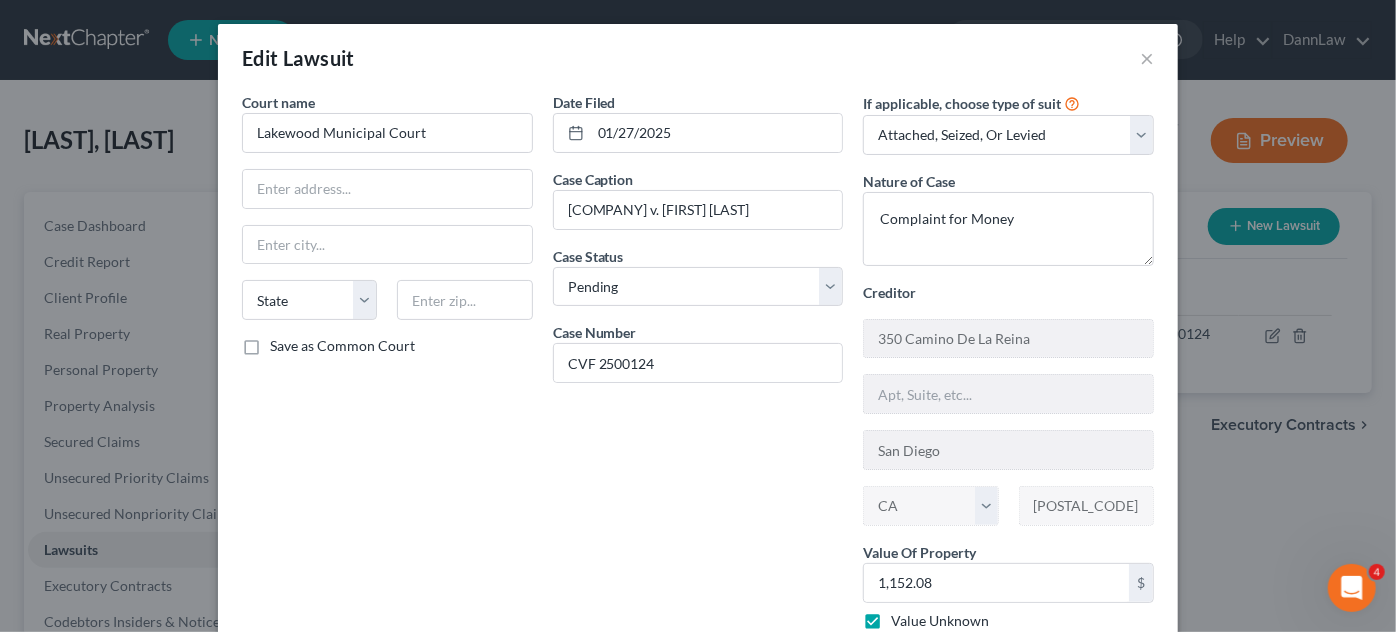 type on "0.00" 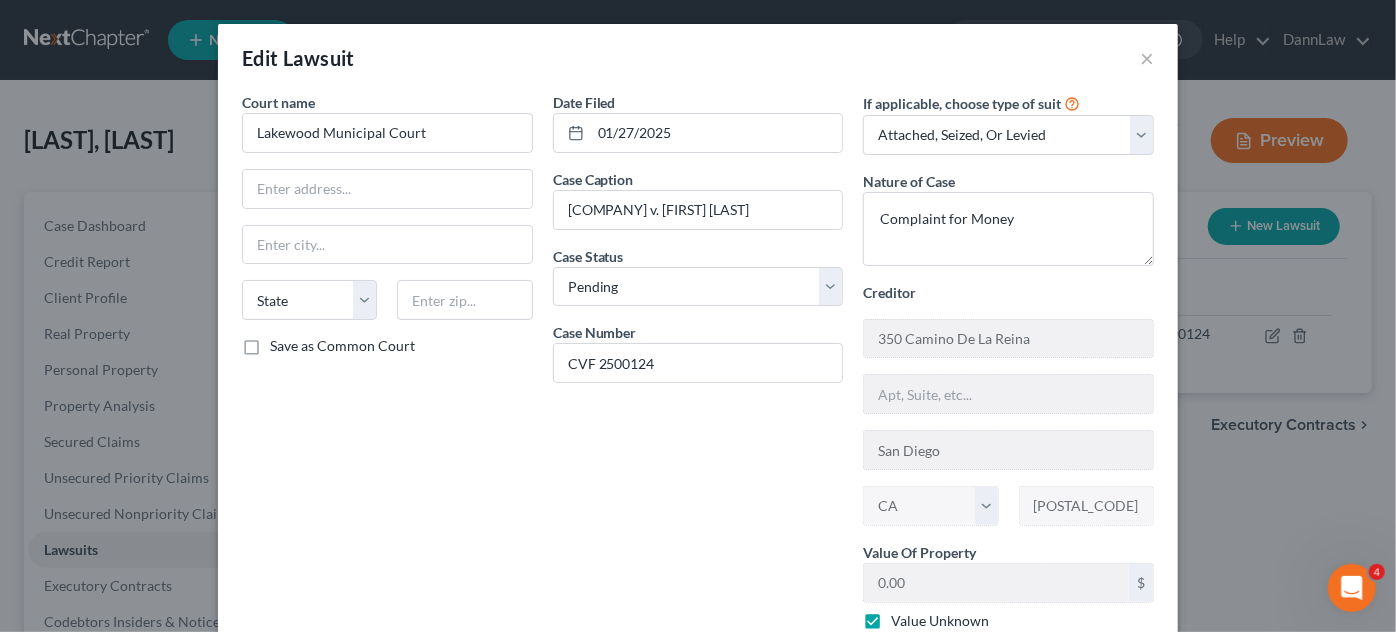 scroll, scrollTop: 197, scrollLeft: 0, axis: vertical 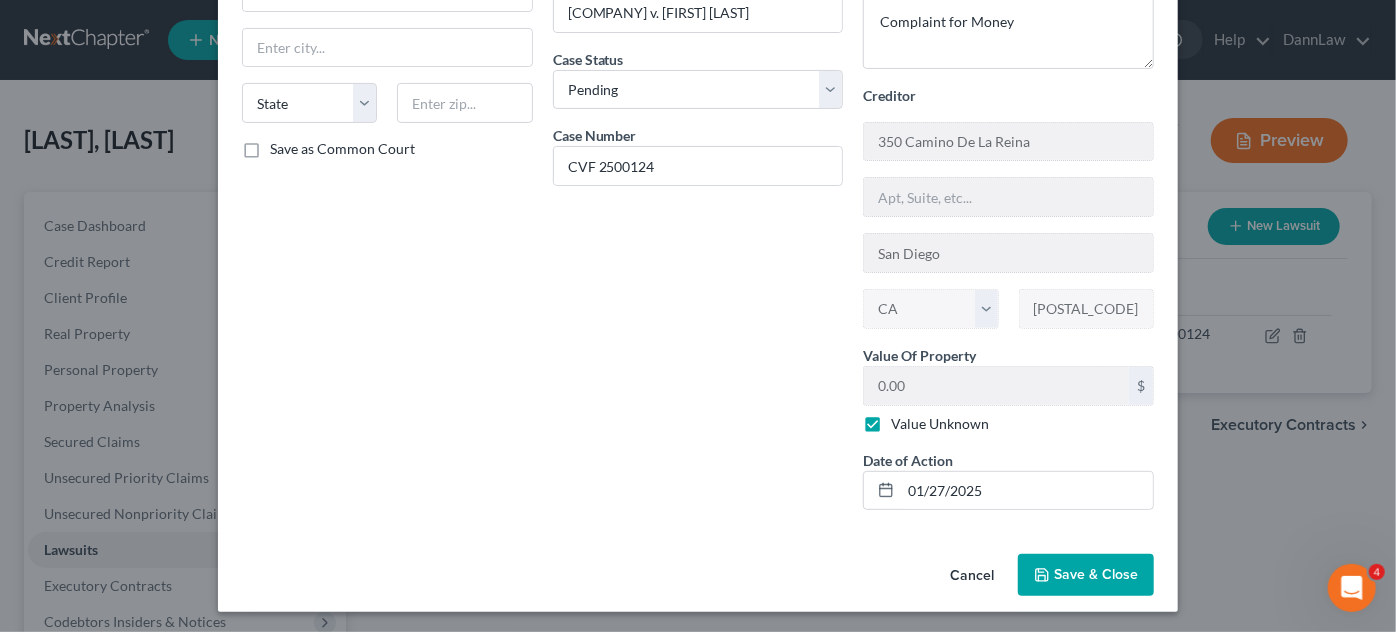 click on "Save & Close" at bounding box center [1096, 574] 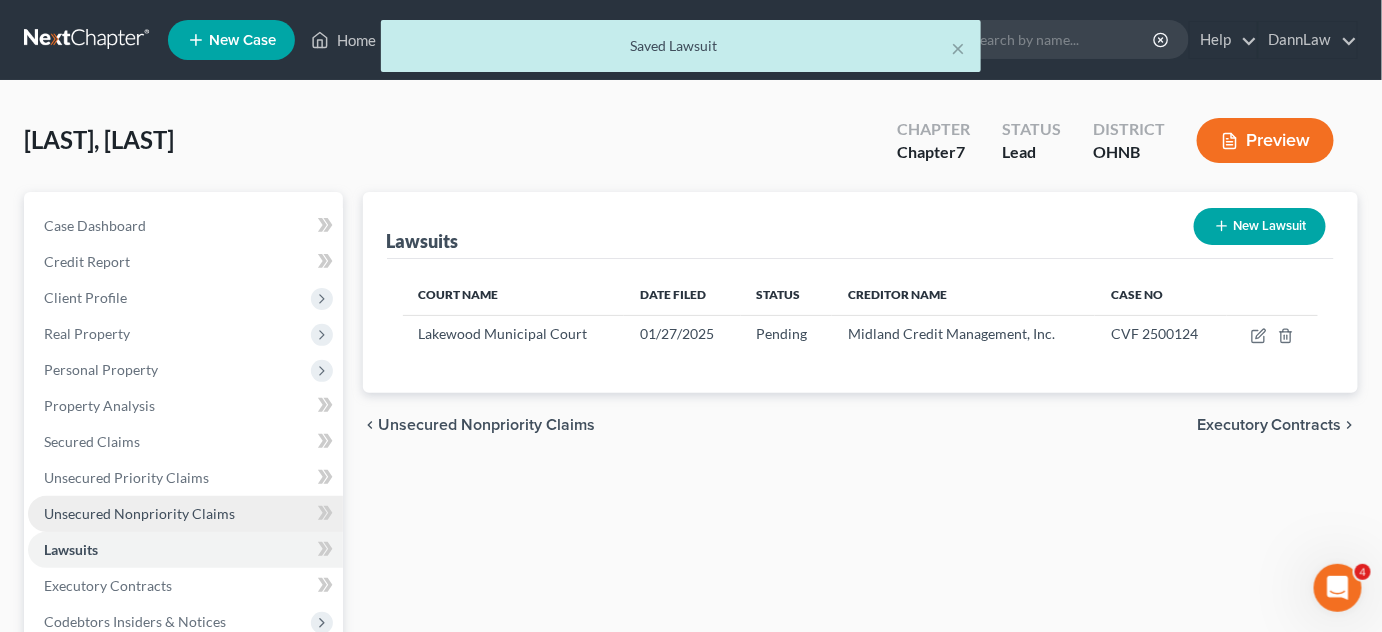 click on "Unsecured Nonpriority Claims" at bounding box center (139, 513) 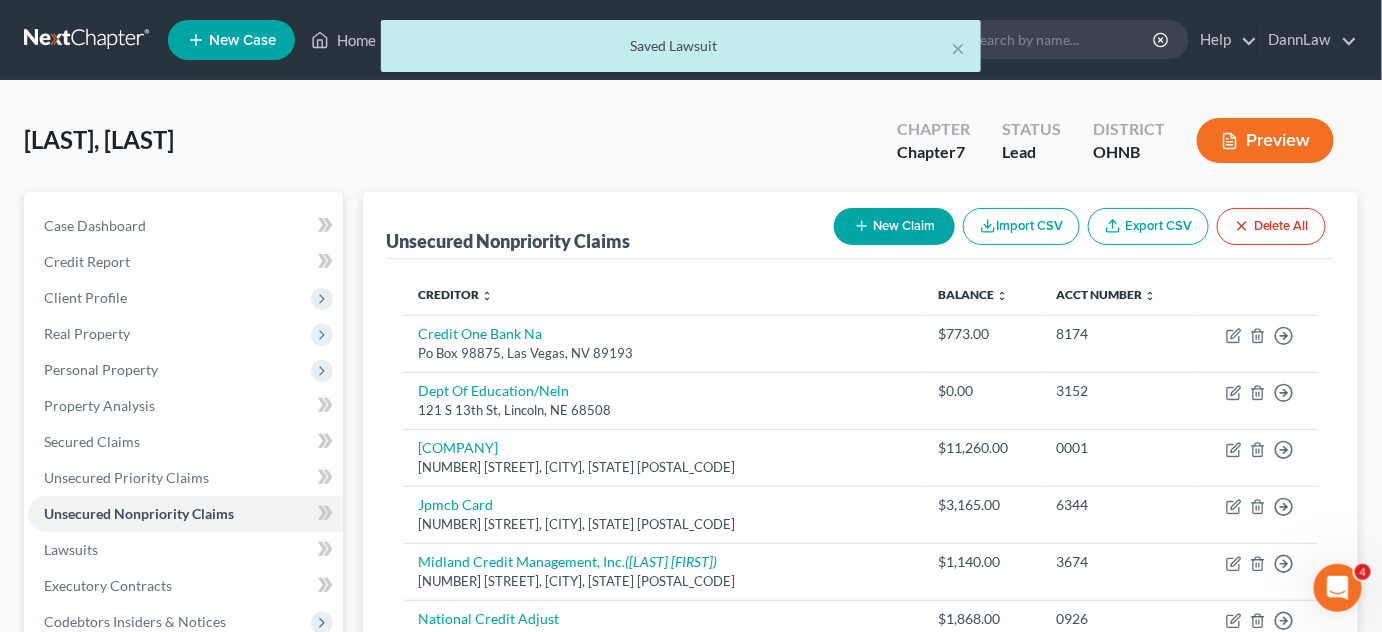 click on "New Claim" at bounding box center [894, 226] 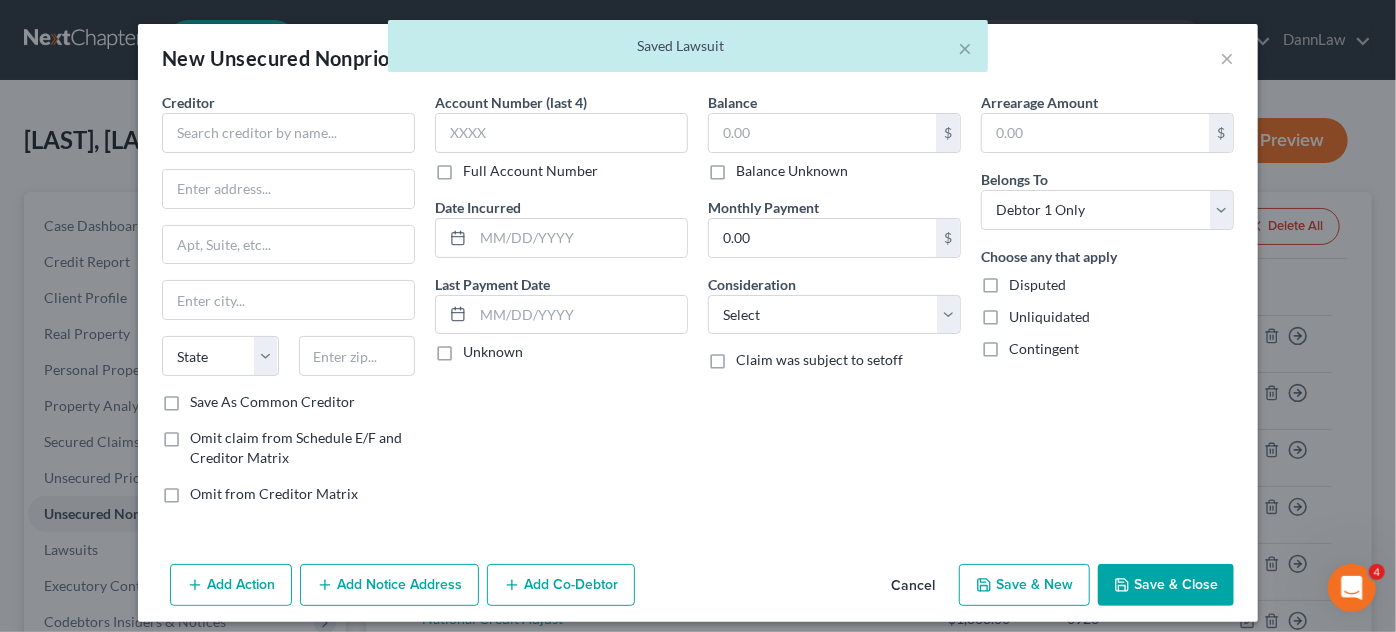 click on "Cancel" at bounding box center (913, 586) 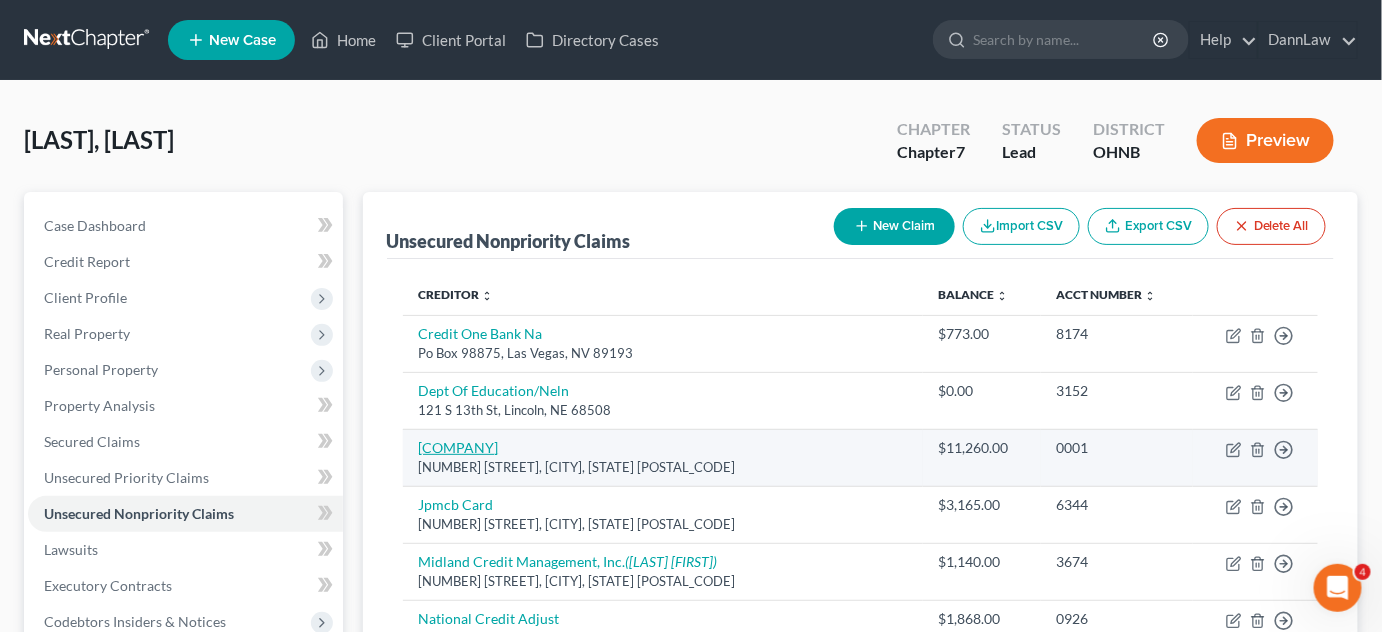 click on "[COMPANY]" at bounding box center [459, 447] 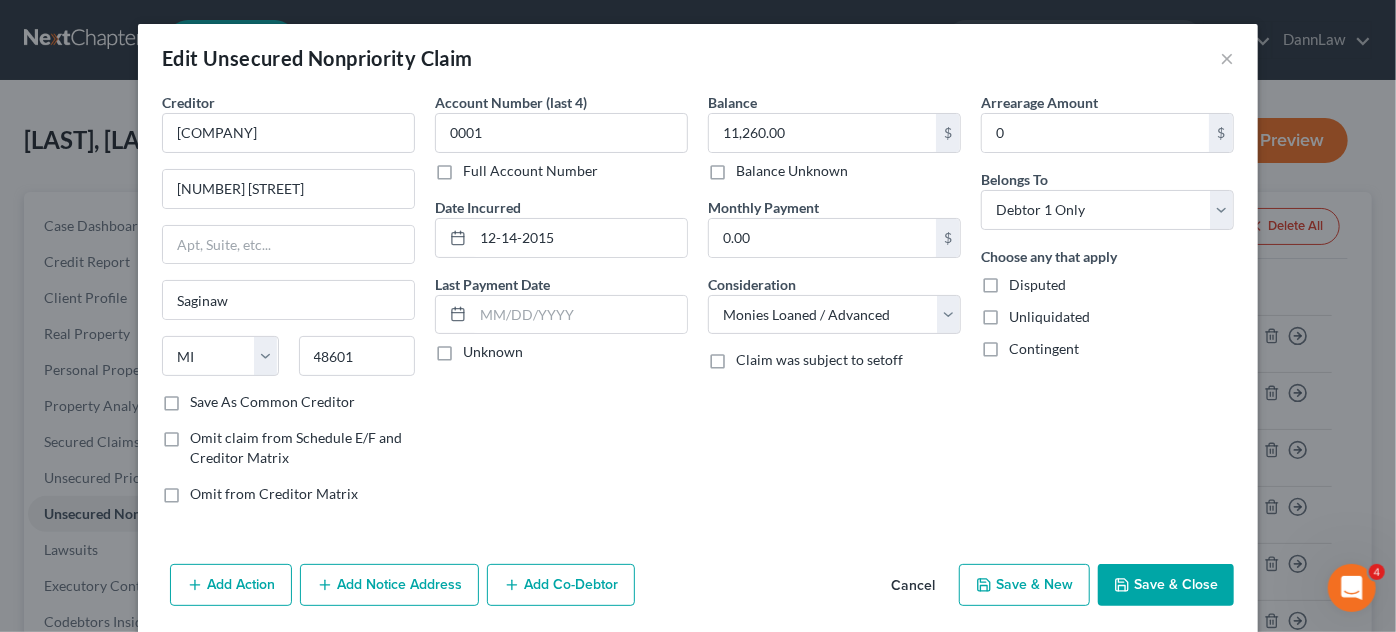 click on "Add Action" at bounding box center (231, 585) 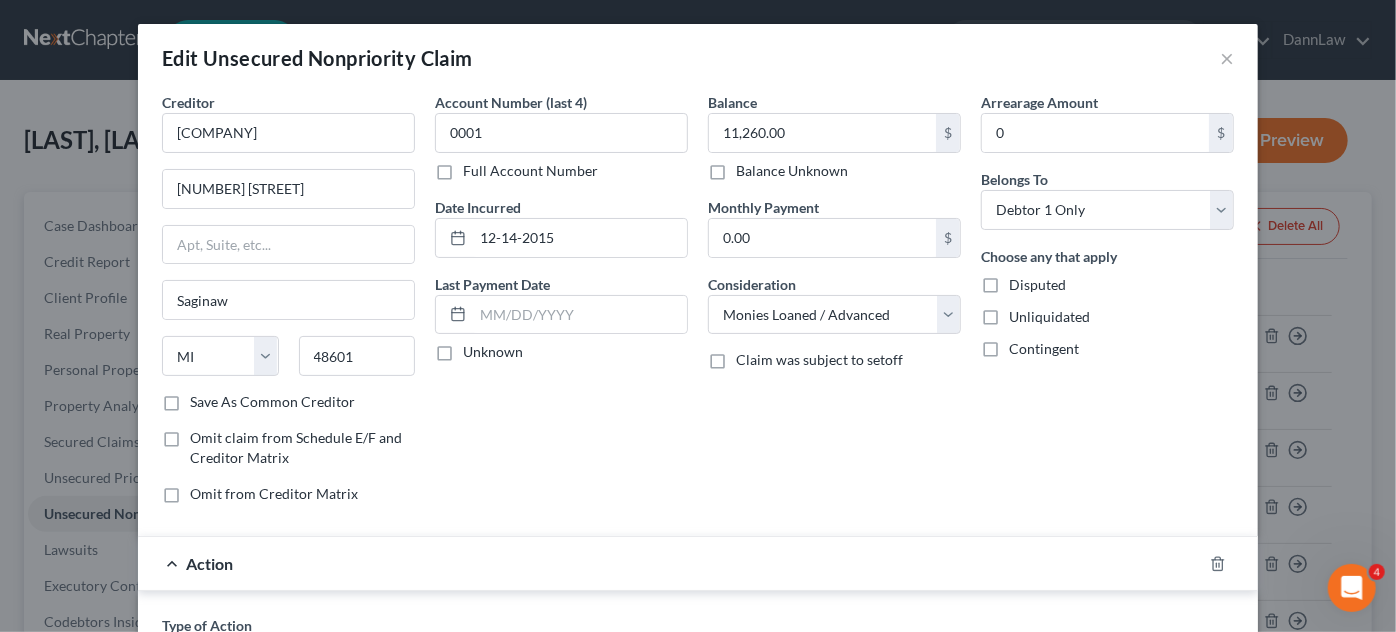scroll, scrollTop: 552, scrollLeft: 0, axis: vertical 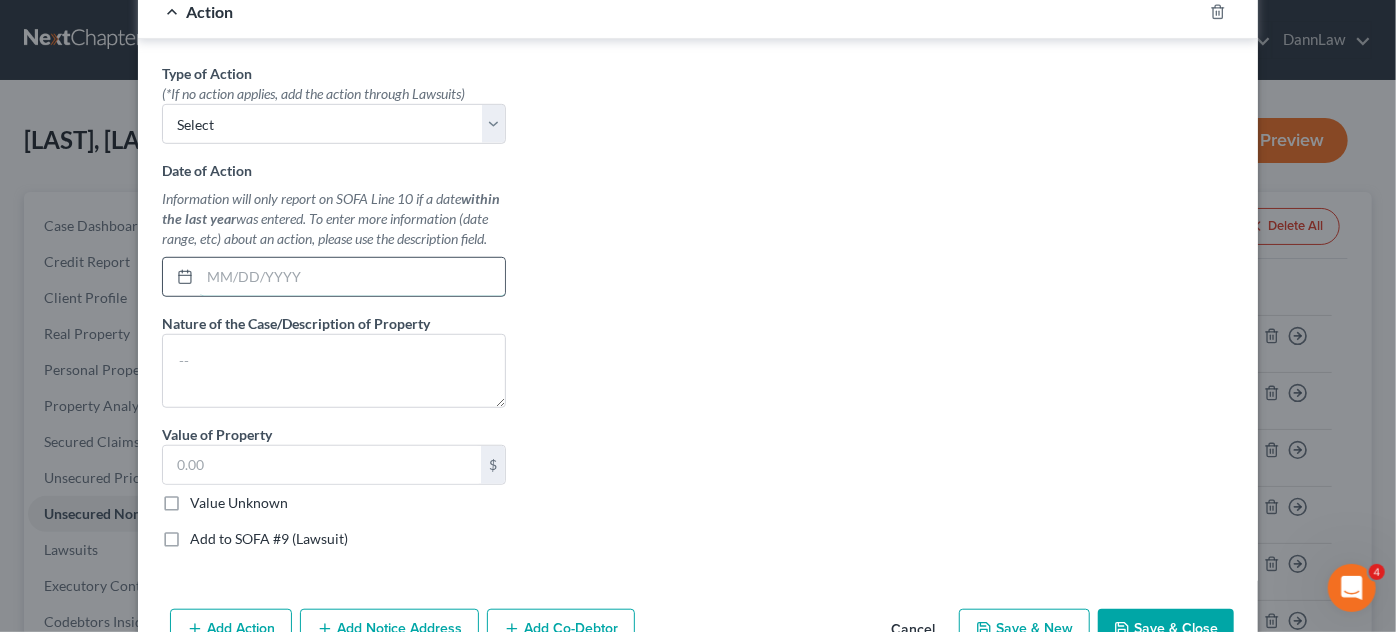 click at bounding box center [352, 277] 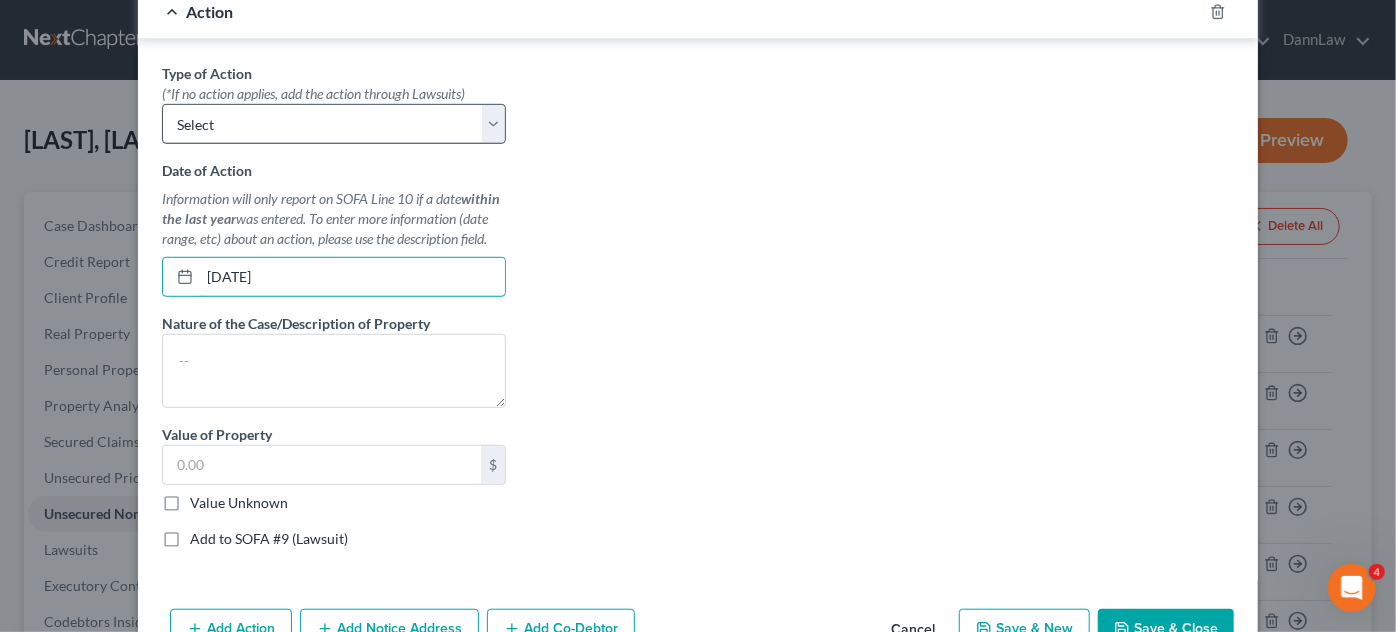 type on "[DATE]" 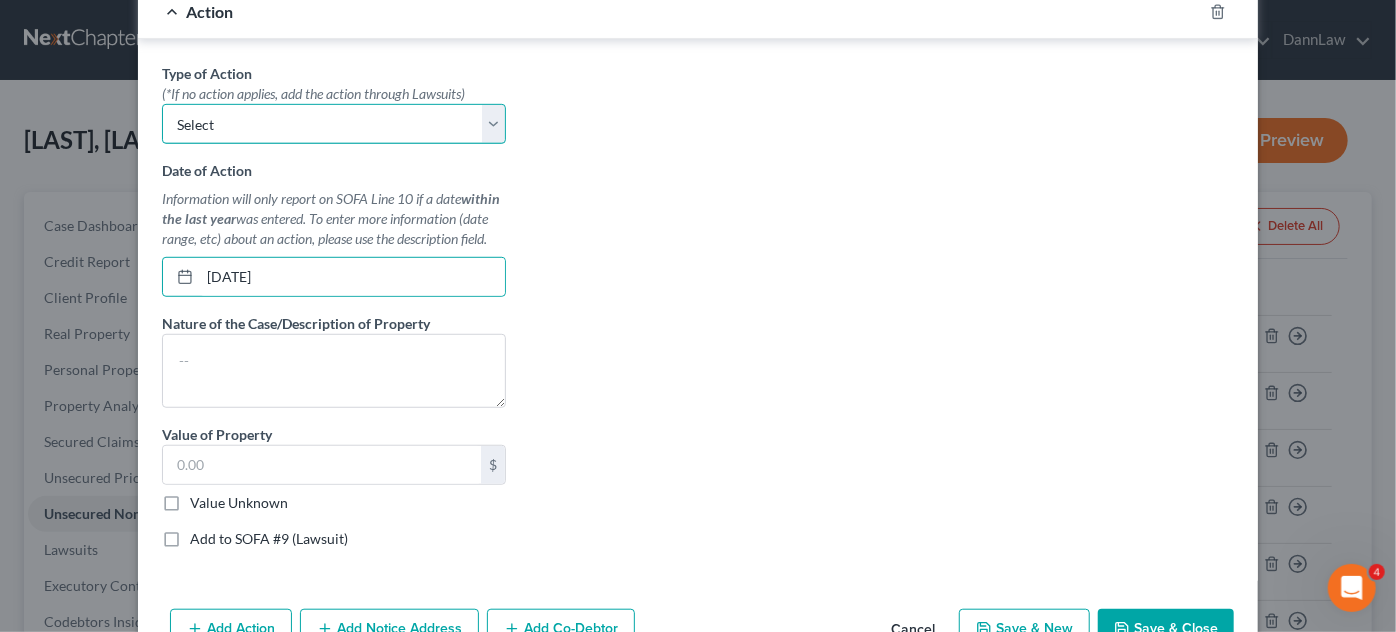 click on "Select Repossession Garnishment Foreclosure Personal Injury Attached, Seized, Or Levied" at bounding box center (334, 124) 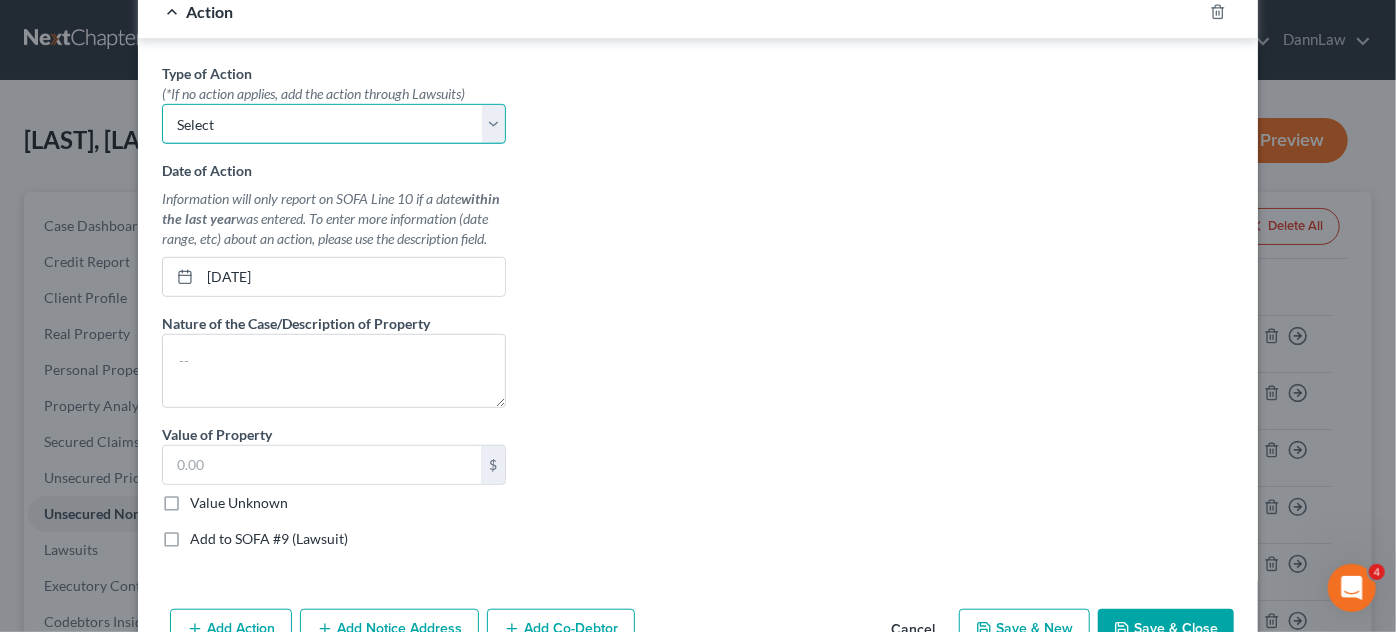 select on "4" 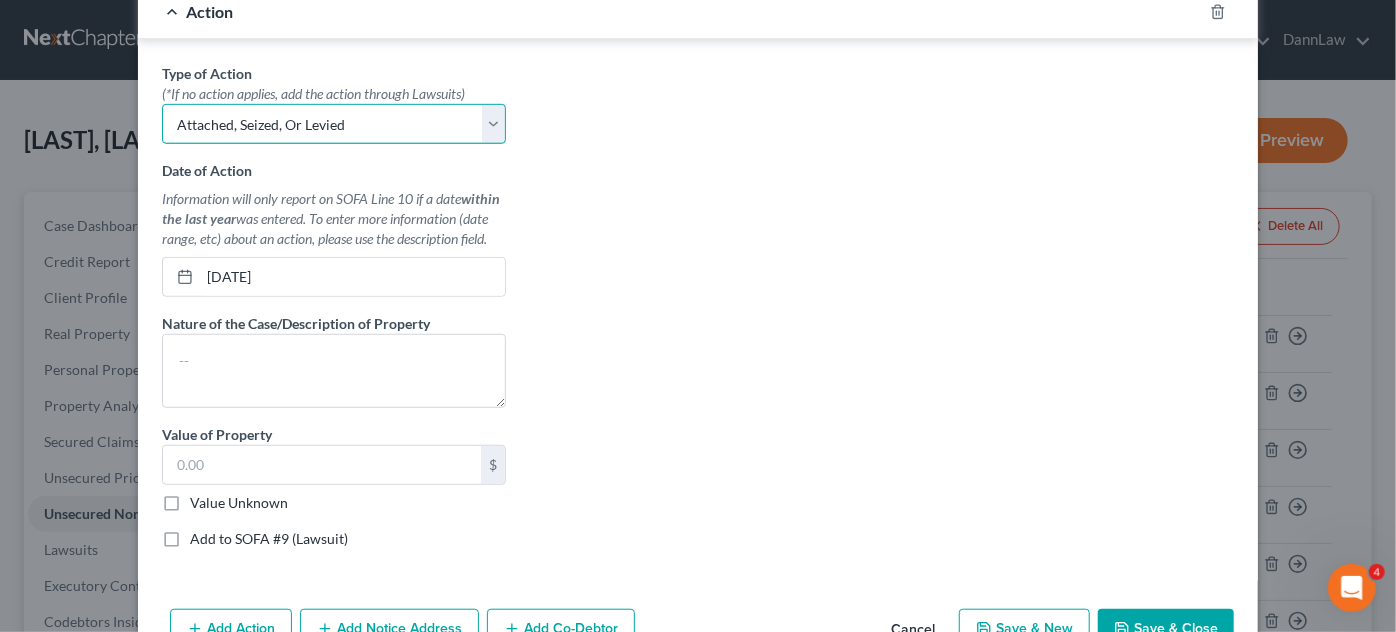 click on "Select Repossession Garnishment Foreclosure Personal Injury Attached, Seized, Or Levied" at bounding box center (334, 124) 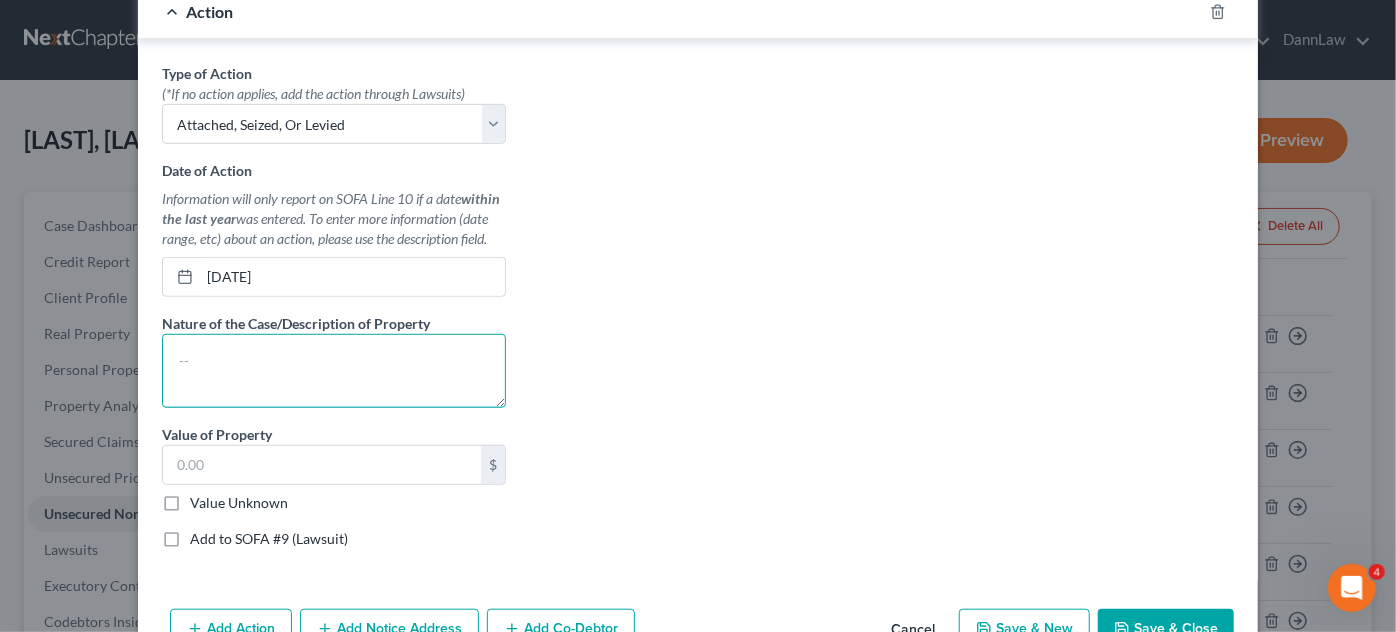 click at bounding box center [334, 371] 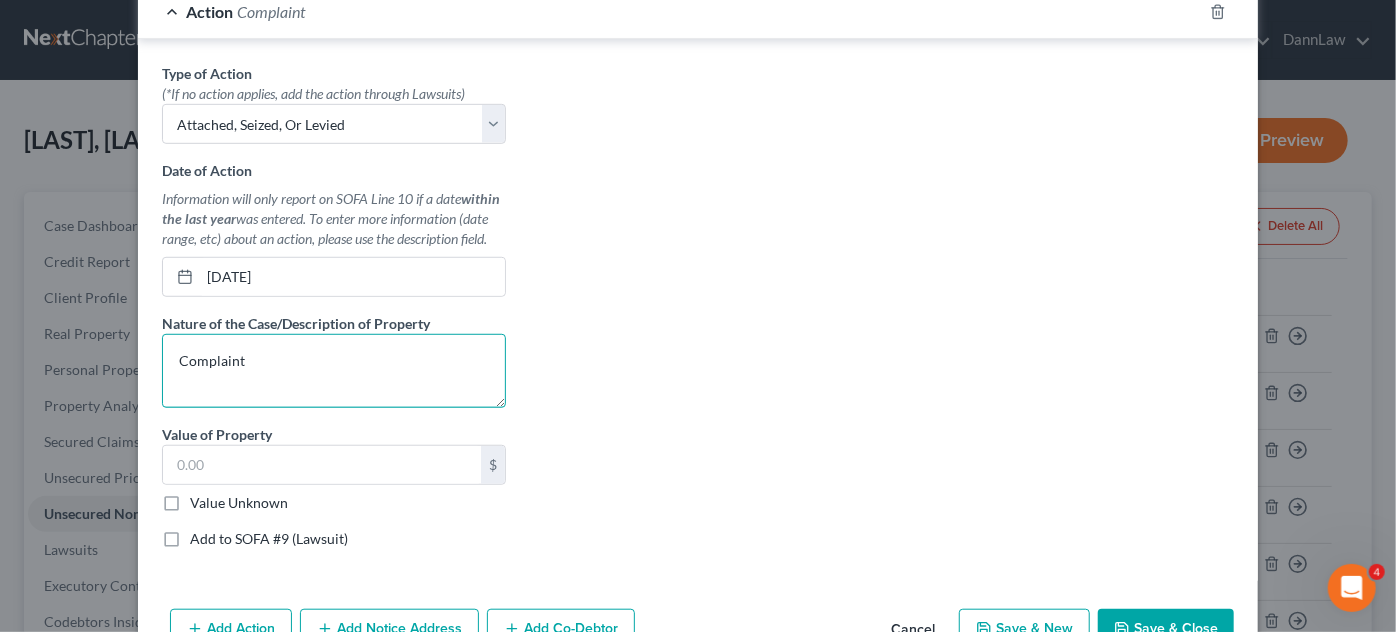 type on "Complaint" 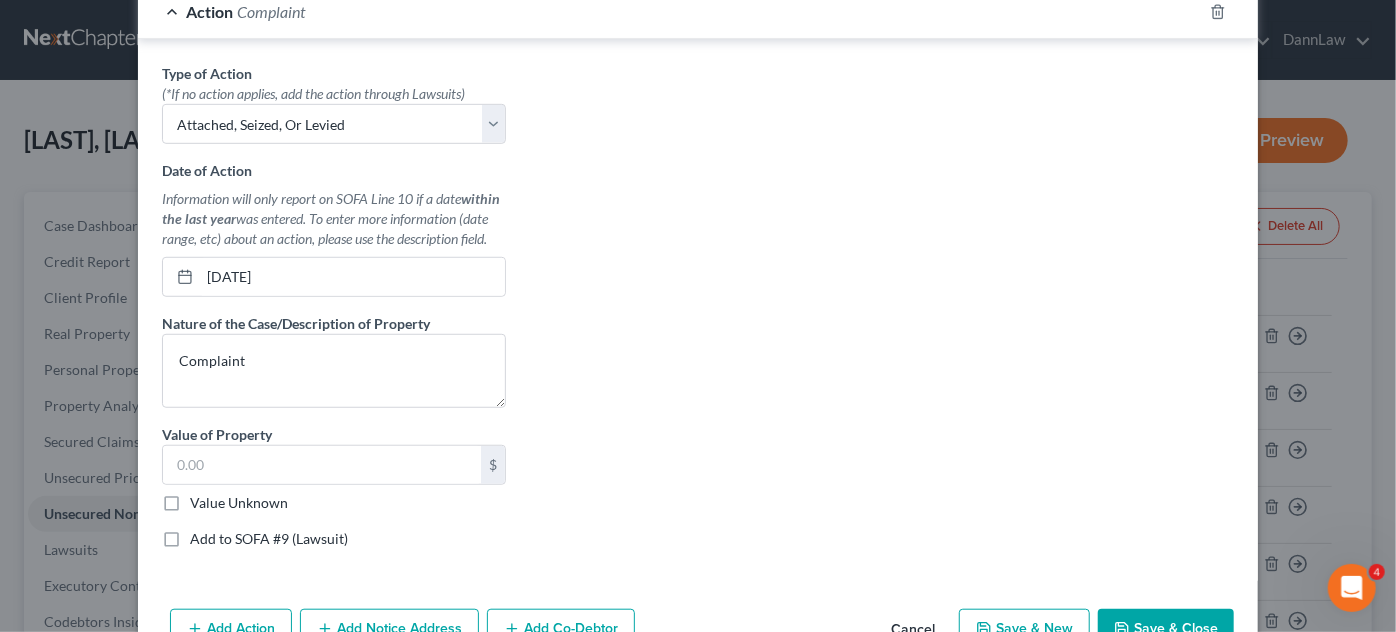 click on "Value Unknown" at bounding box center [239, 503] 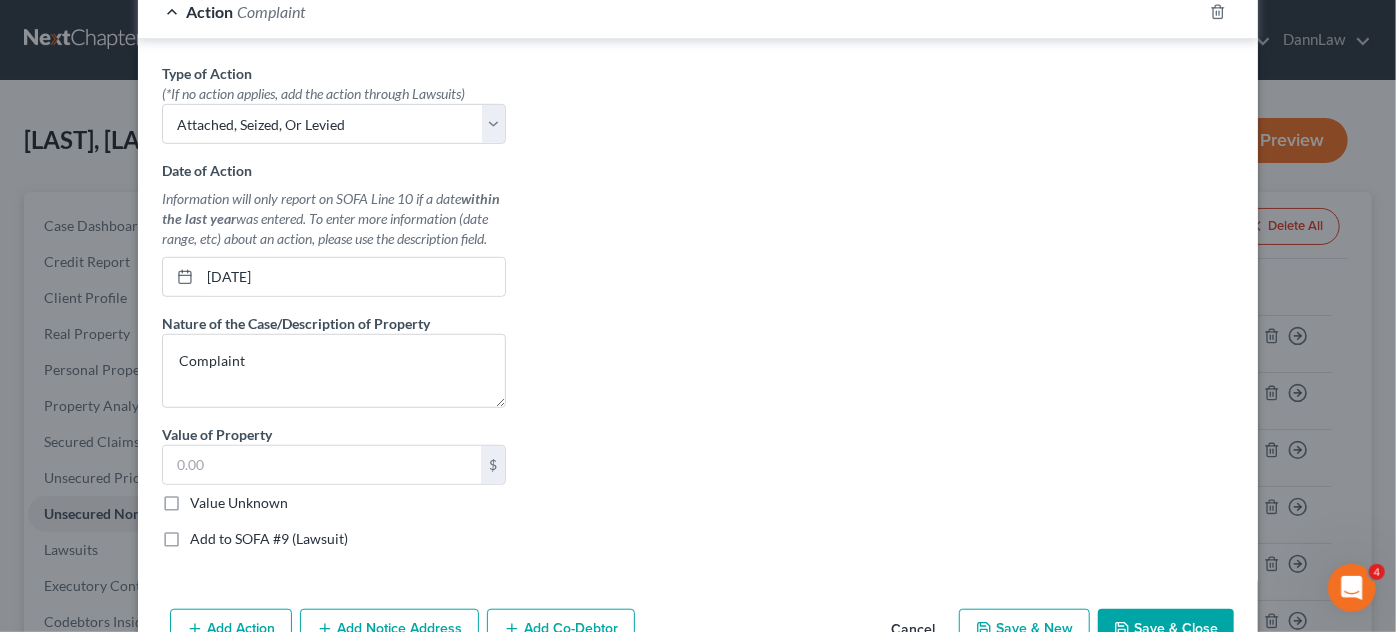 click on "Value Unknown" at bounding box center [204, 499] 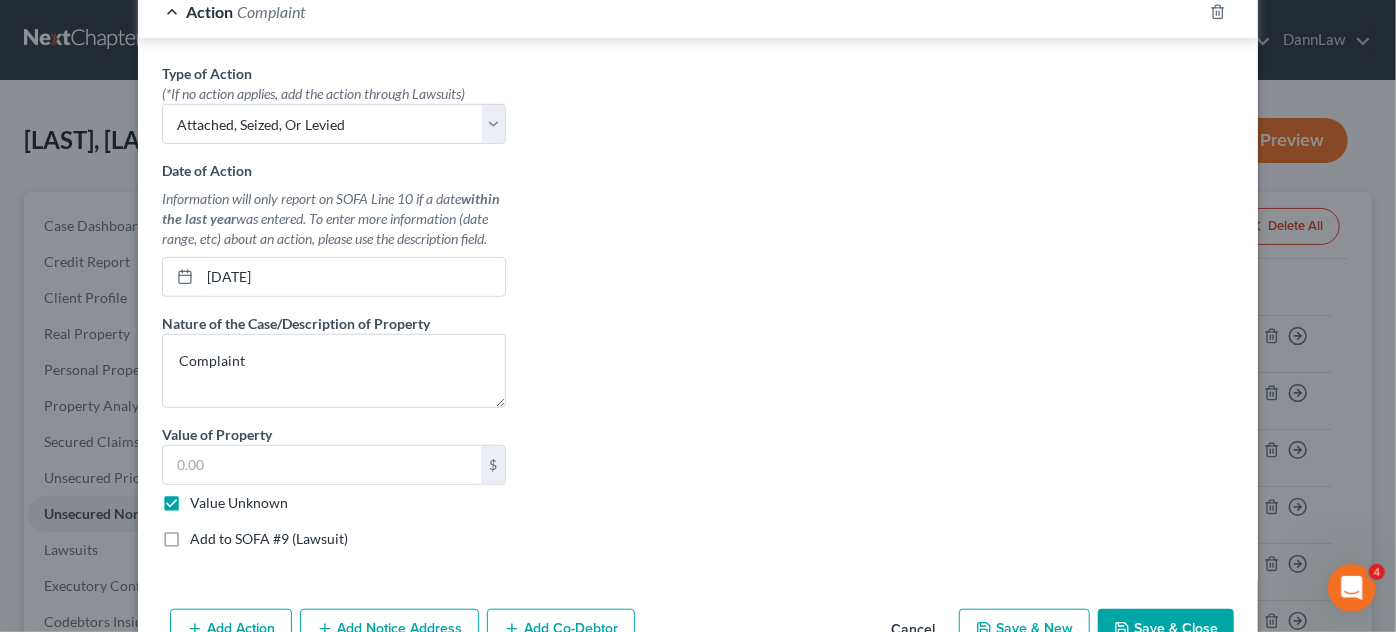 type on "0.00" 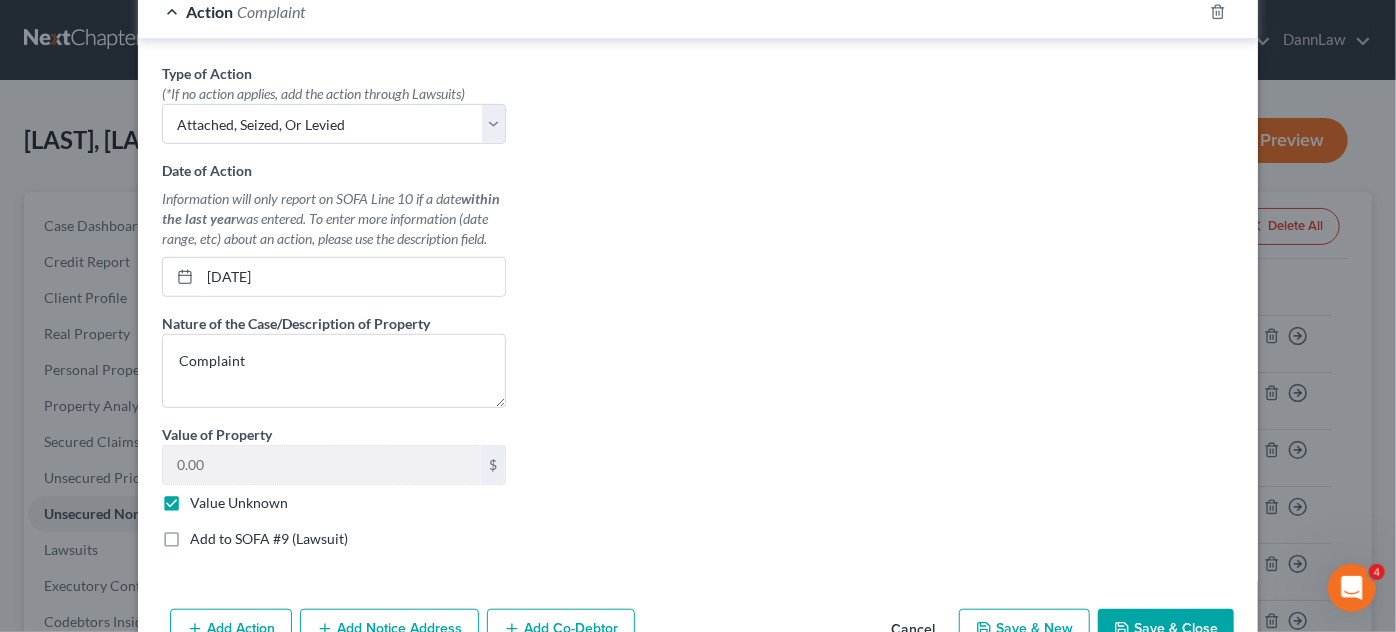 click on "Value Unknown" at bounding box center (239, 503) 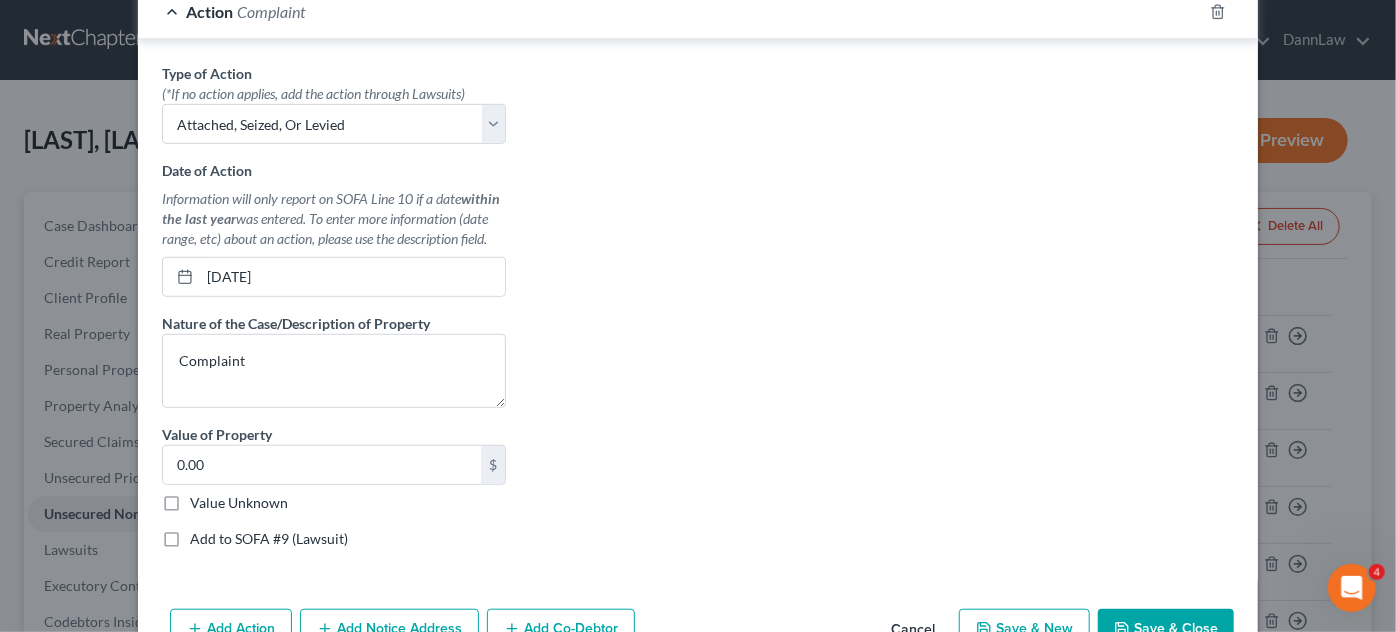 click on "Add to SOFA #9 (Lawsuit)" at bounding box center (269, 539) 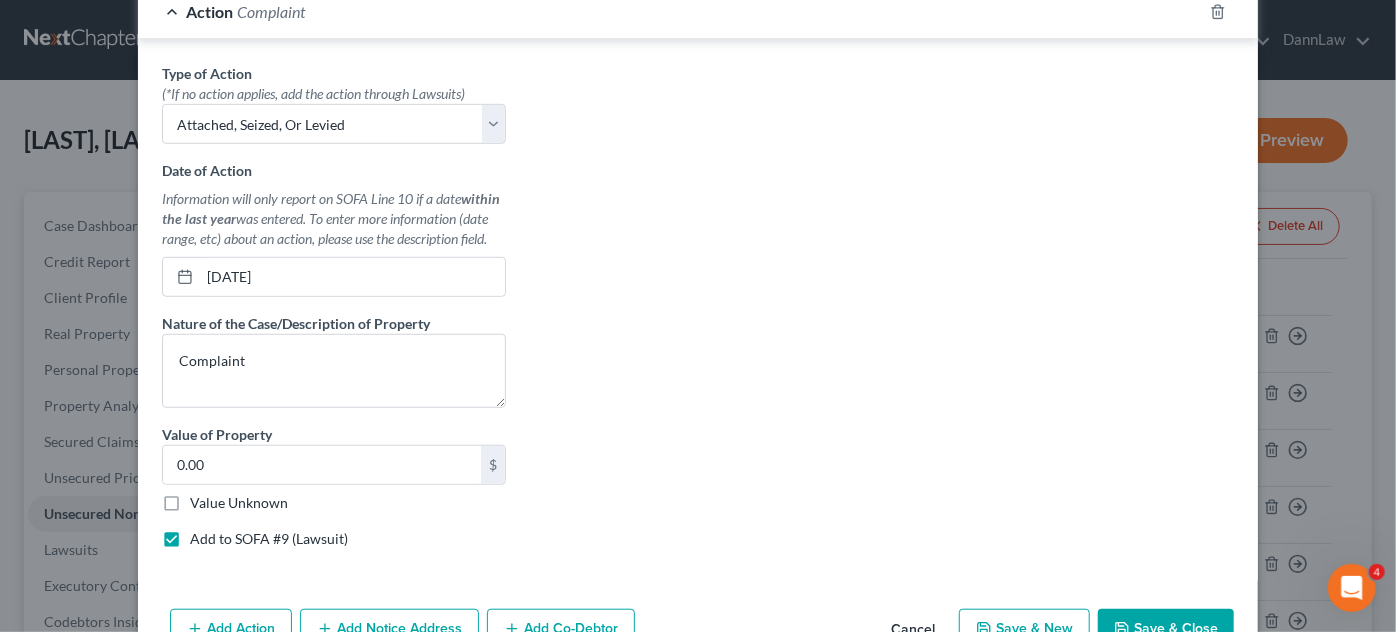 select on "0" 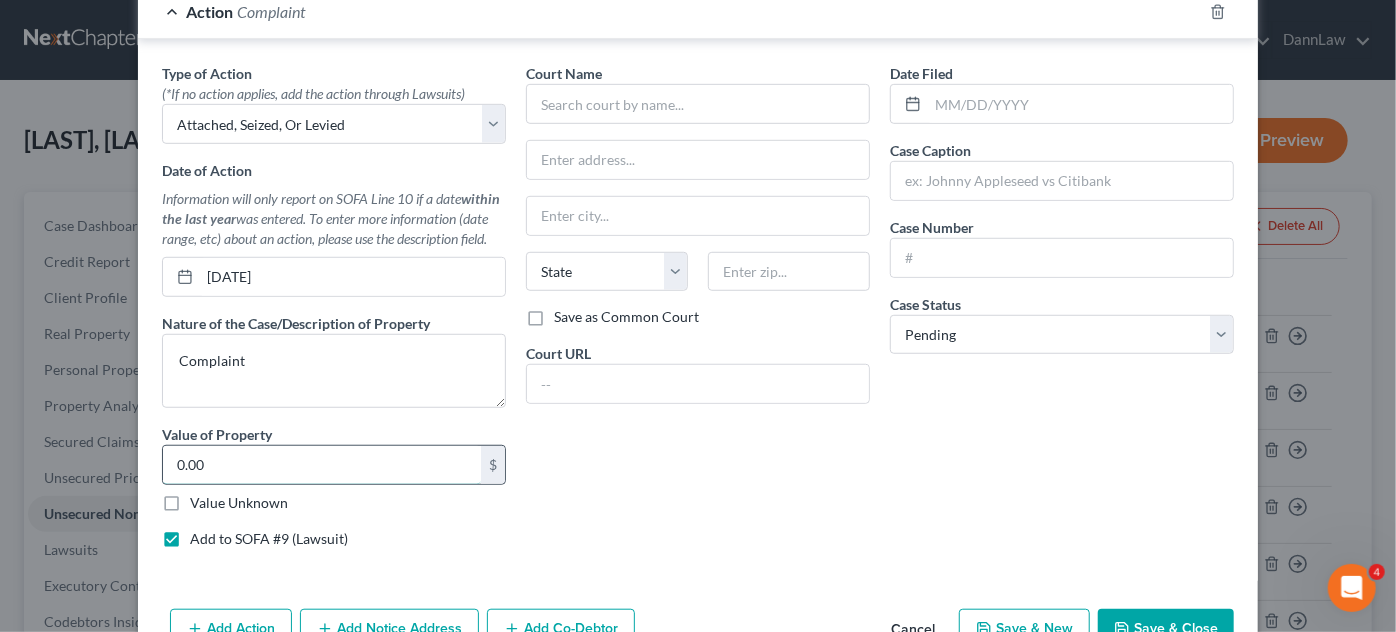 click on "0.00" at bounding box center [322, 465] 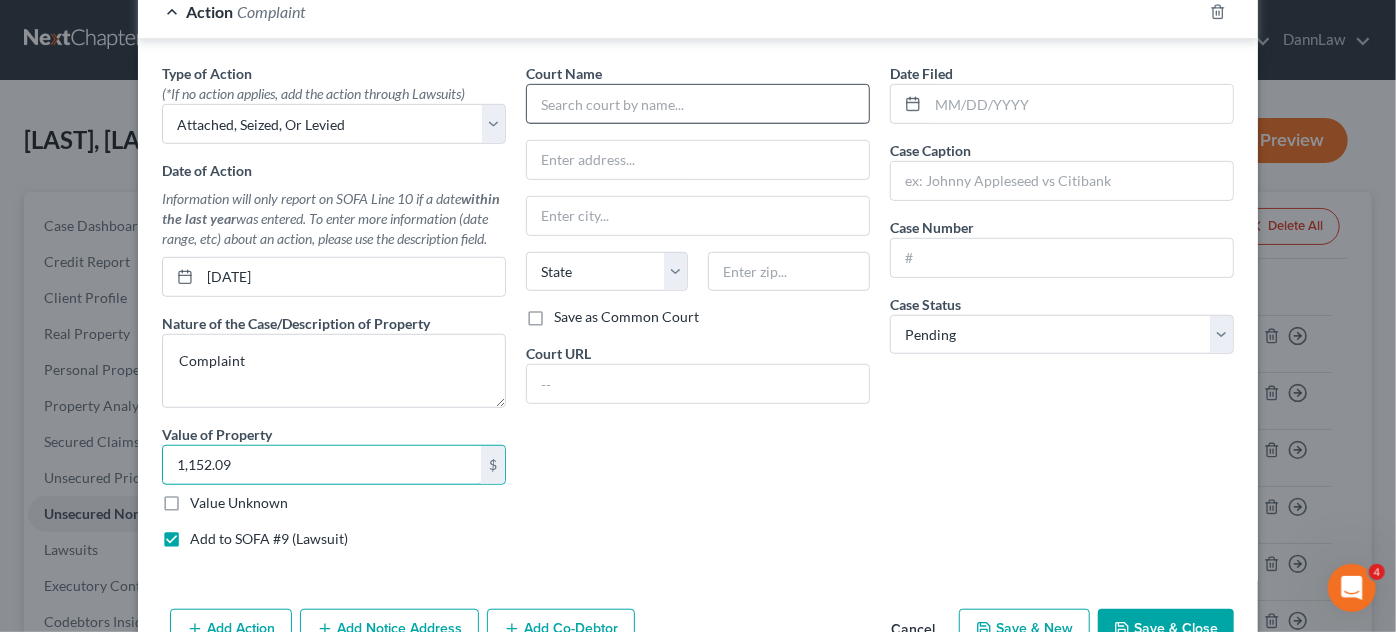 type on "1,152.09" 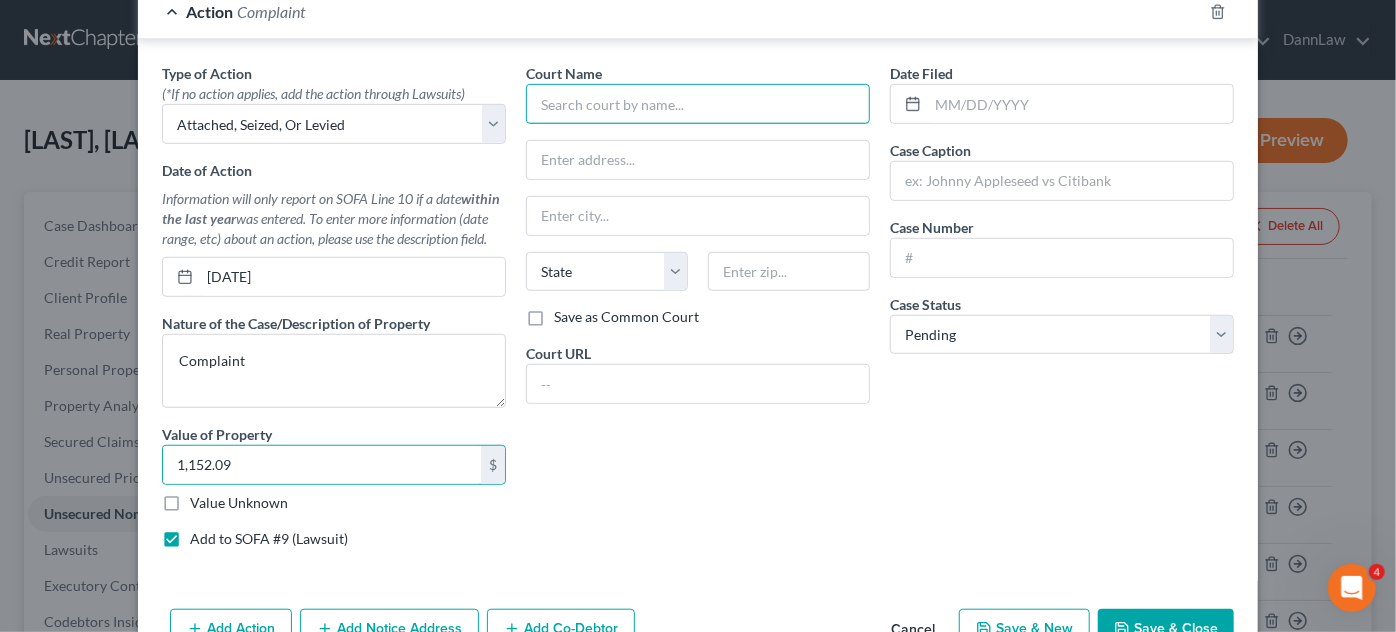 click at bounding box center [698, 104] 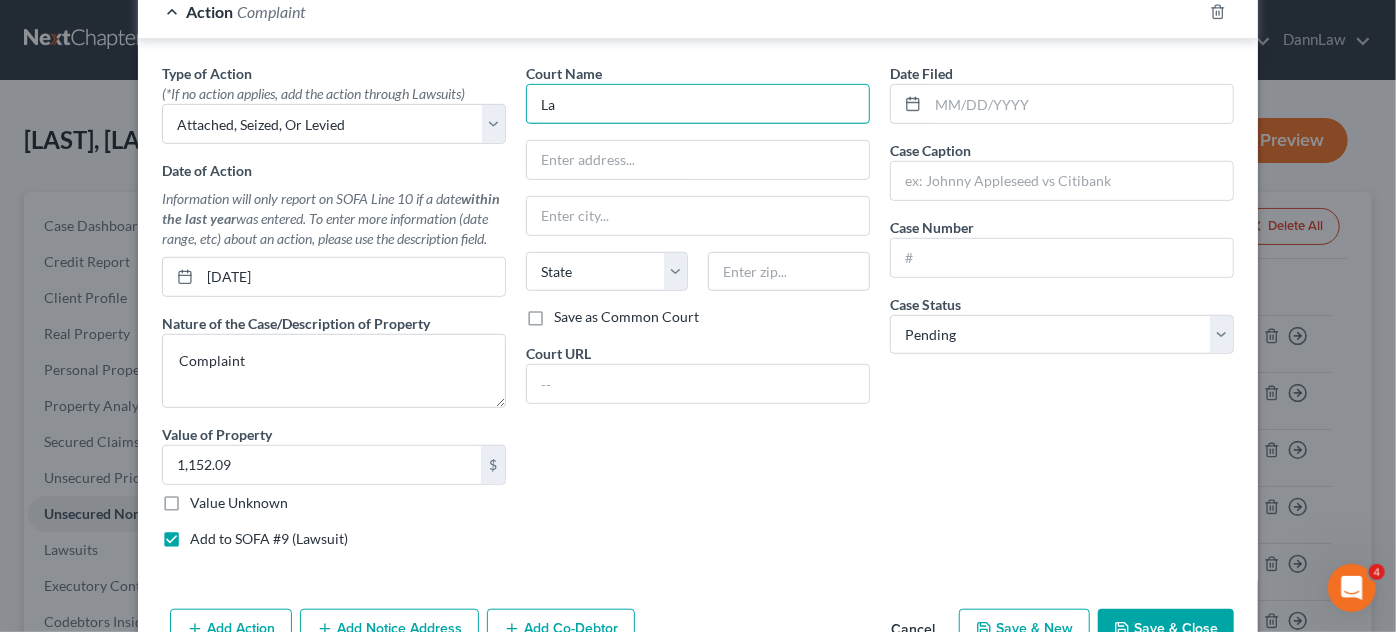 click on "La" at bounding box center [698, 104] 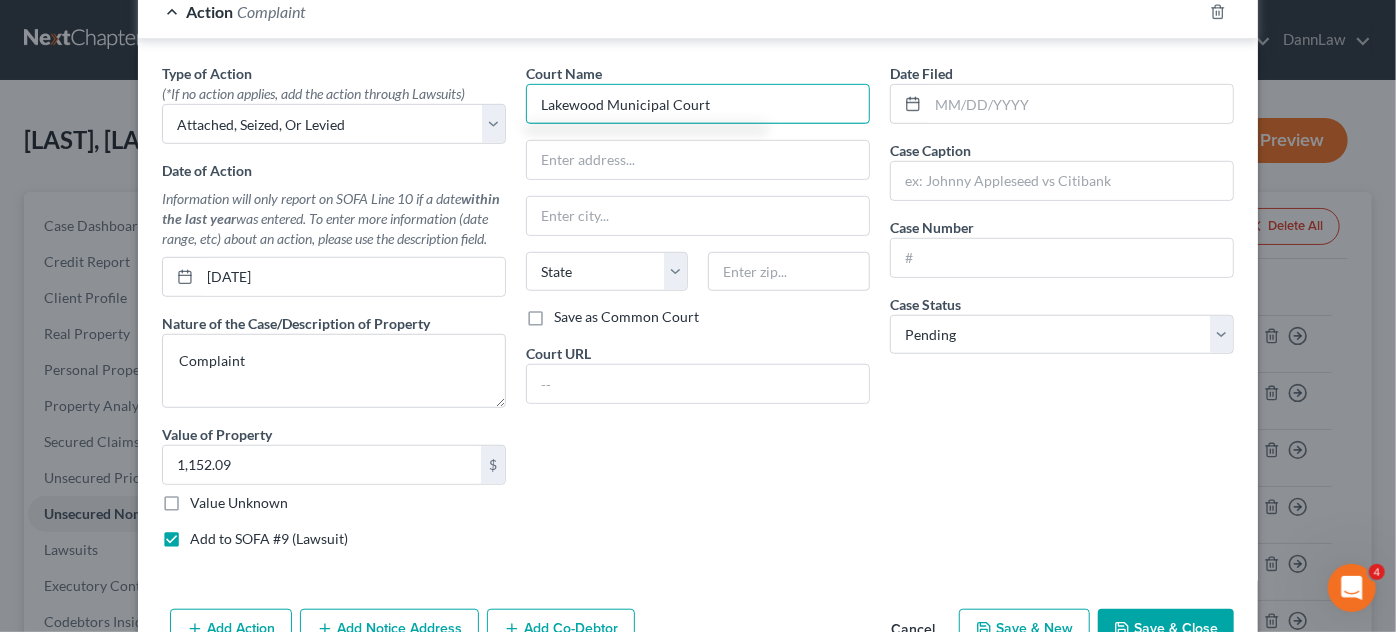 type on "Lakewood Municipal Court" 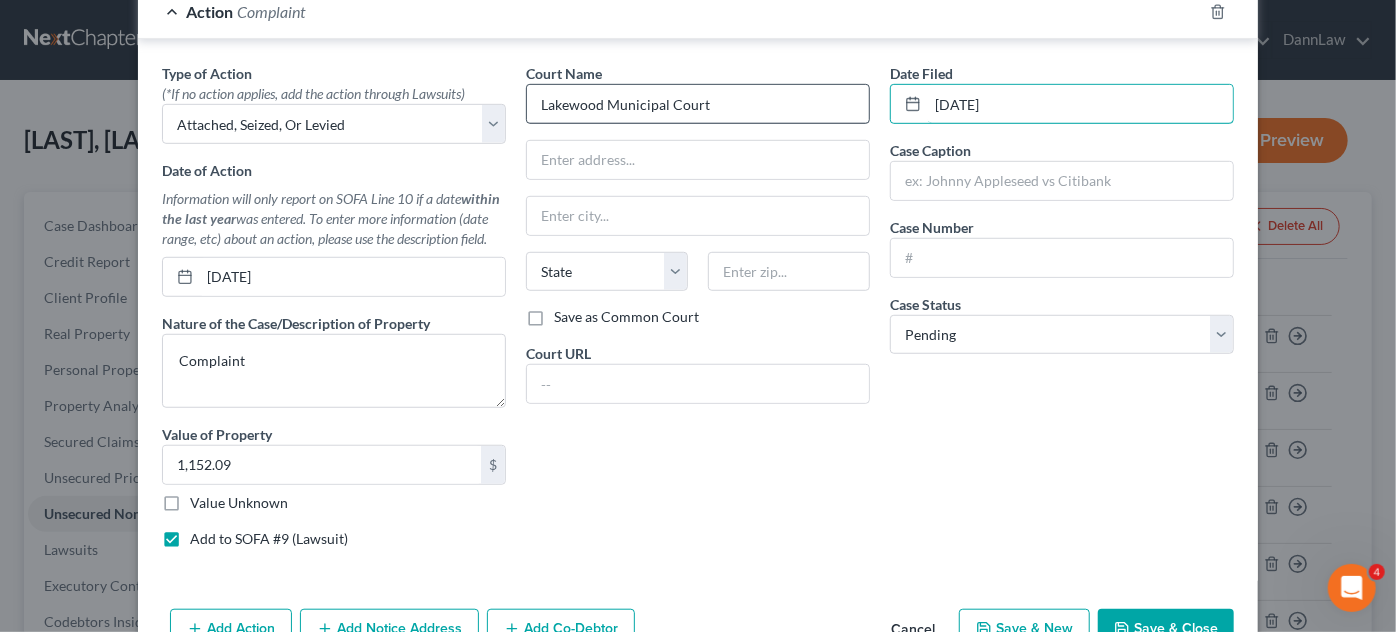 type on "[DATE]" 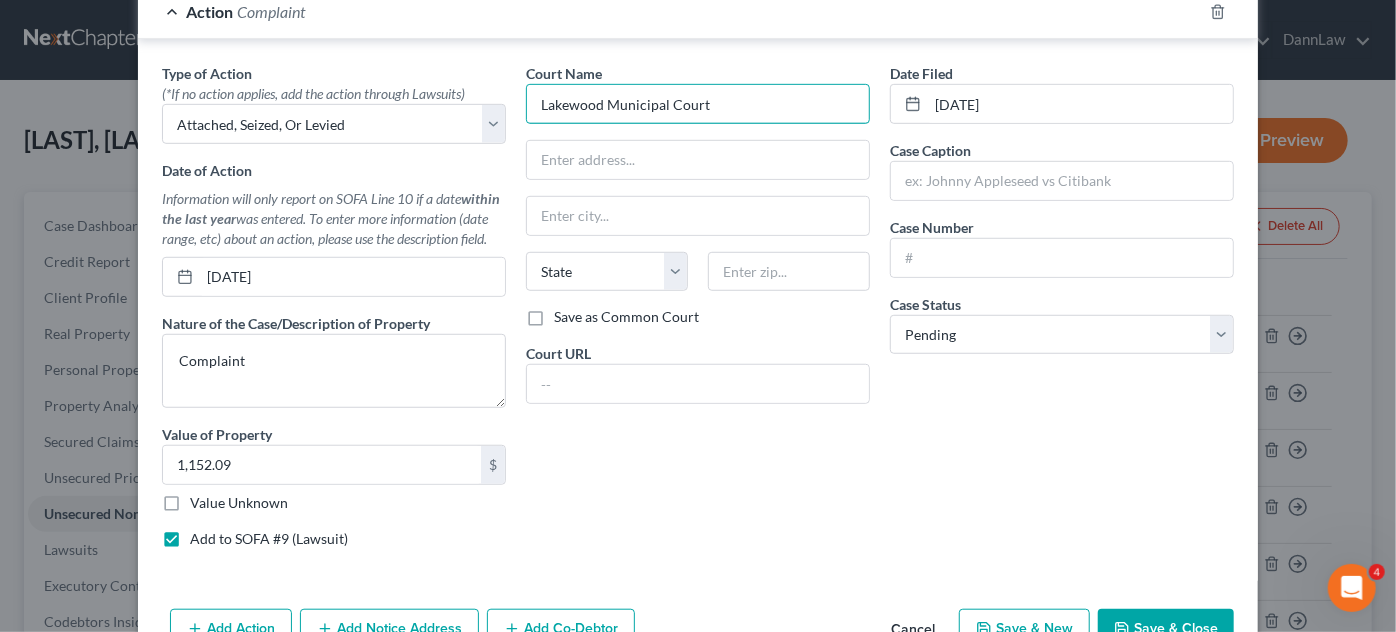 click on "Lakewood Municipal Court" at bounding box center [698, 104] 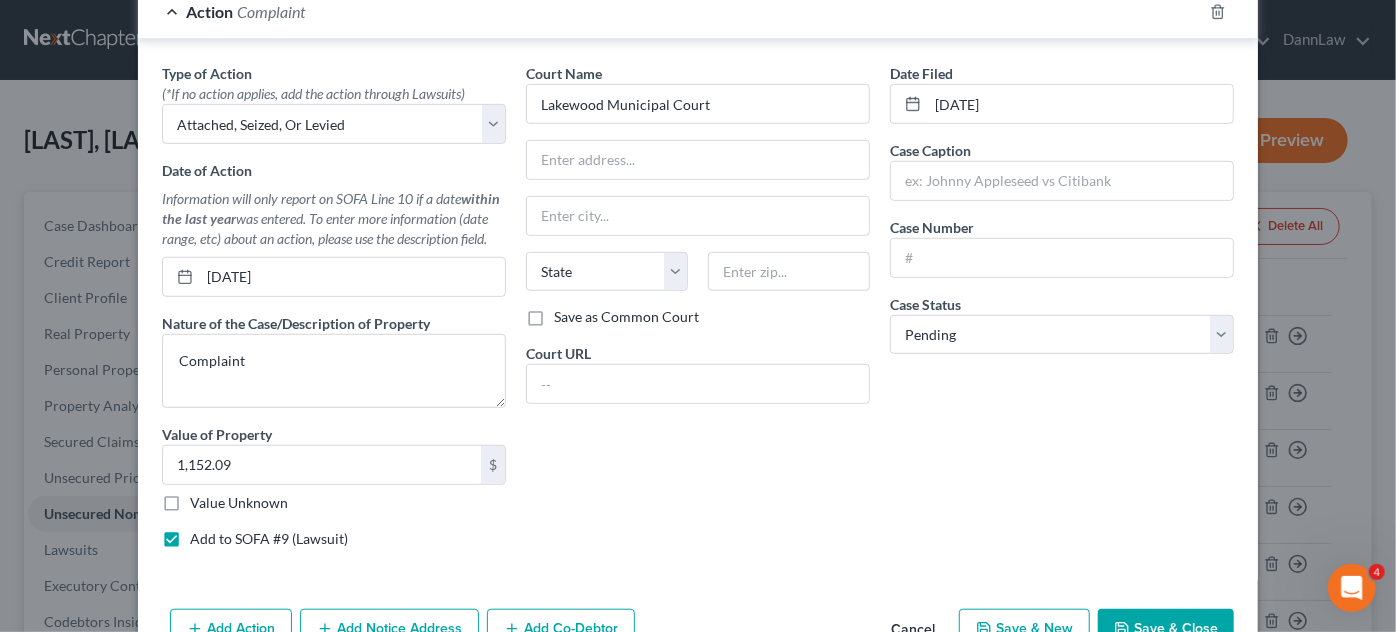 click on "Date Filed         [MONTH]/[DAY]/[YEAR] Case Caption Case Number
Case Status
*
Select Pending On Appeal Concluded" at bounding box center (1062, 313) 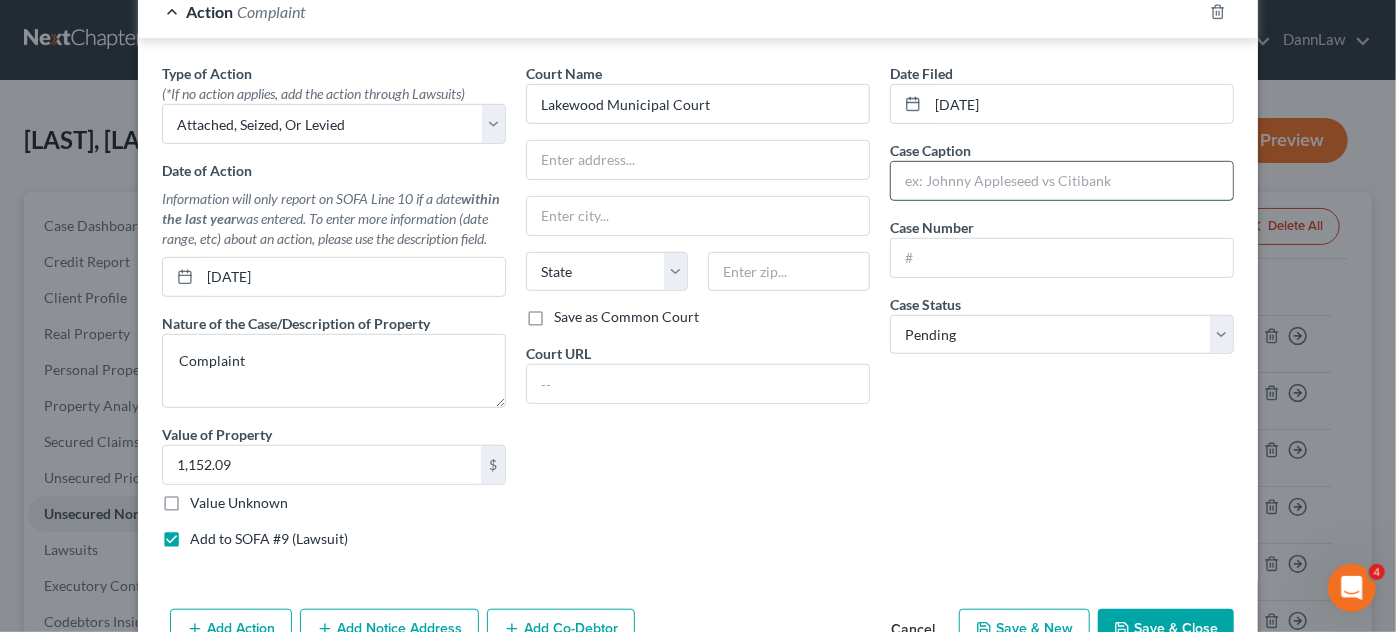 click at bounding box center (1062, 181) 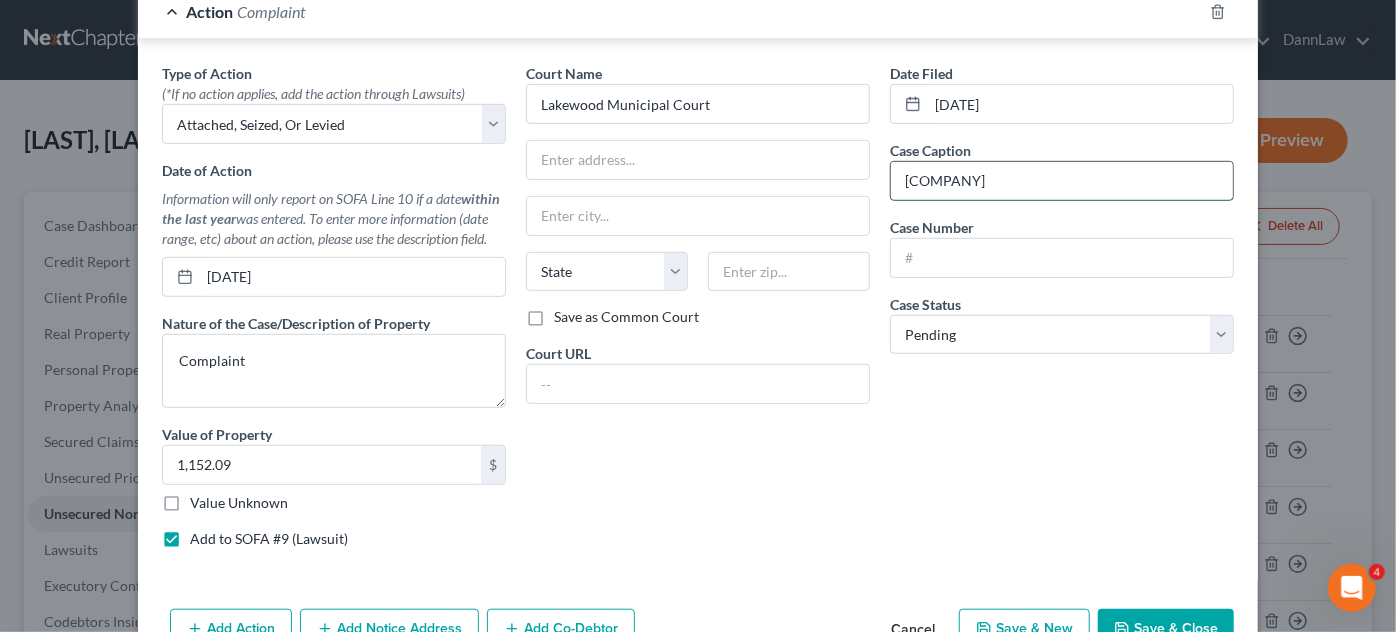 click on "[COMPANY]" at bounding box center (1062, 181) 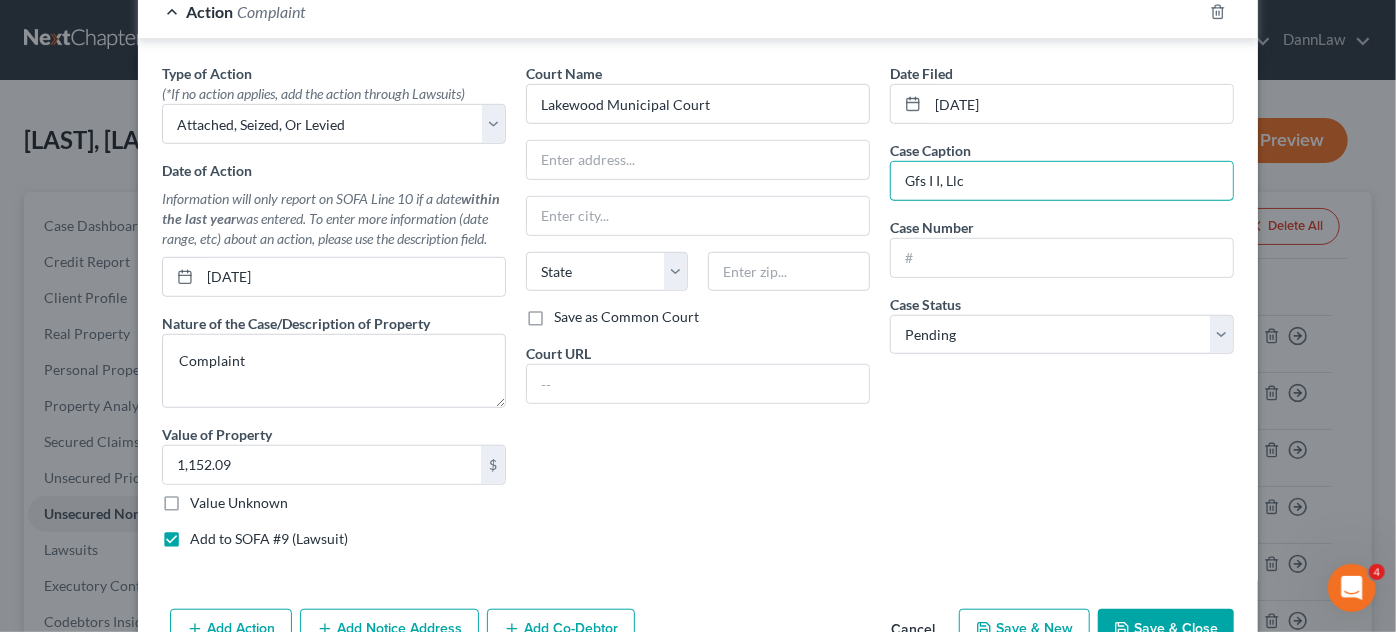 drag, startPoint x: 1021, startPoint y: 165, endPoint x: 457, endPoint y: 227, distance: 567.3976 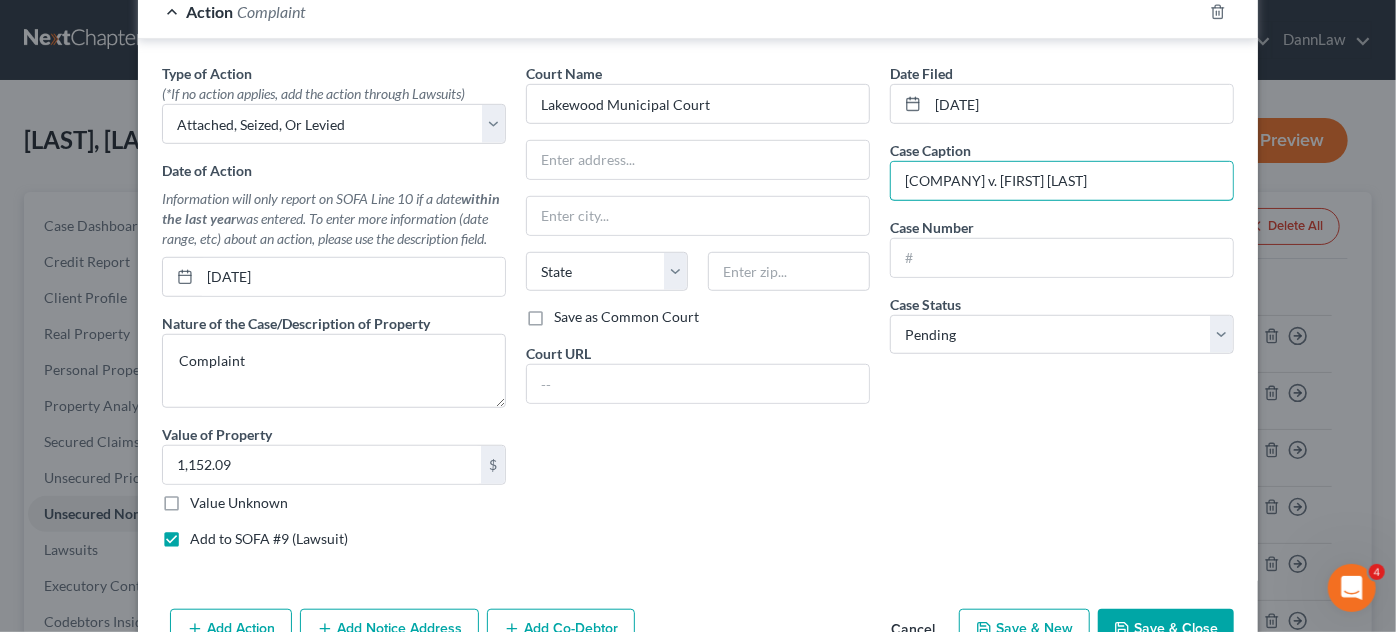 type on "[COMPANY] v. [FIRST] [LAST]" 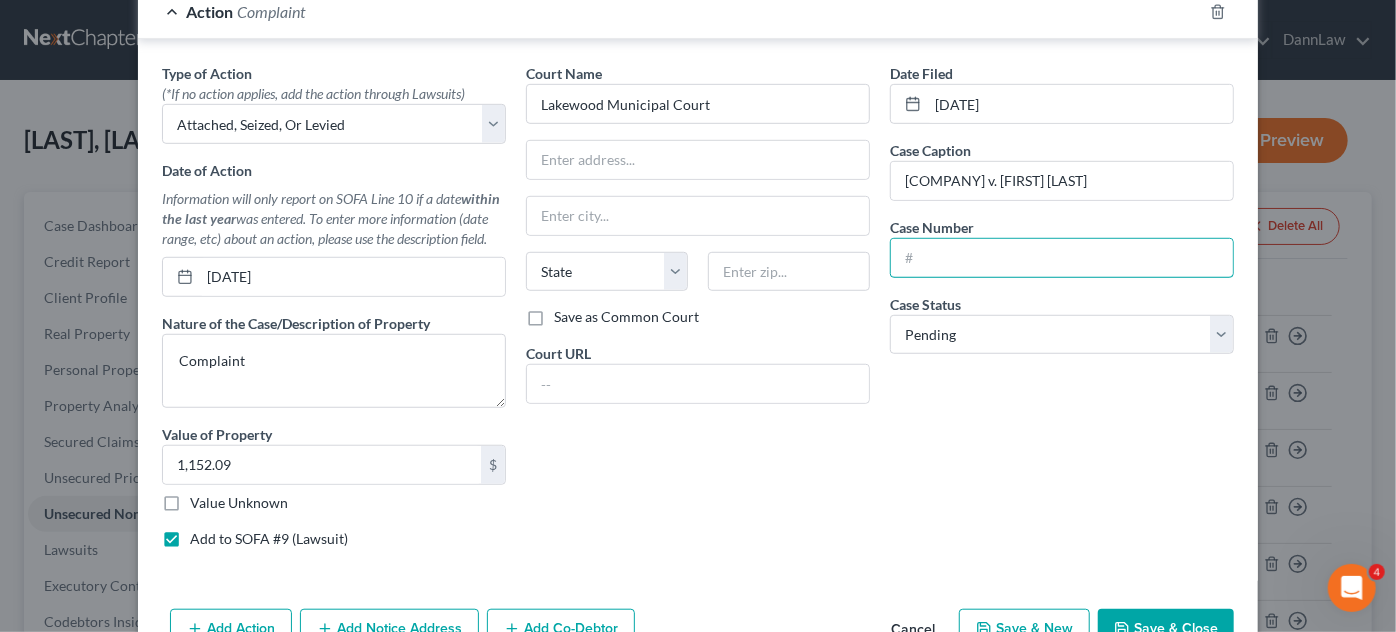 paste on "[CASE_NUMBER]" 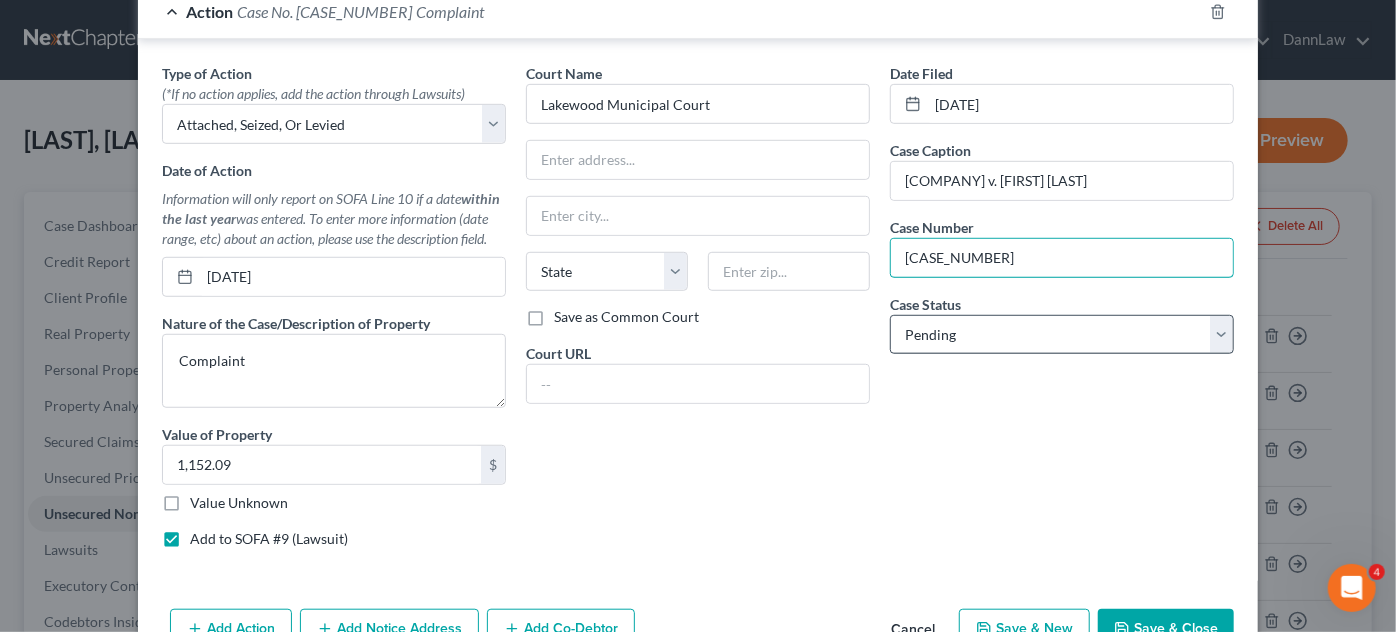 type on "[CASE_NUMBER]" 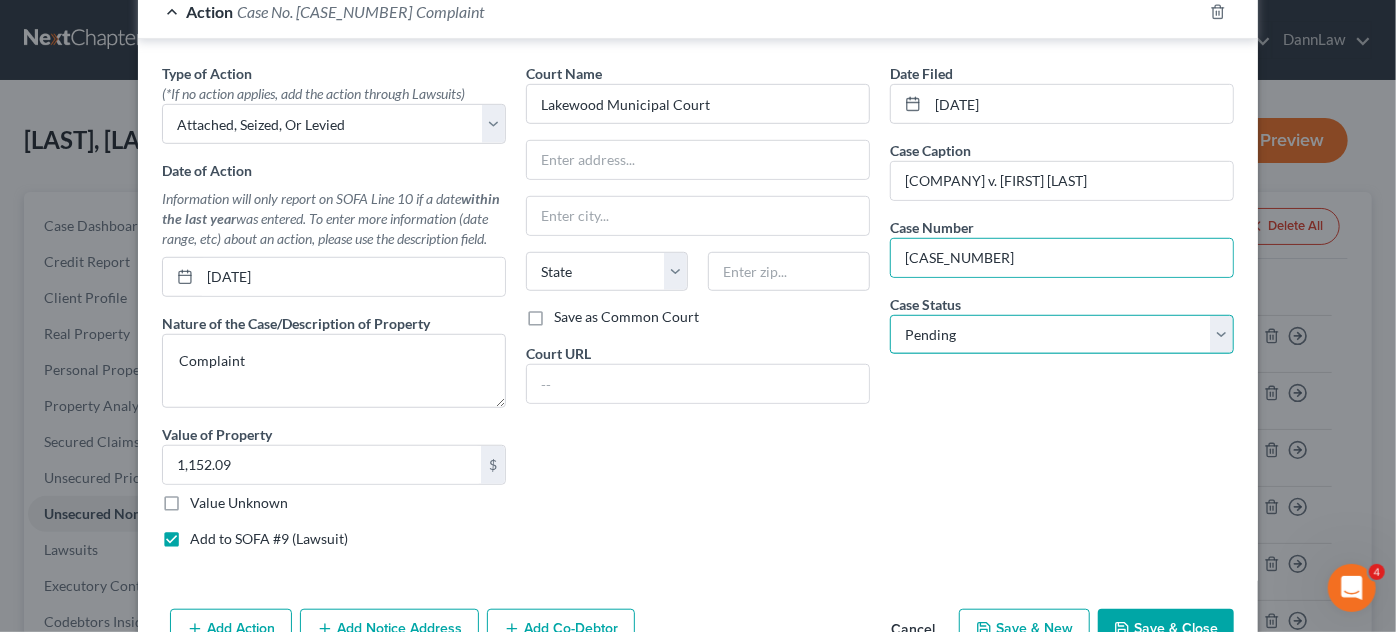 click on "Select Pending On Appeal Concluded" at bounding box center (1062, 335) 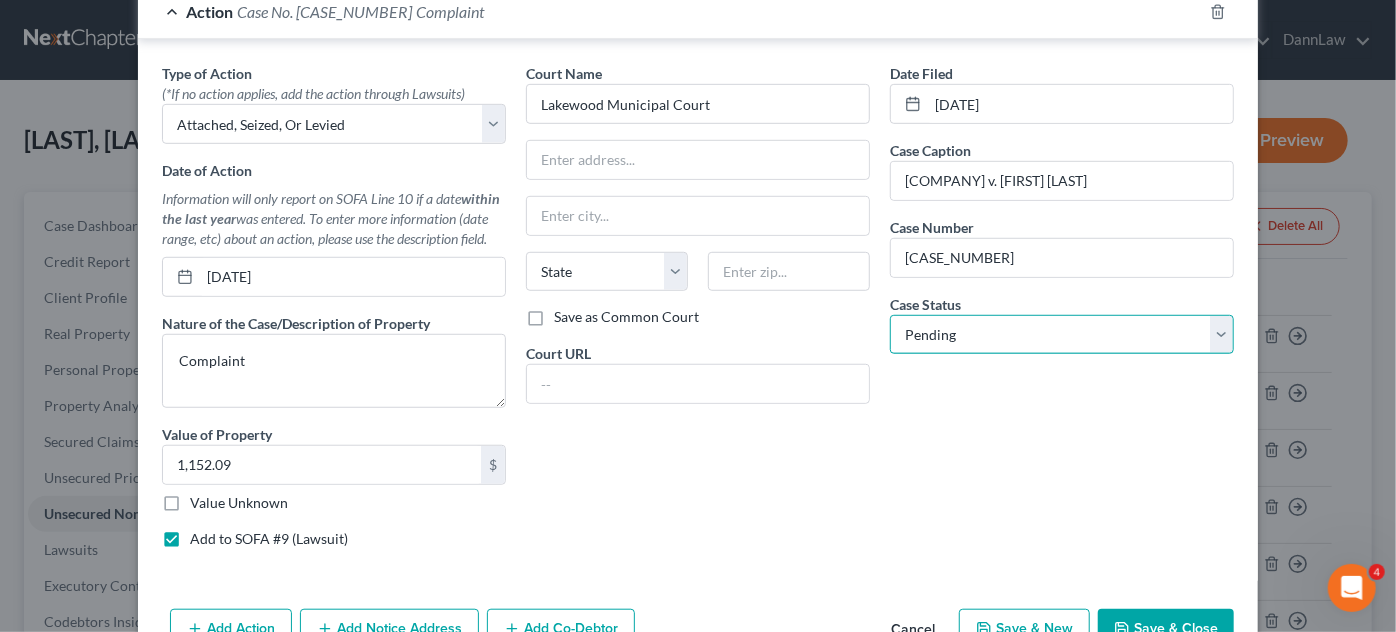 select on "2" 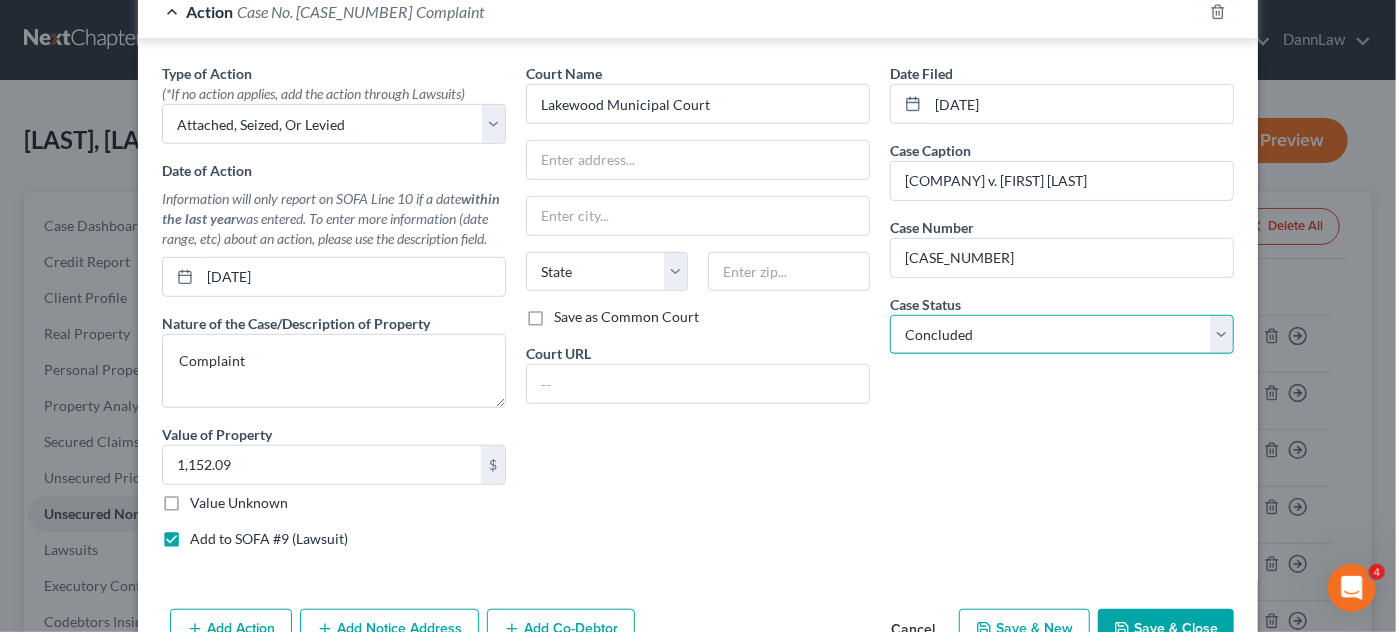 click on "Select Pending On Appeal Concluded" at bounding box center [1062, 335] 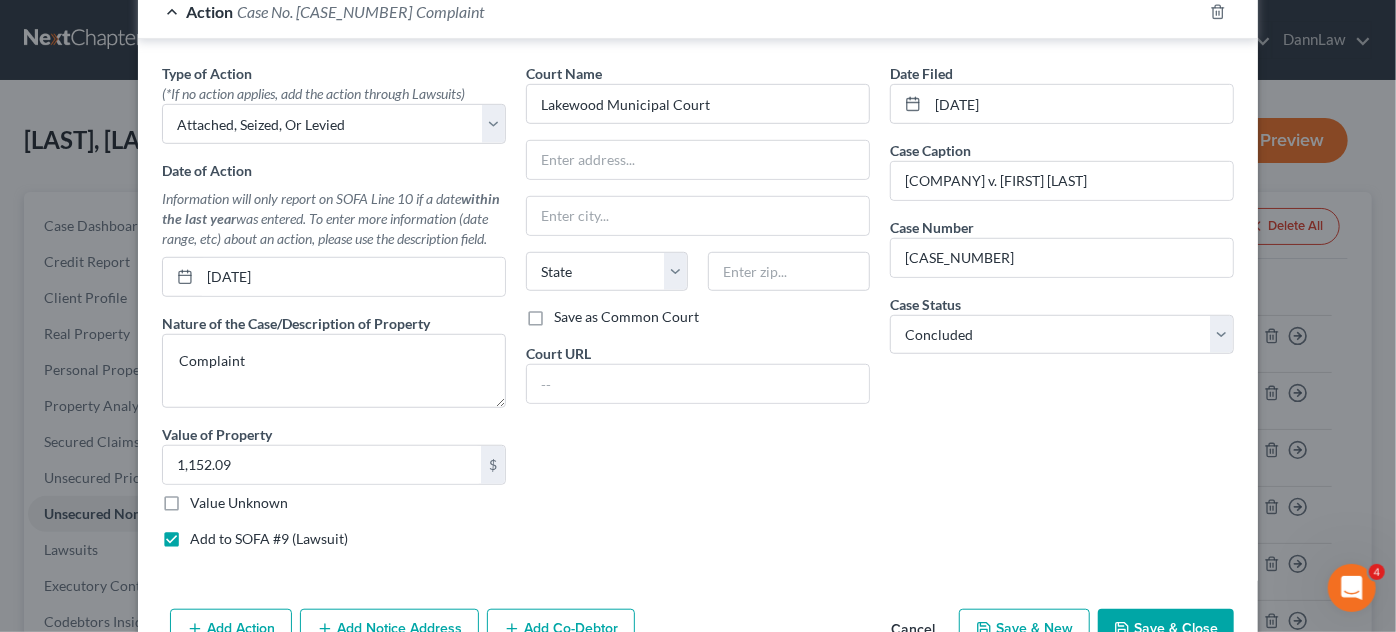 click on "Date Filed         [DATE] Case Caption Gfs II, Llc v. Edward [LAST] Case Number [CASE_NUMBER]
Case Status
*
Select Pending On Appeal Concluded" at bounding box center [1062, 313] 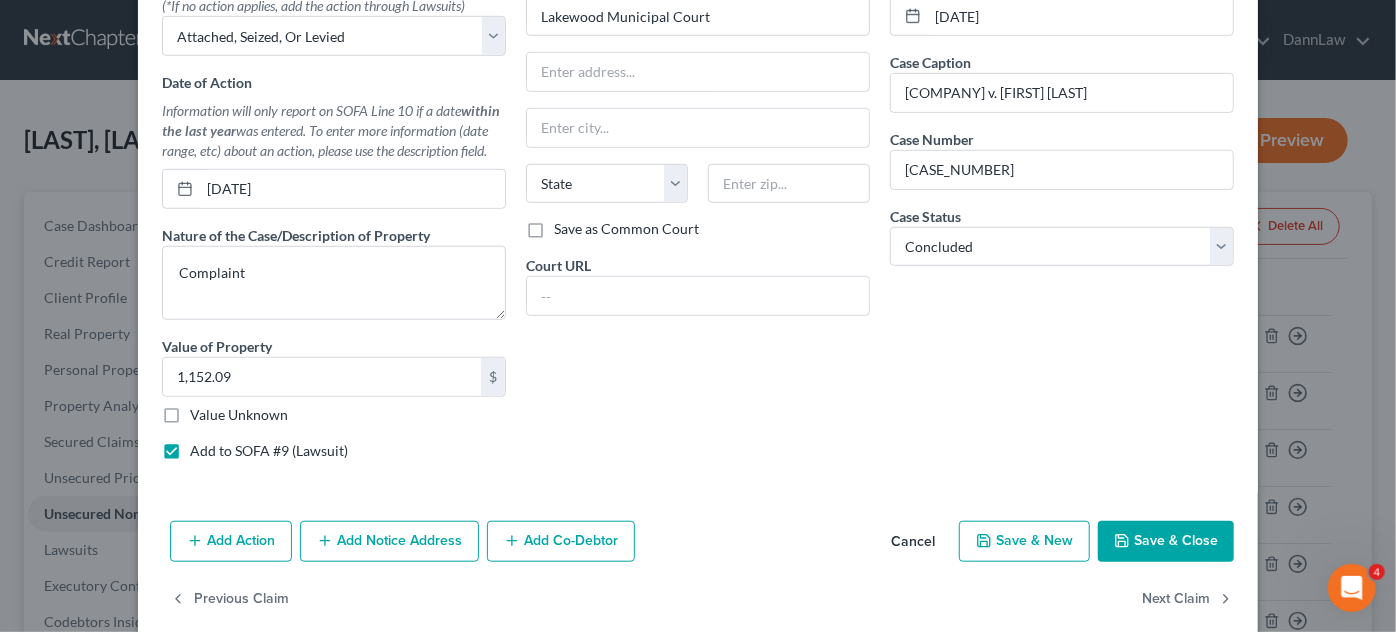 scroll, scrollTop: 662, scrollLeft: 0, axis: vertical 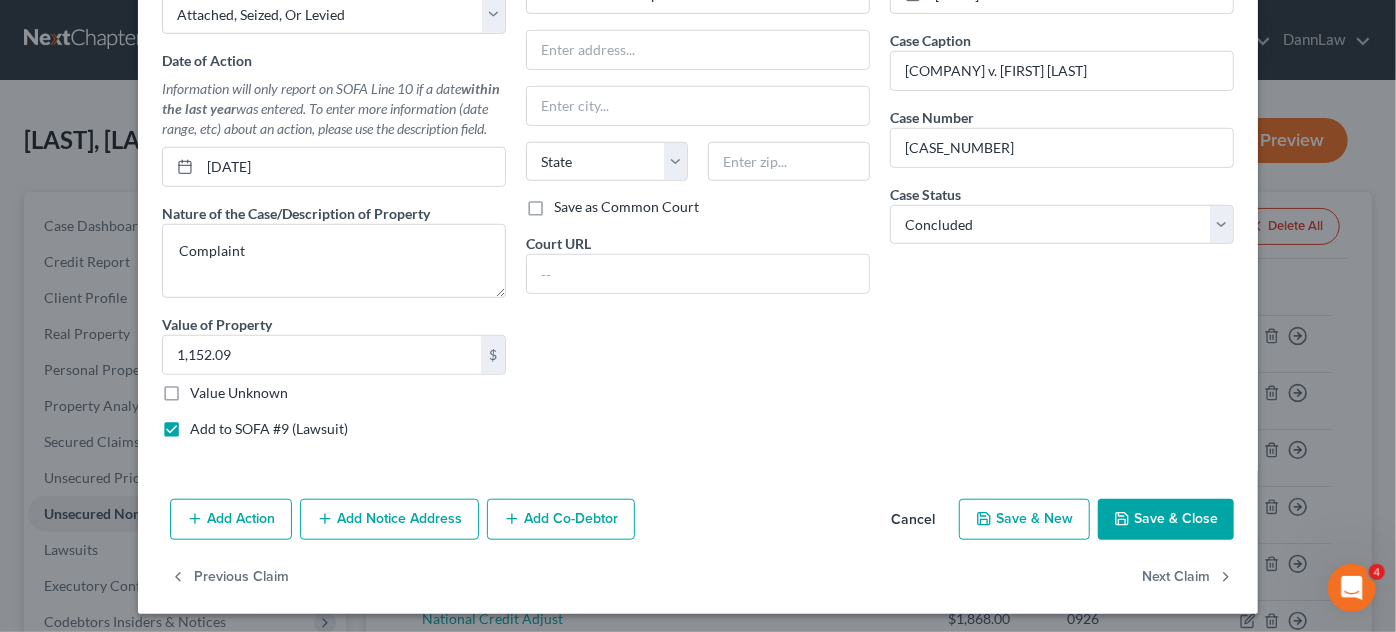 click on "Add Notice Address" at bounding box center [389, 520] 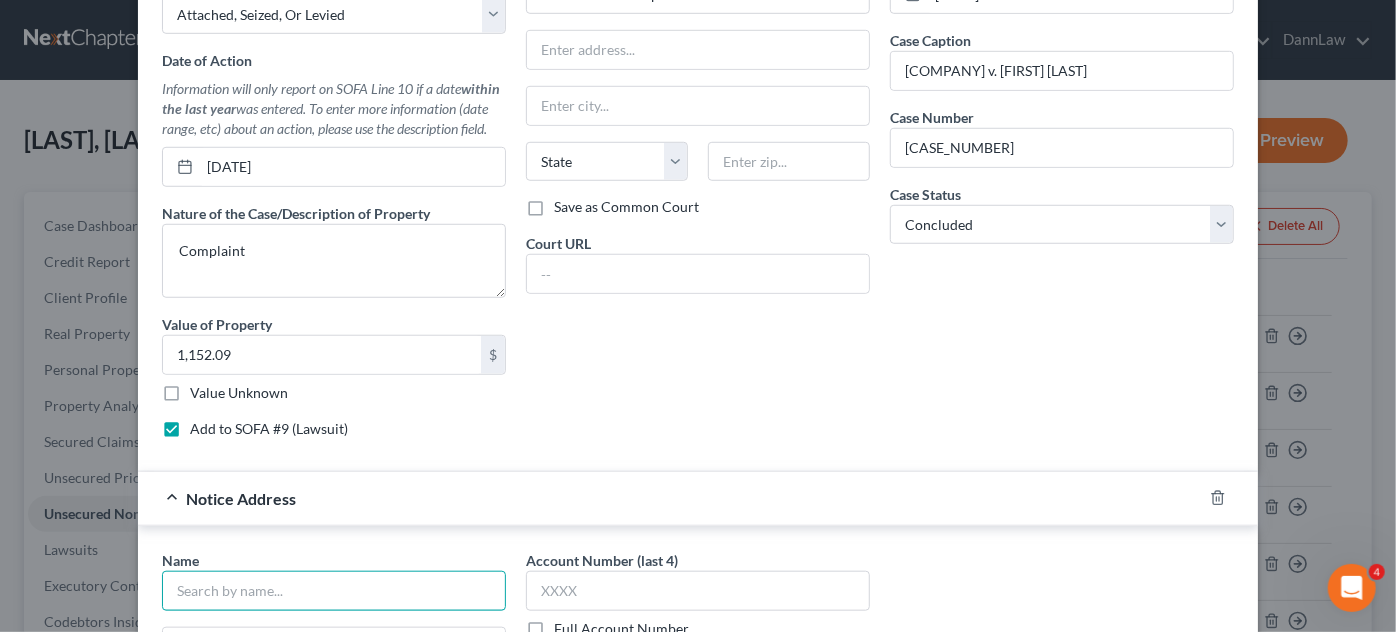 click at bounding box center [334, 591] 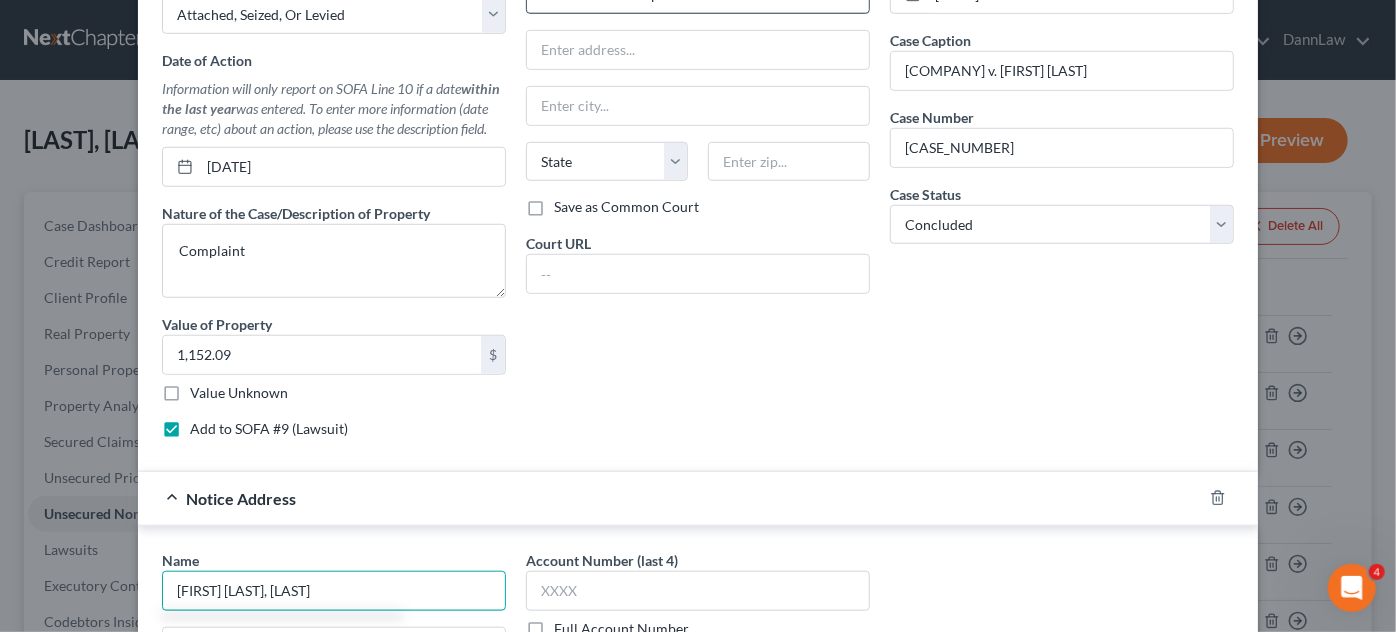 type on "[FIRST] [LAST], [LAST]" 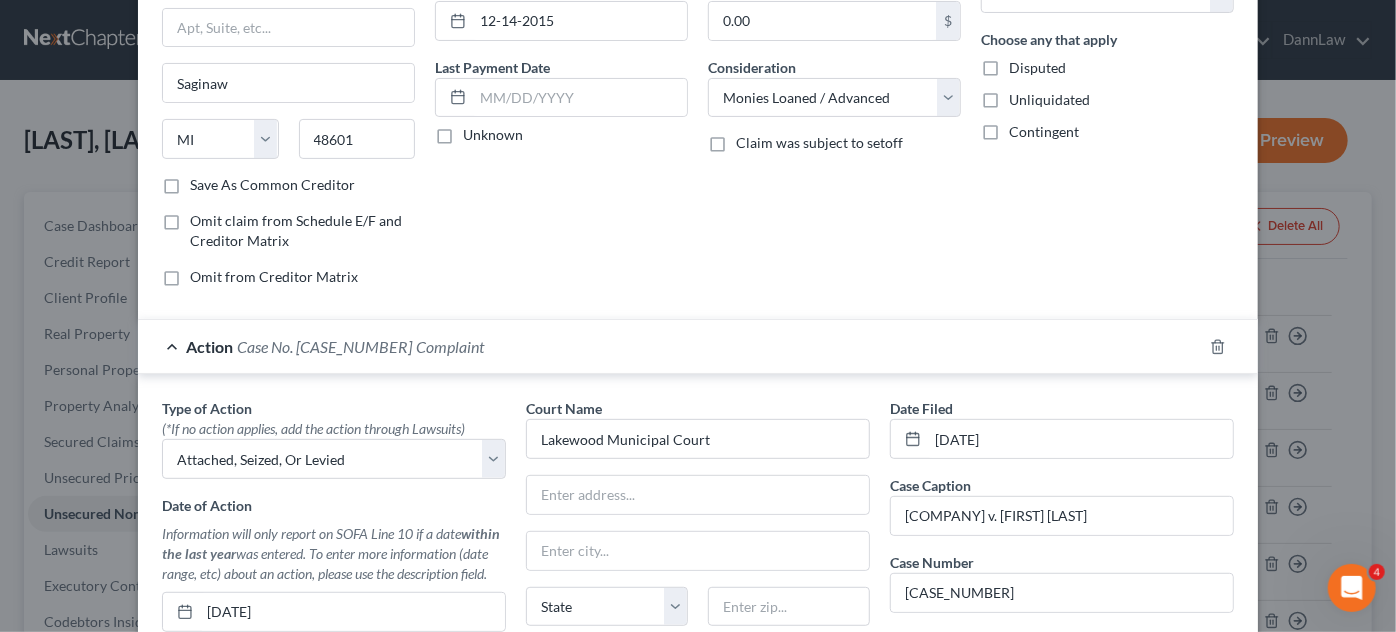 scroll, scrollTop: 0, scrollLeft: 0, axis: both 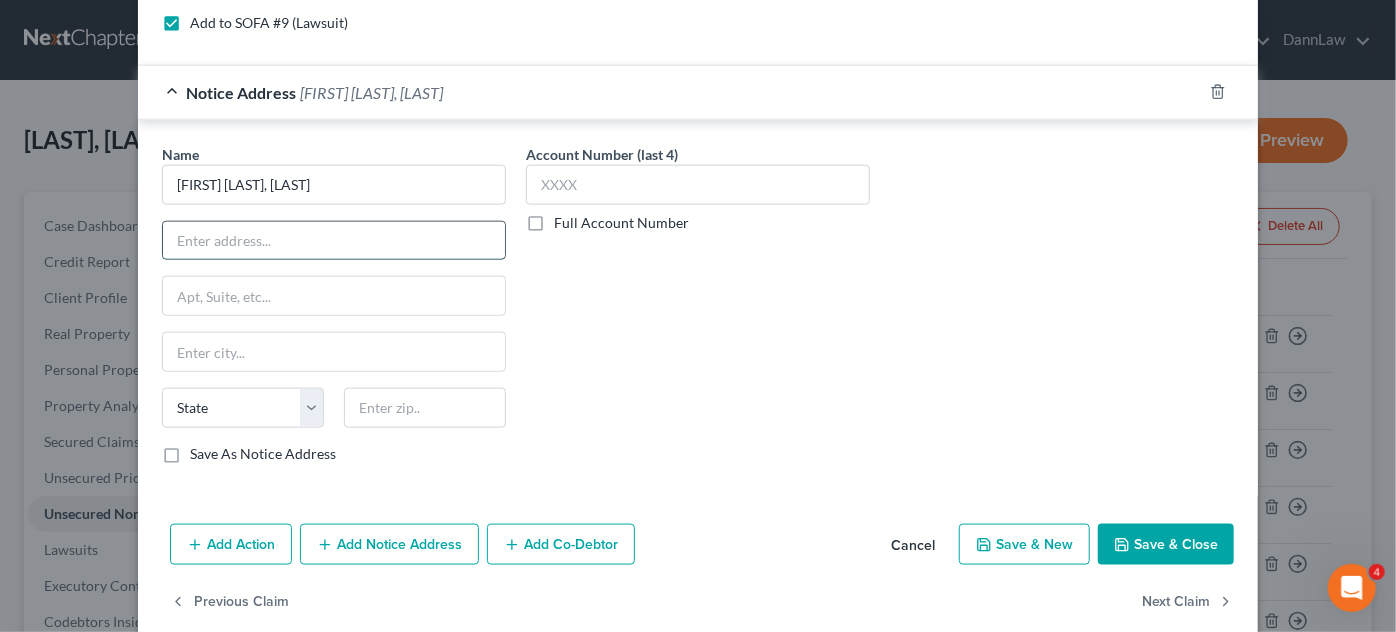 click at bounding box center [334, 241] 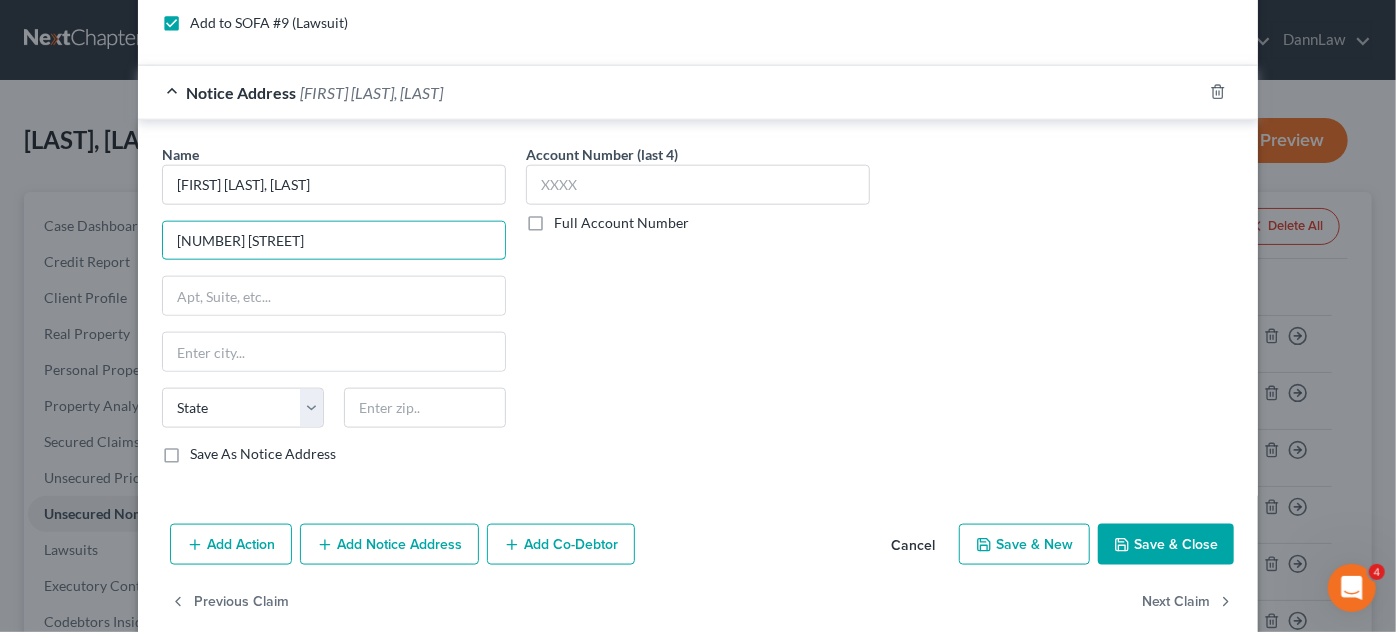 type on "[NUMBER] [STREET]" 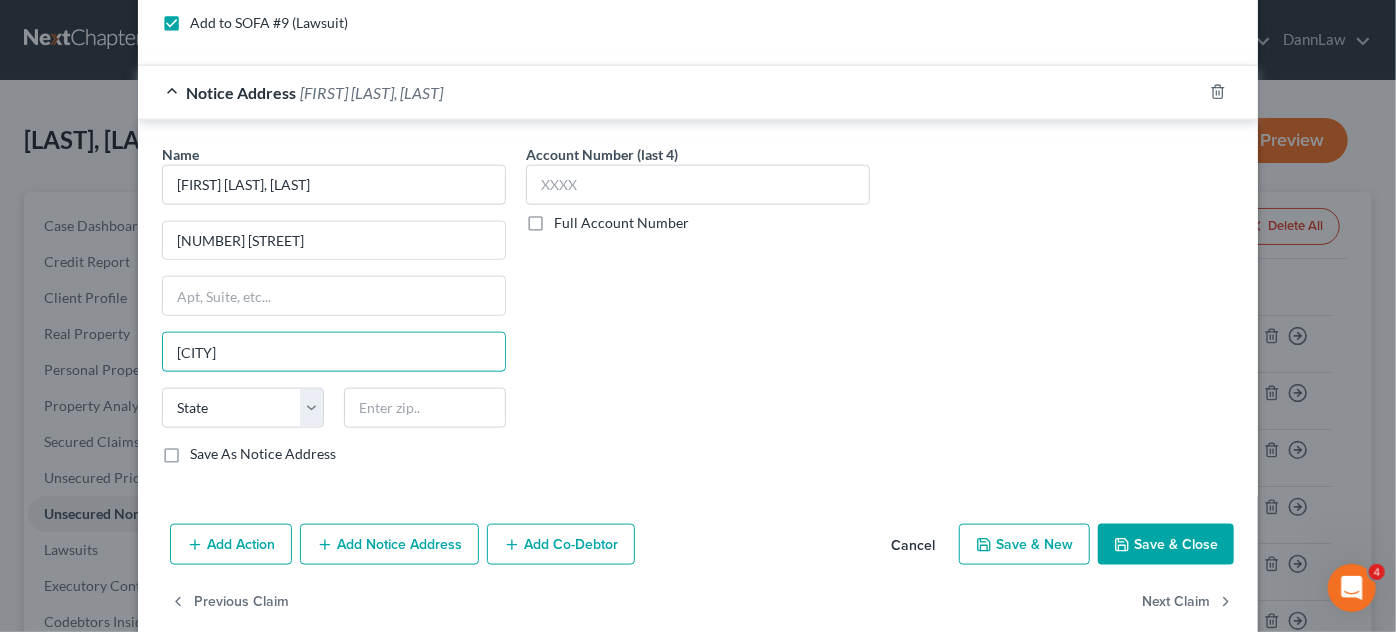 type on "[CITY]" 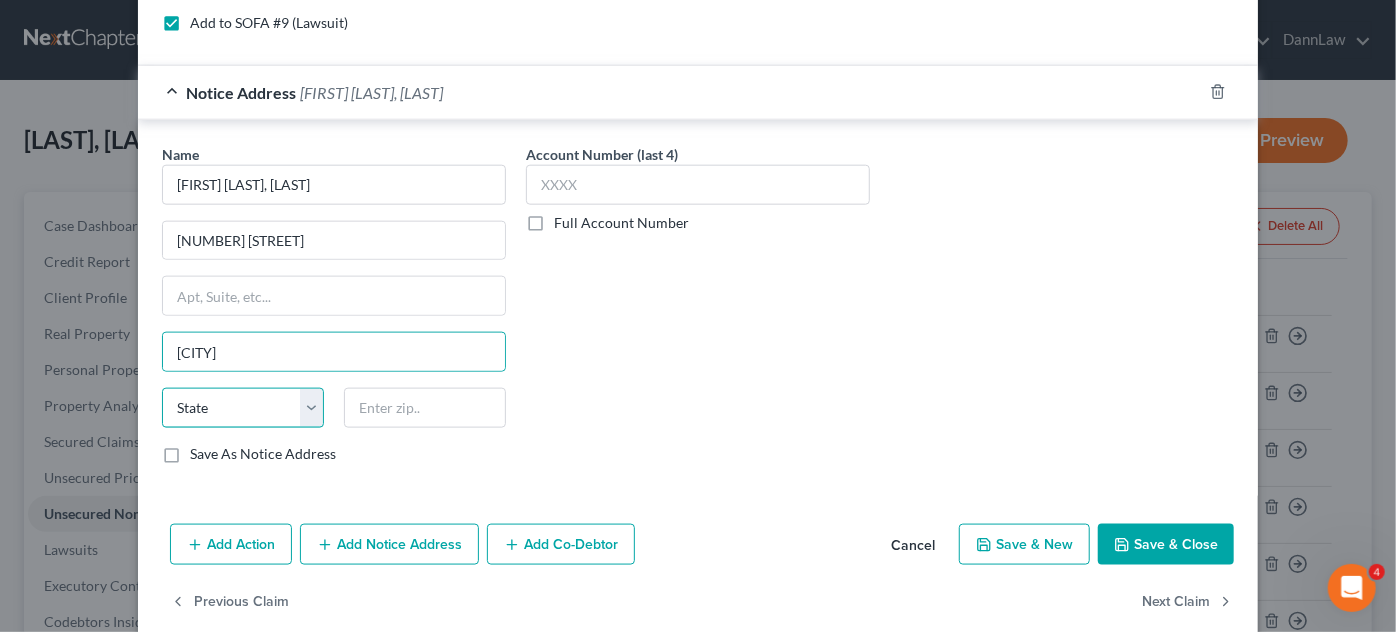 select on "36" 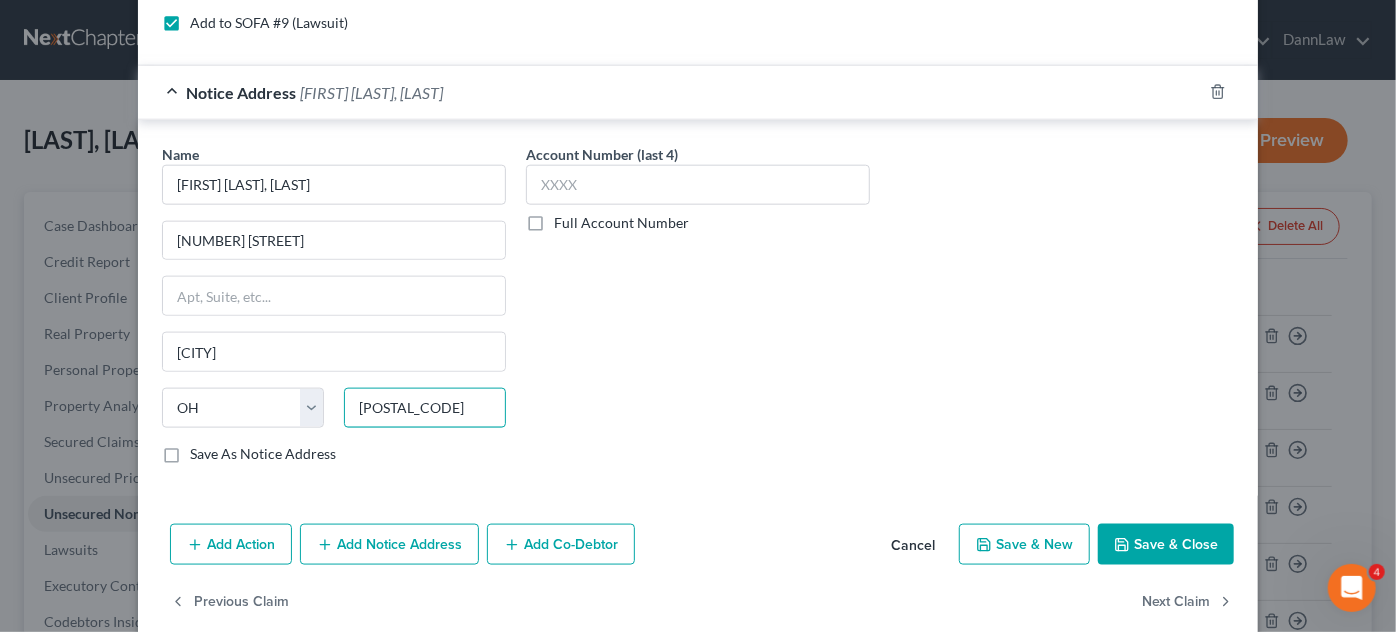 type on "[POSTAL_CODE]" 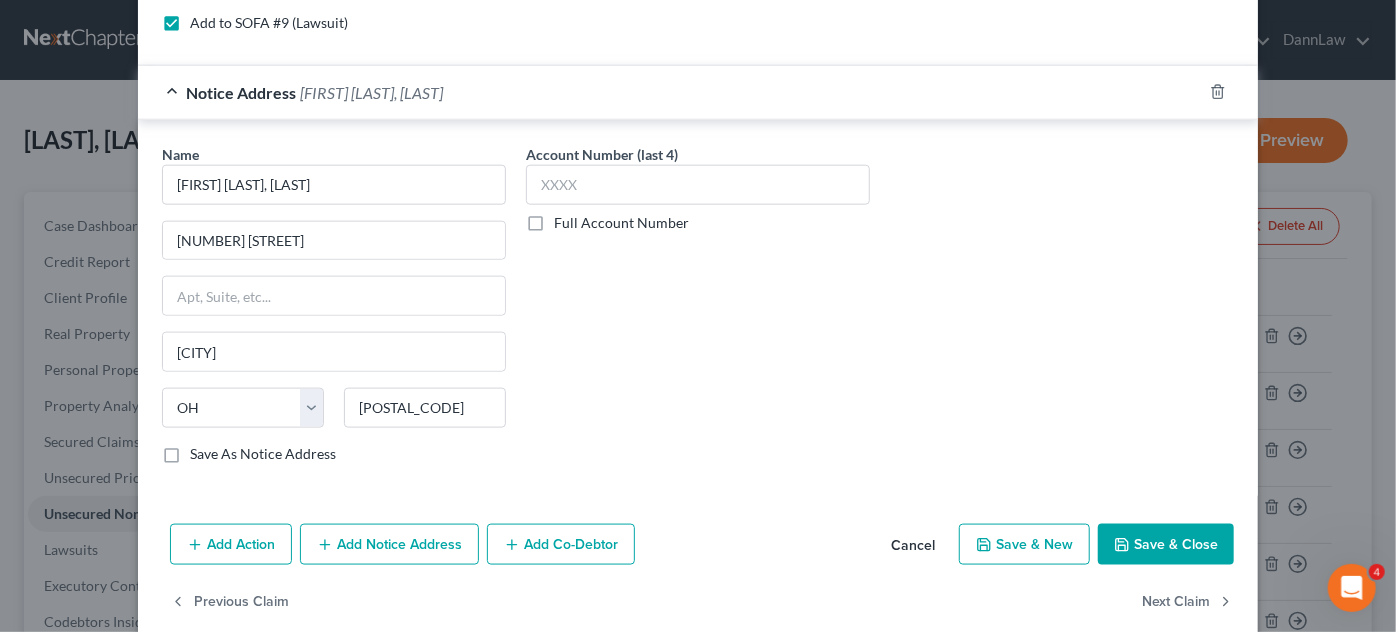 click on "Add Notice Address" at bounding box center [389, 545] 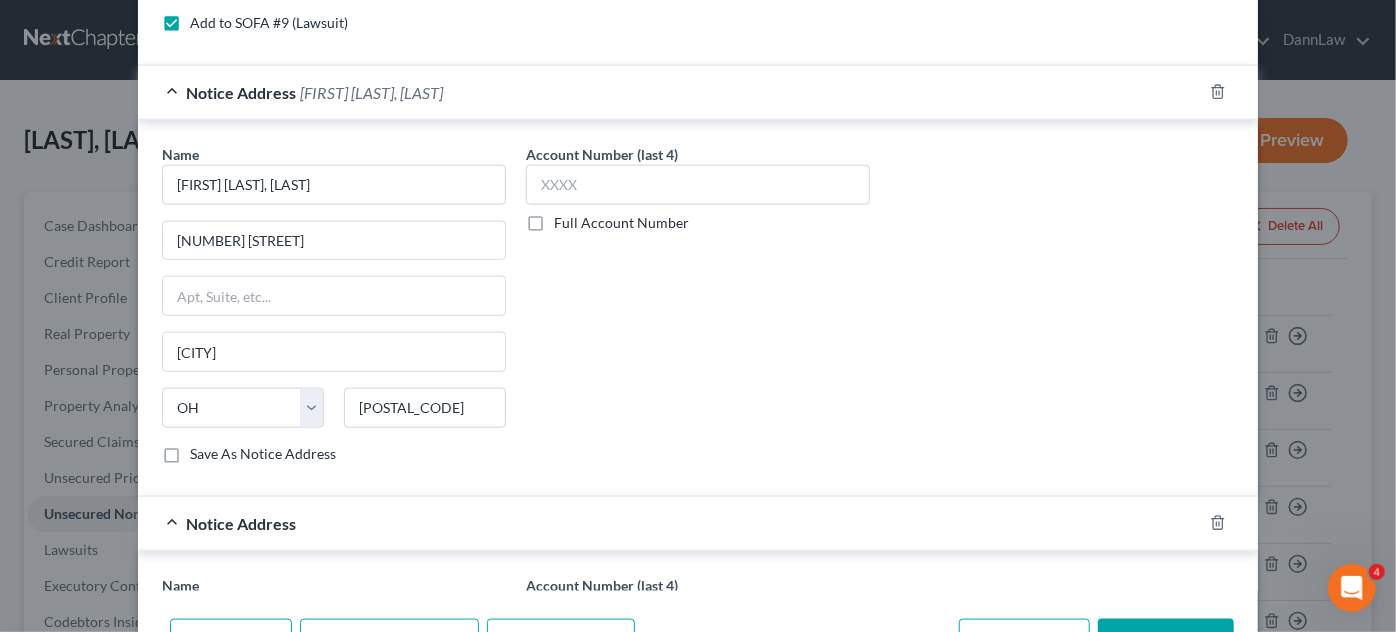 type on "Canton" 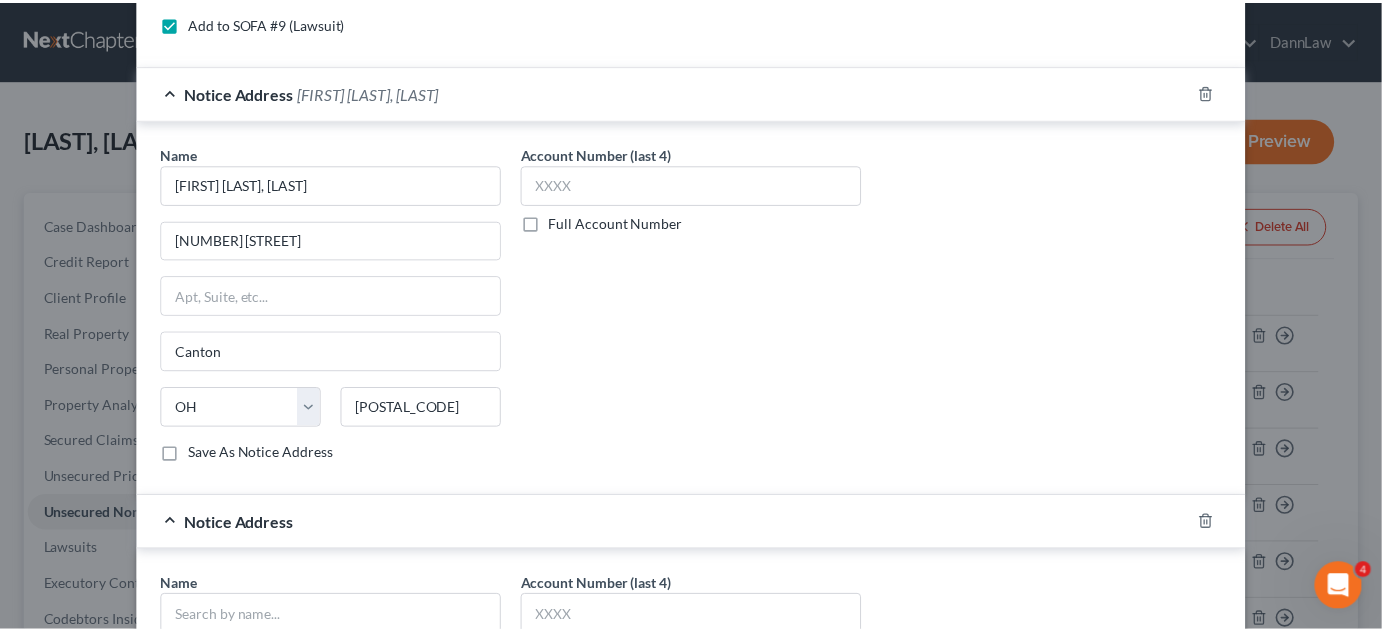 scroll, scrollTop: 1518, scrollLeft: 0, axis: vertical 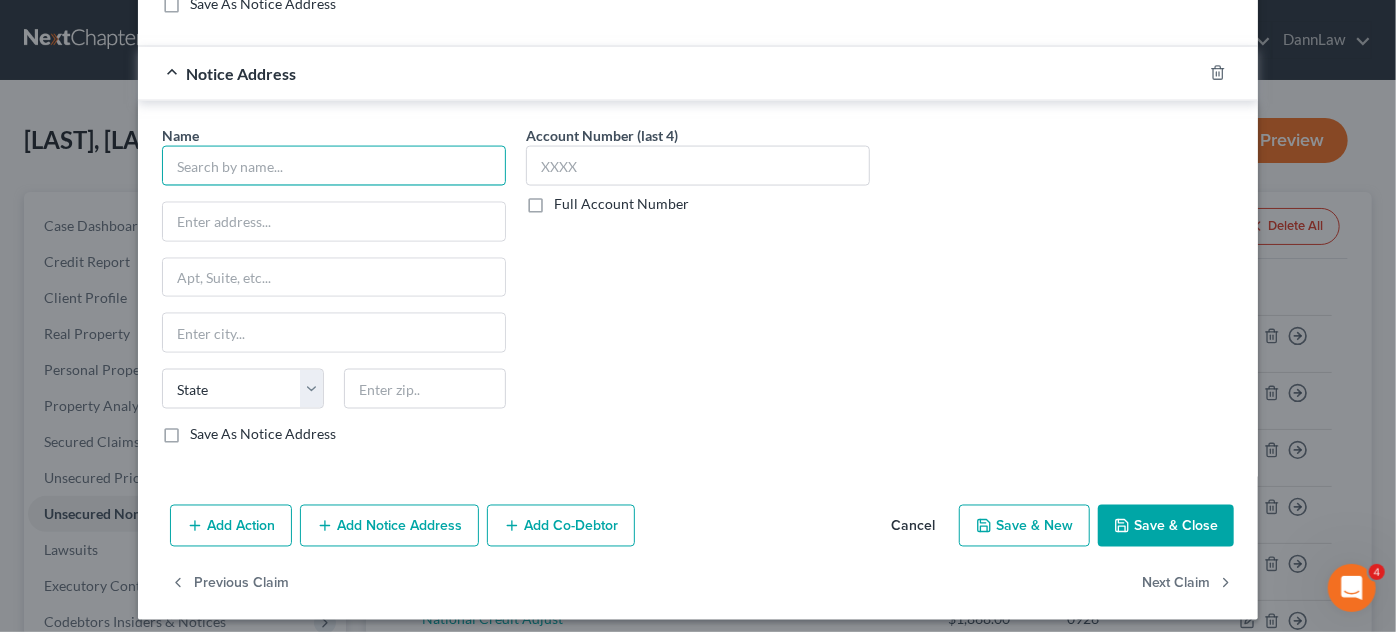 click at bounding box center [334, 166] 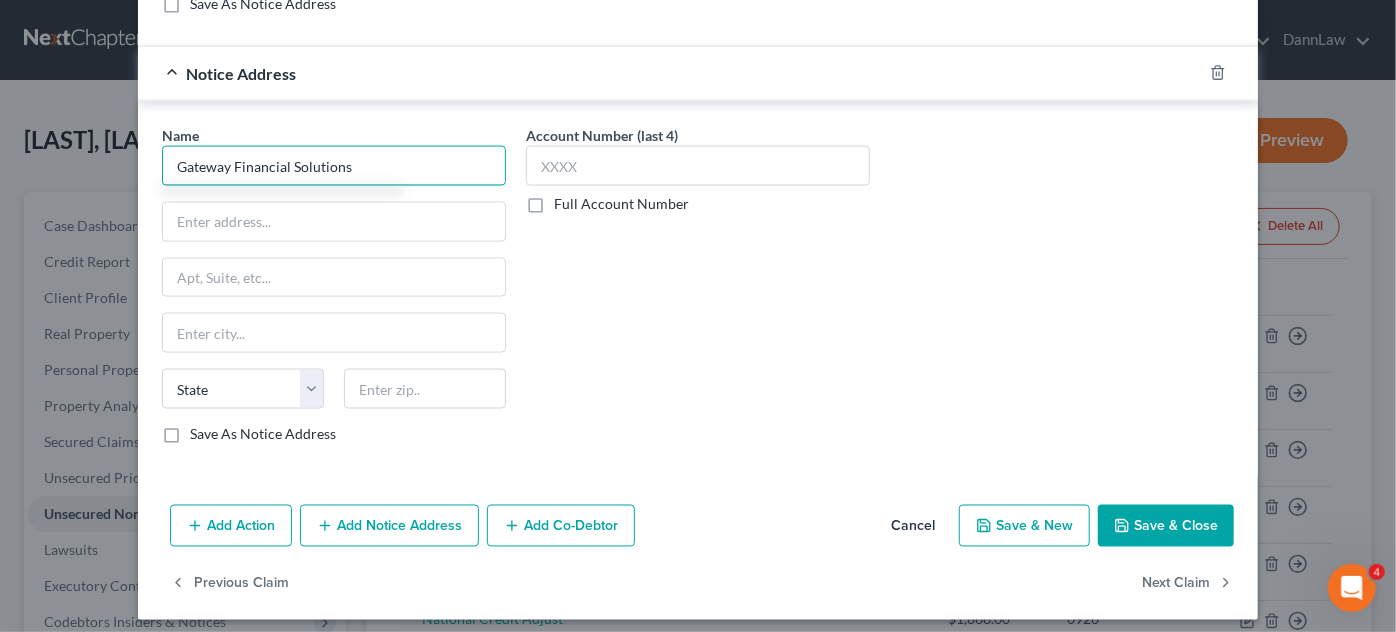 type on "Gateway Financial Solutions" 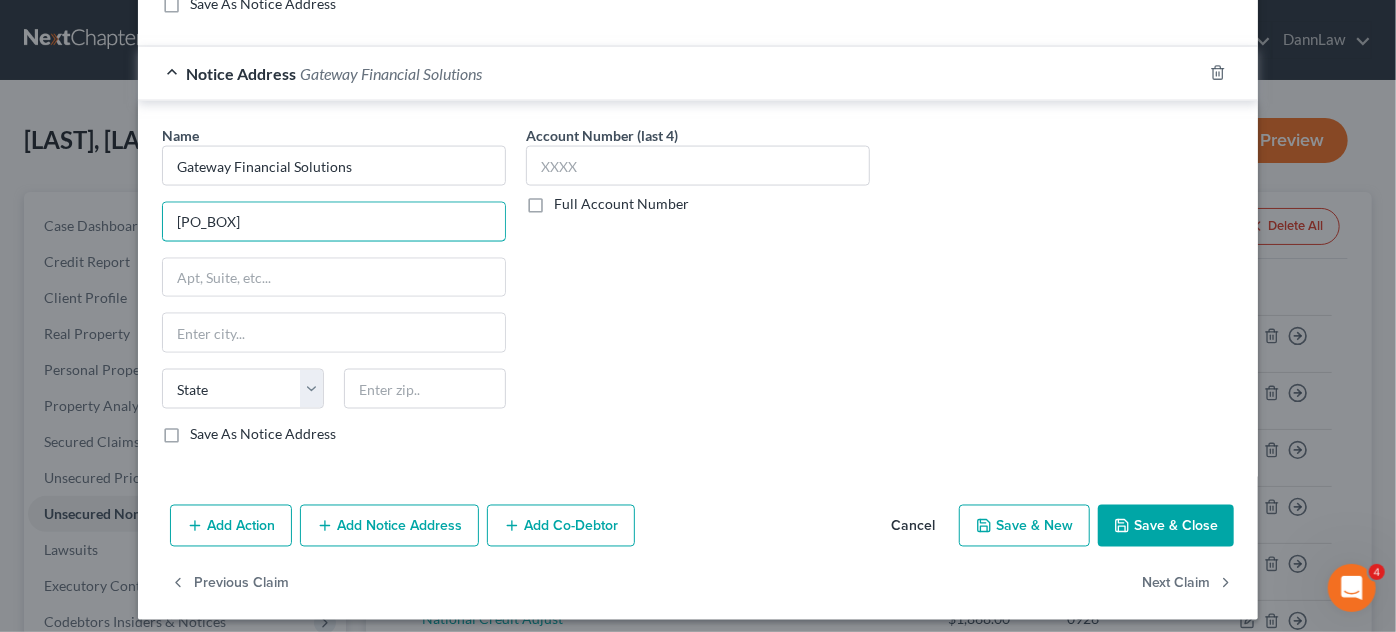 type on "[PO_BOX]" 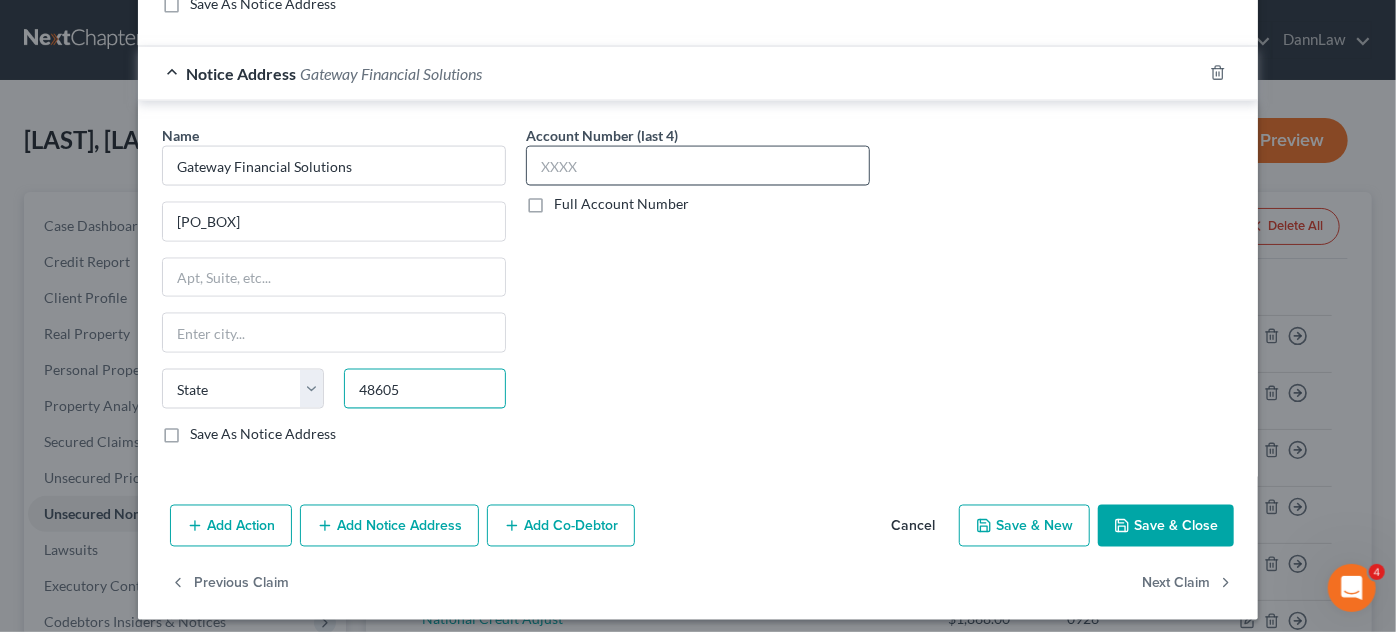 type on "48605" 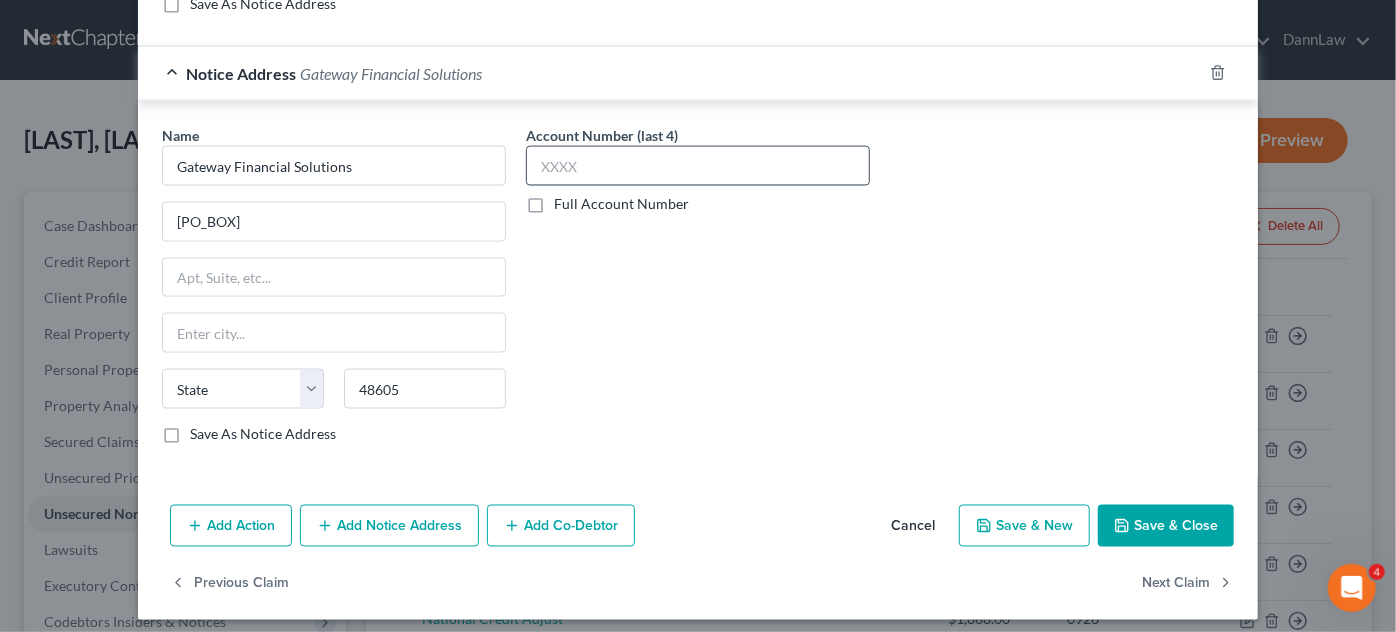 type on "Saginaw" 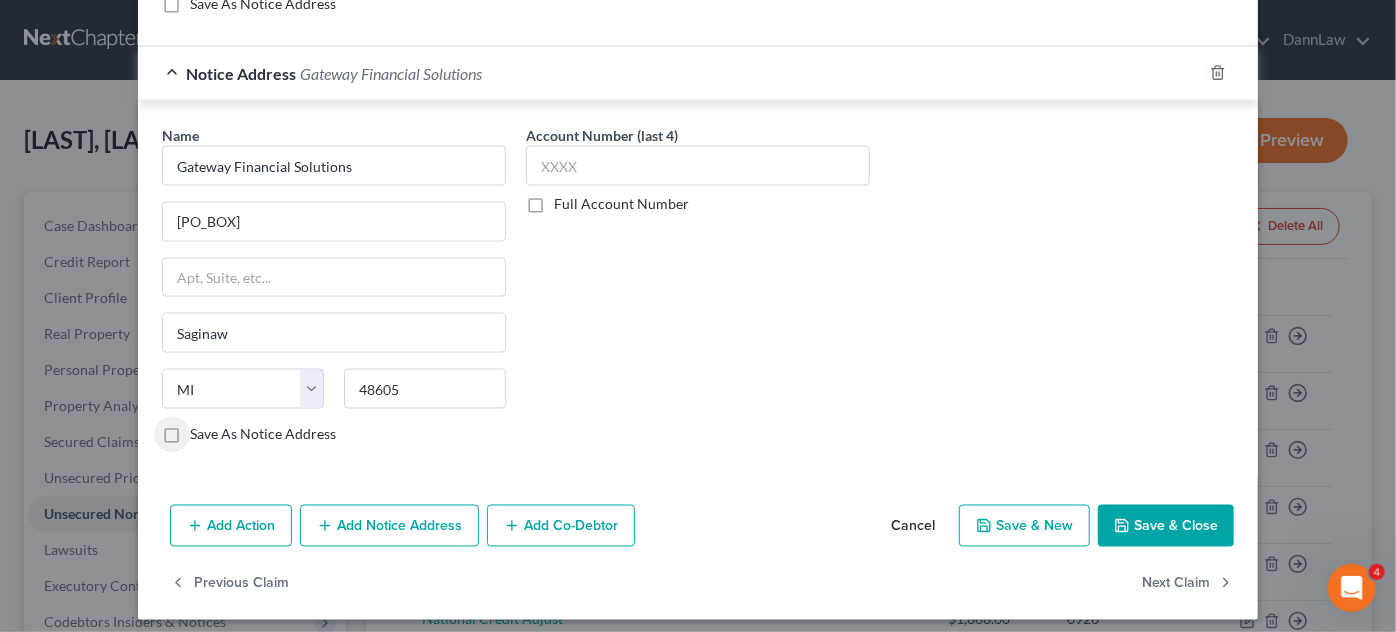 click on "Save & Close" at bounding box center (1166, 526) 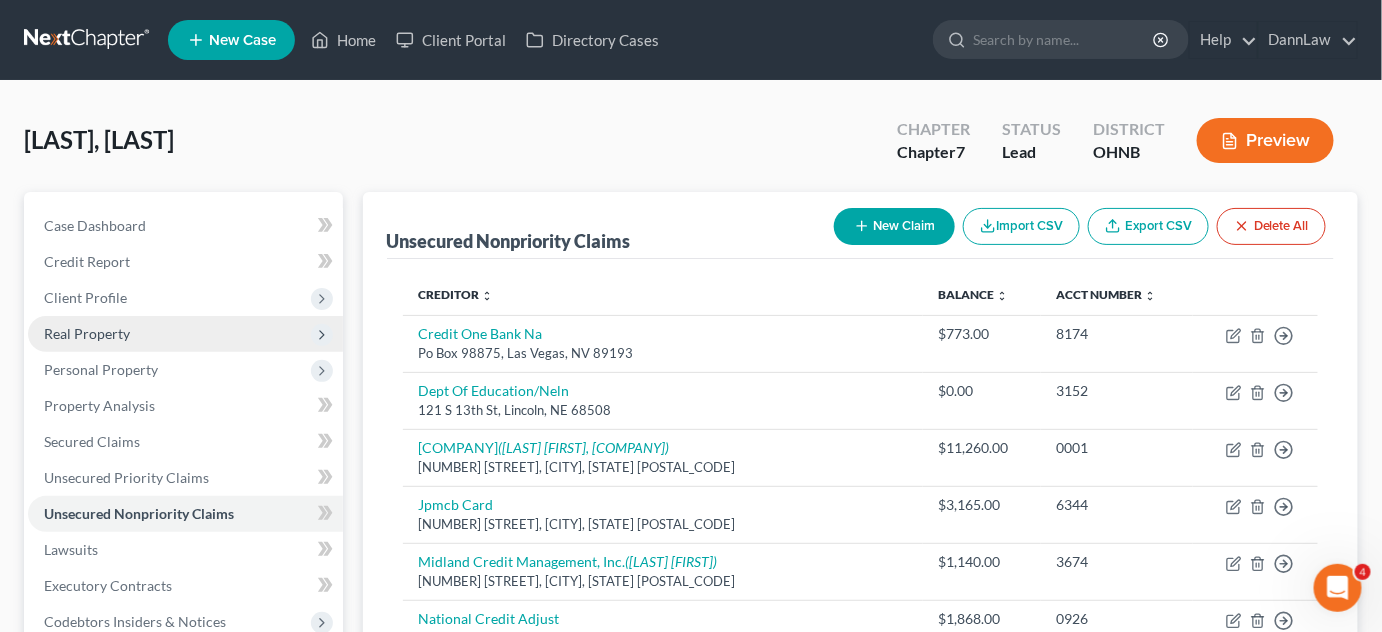 click on "Real Property" at bounding box center (185, 334) 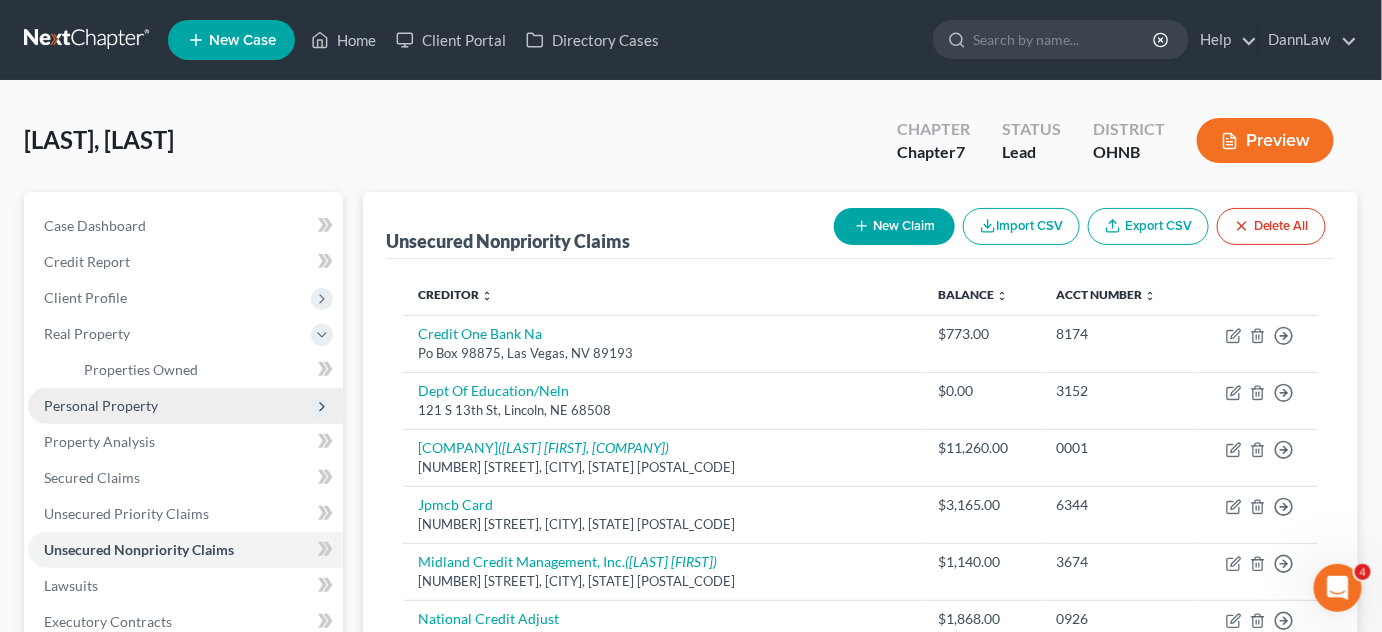 click on "Personal Property" at bounding box center [185, 406] 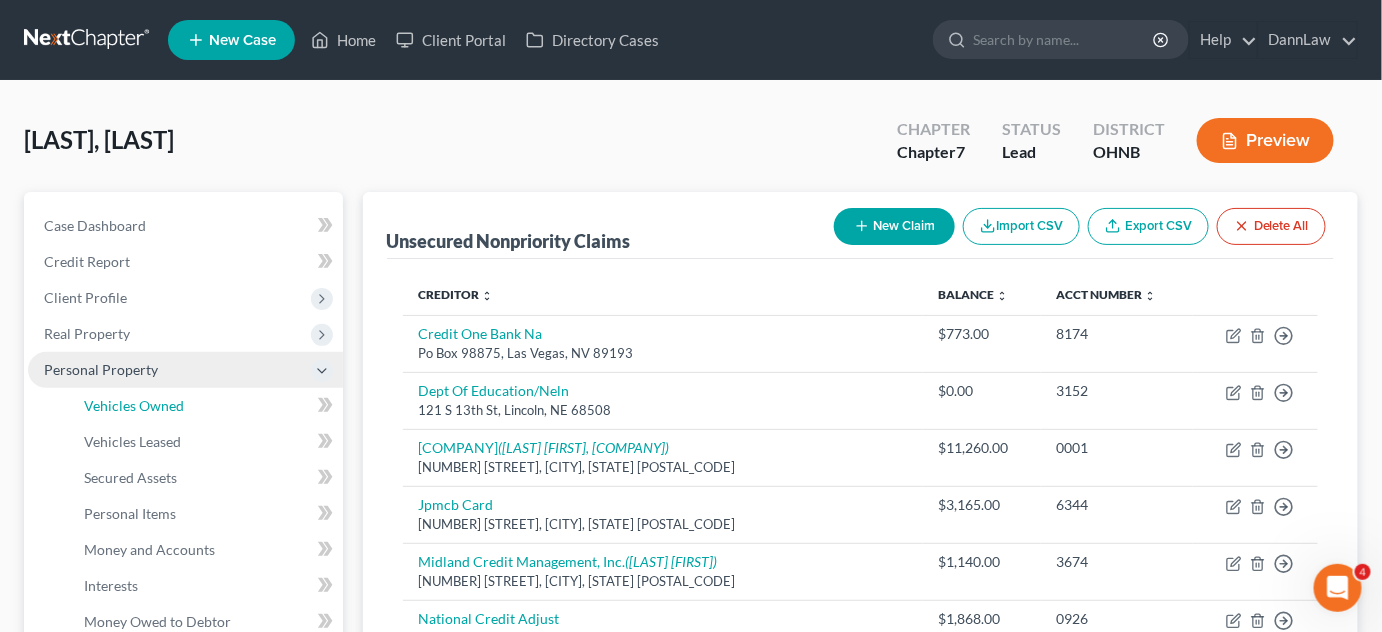 click on "Vehicles Owned" at bounding box center (205, 406) 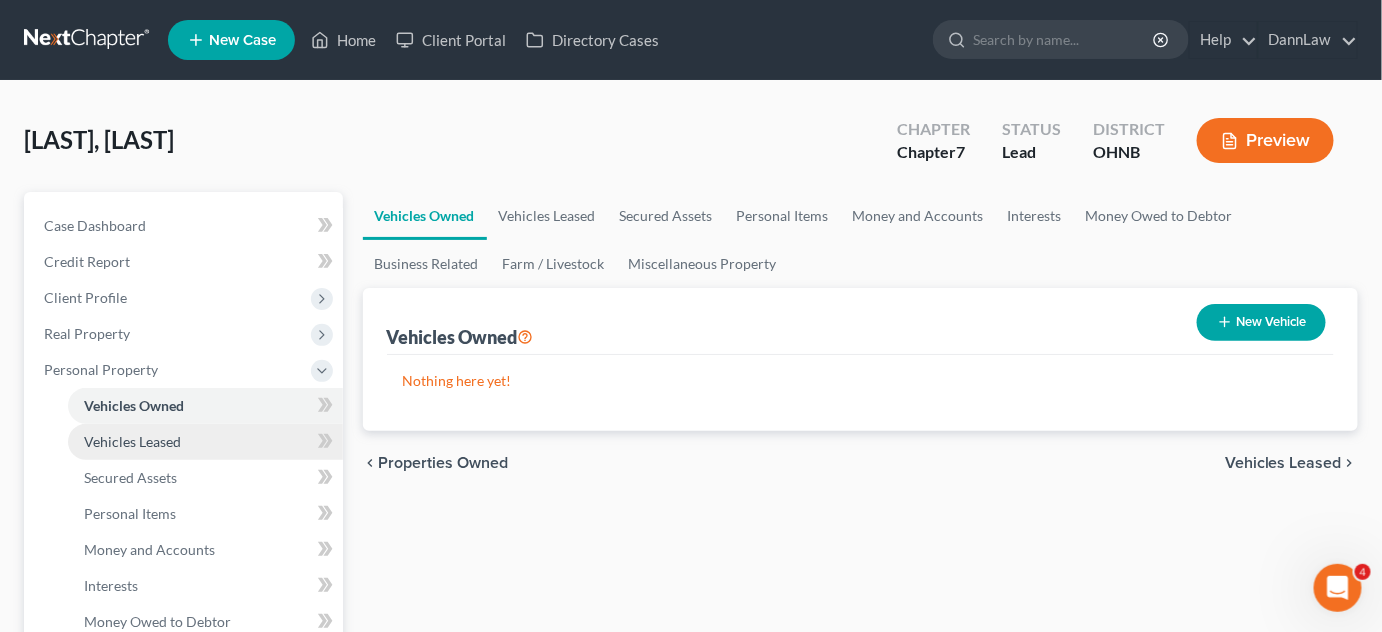 click on "Vehicles Leased" at bounding box center (132, 441) 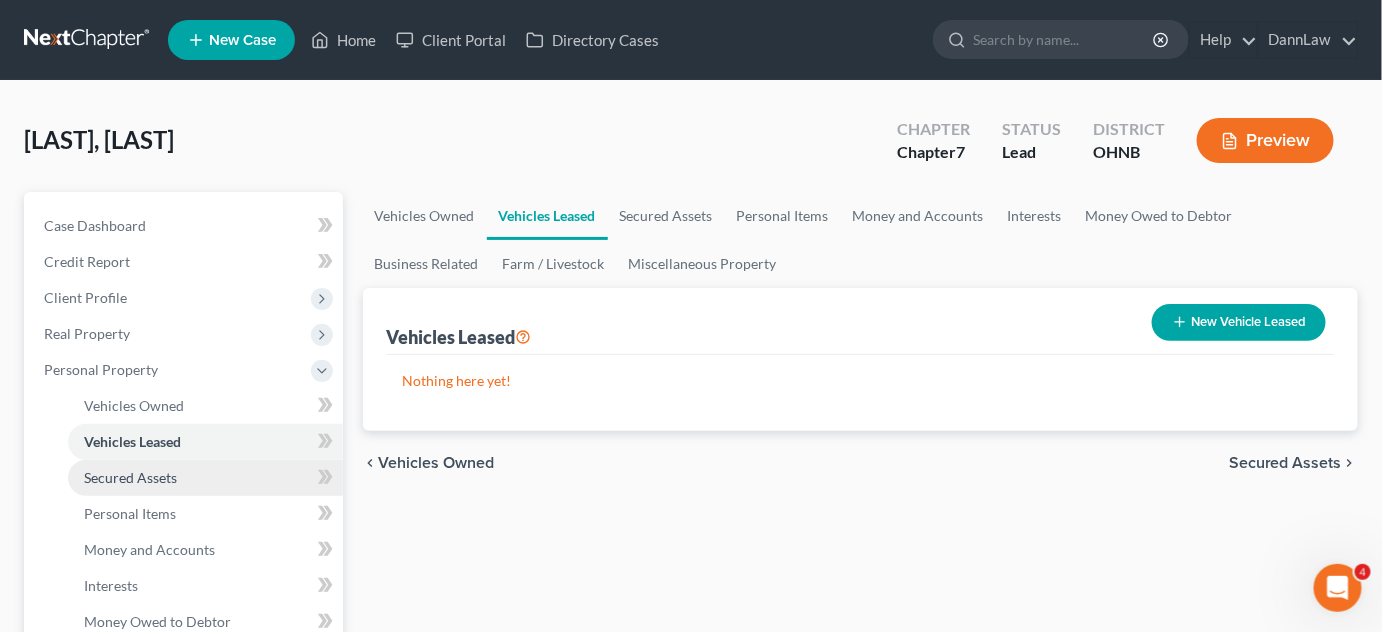 click on "Secured Assets" at bounding box center [130, 477] 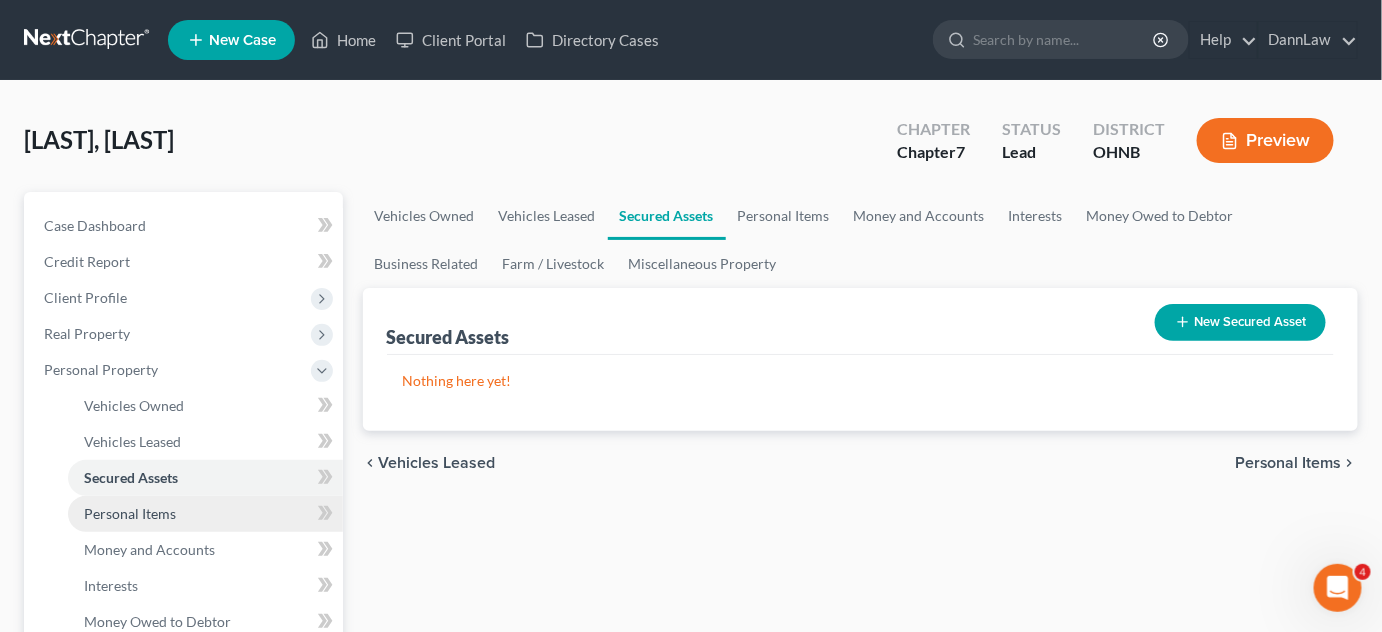 click on "Personal Items" at bounding box center [130, 513] 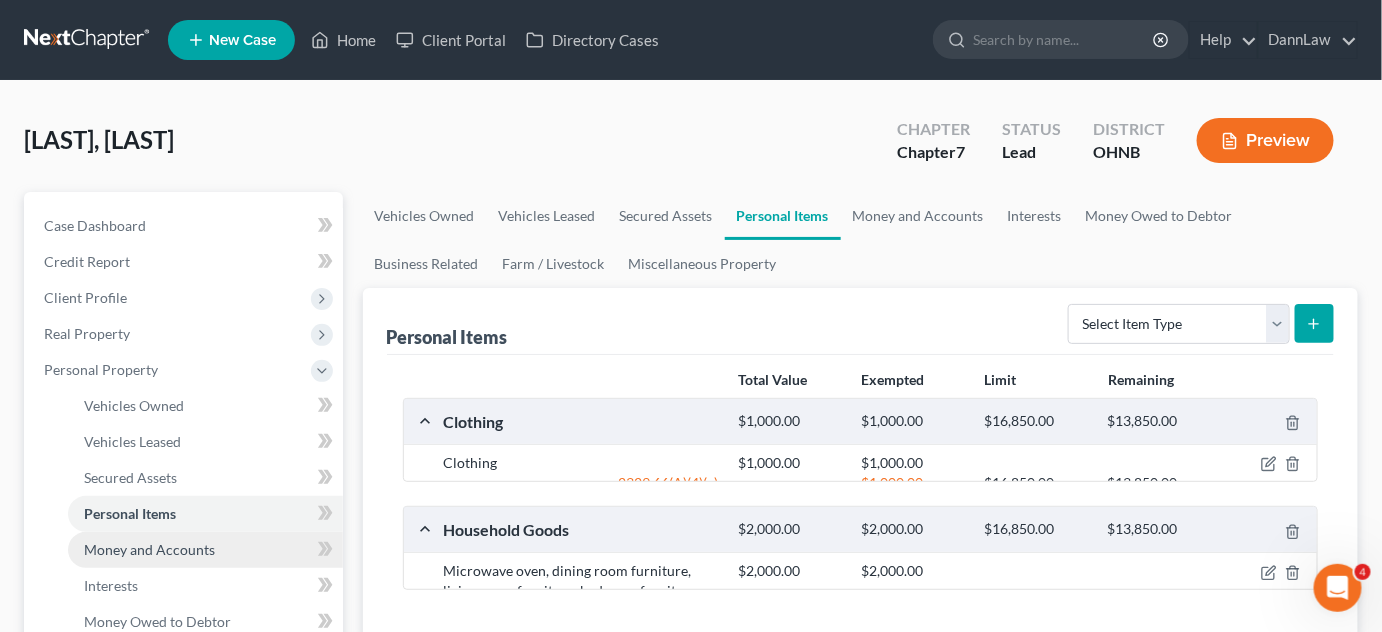click on "Money and Accounts" at bounding box center (149, 549) 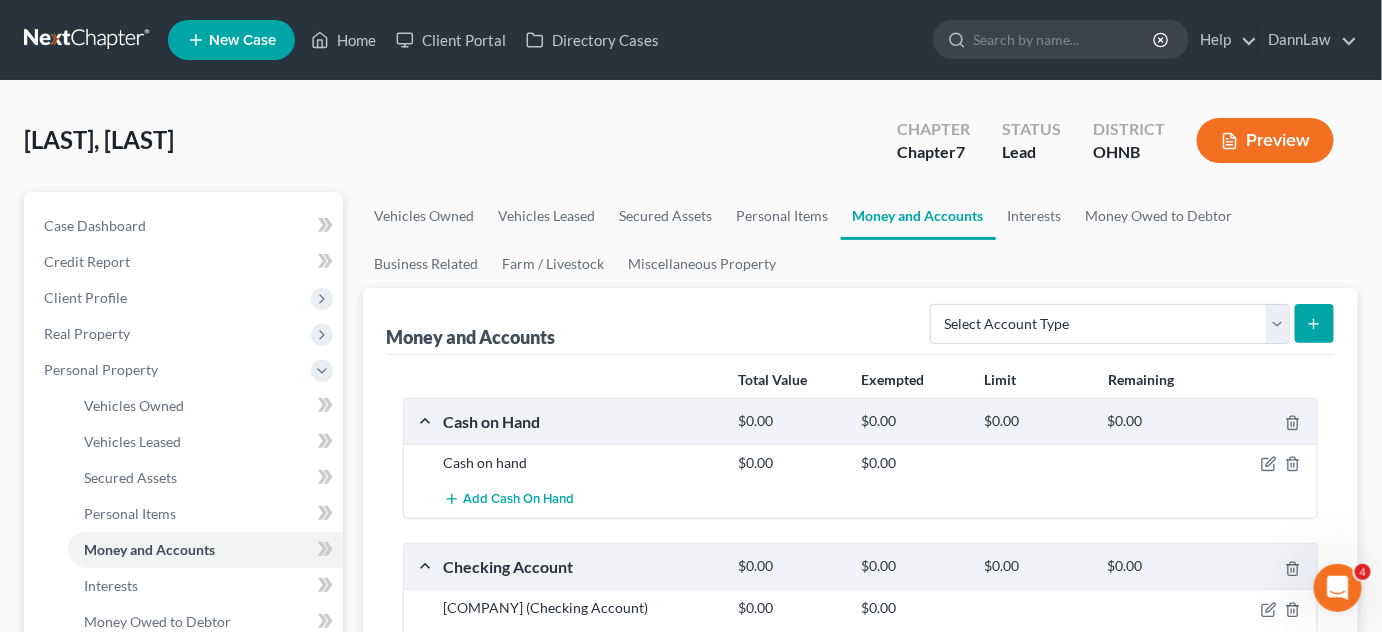 click on "Feighan, [LAST] Upgraded Chapter Chapter  7 Status Lead District OHNB Preview" at bounding box center [691, 148] 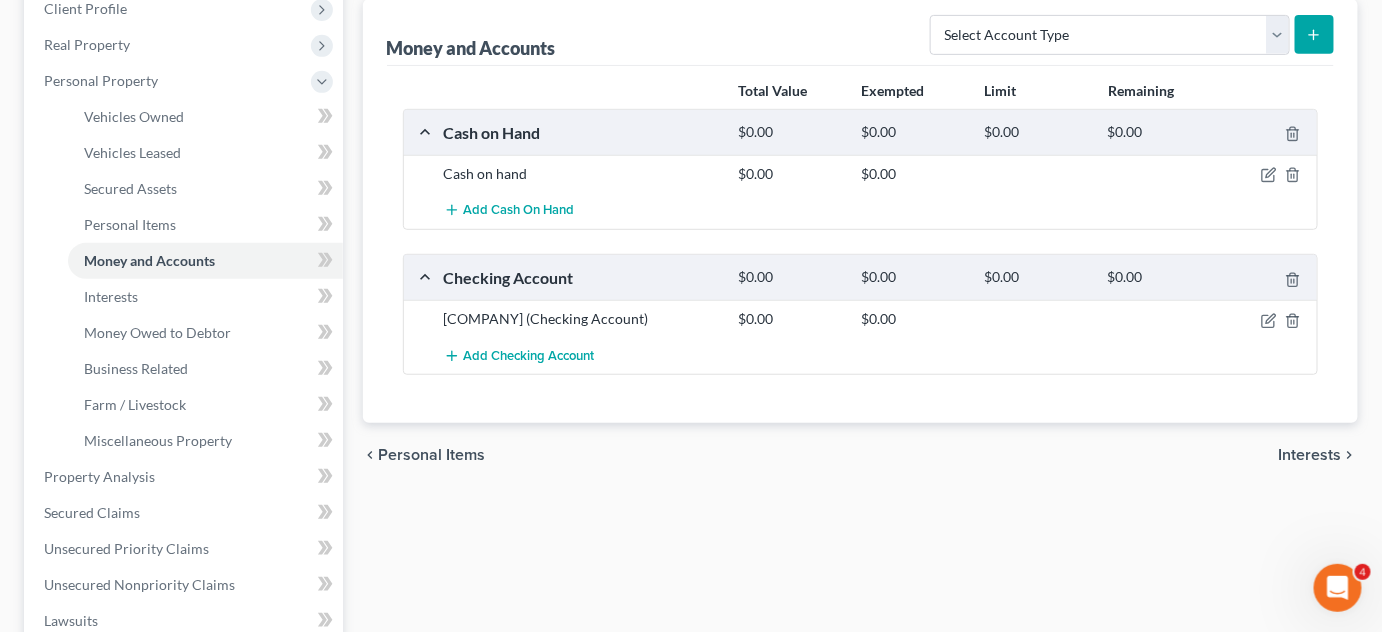 scroll, scrollTop: 290, scrollLeft: 0, axis: vertical 